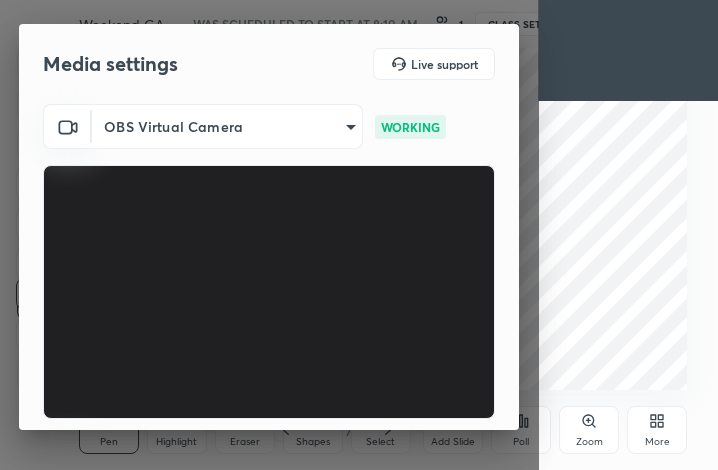 scroll, scrollTop: 0, scrollLeft: 0, axis: both 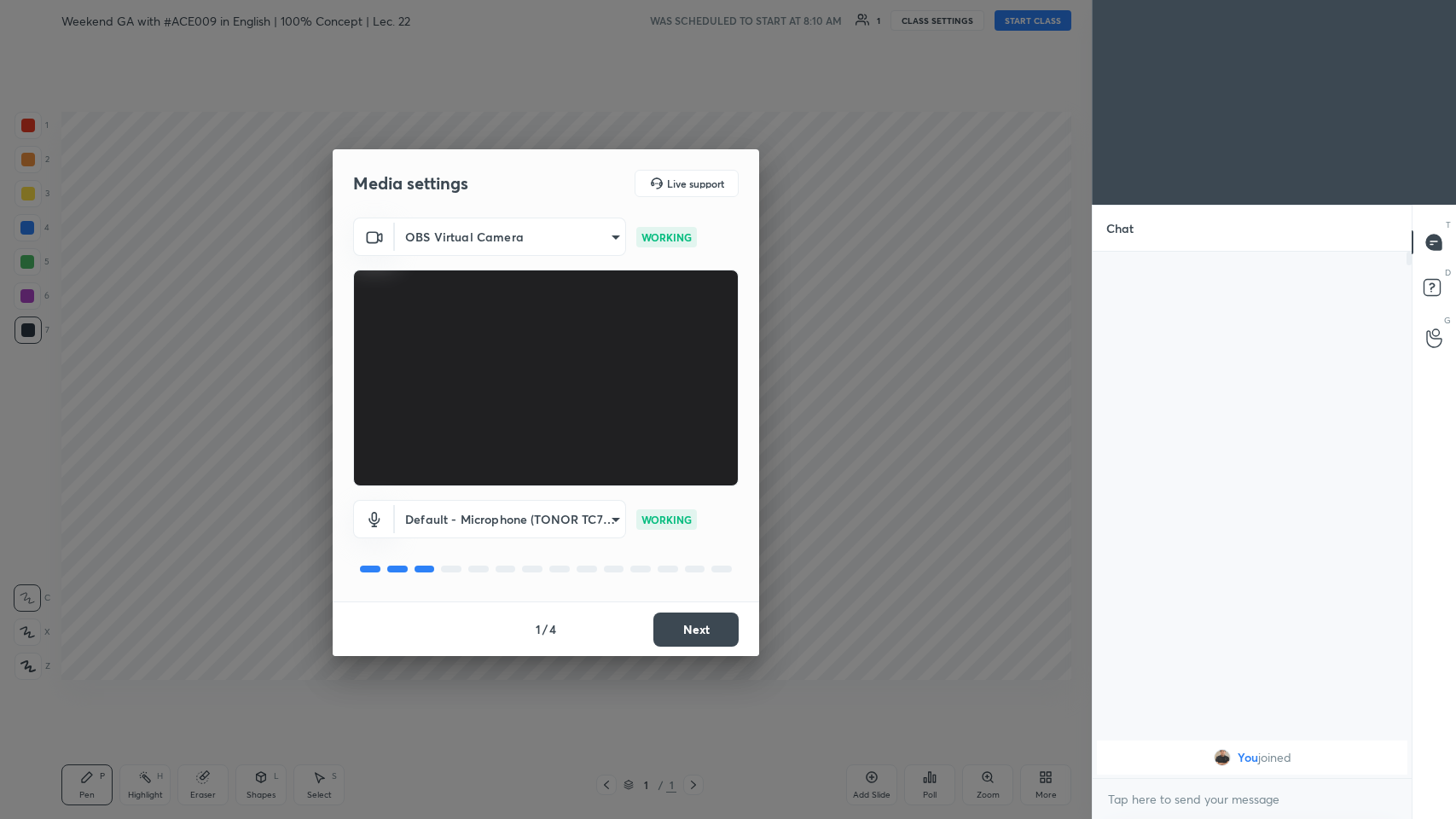 click on "Next" at bounding box center (696, 630) 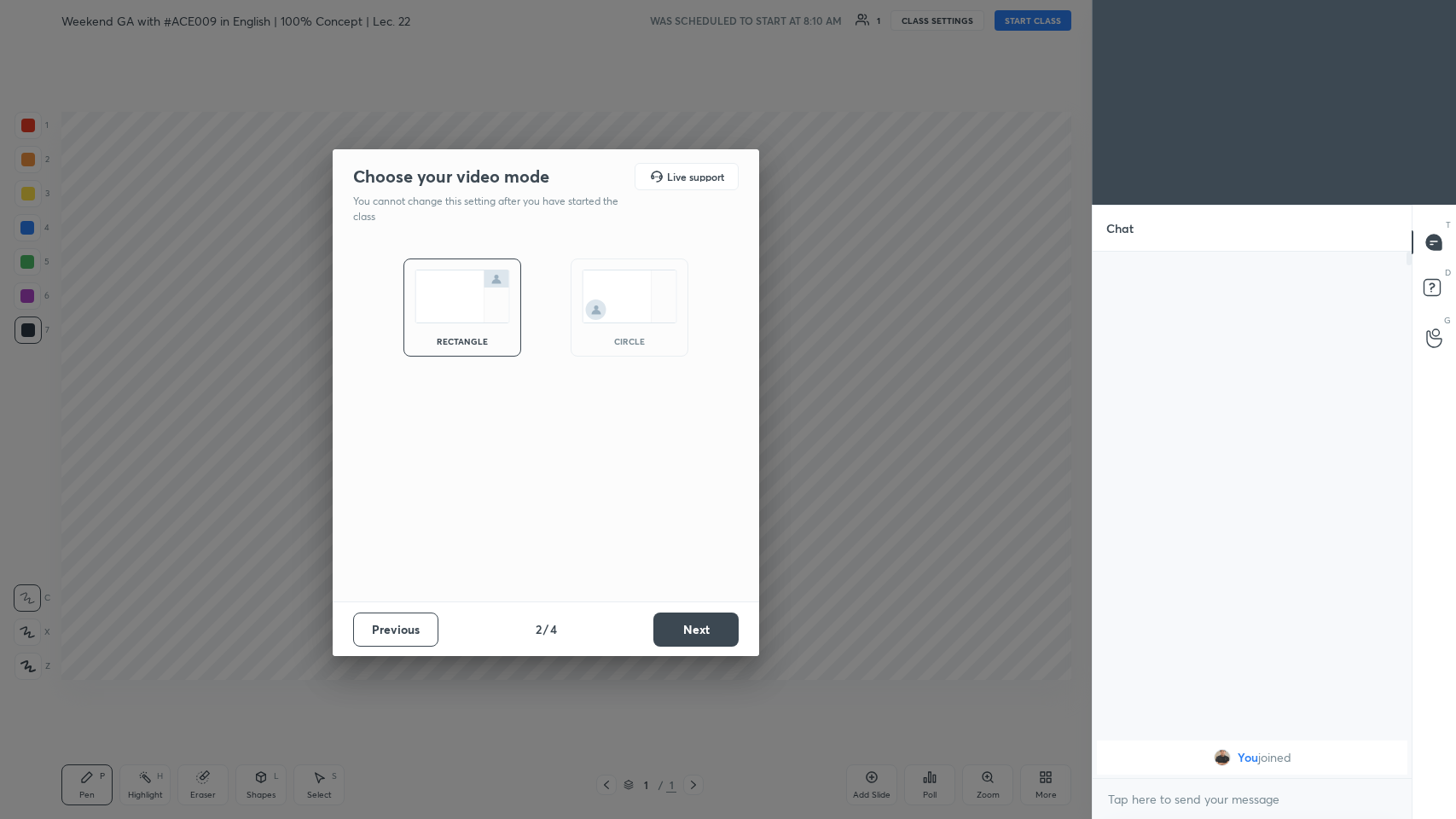 click on "Next" at bounding box center [696, 630] 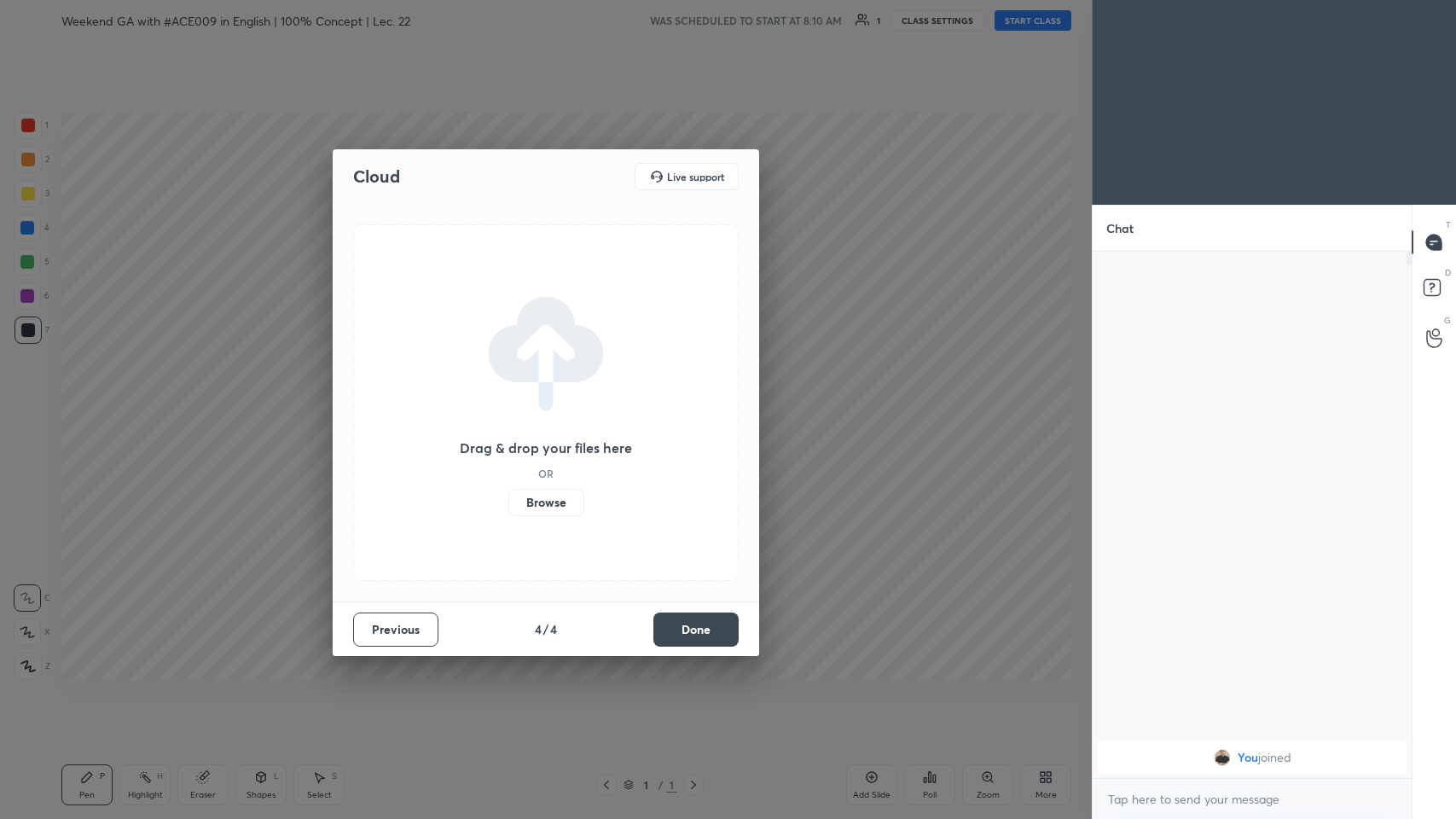 click on "Done" at bounding box center (696, 630) 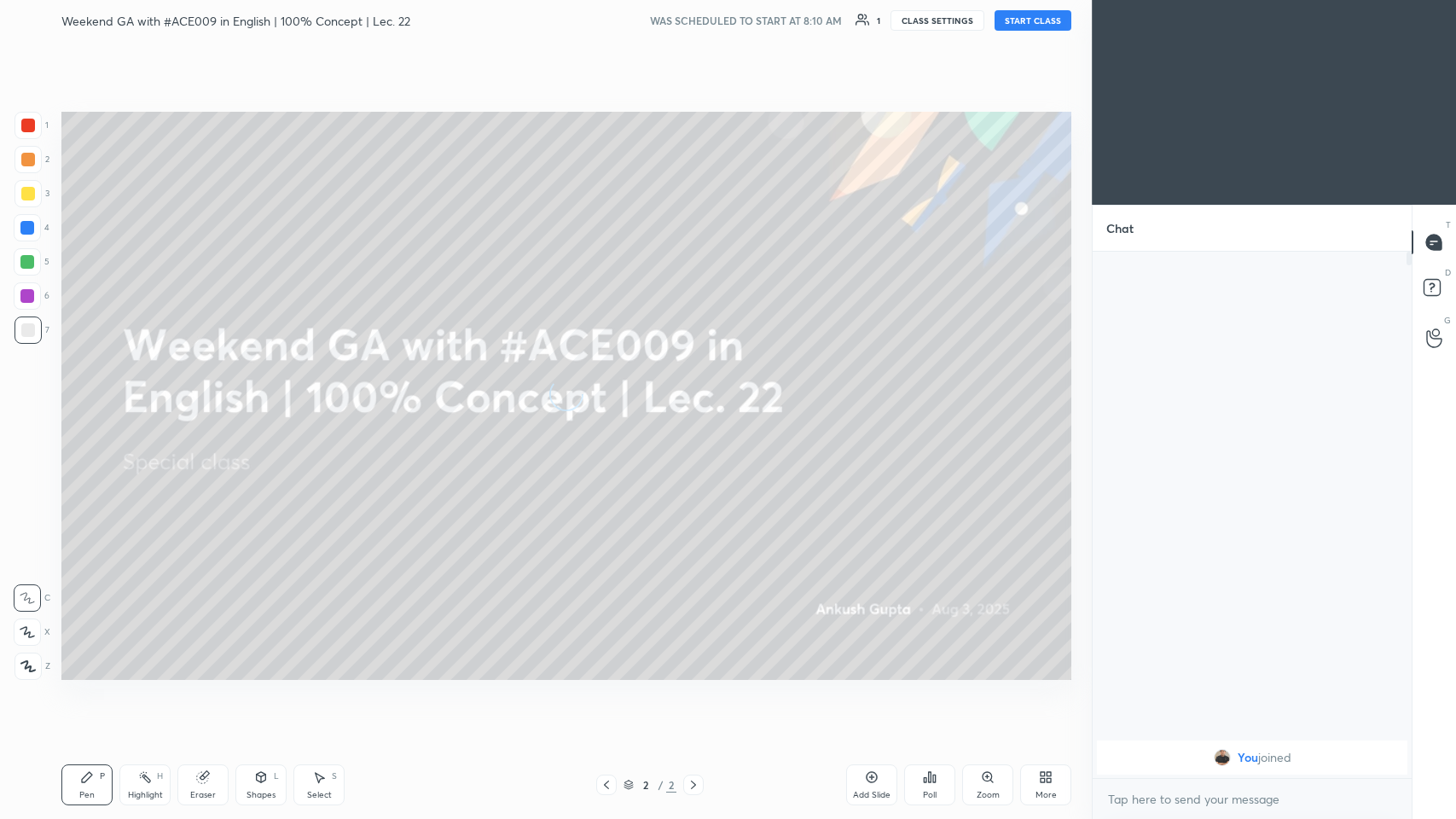 click on "START CLASS" at bounding box center [1033, 20] 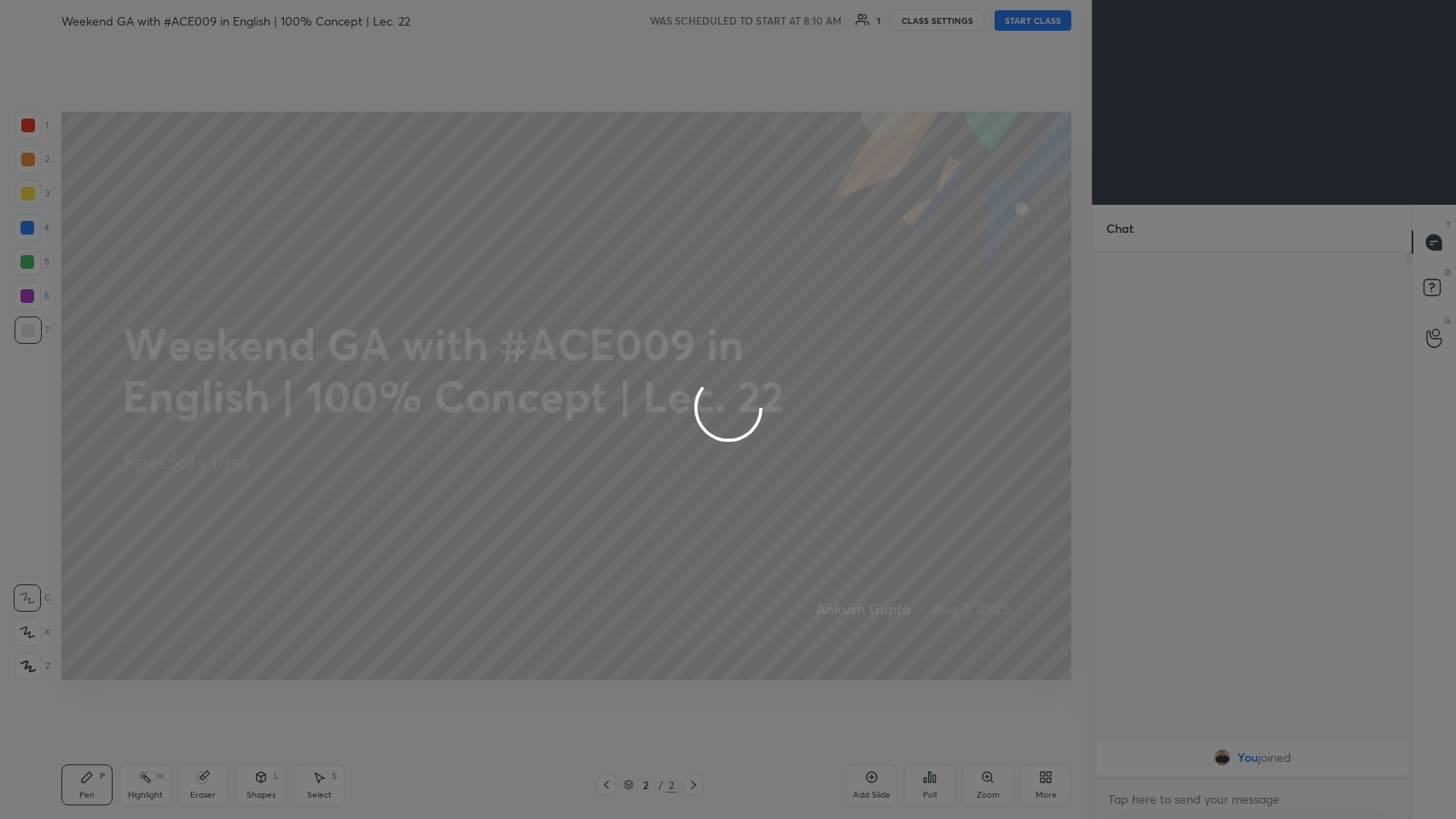 type on "x" 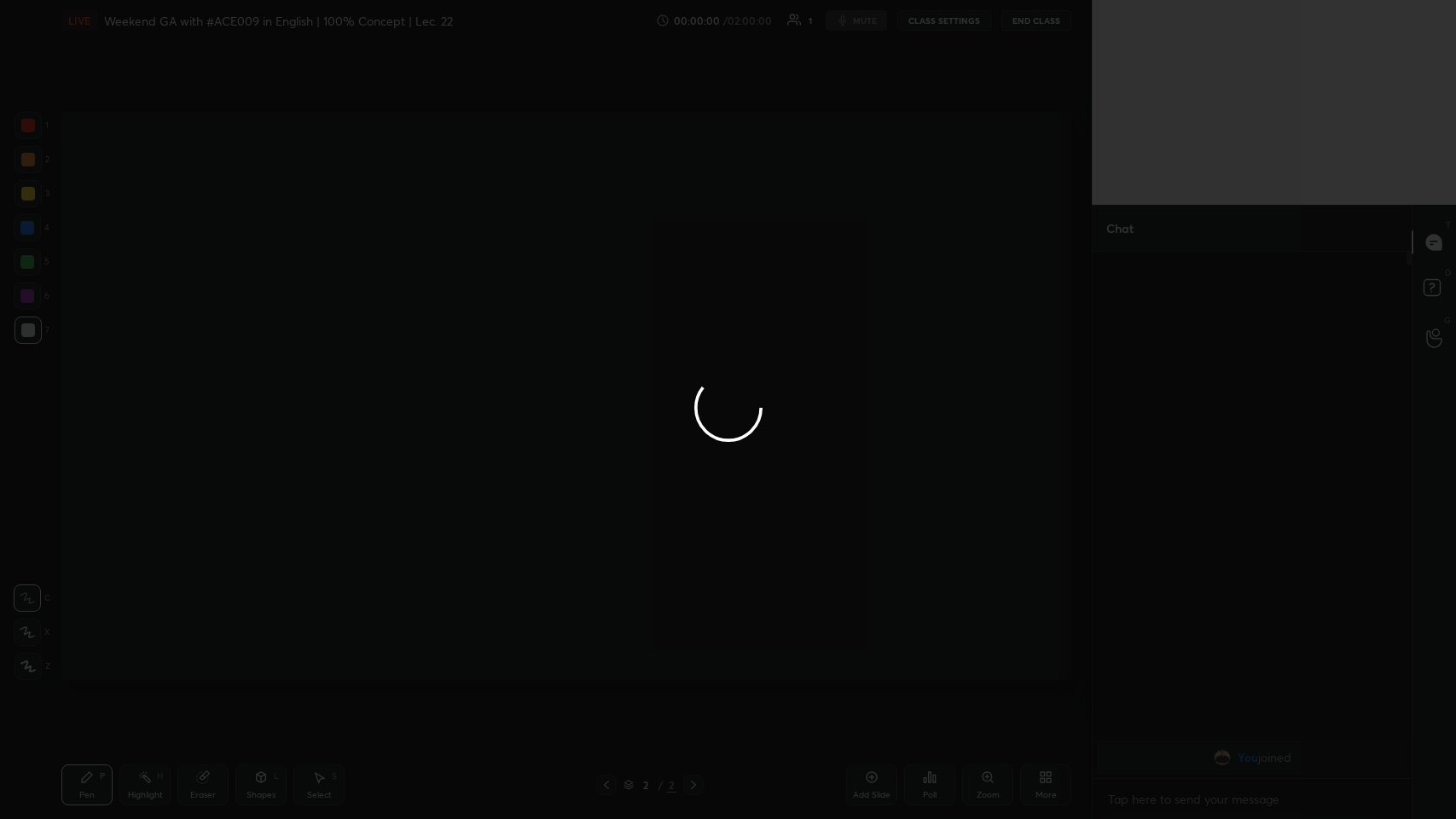 type 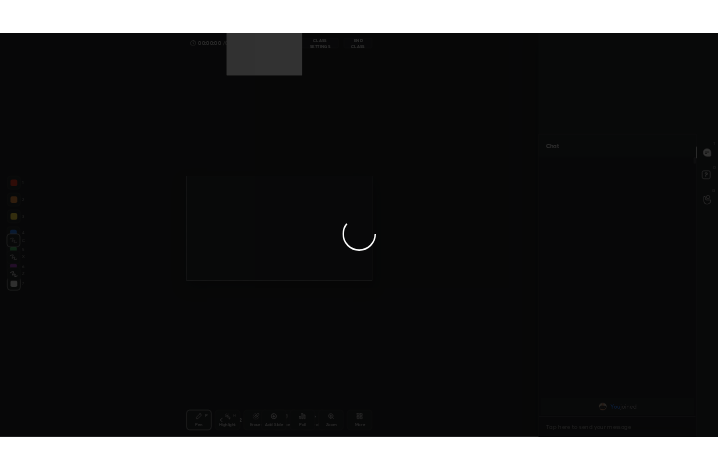scroll, scrollTop: 342, scrollLeft: 498, axis: both 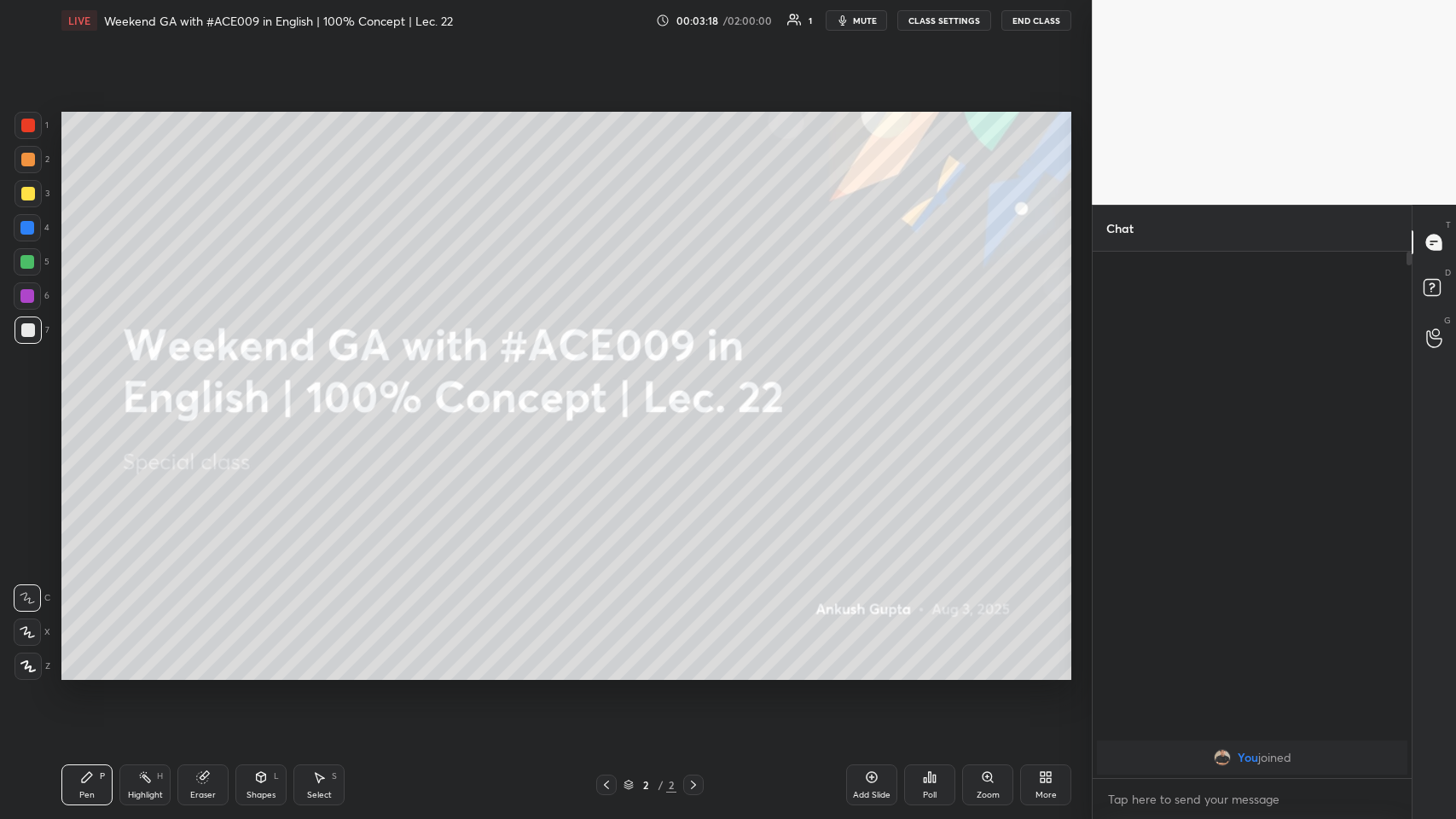 click on "More" at bounding box center [1046, 785] 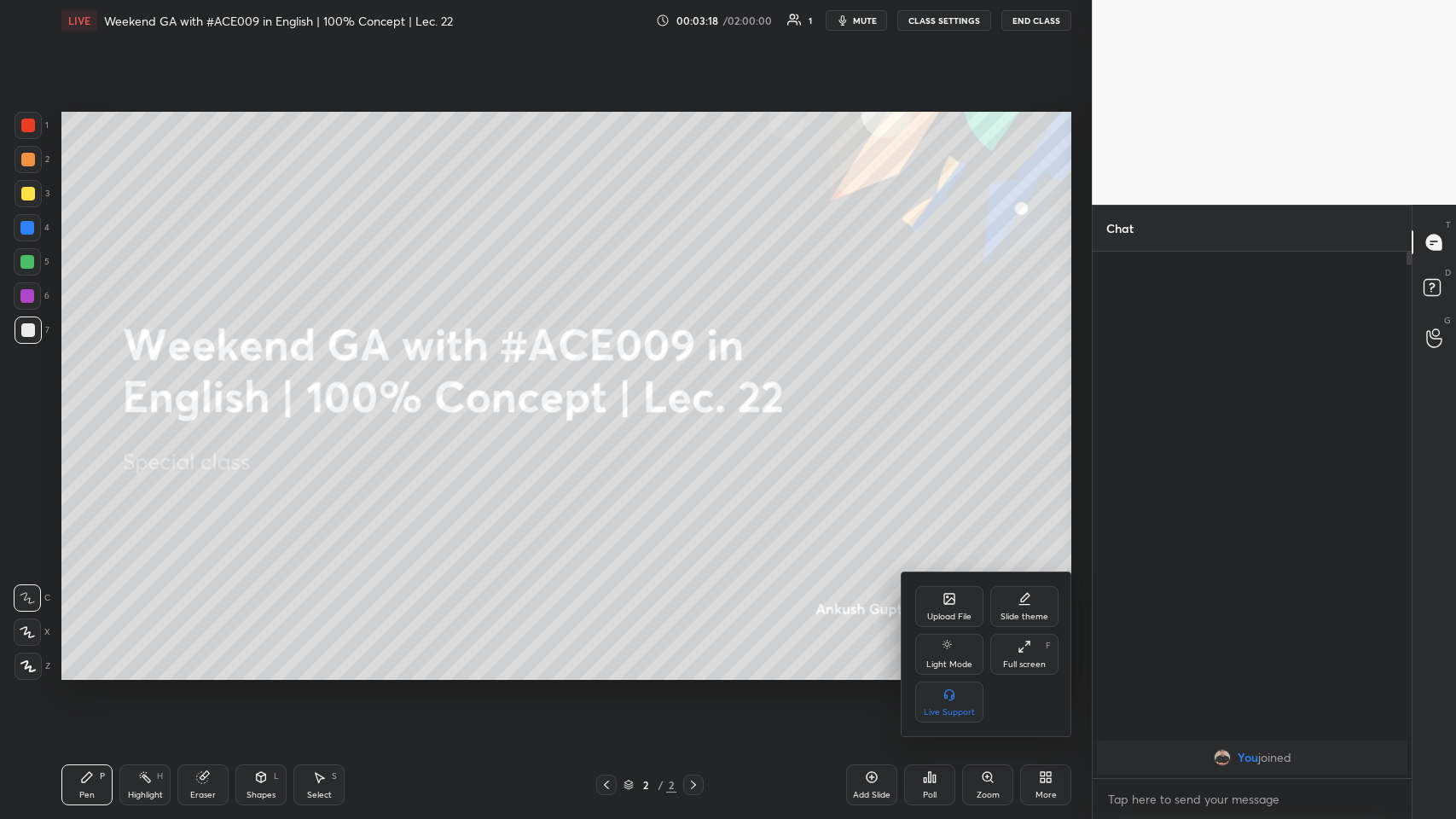 click on "Upload File" at bounding box center [949, 617] 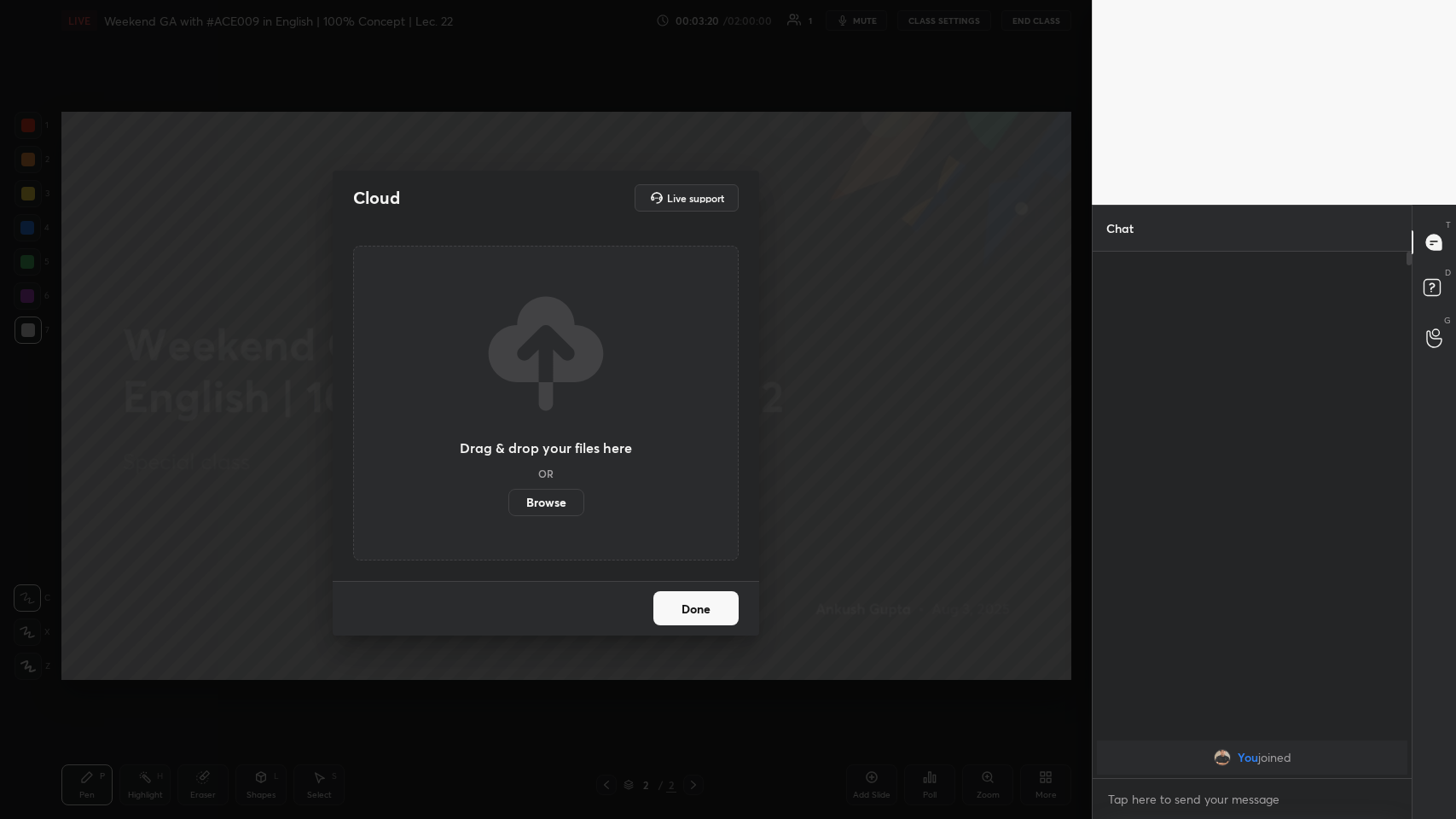 click on "Browse" at bounding box center [546, 502] 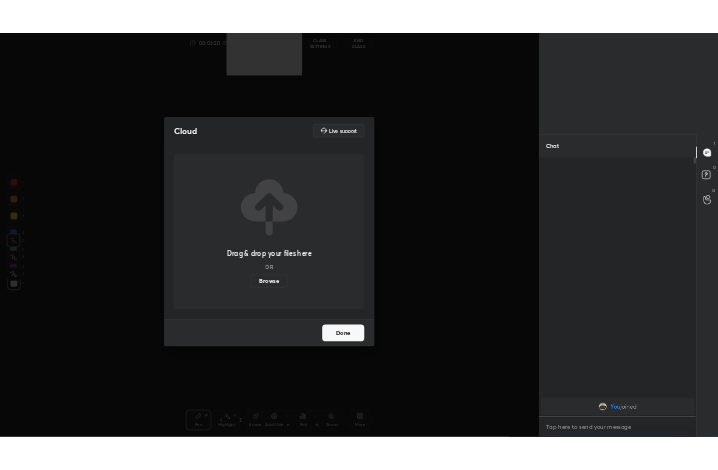 scroll, scrollTop: 342, scrollLeft: 524, axis: both 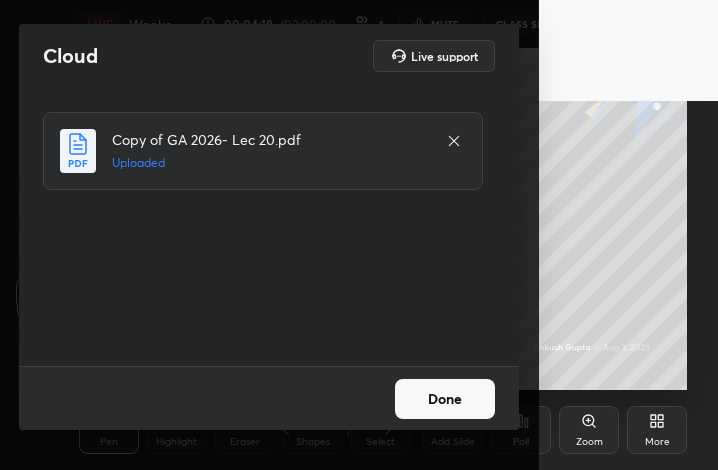 click on "Done" at bounding box center (445, 399) 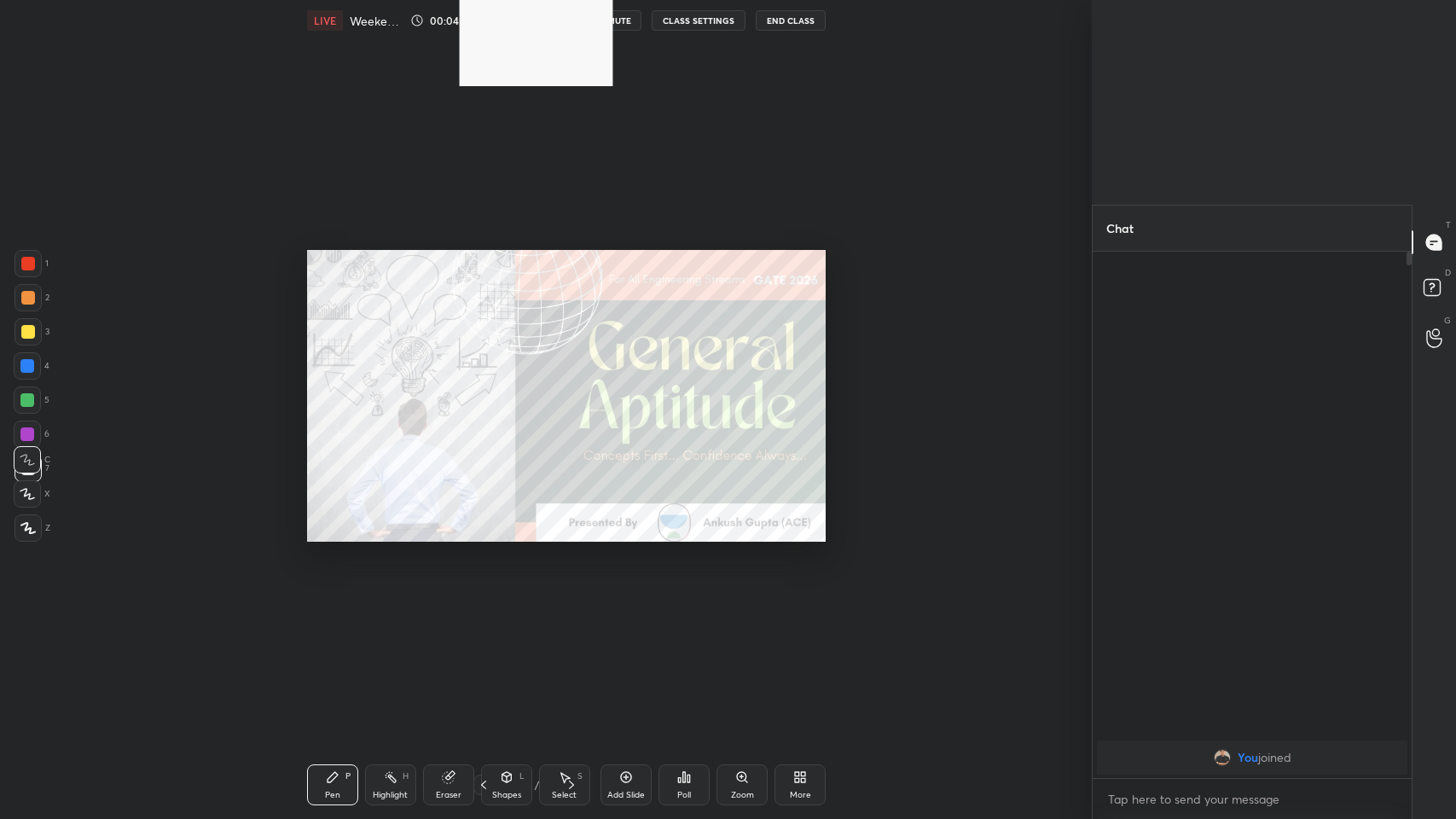 scroll, scrollTop: 84603, scrollLeft: 83945, axis: both 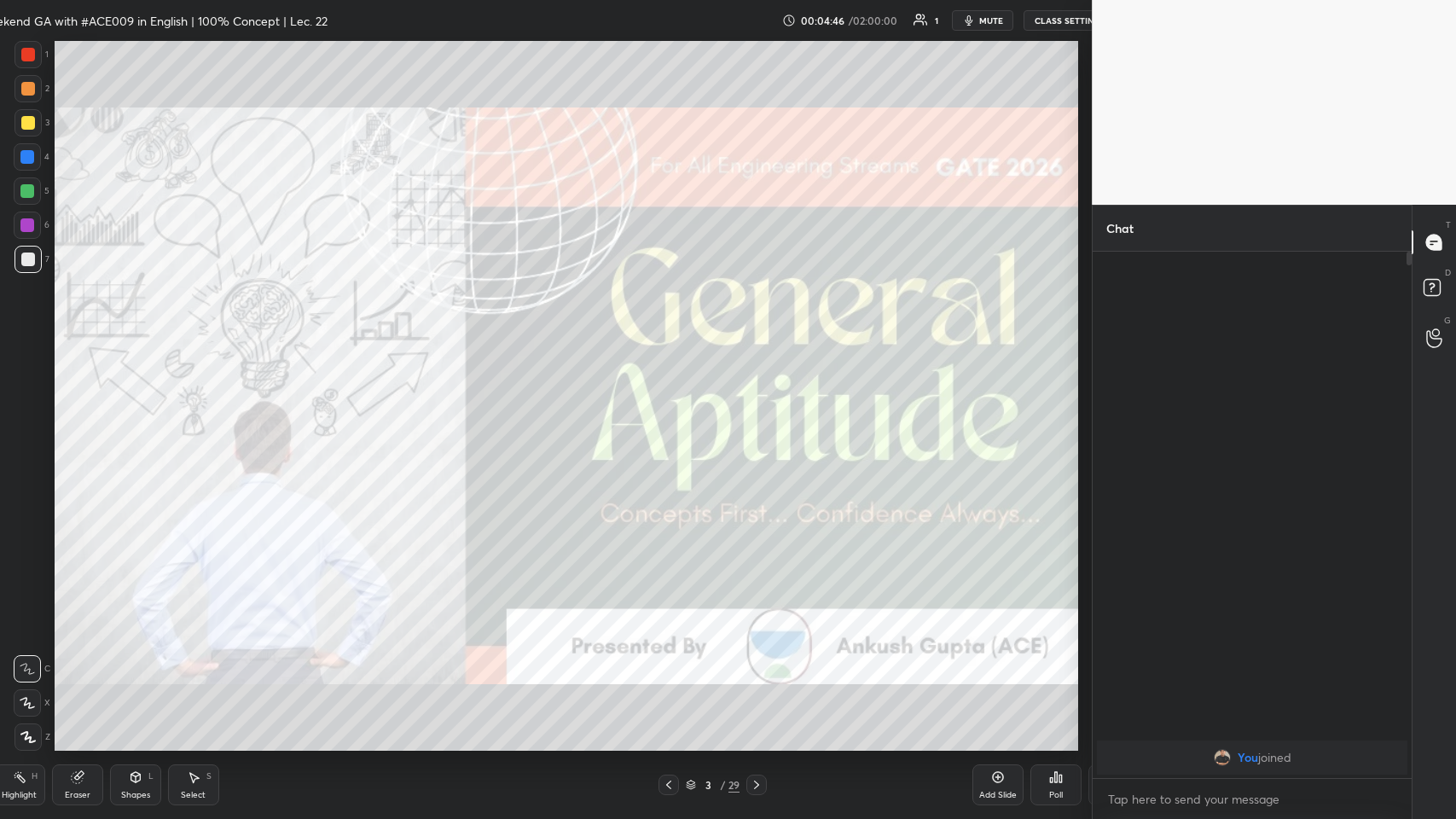 type on "x" 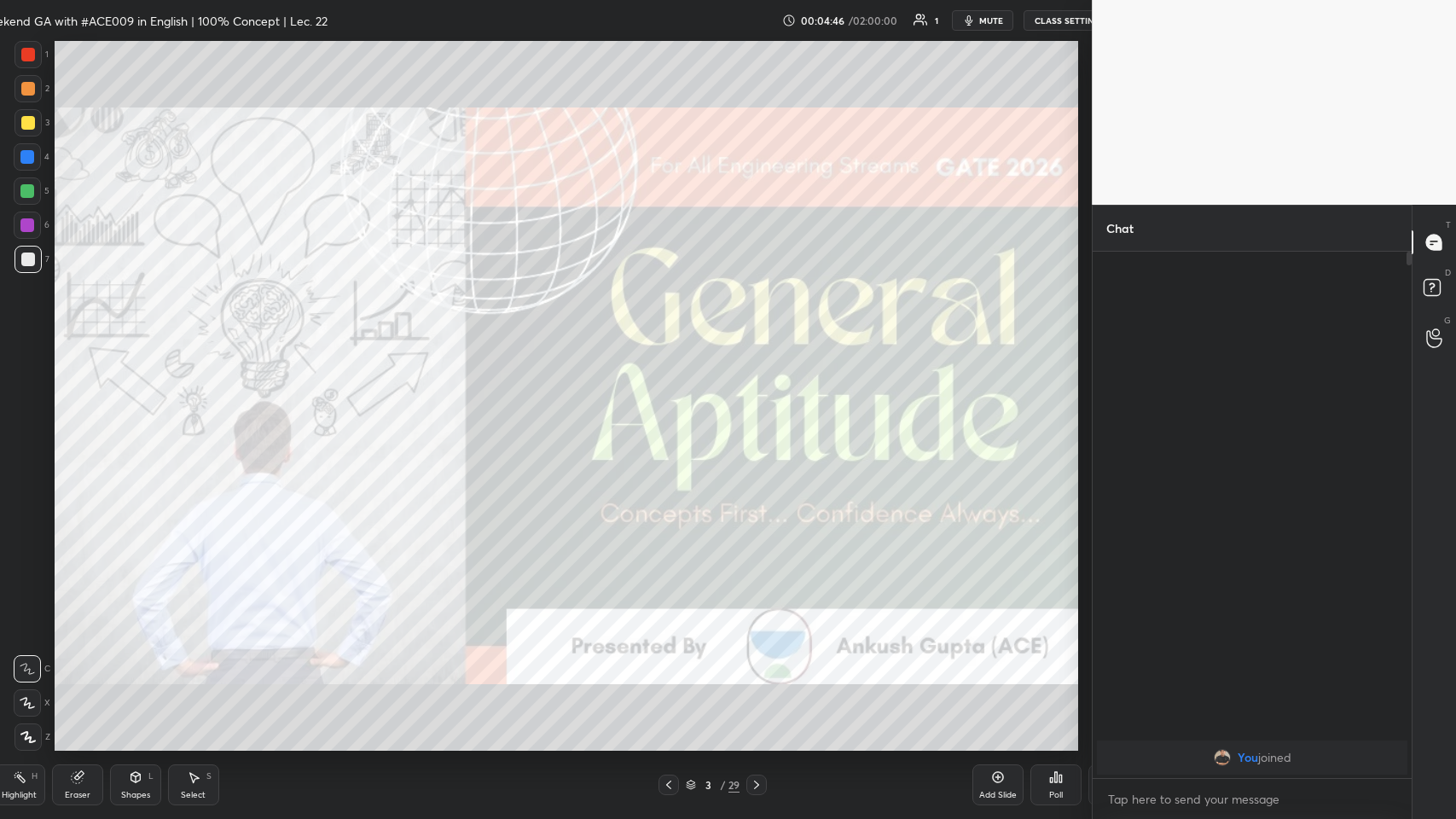scroll, scrollTop: 710, scrollLeft: 1090, axis: both 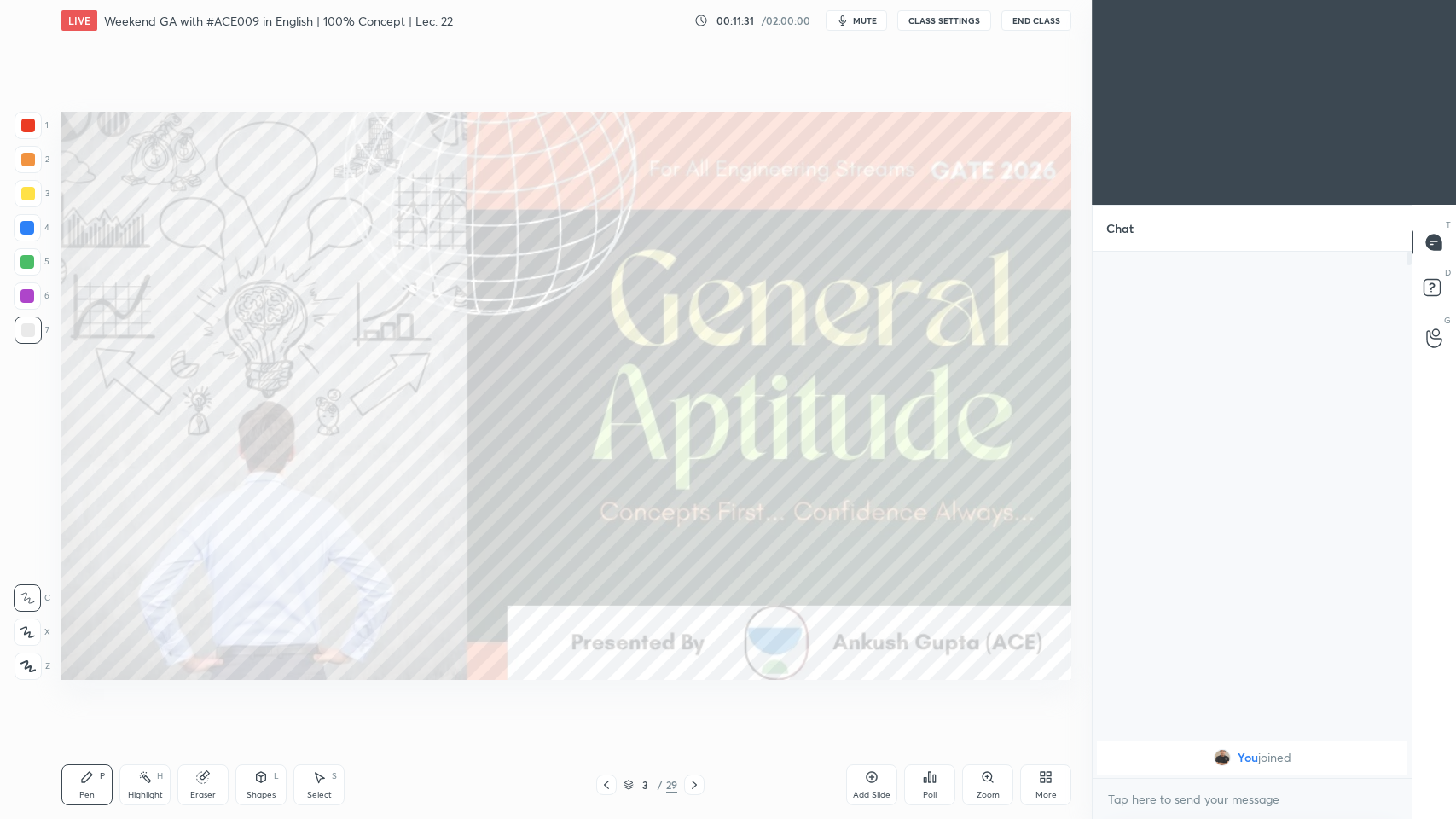 click 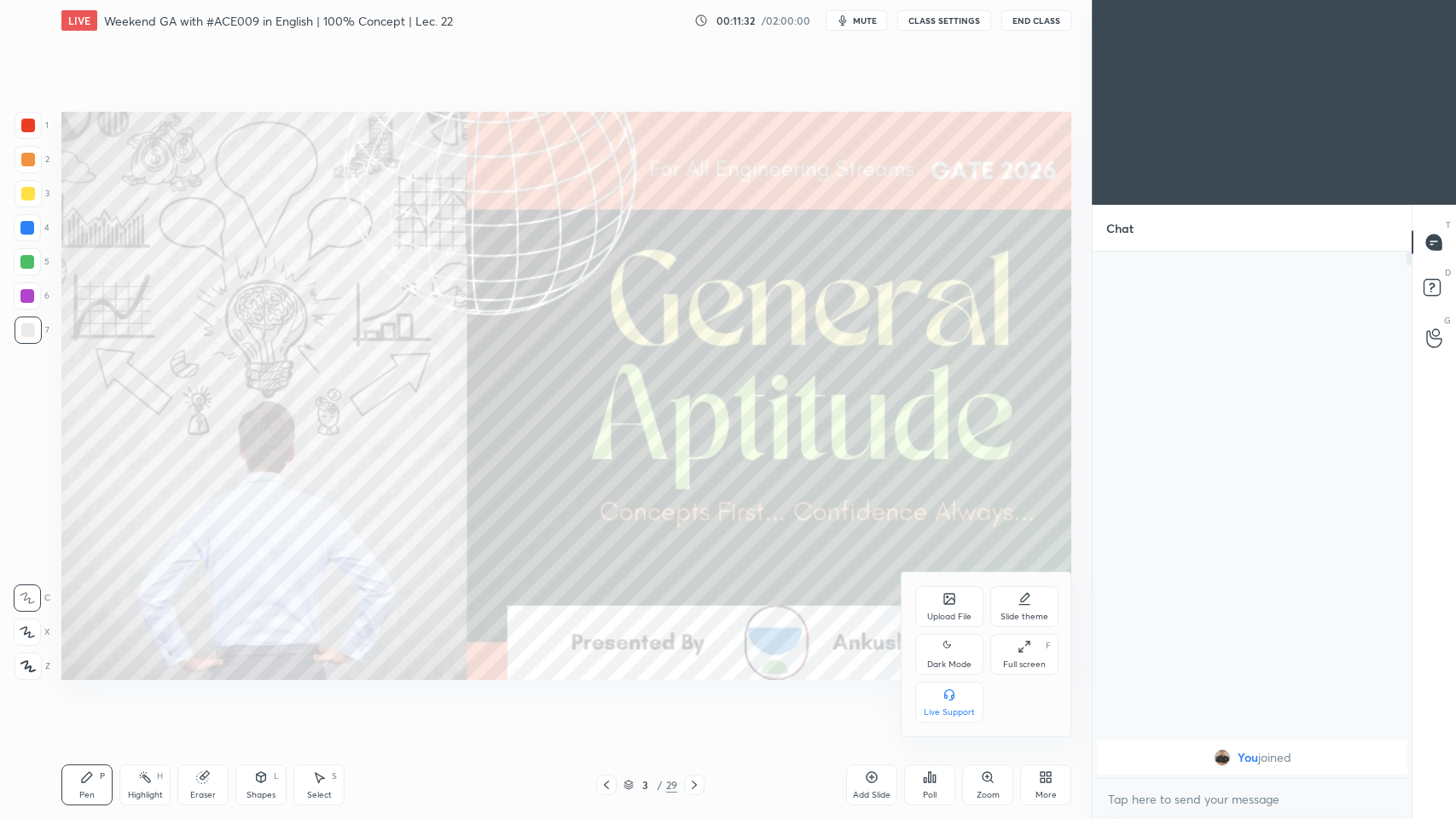 drag, startPoint x: 969, startPoint y: 645, endPoint x: 949, endPoint y: 674, distance: 35.22783 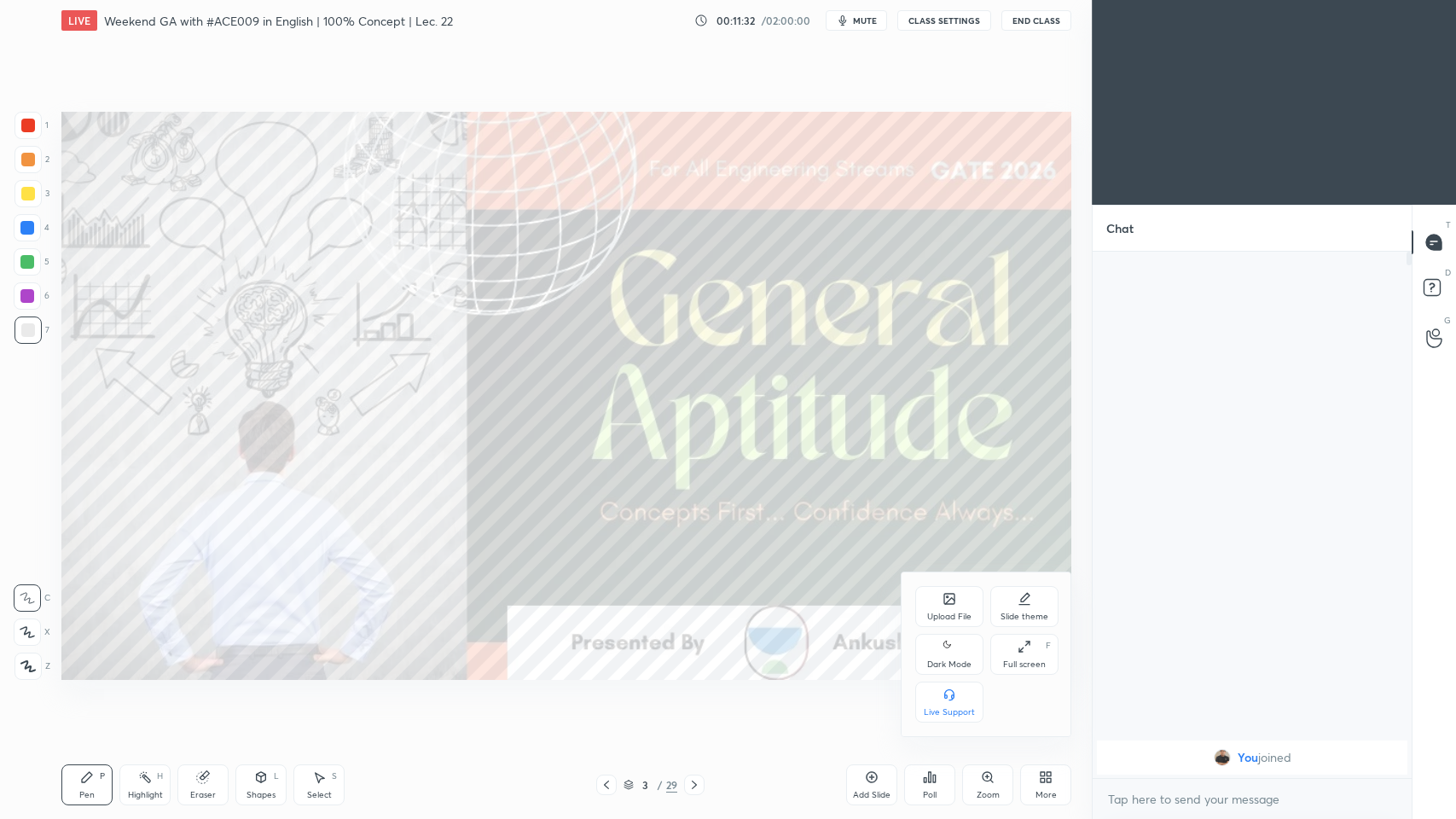 click on "Dark Mode" at bounding box center (949, 654) 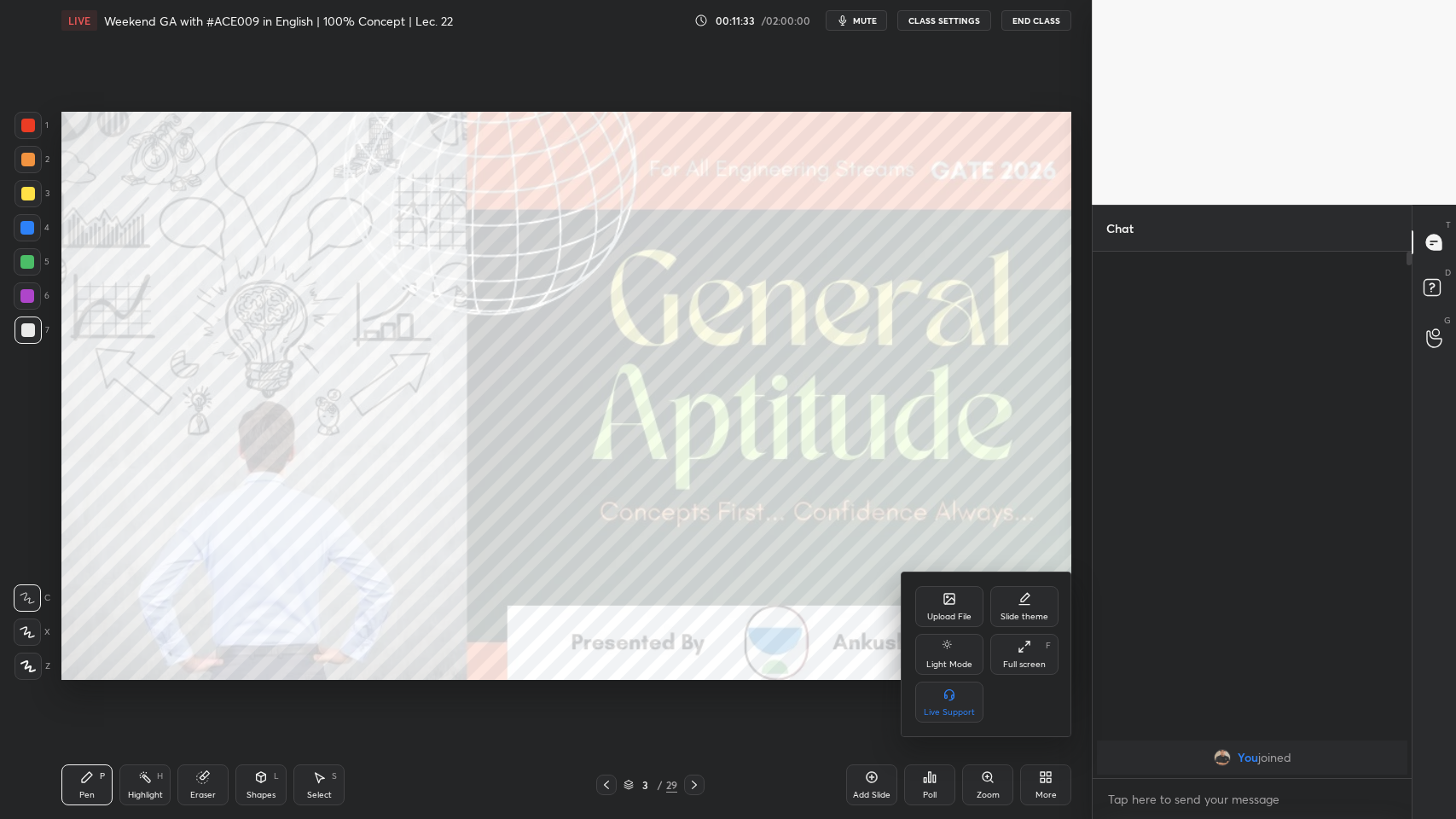 click at bounding box center [728, 410] 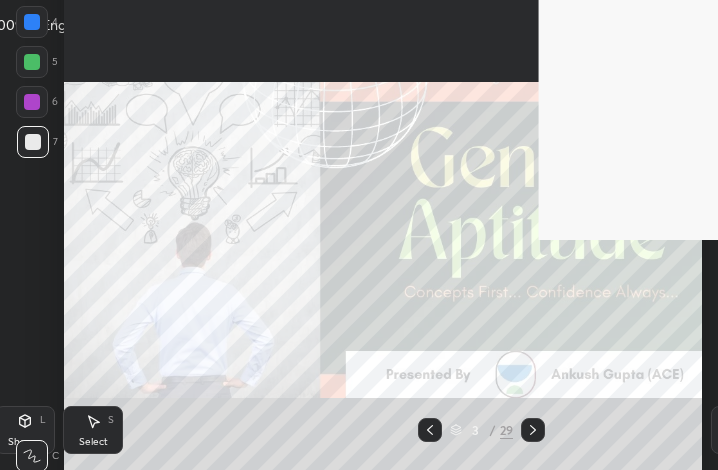 scroll, scrollTop: 342, scrollLeft: 471, axis: both 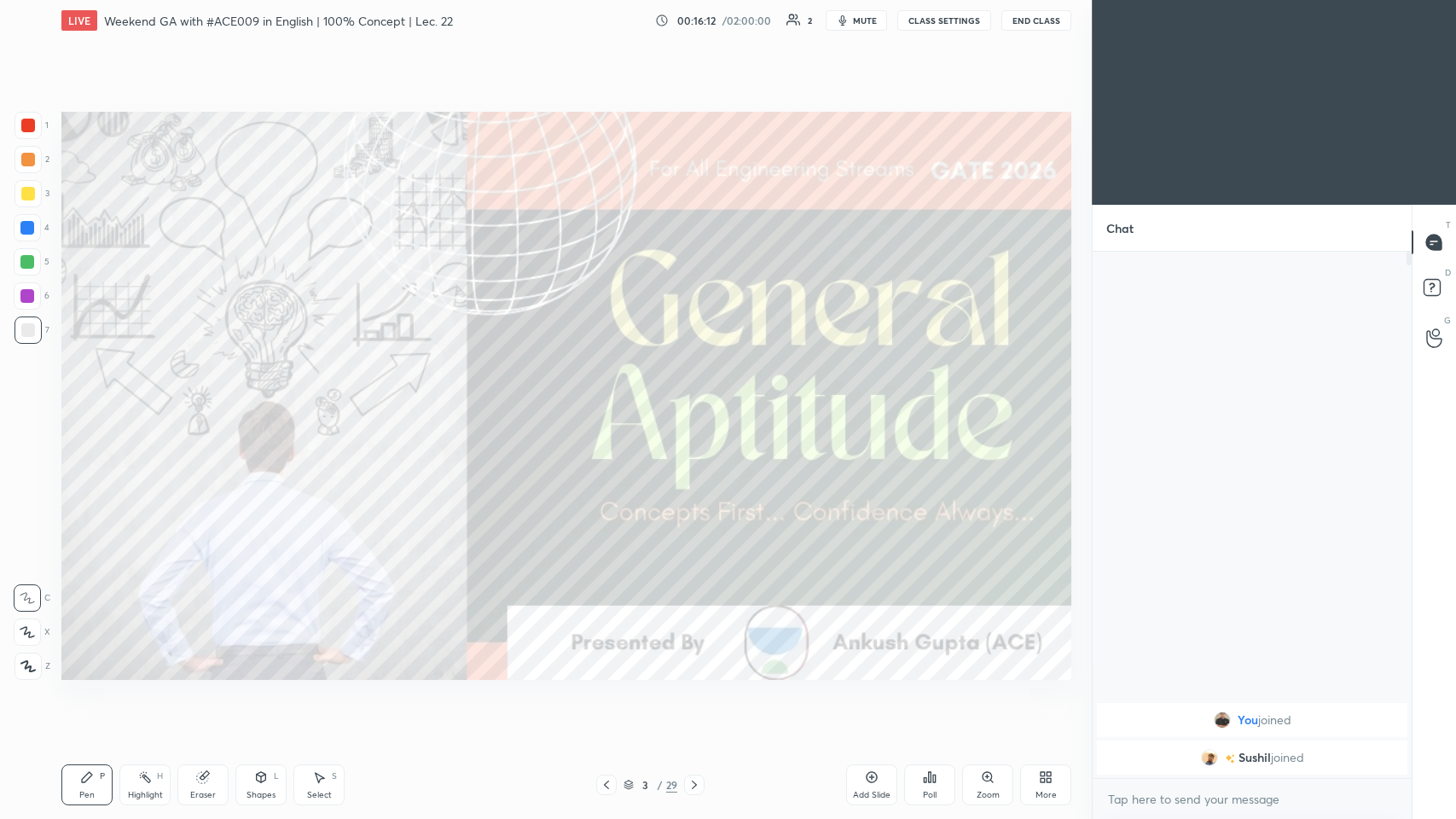 click on "More" at bounding box center (1046, 785) 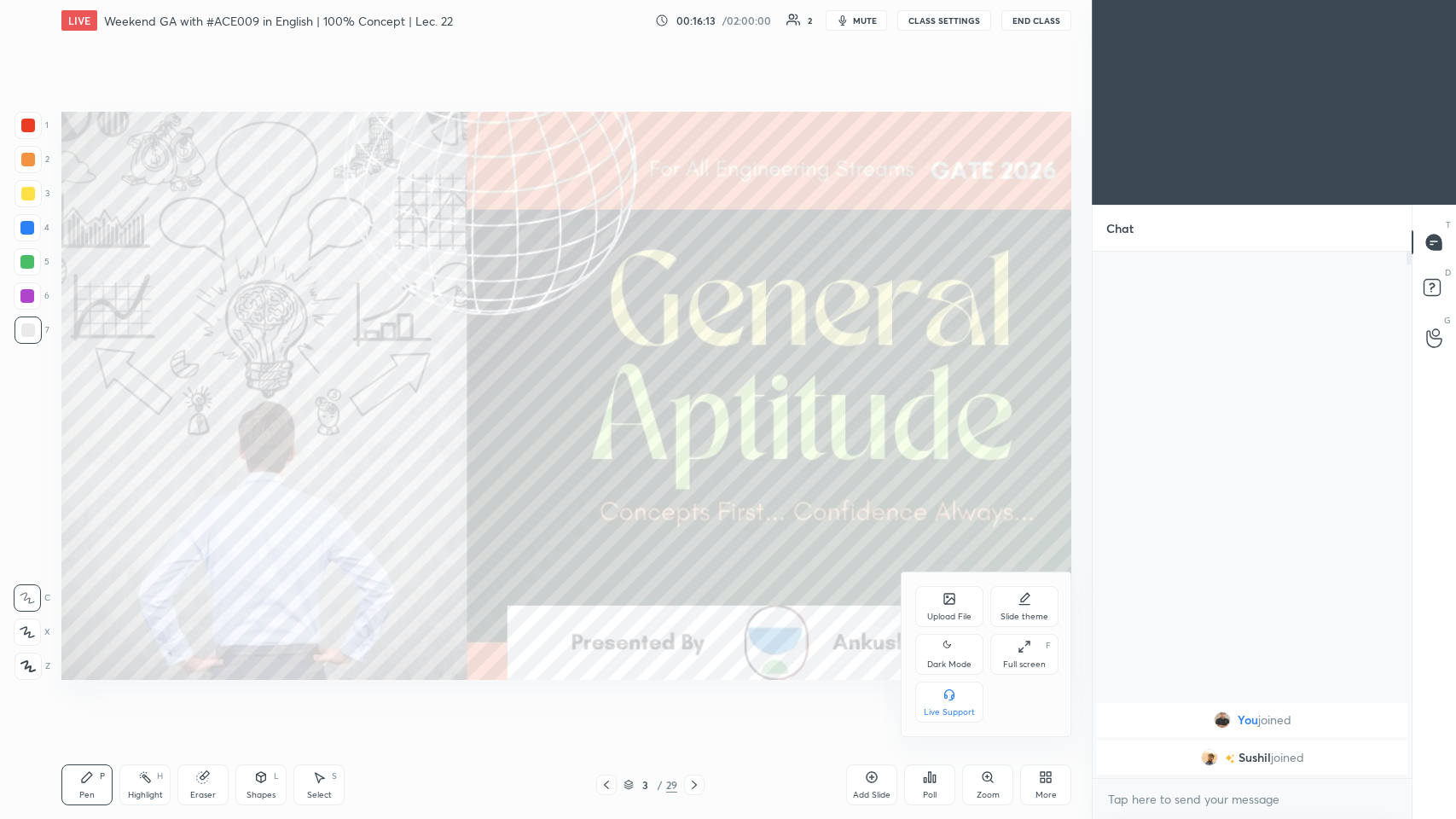drag, startPoint x: 964, startPoint y: 658, endPoint x: 867, endPoint y: 612, distance: 107.35455 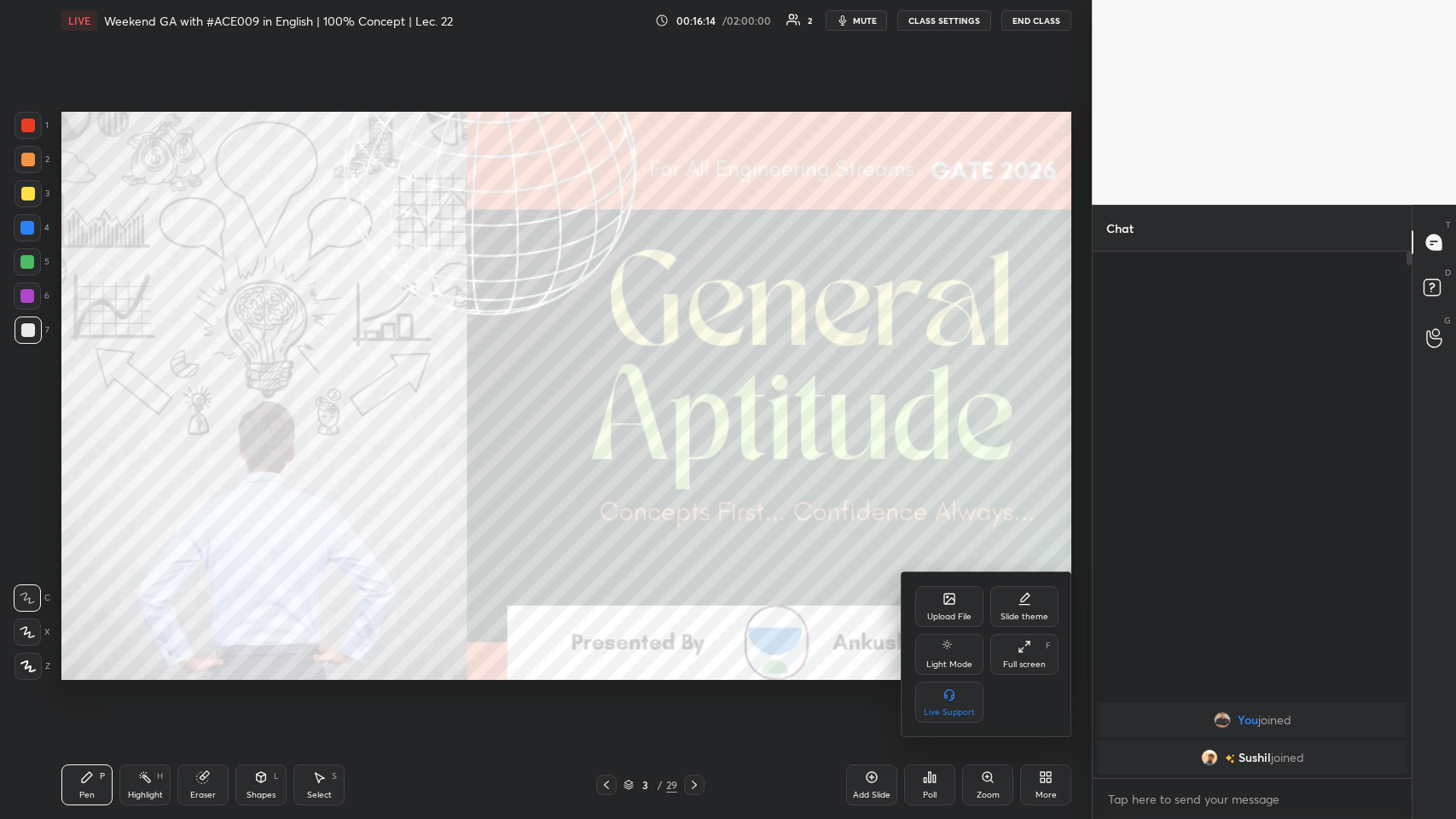 click at bounding box center [728, 410] 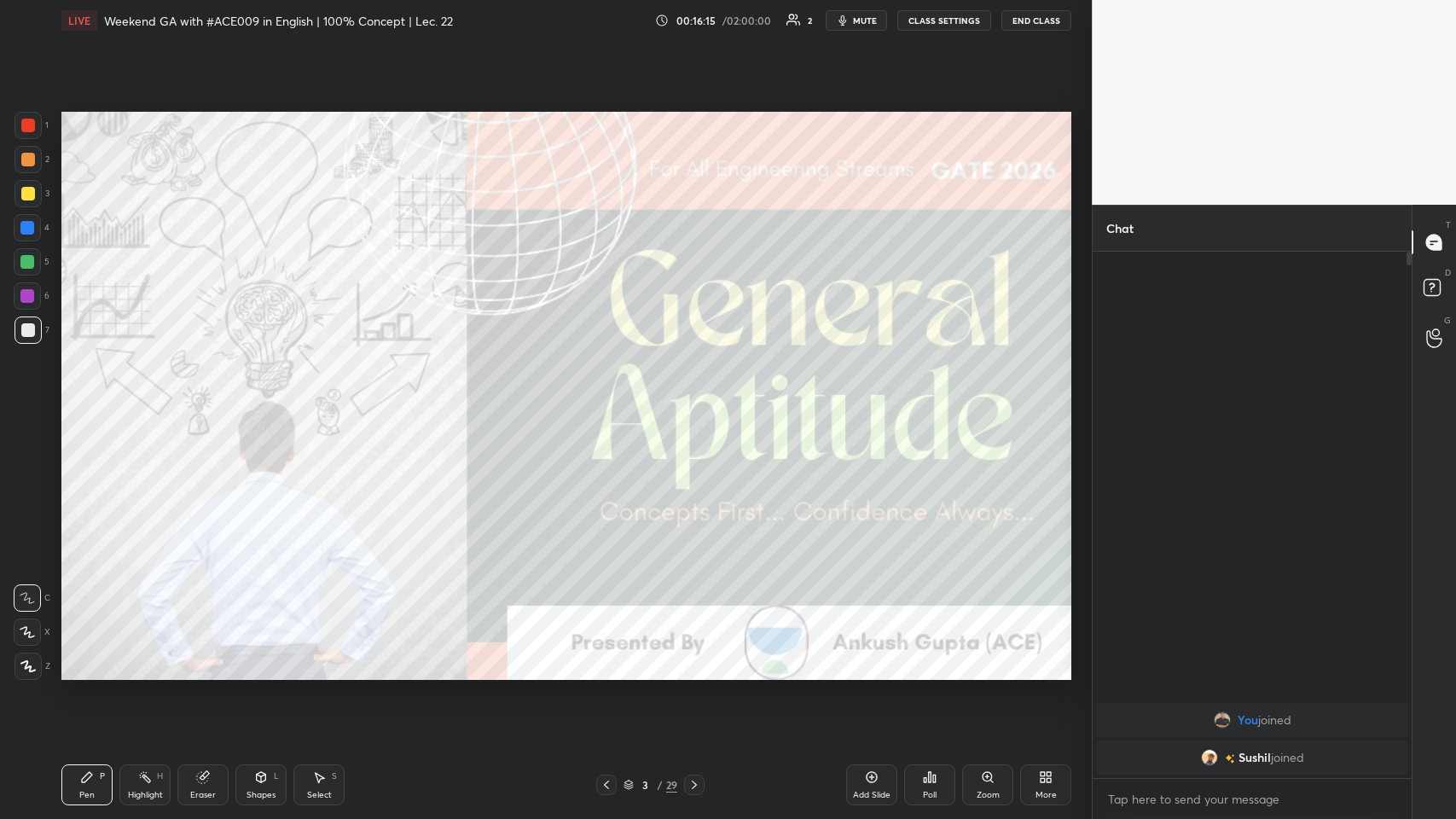 click at bounding box center (28, 194) 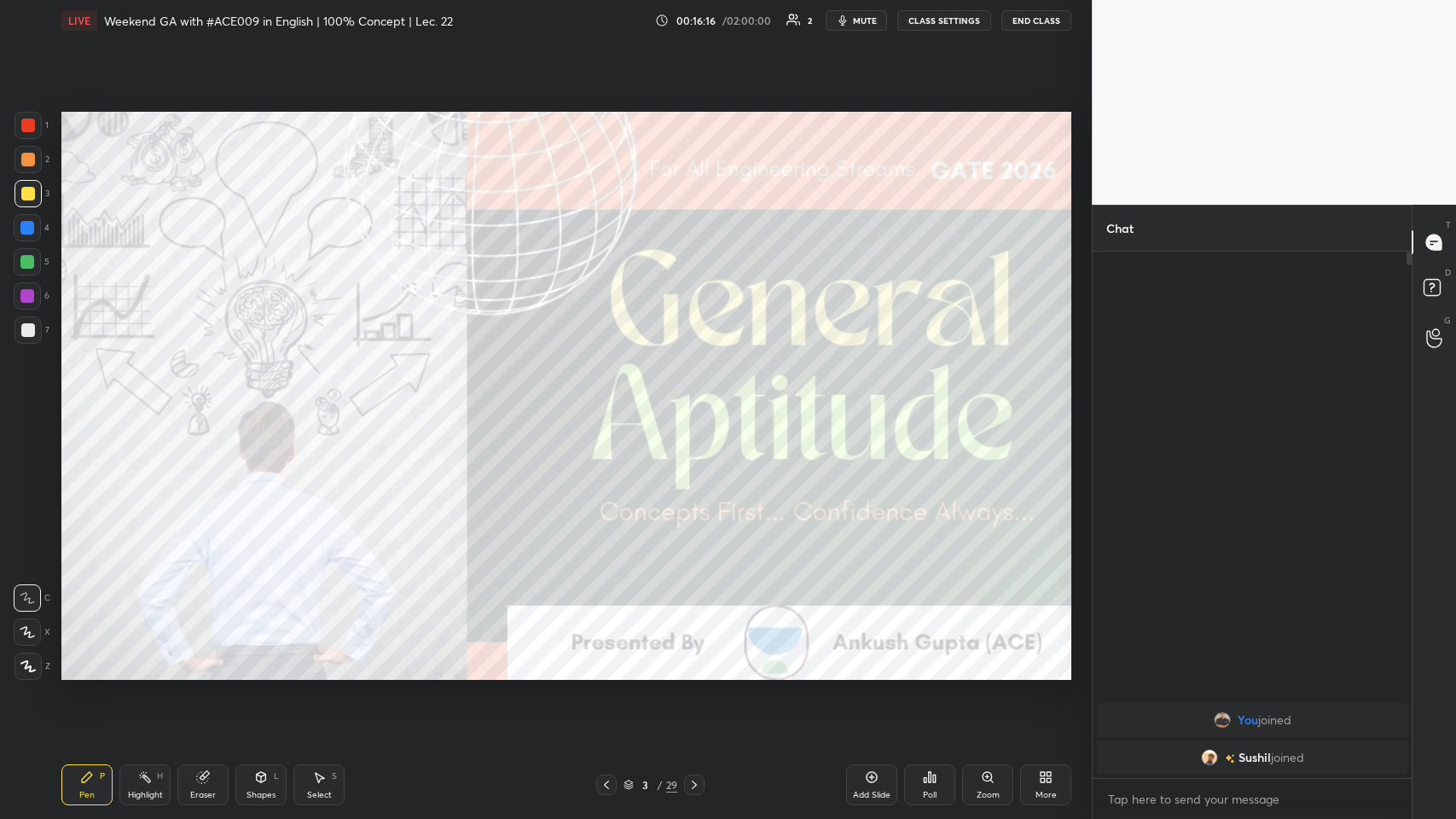 click at bounding box center (28, 666) 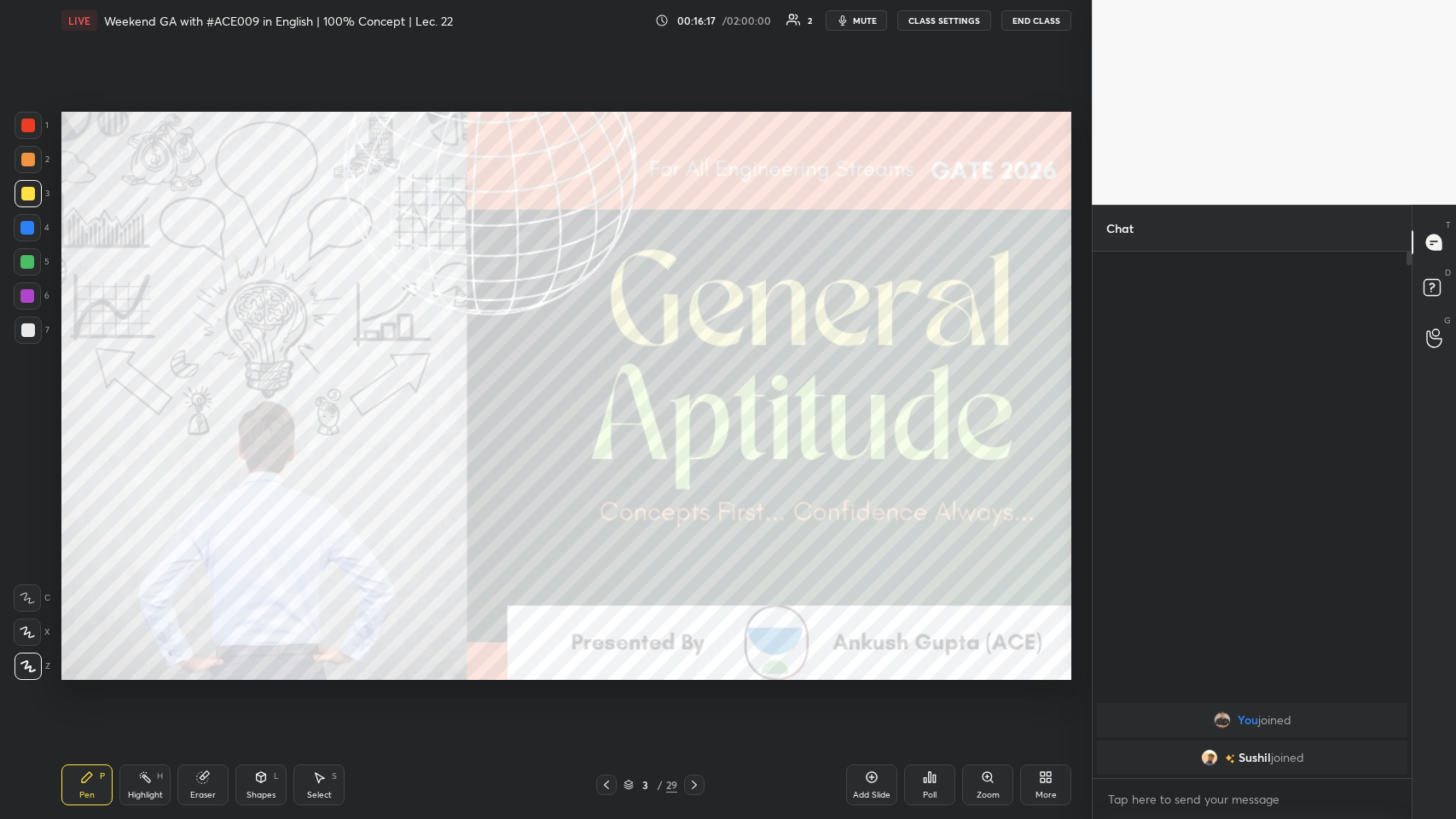 click 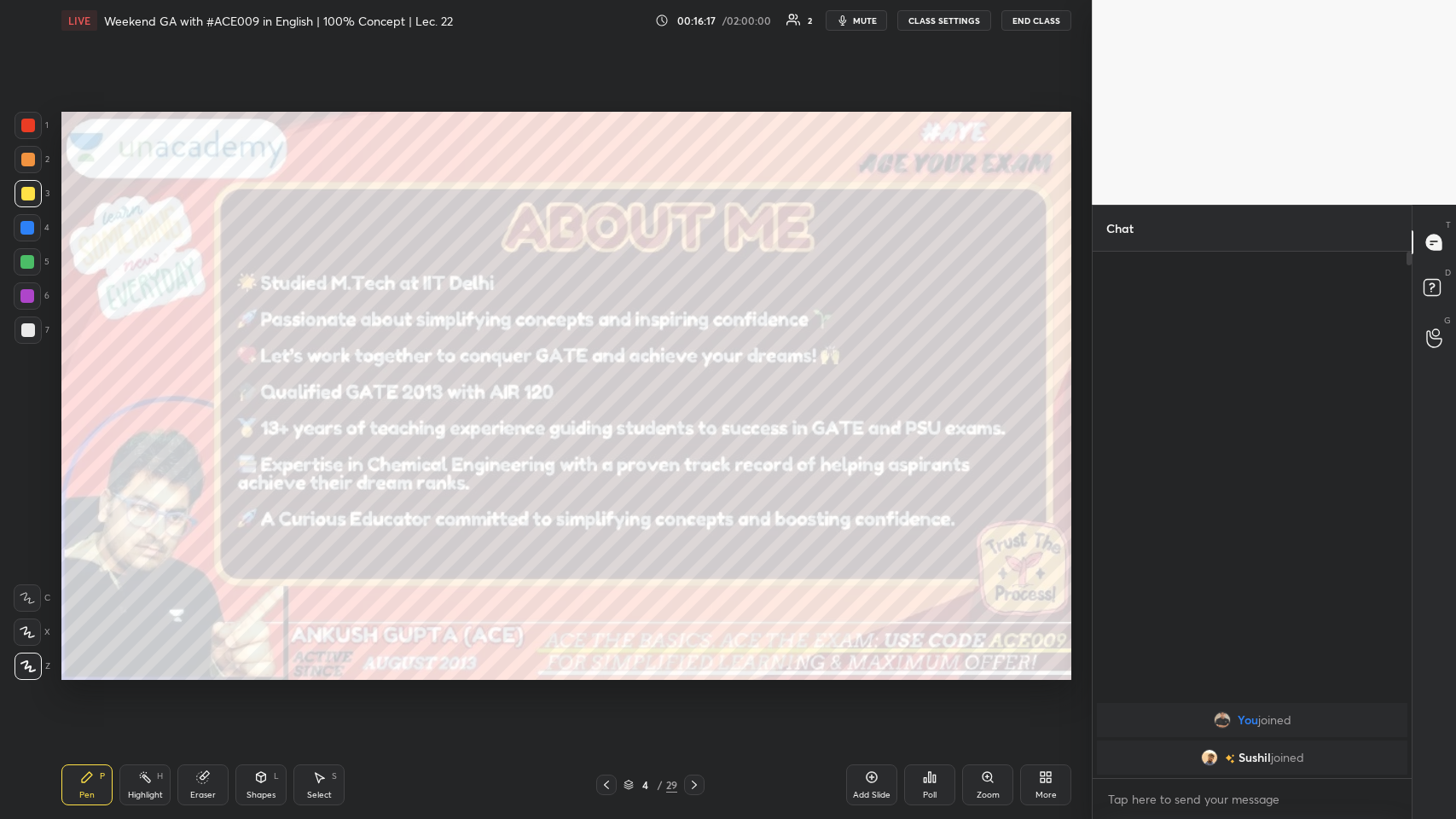click 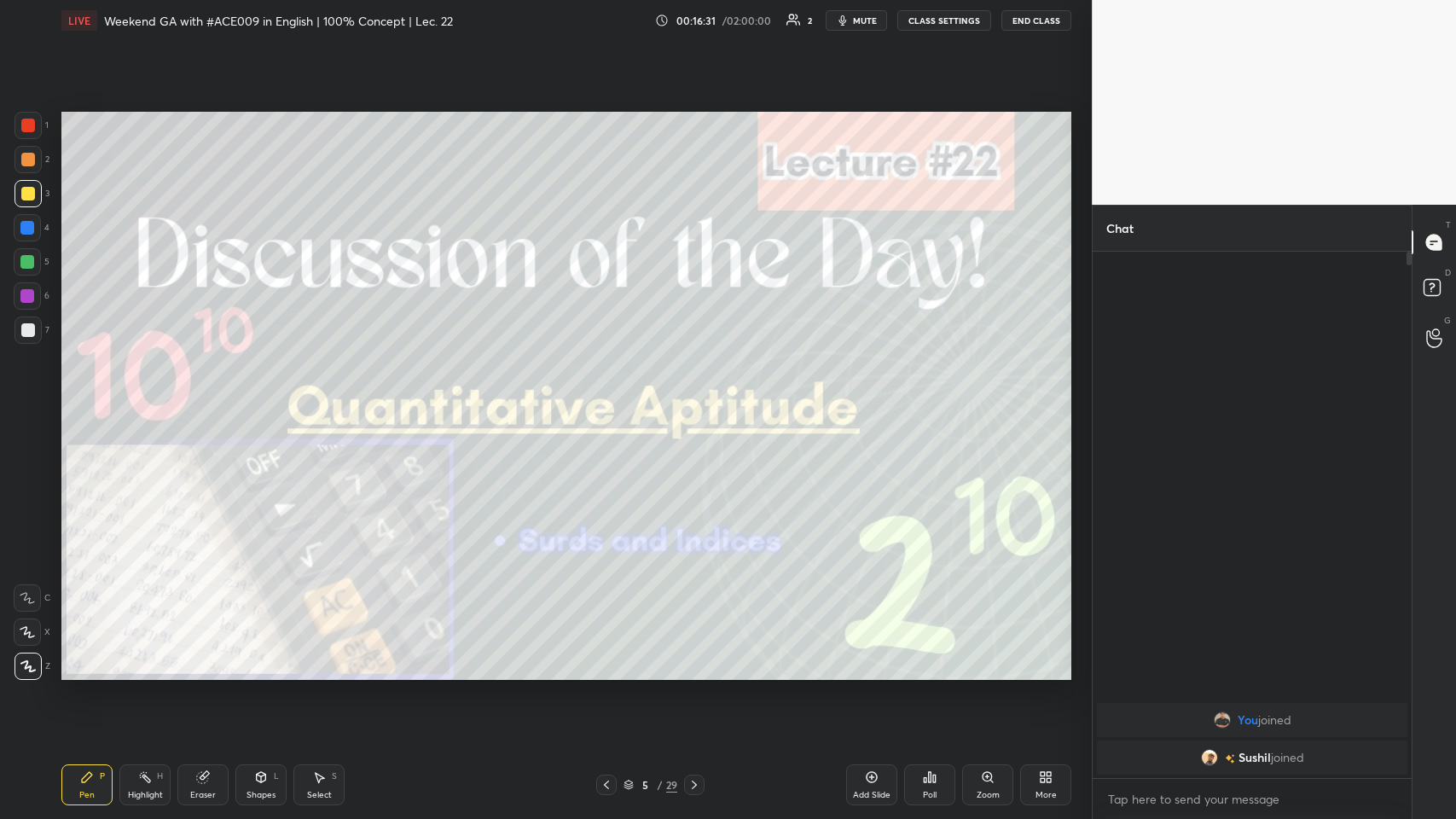 click at bounding box center [28, 330] 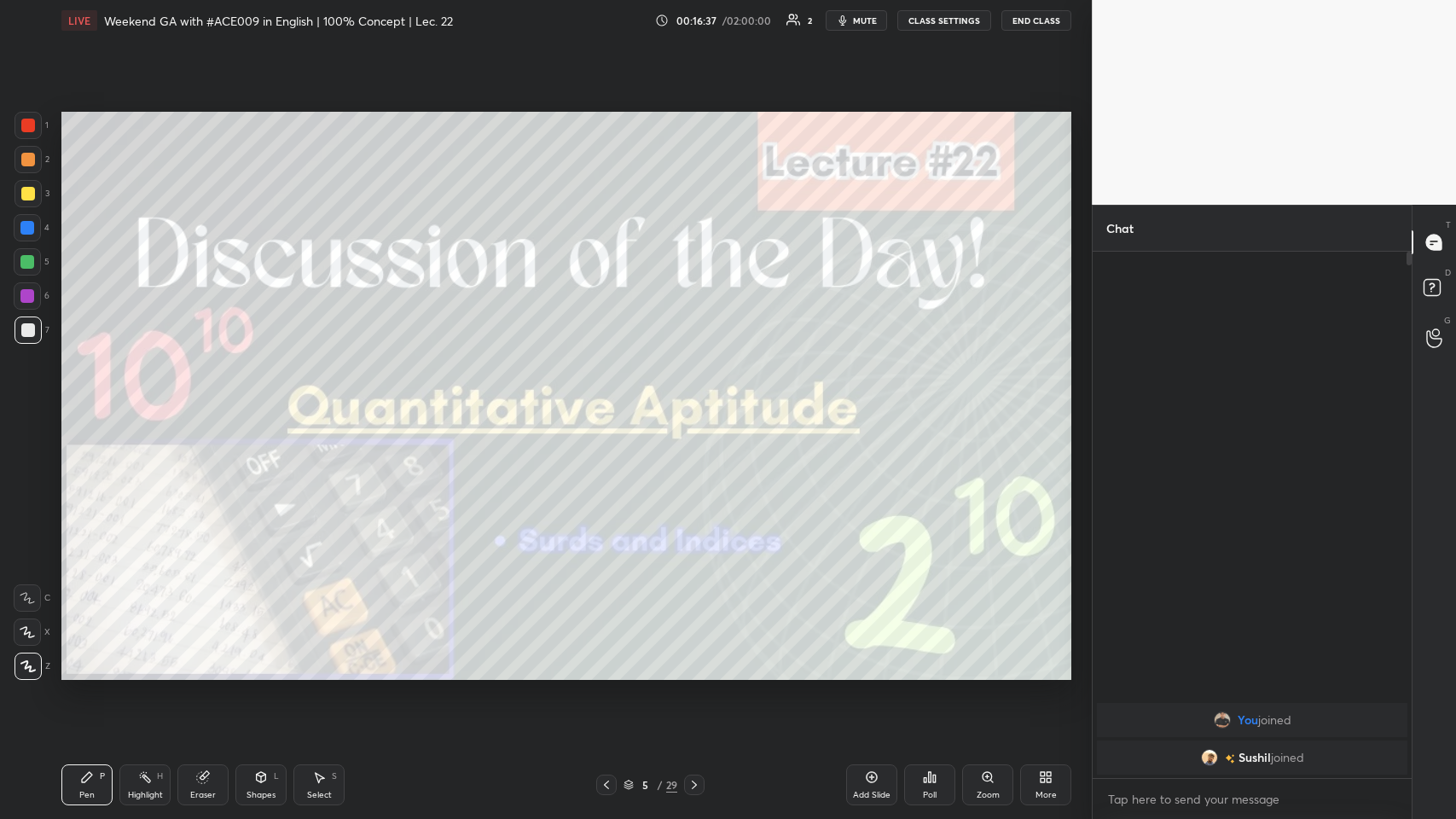 click 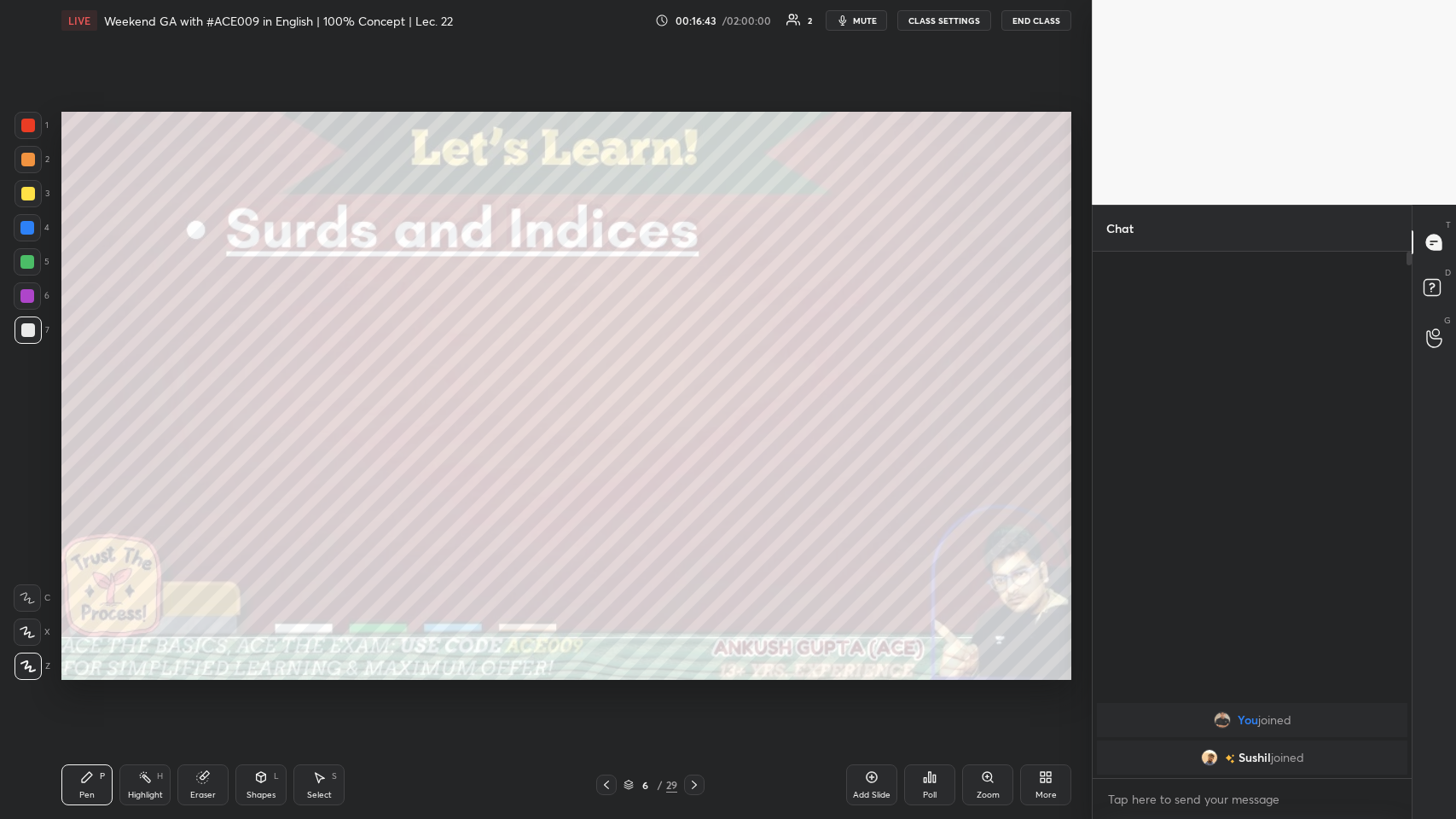 click at bounding box center (27, 228) 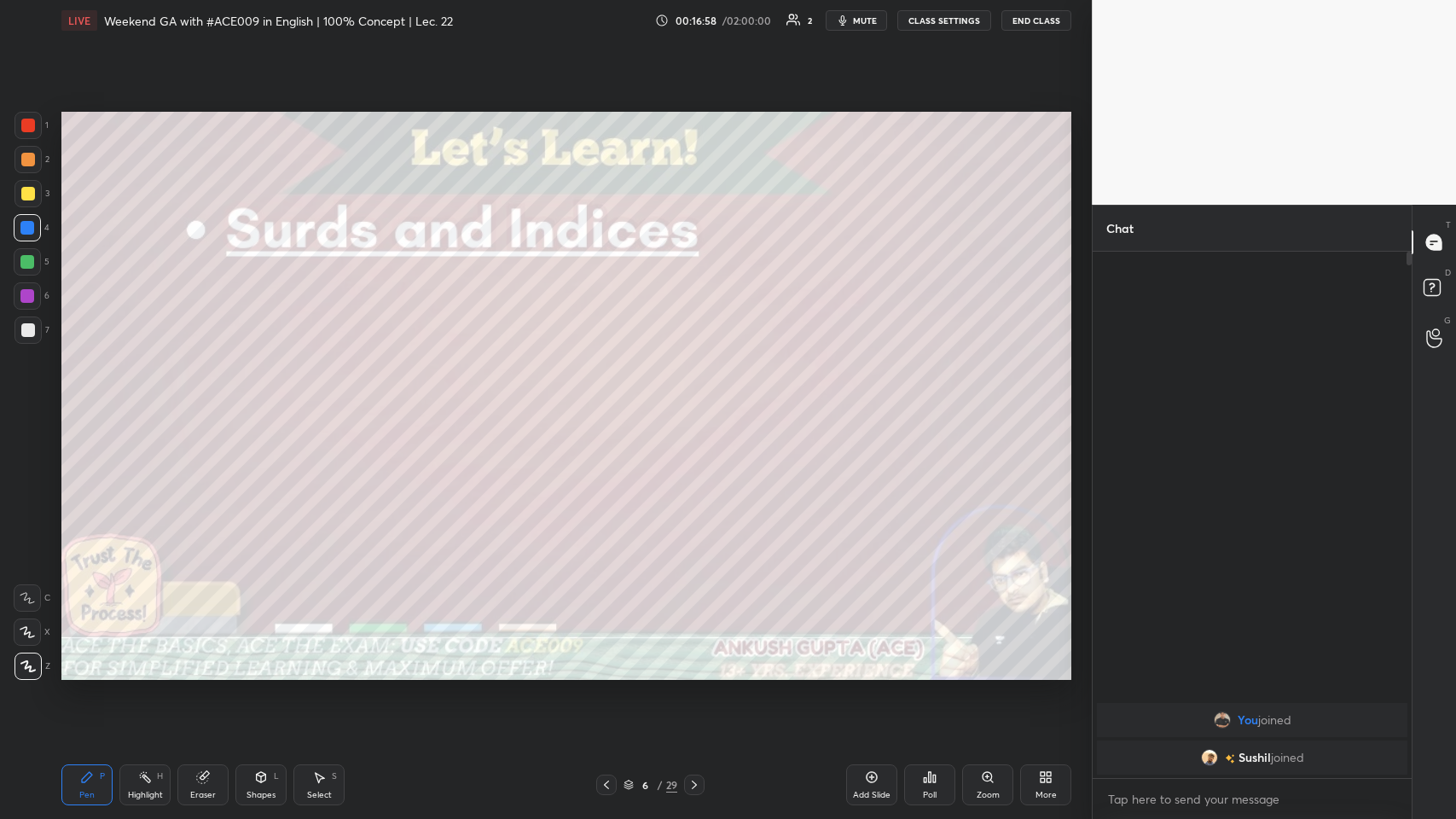 click 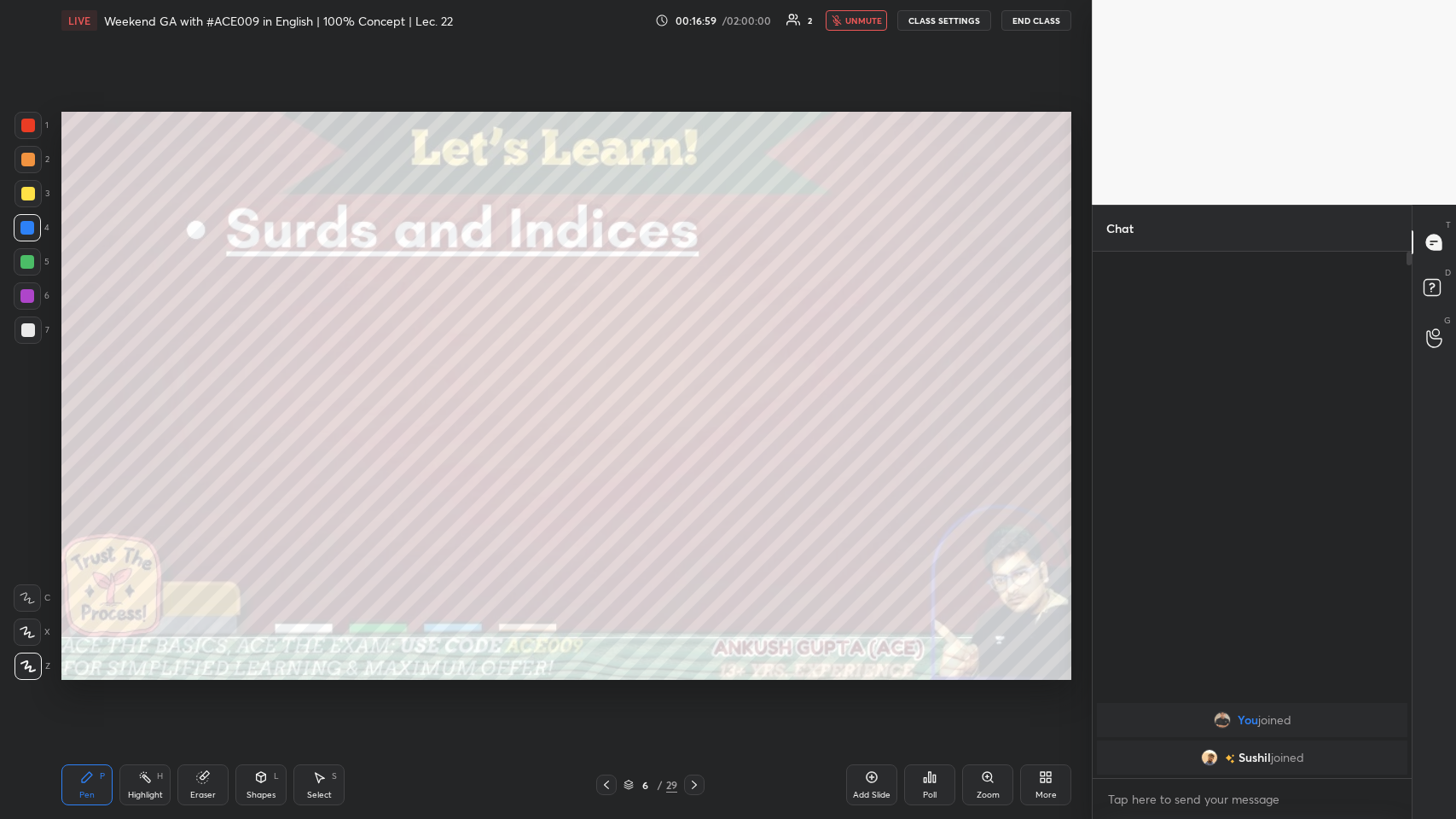 click on "unmute" at bounding box center (863, 20) 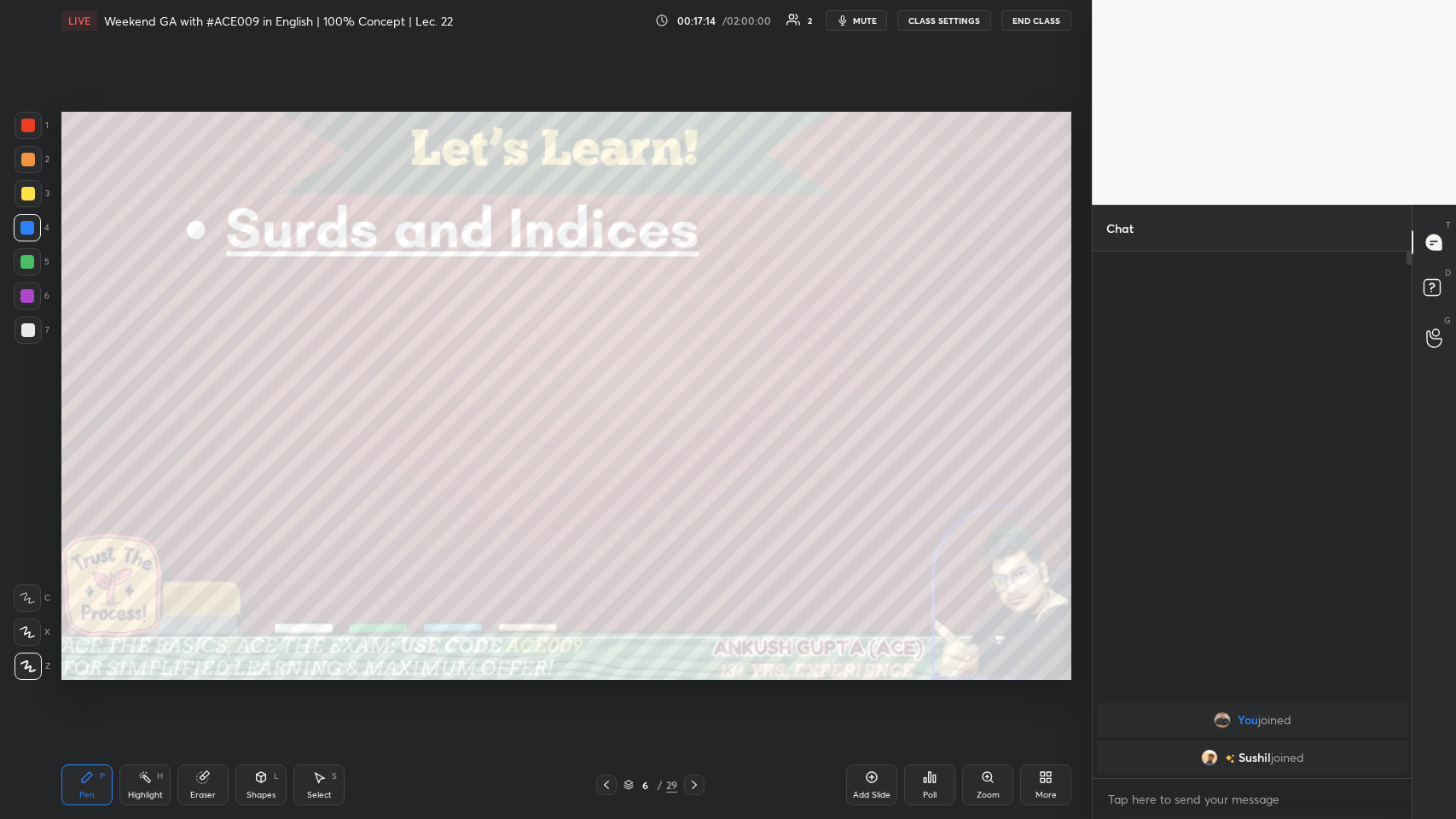 click at bounding box center [27, 228] 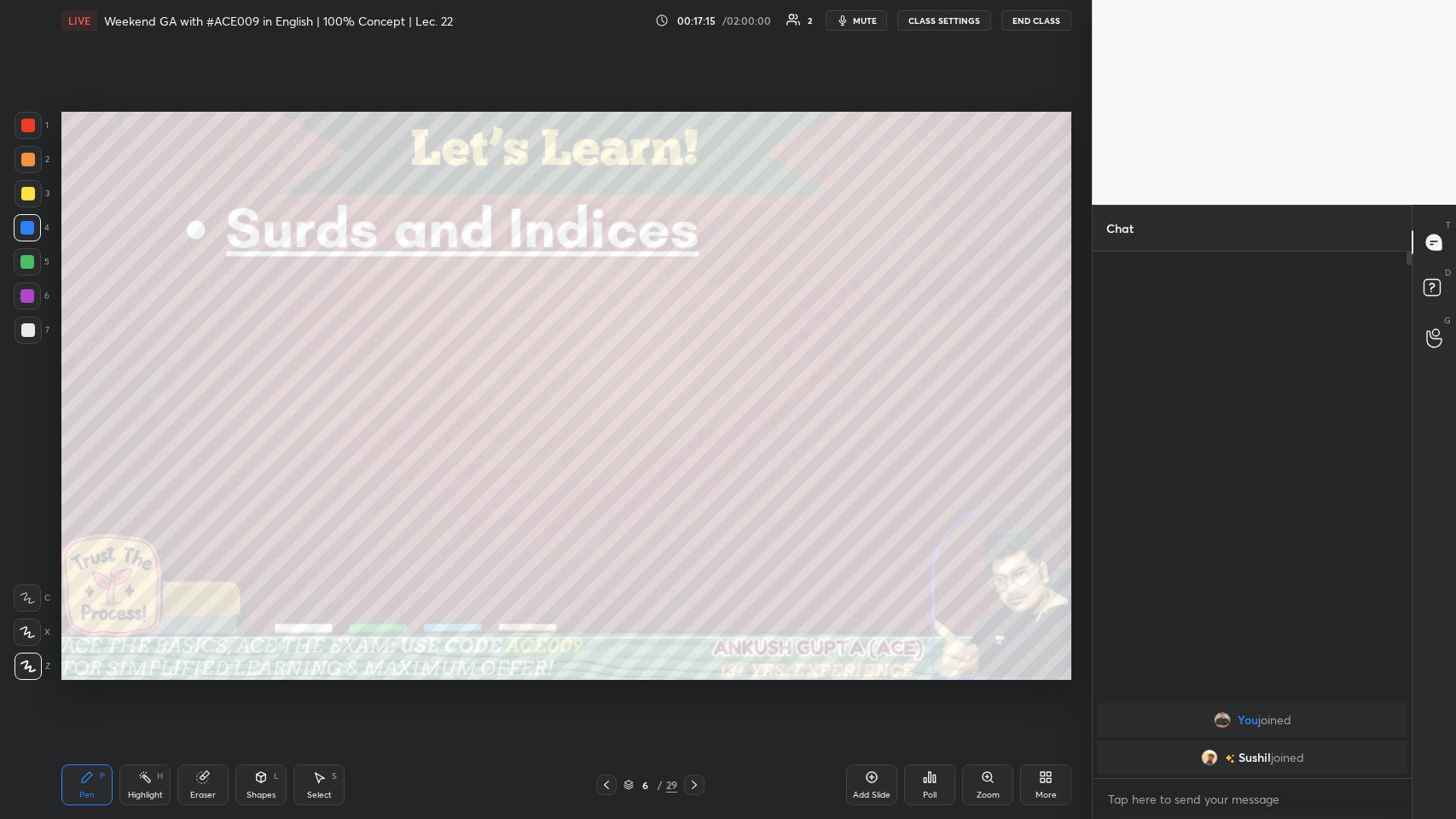 click at bounding box center (28, 194) 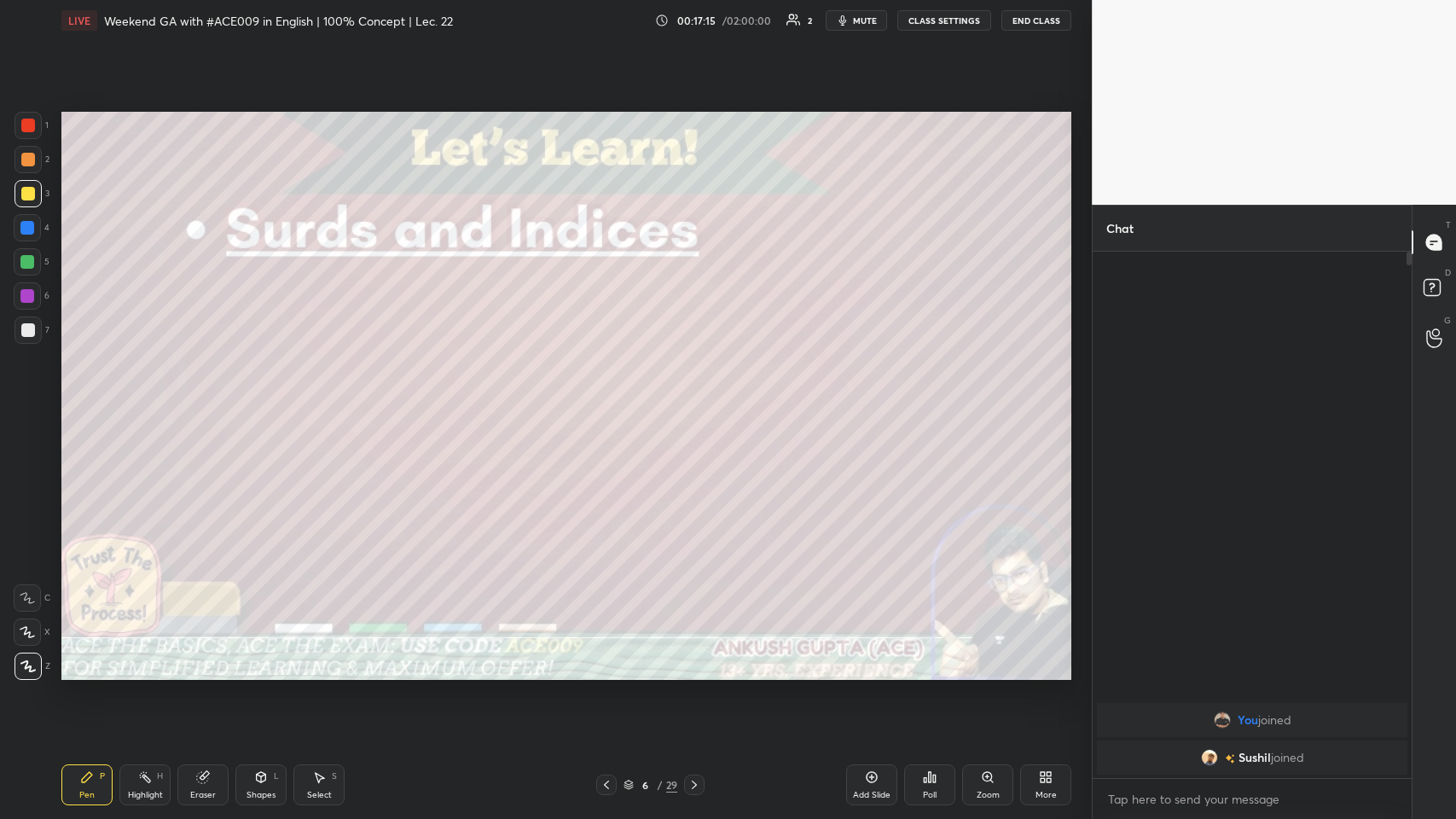 click at bounding box center (27, 228) 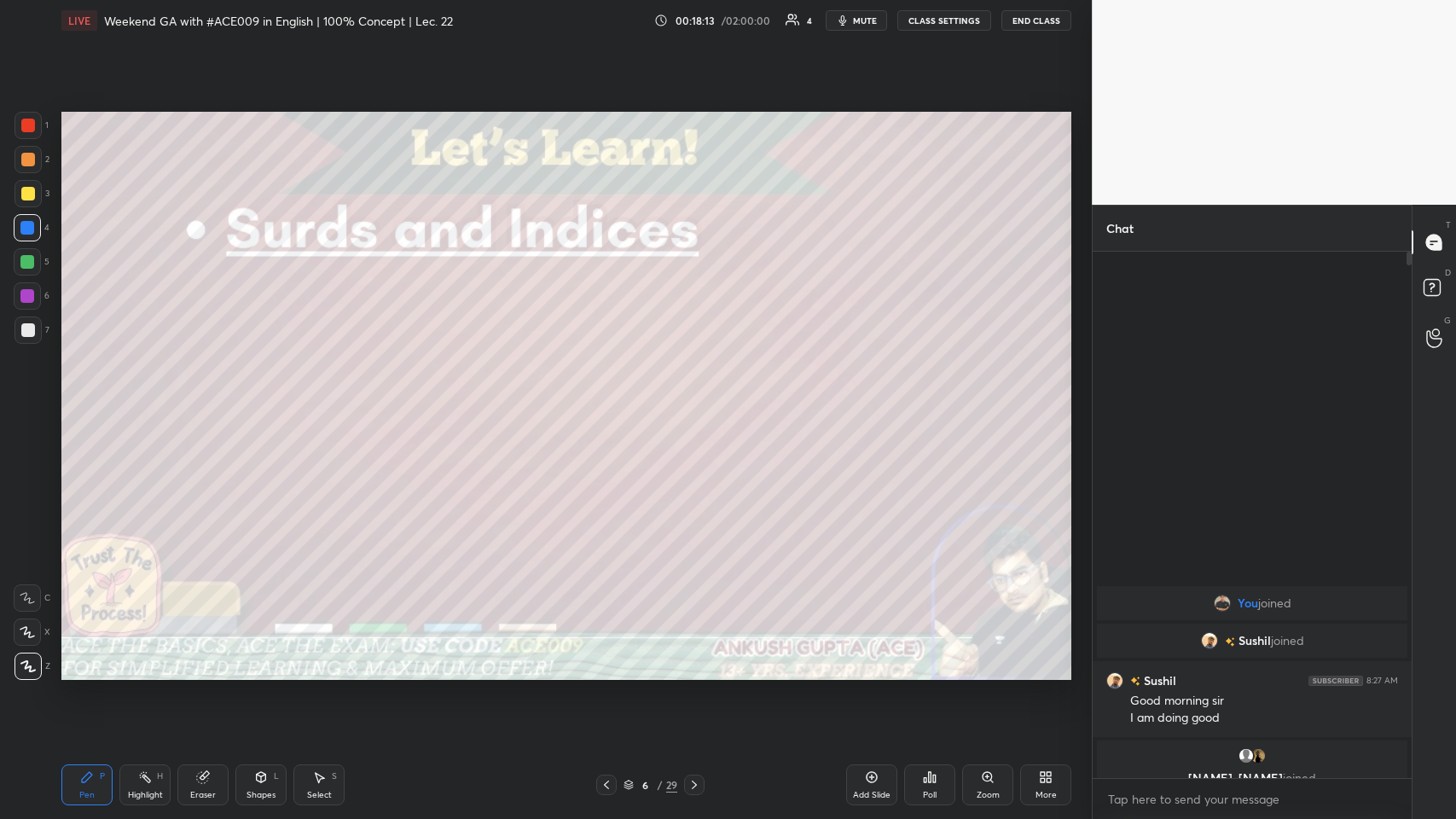 click at bounding box center [27, 262] 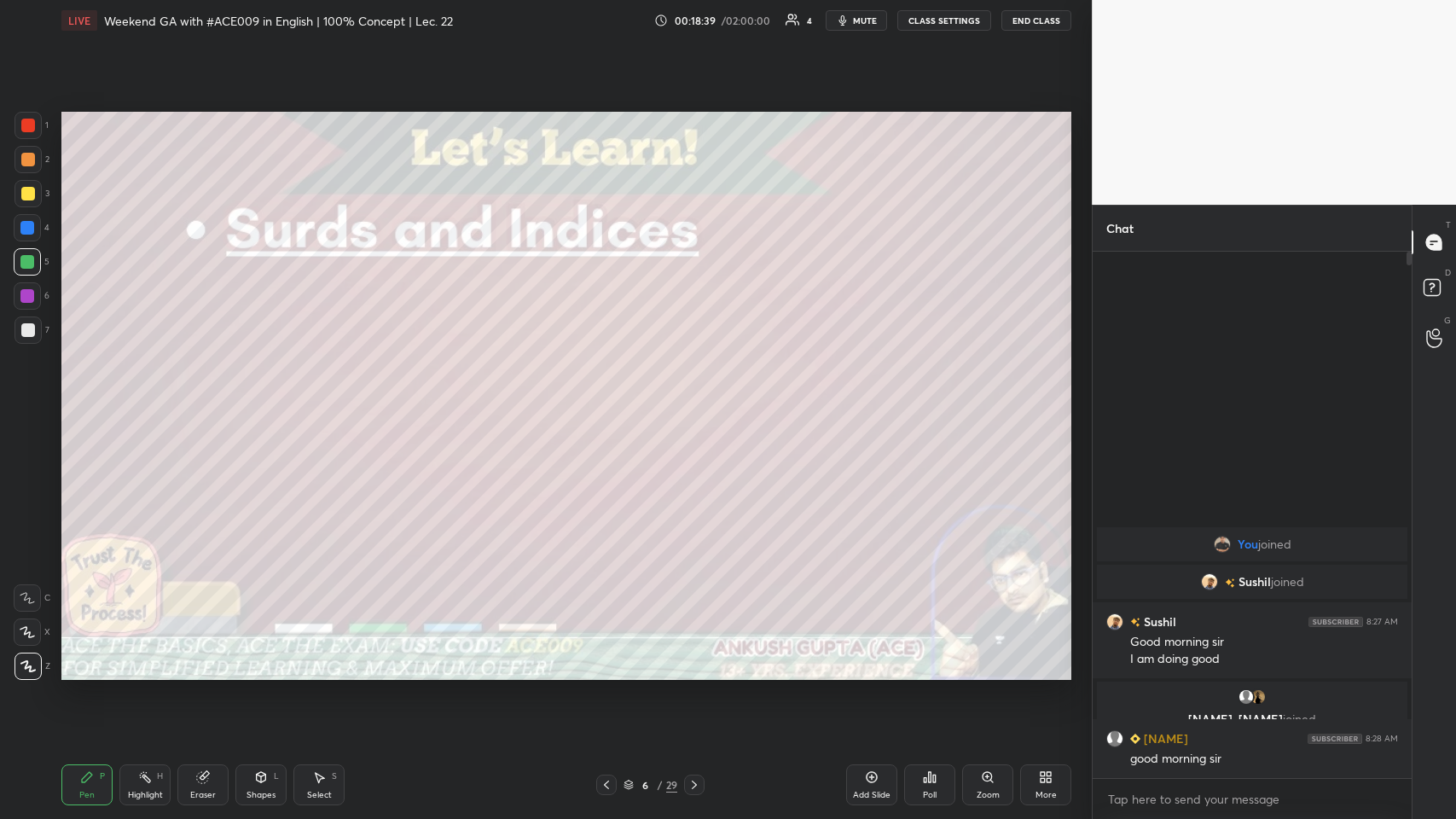 click at bounding box center (28, 194) 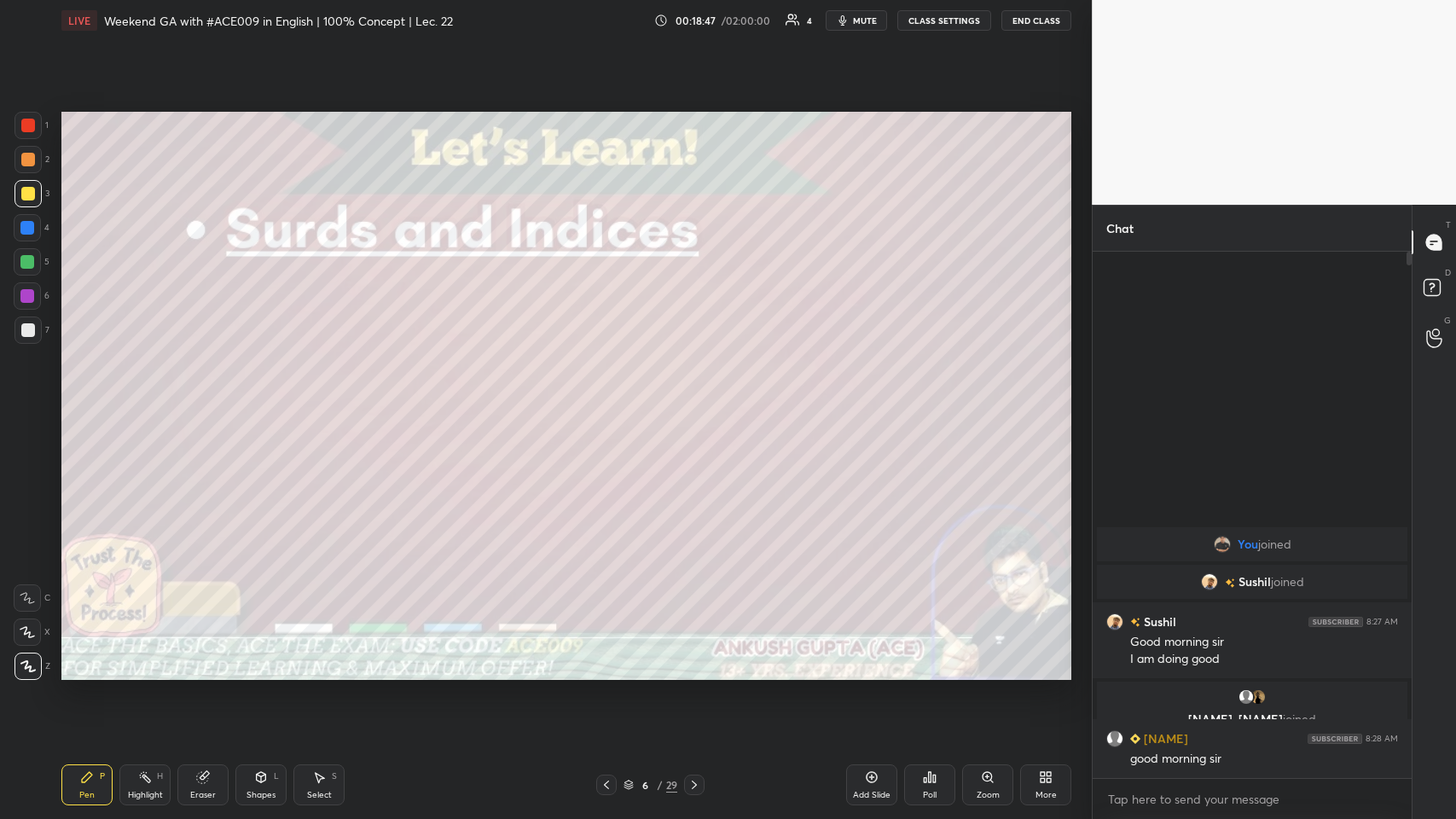 click at bounding box center [27, 262] 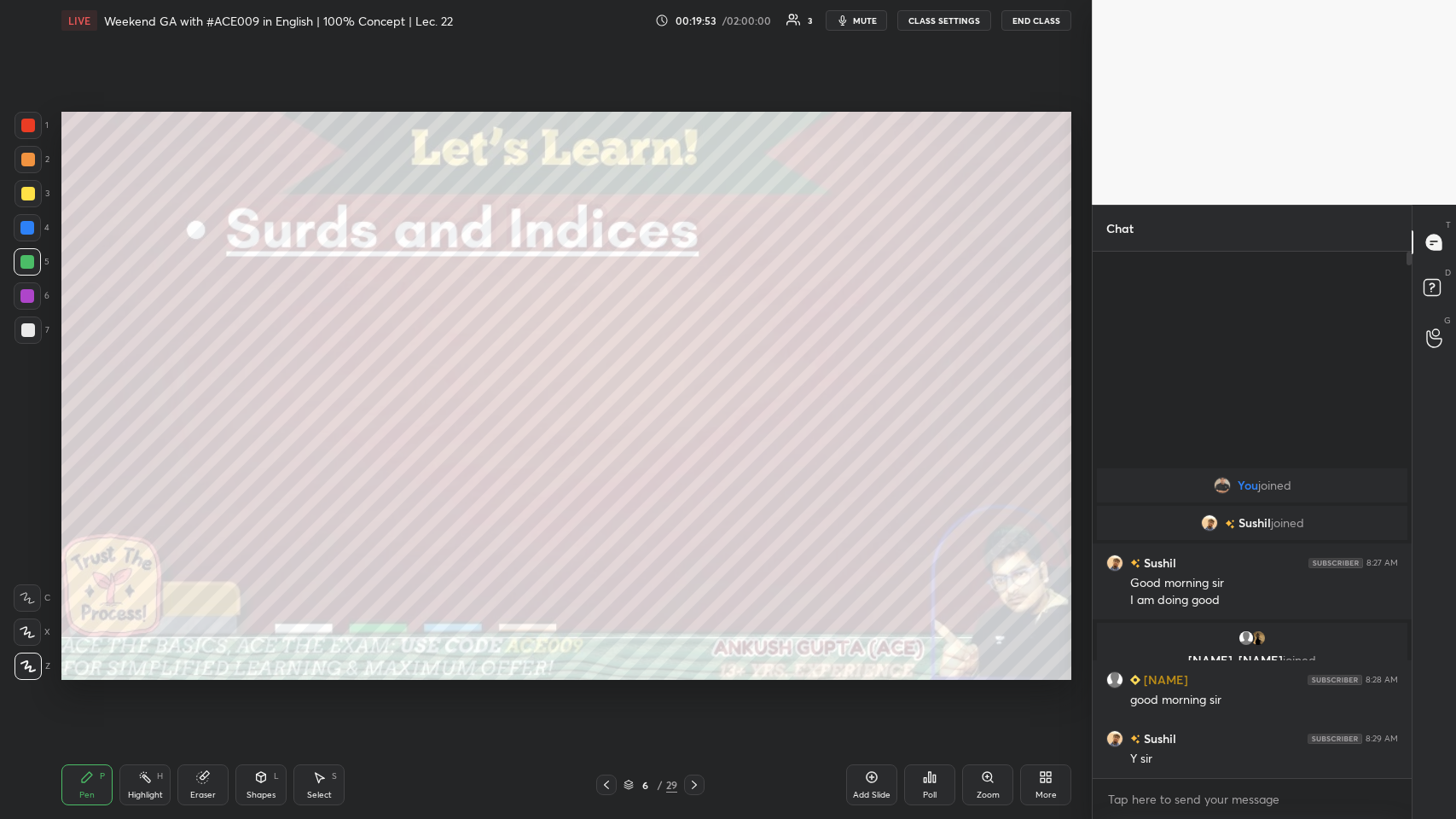 click at bounding box center (28, 330) 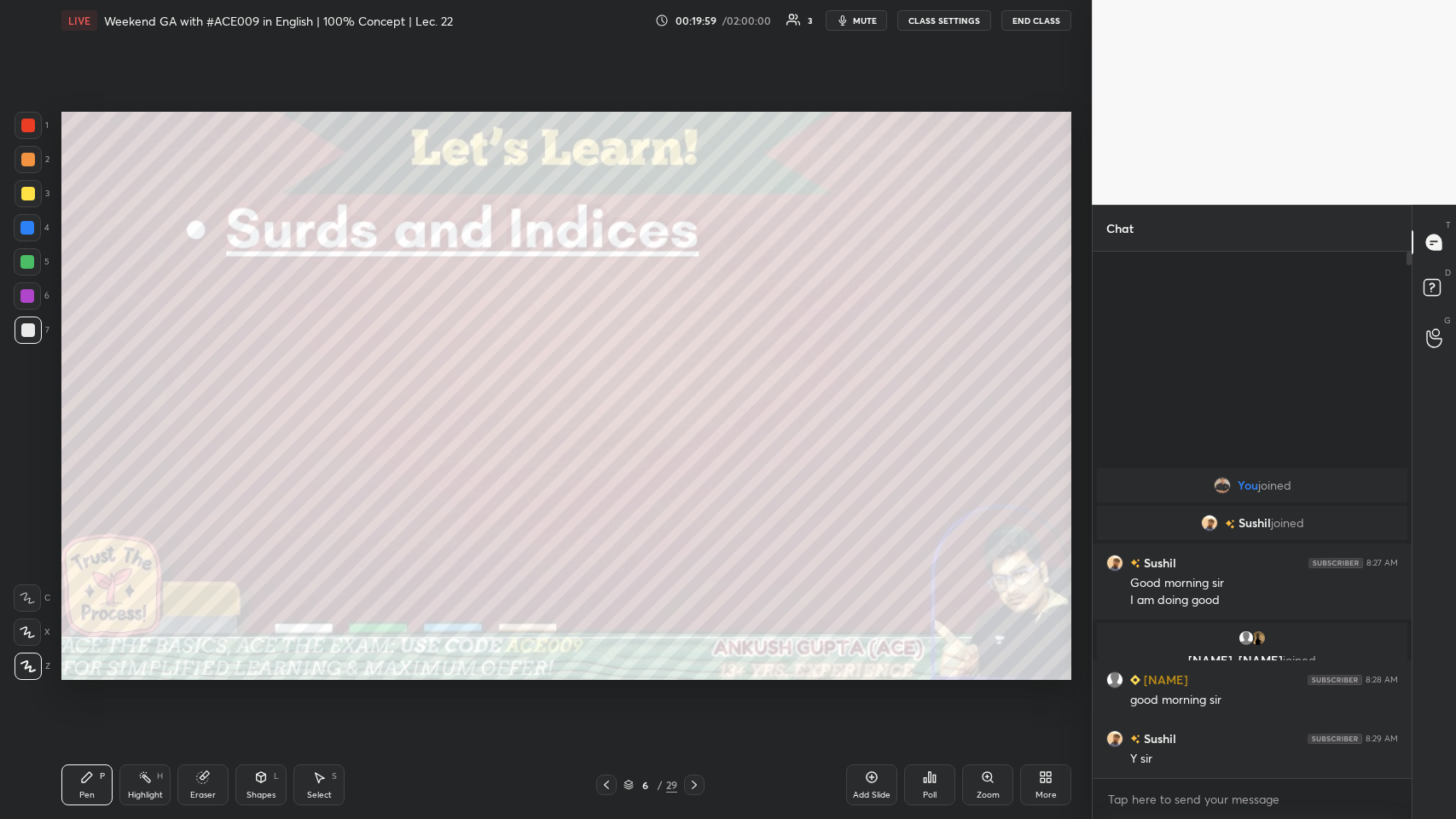 click at bounding box center (27, 228) 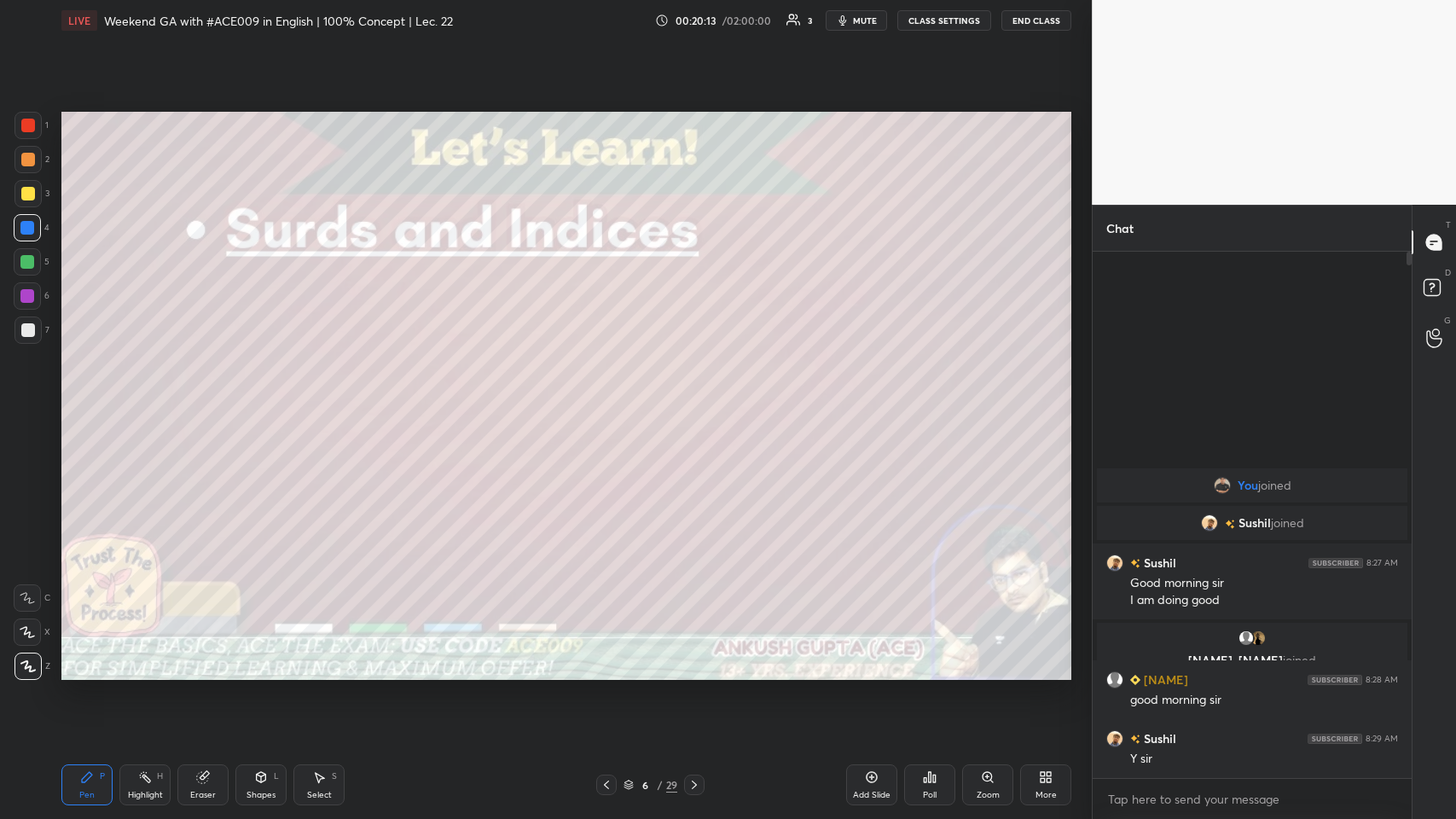 click at bounding box center [28, 330] 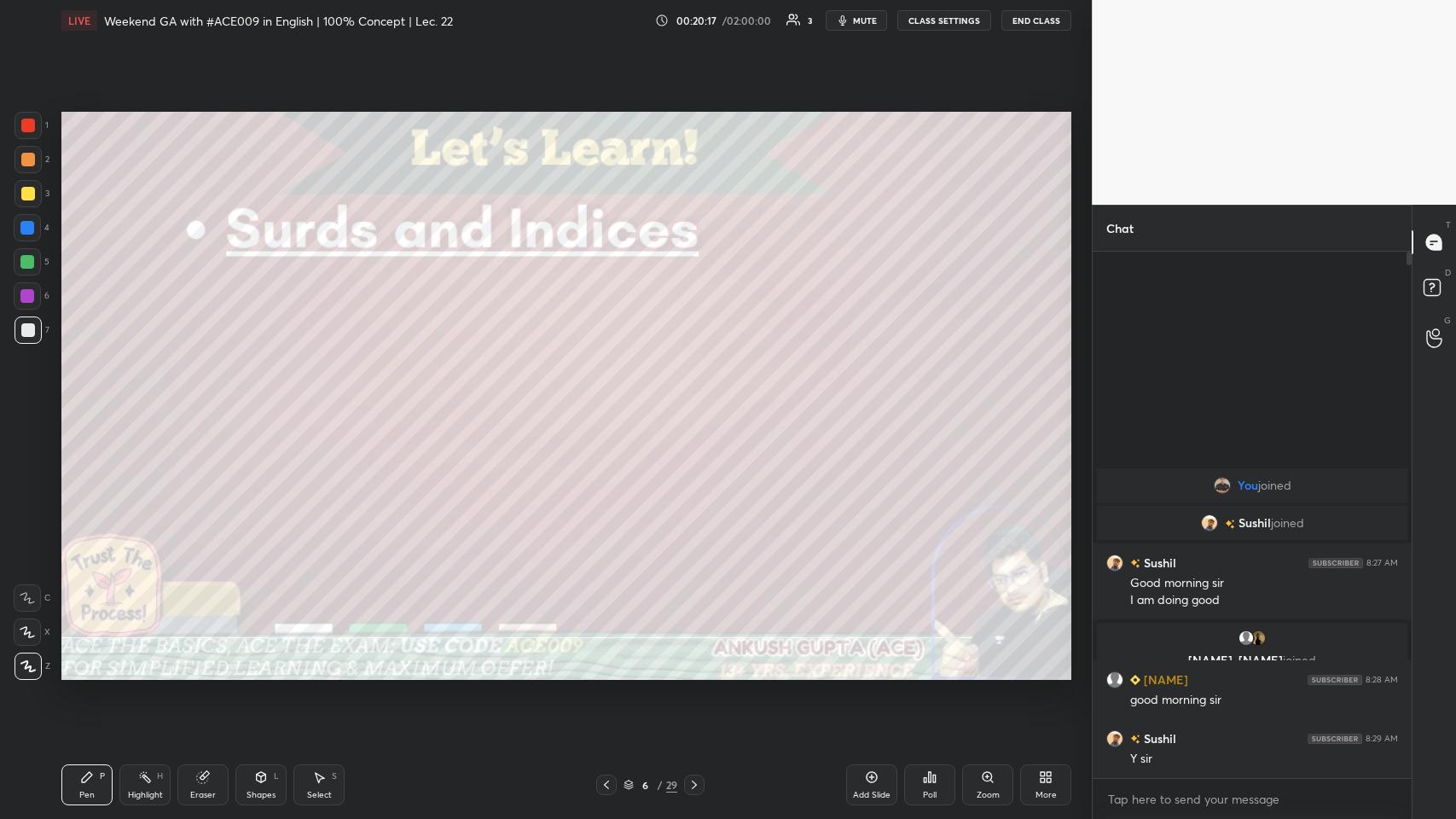 click at bounding box center [27, 228] 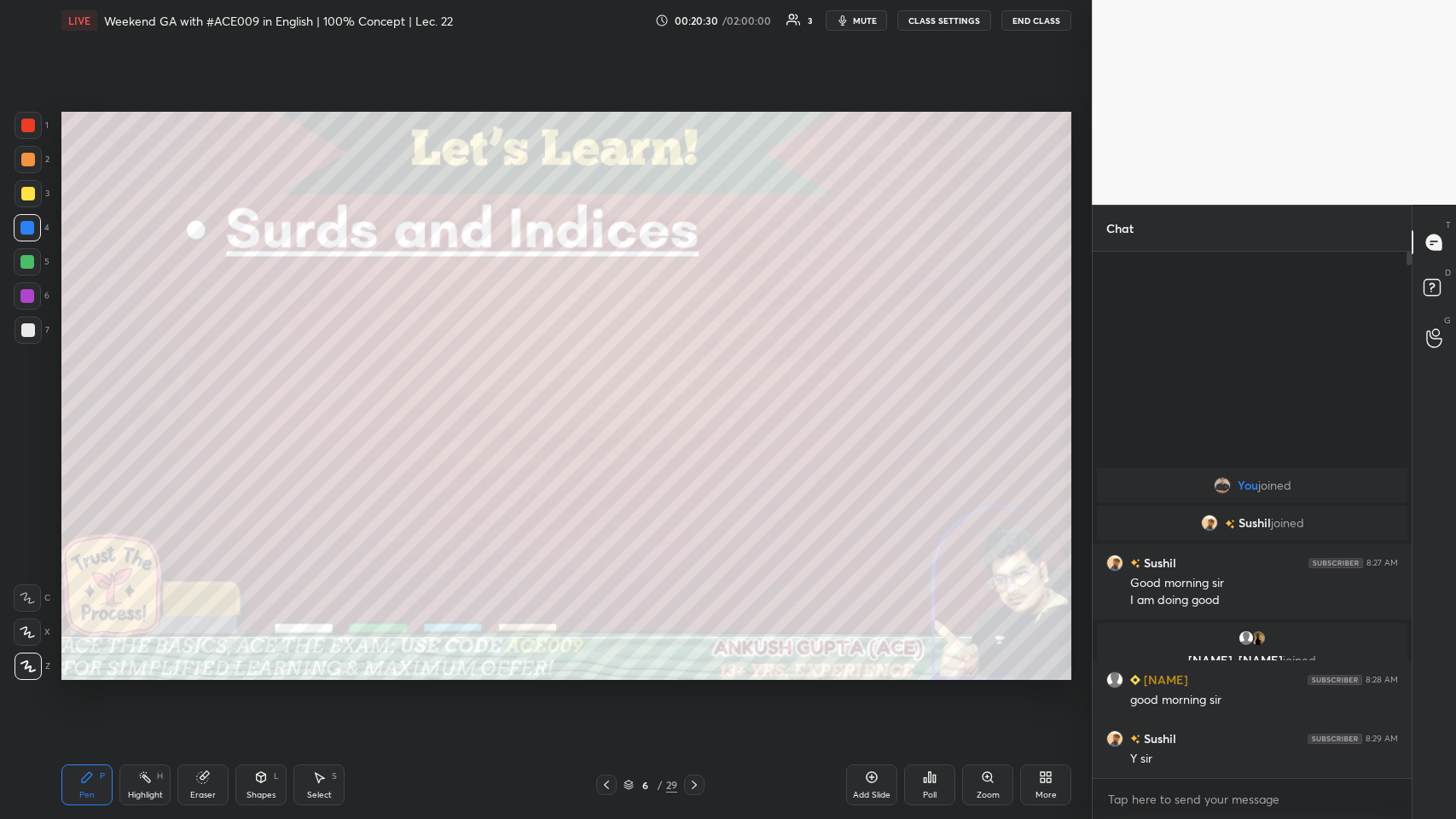 click at bounding box center (27, 296) 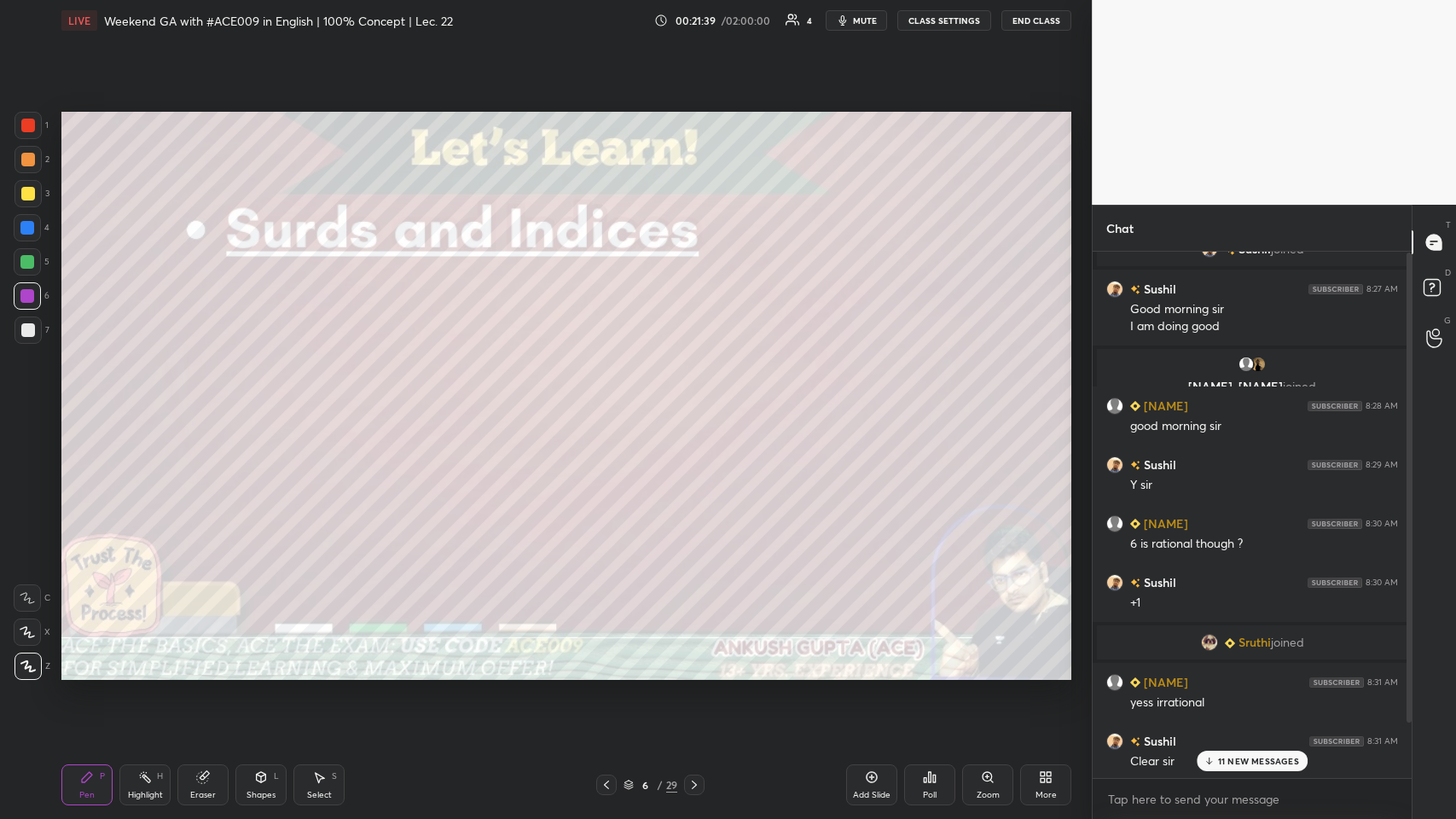 scroll, scrollTop: 62, scrollLeft: 0, axis: vertical 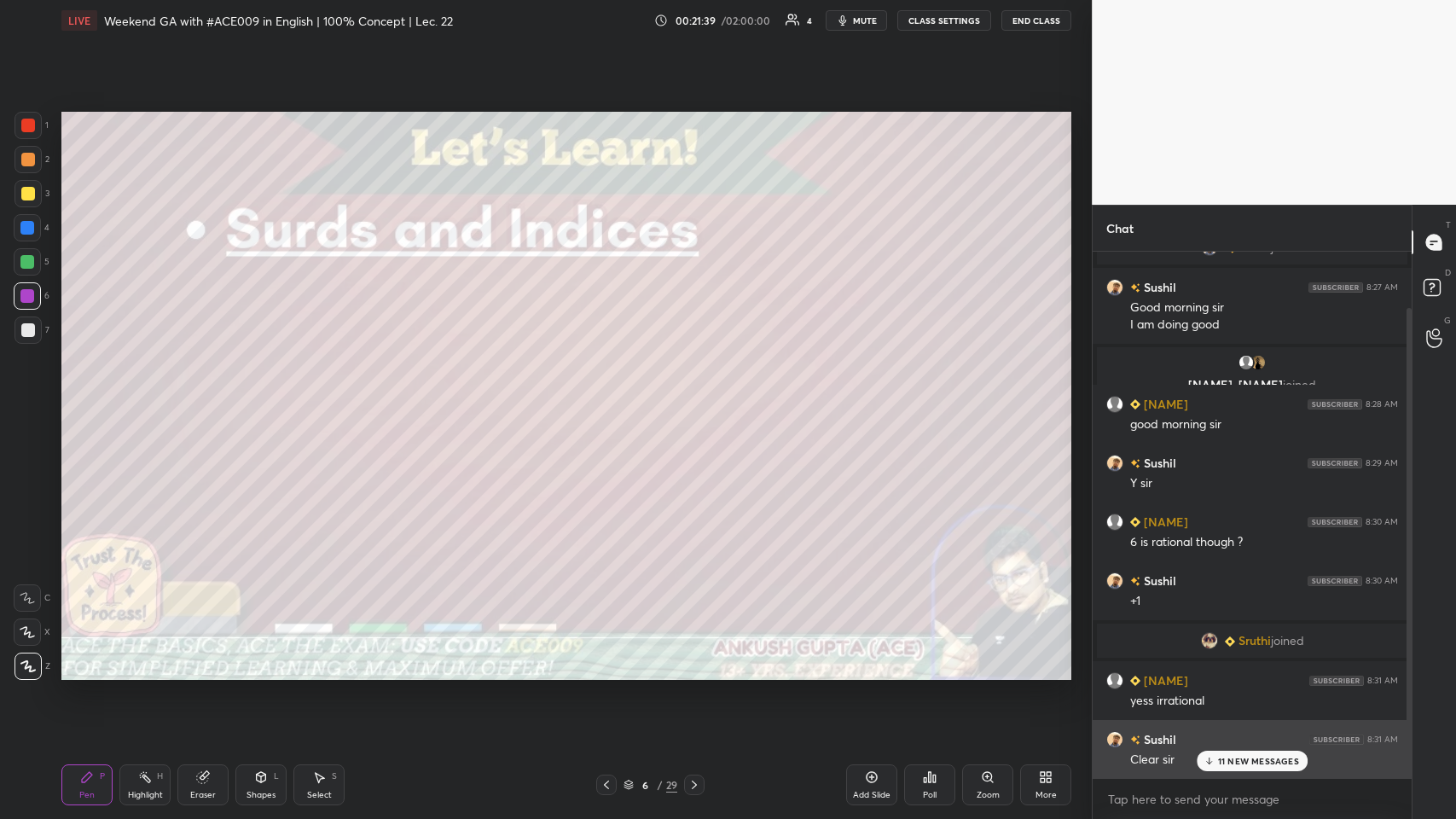 click on "Clear sir" at bounding box center (1264, 758) 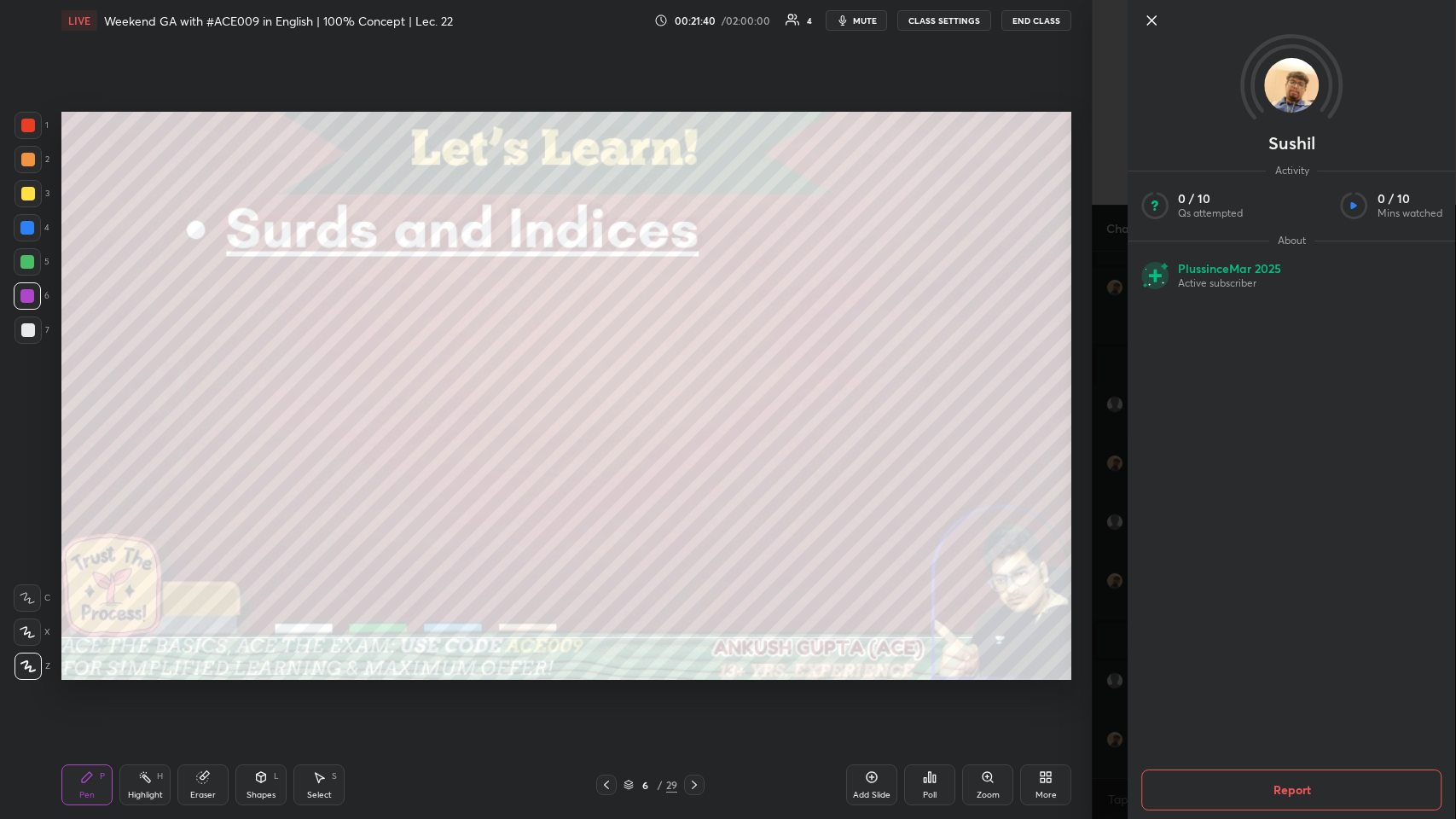 click on "Setting up your live class Poll for   secs No correct answer Start poll" at bounding box center [566, 396] 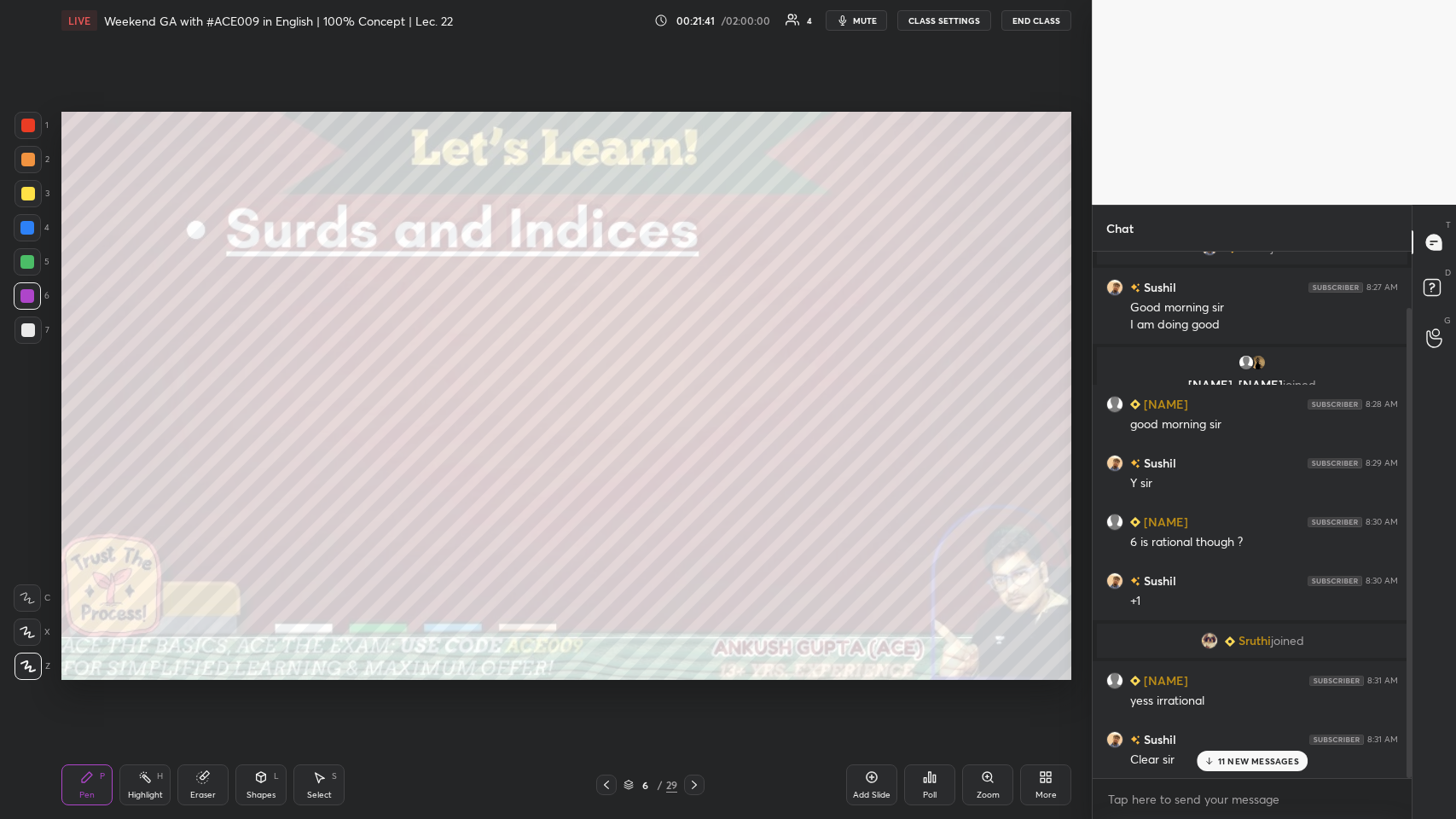 click on "11 NEW MESSAGES" at bounding box center [1258, 761] 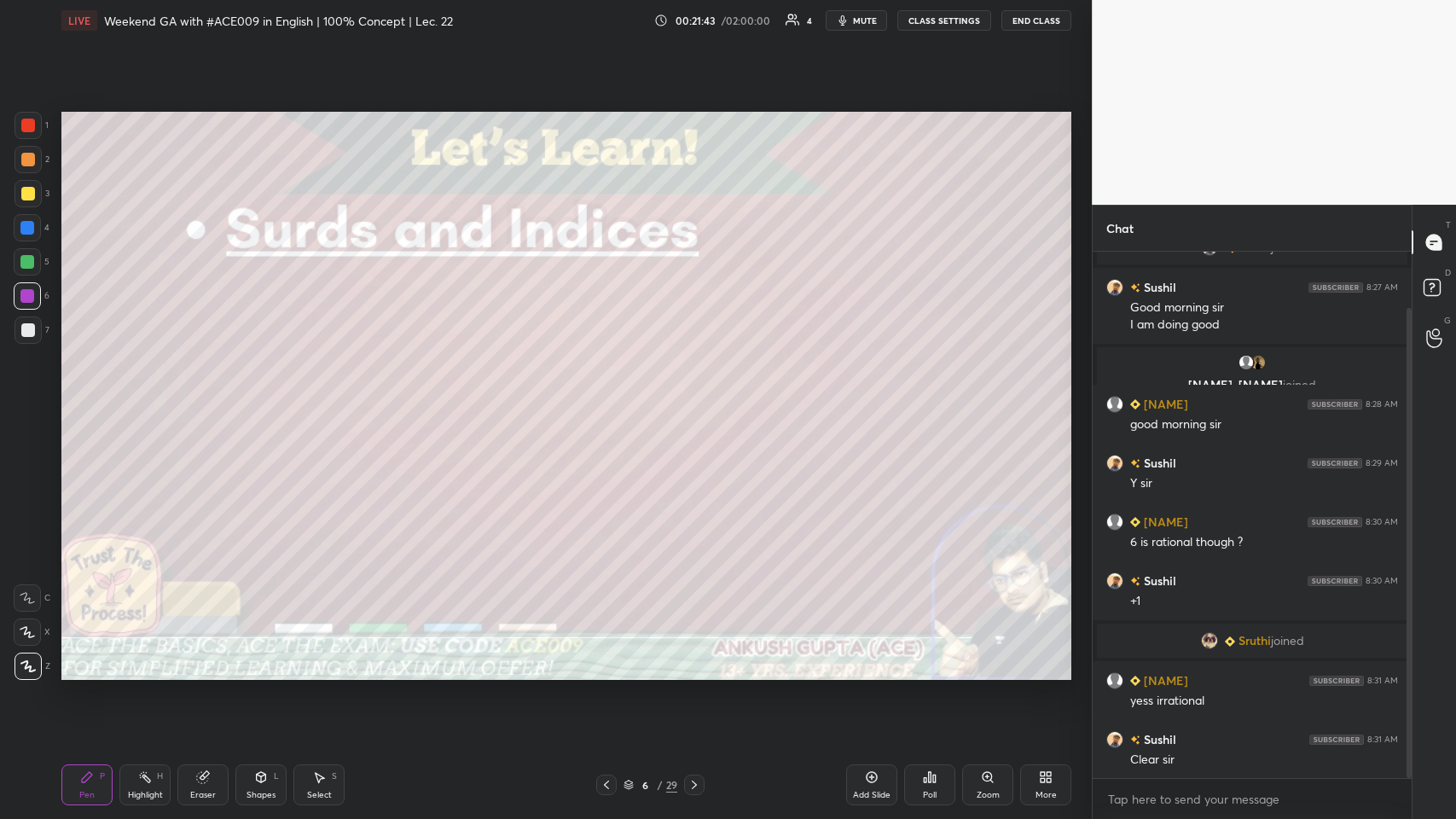 scroll, scrollTop: 122, scrollLeft: 0, axis: vertical 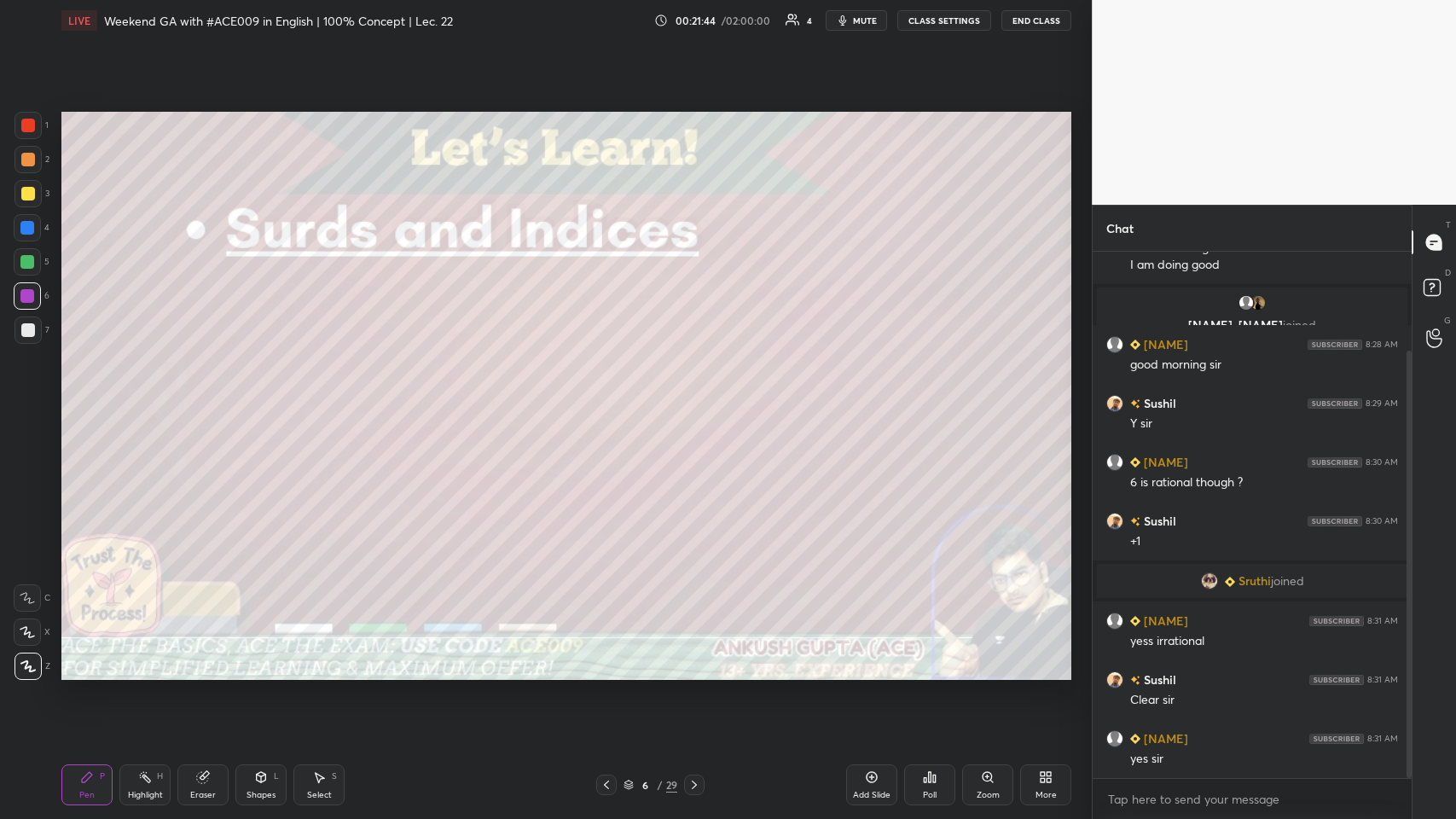 click 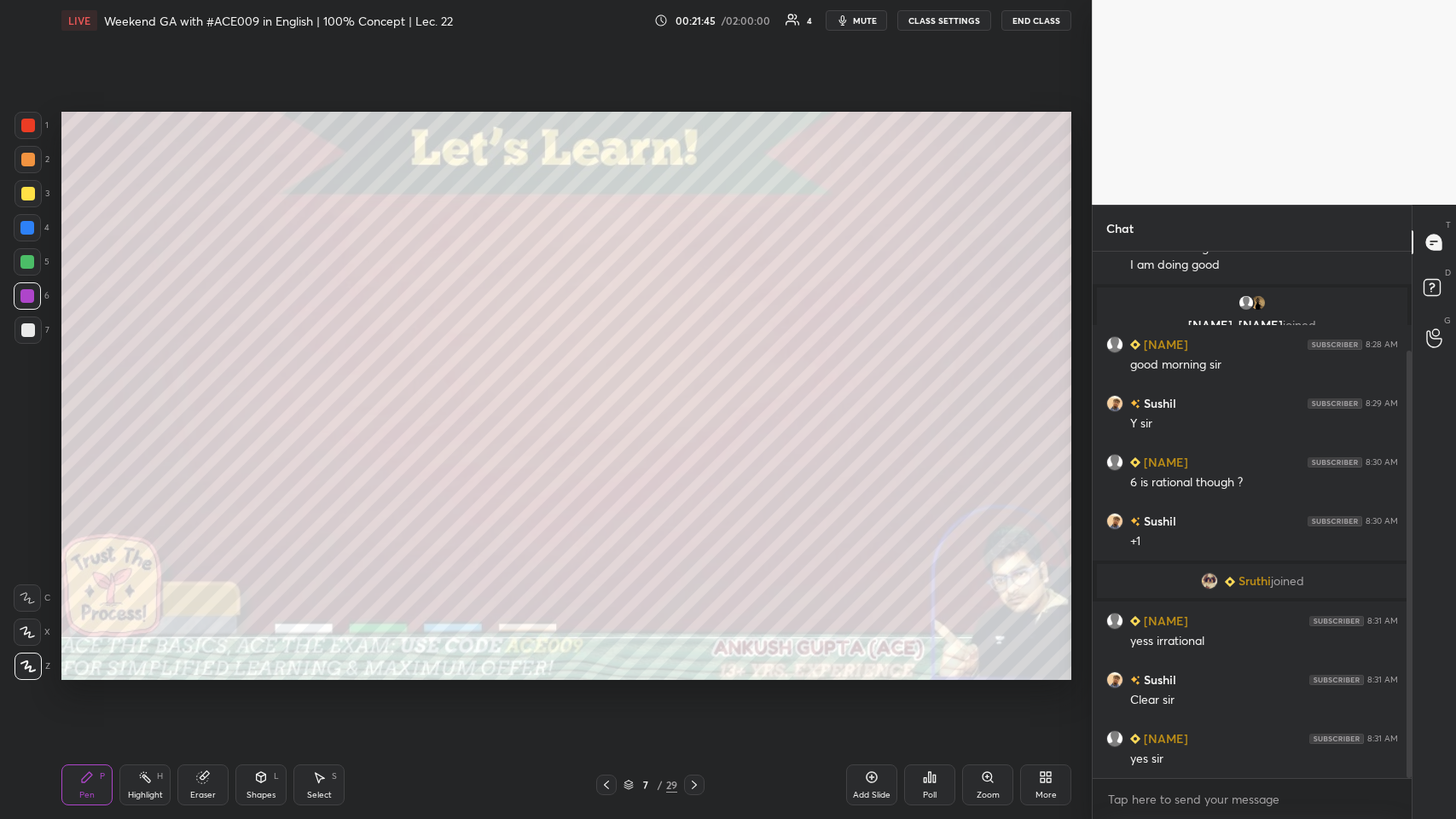 click at bounding box center [28, 194] 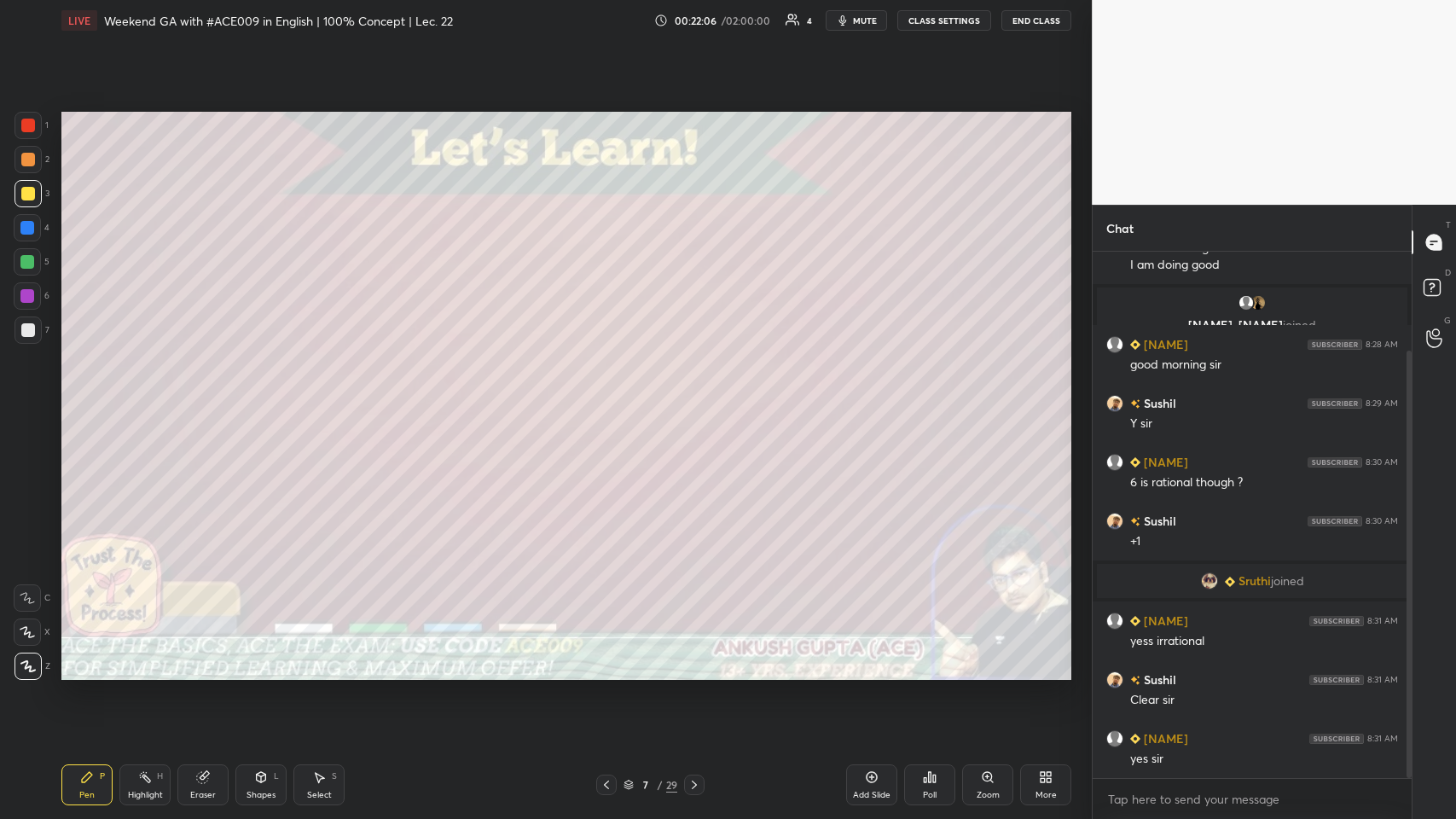 click at bounding box center [27, 262] 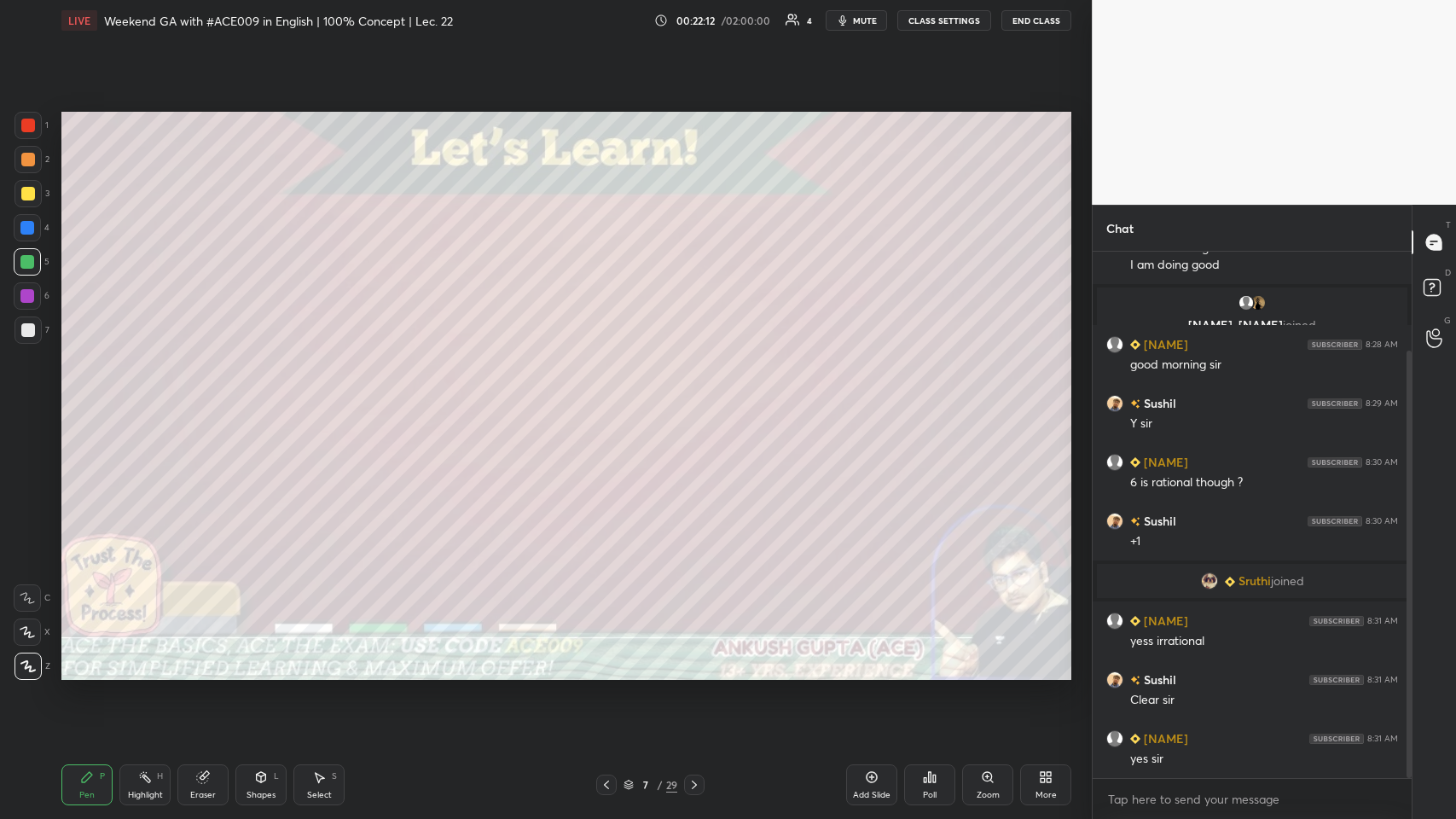 click 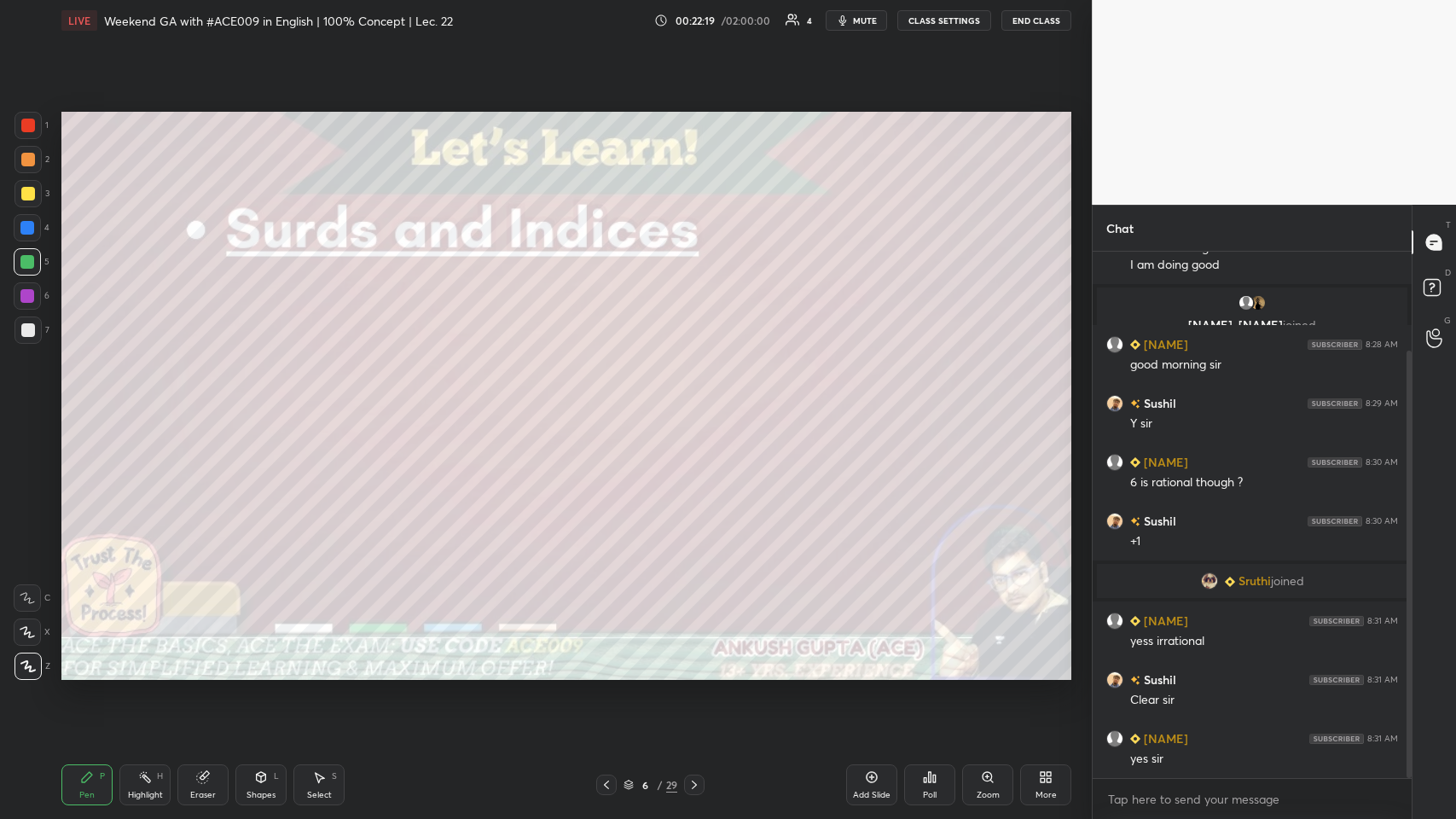 click 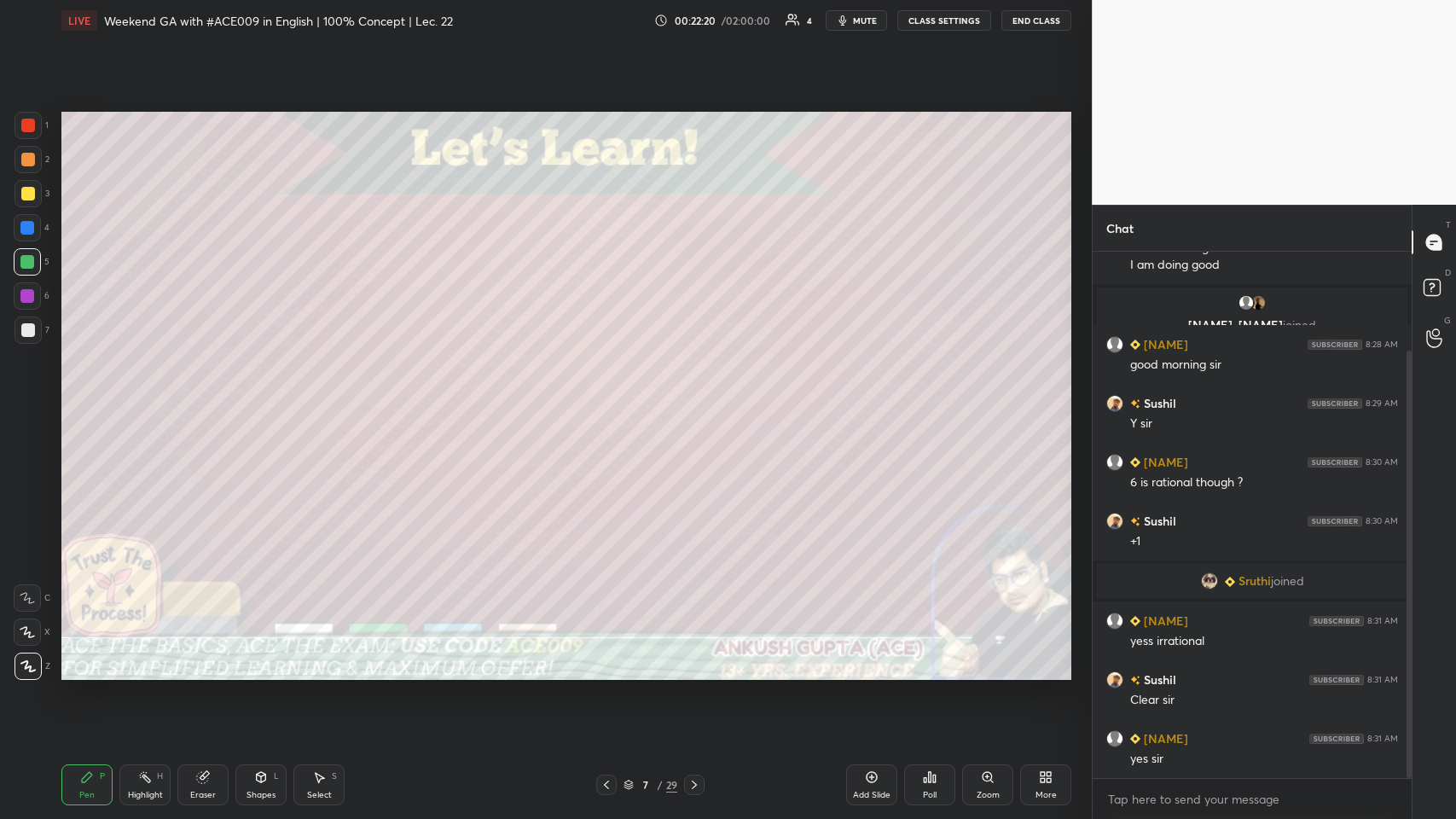 click 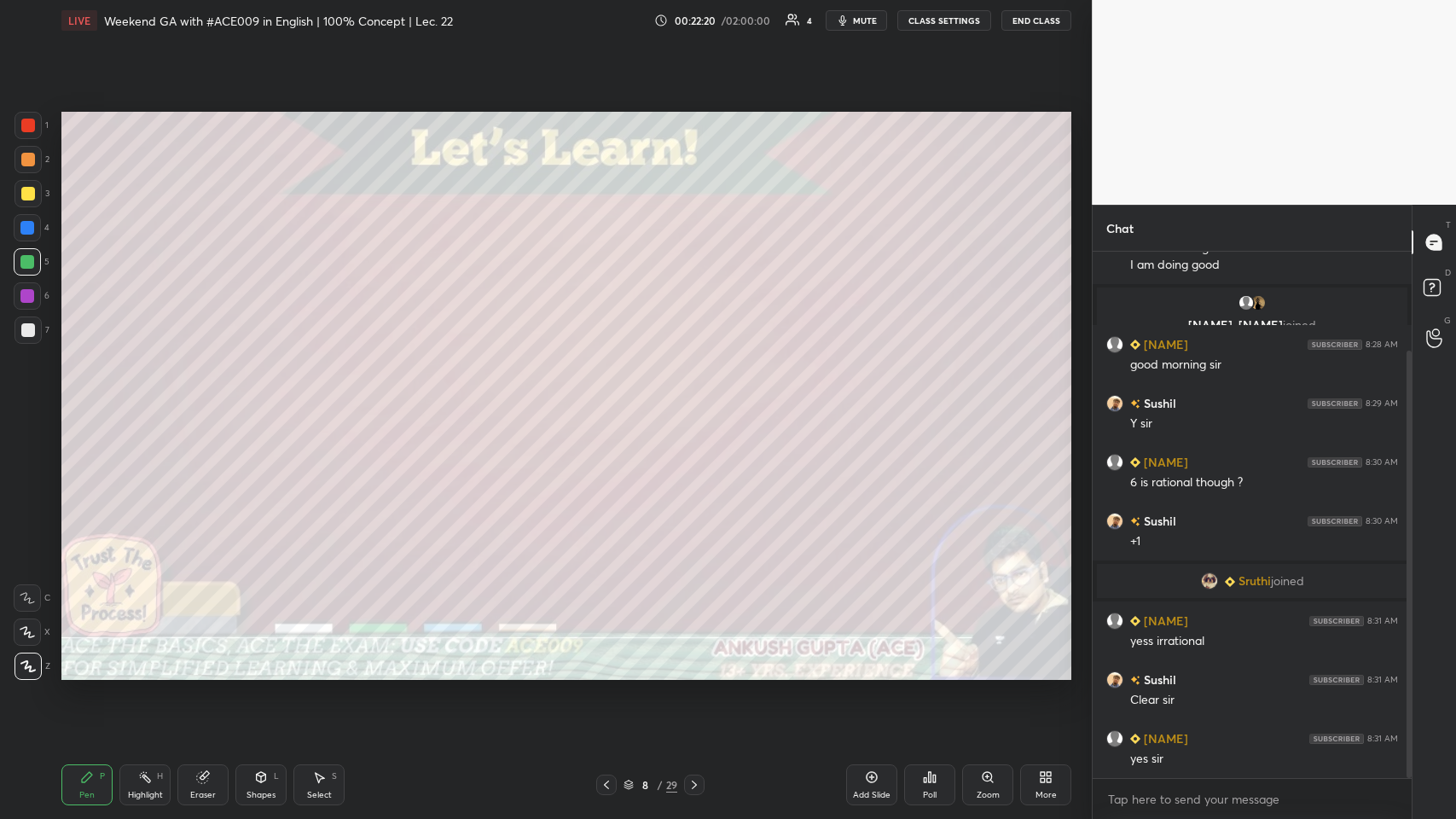 click at bounding box center (28, 330) 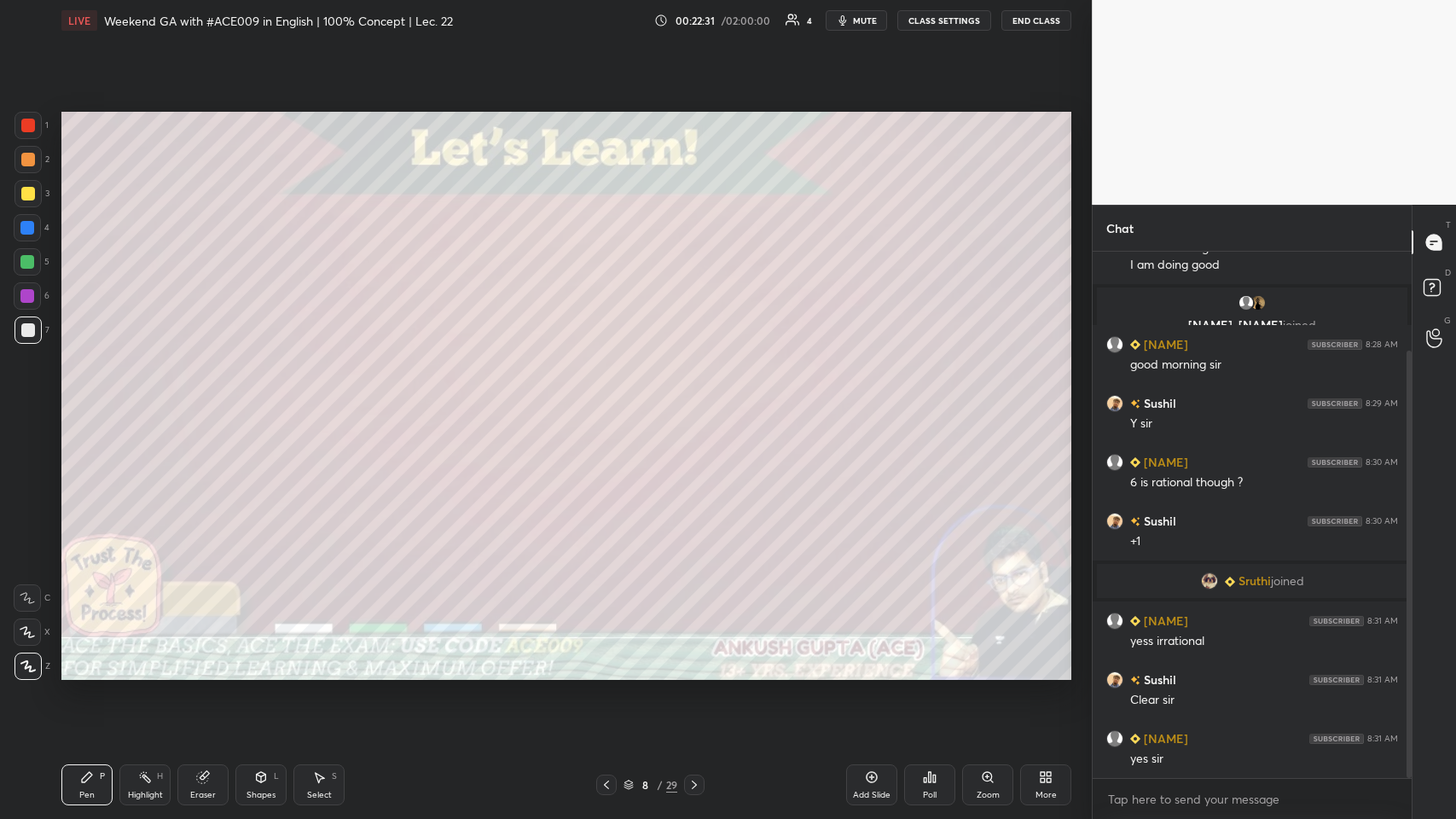 click at bounding box center [27, 262] 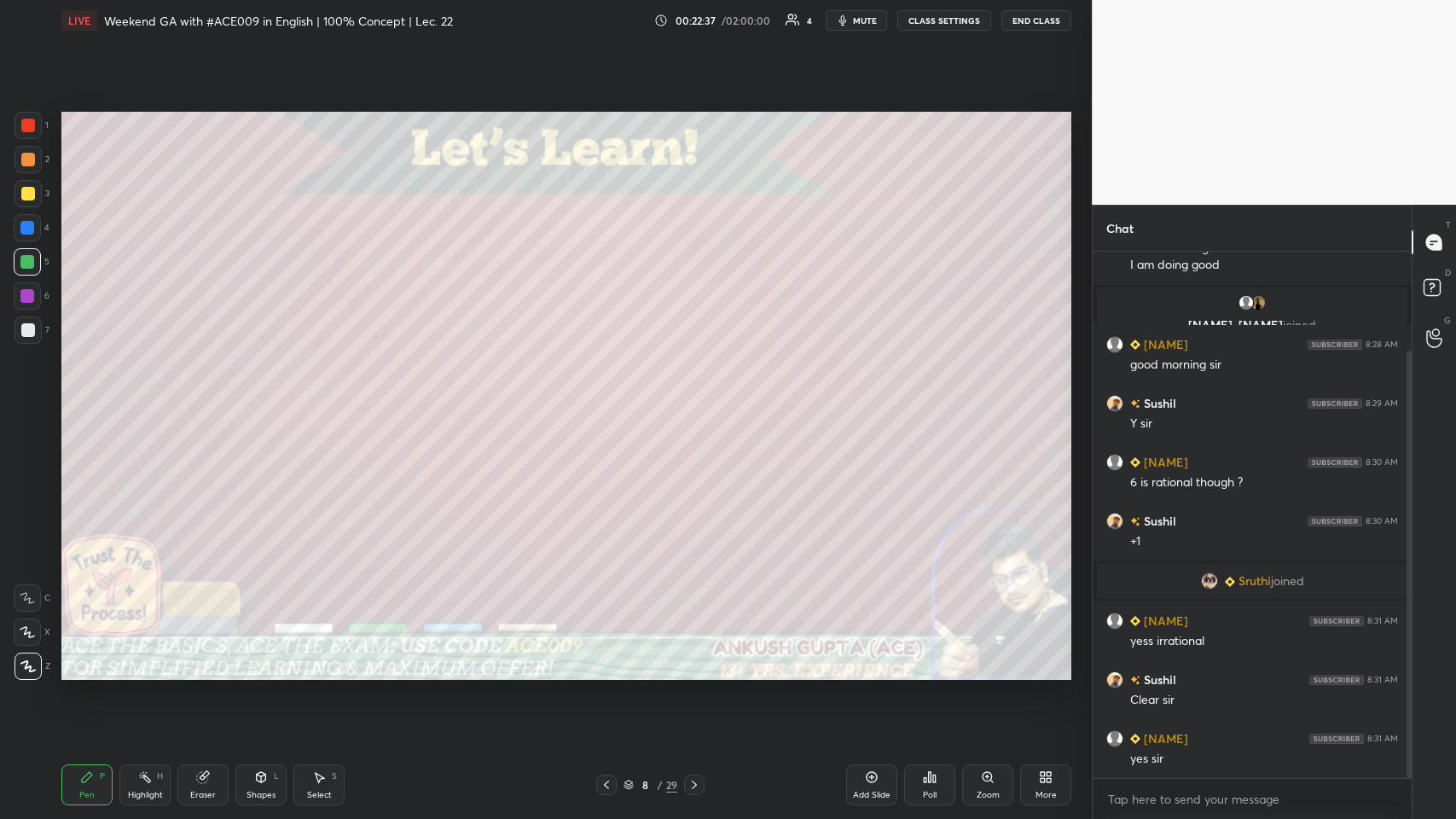 click at bounding box center (28, 194) 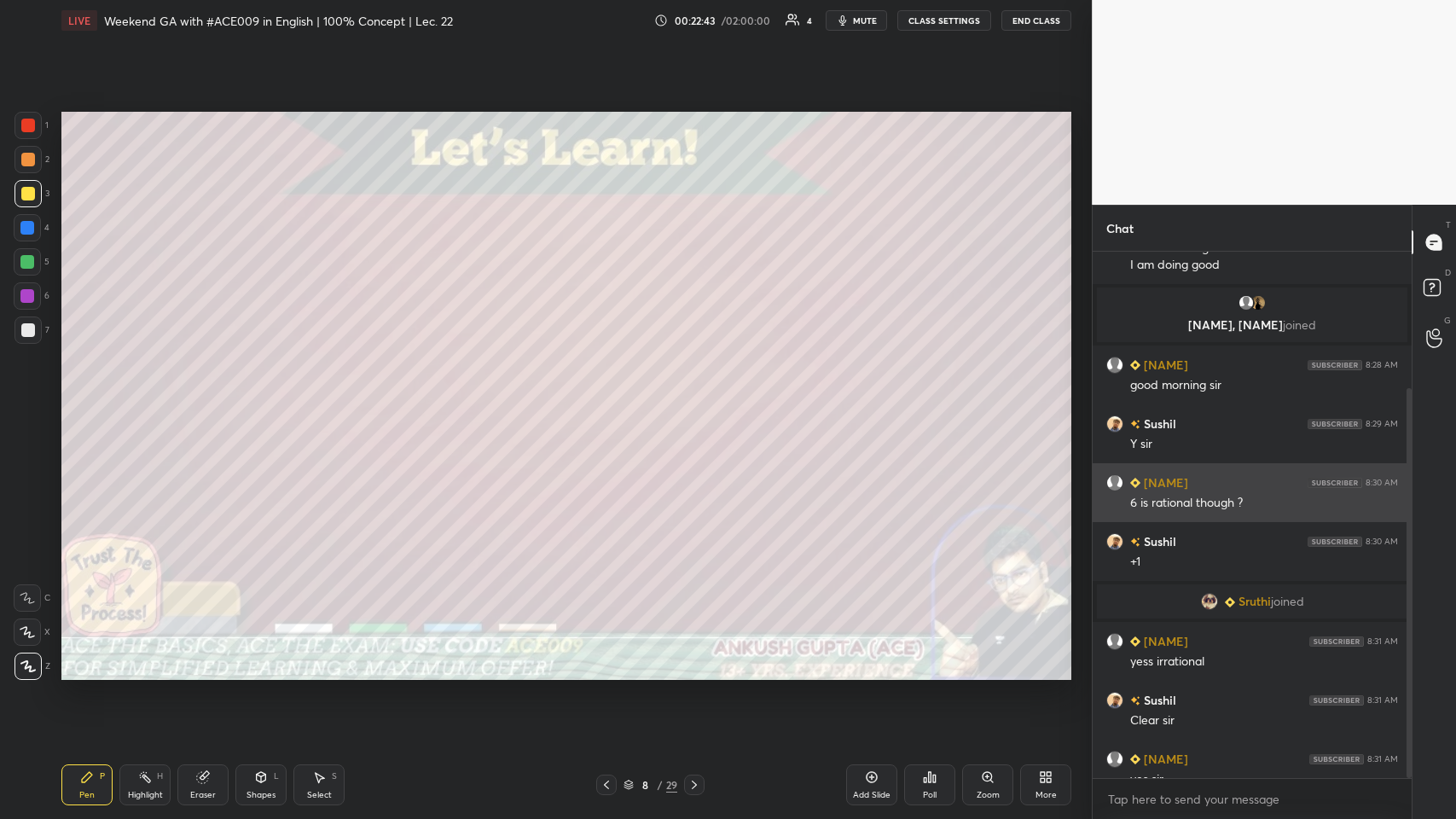 scroll, scrollTop: 183, scrollLeft: 0, axis: vertical 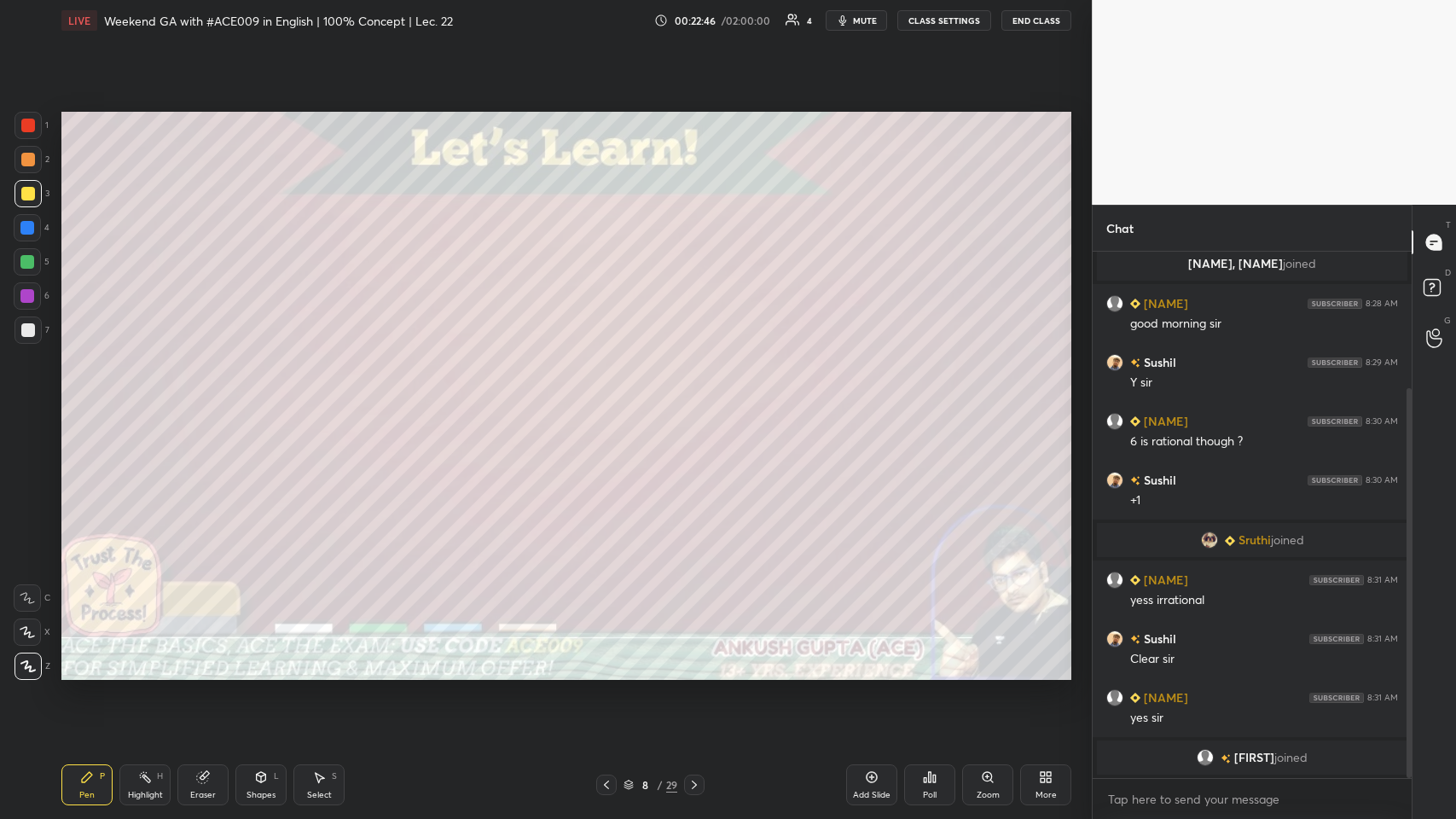 click at bounding box center [28, 330] 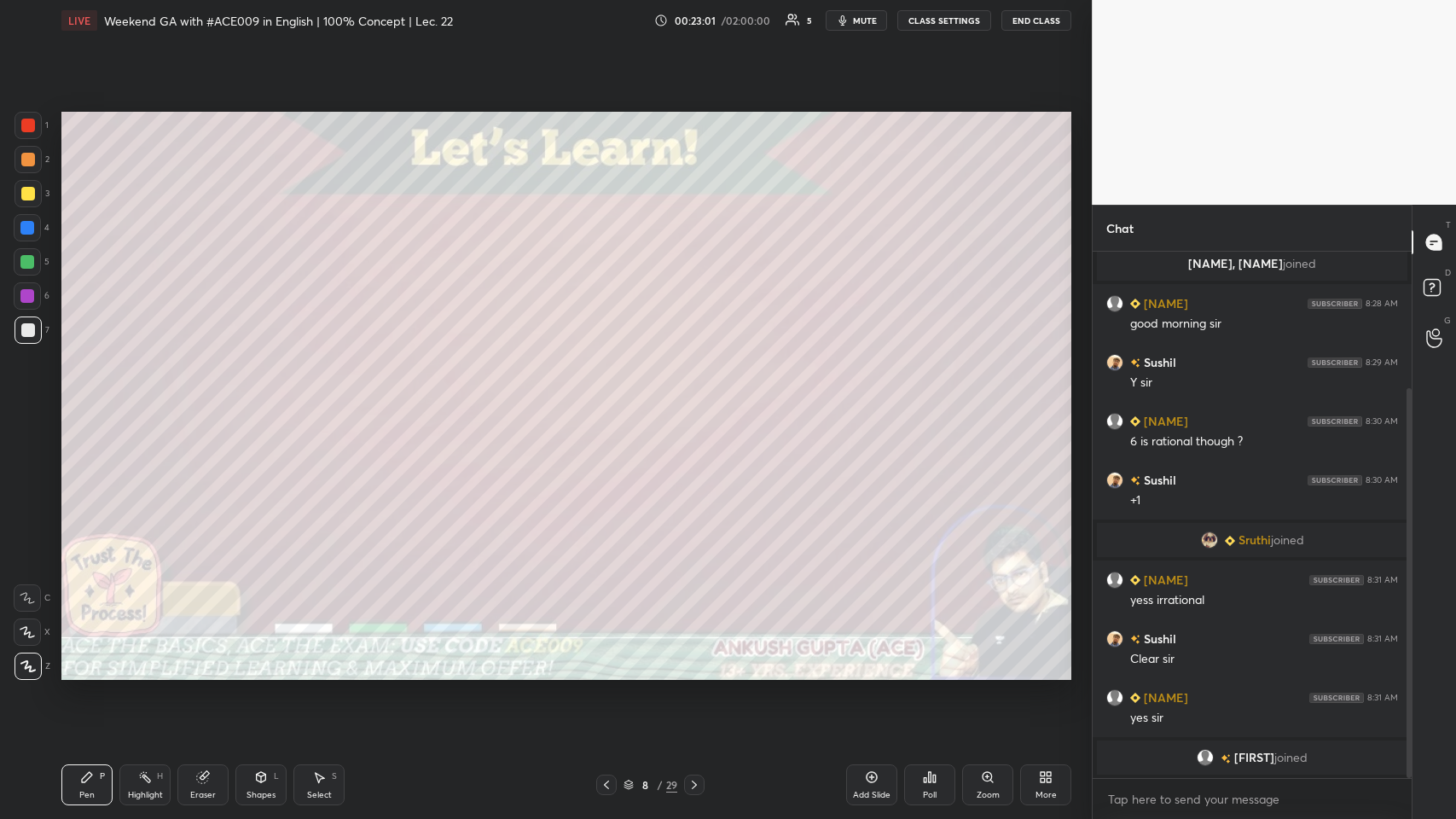click at bounding box center (27, 228) 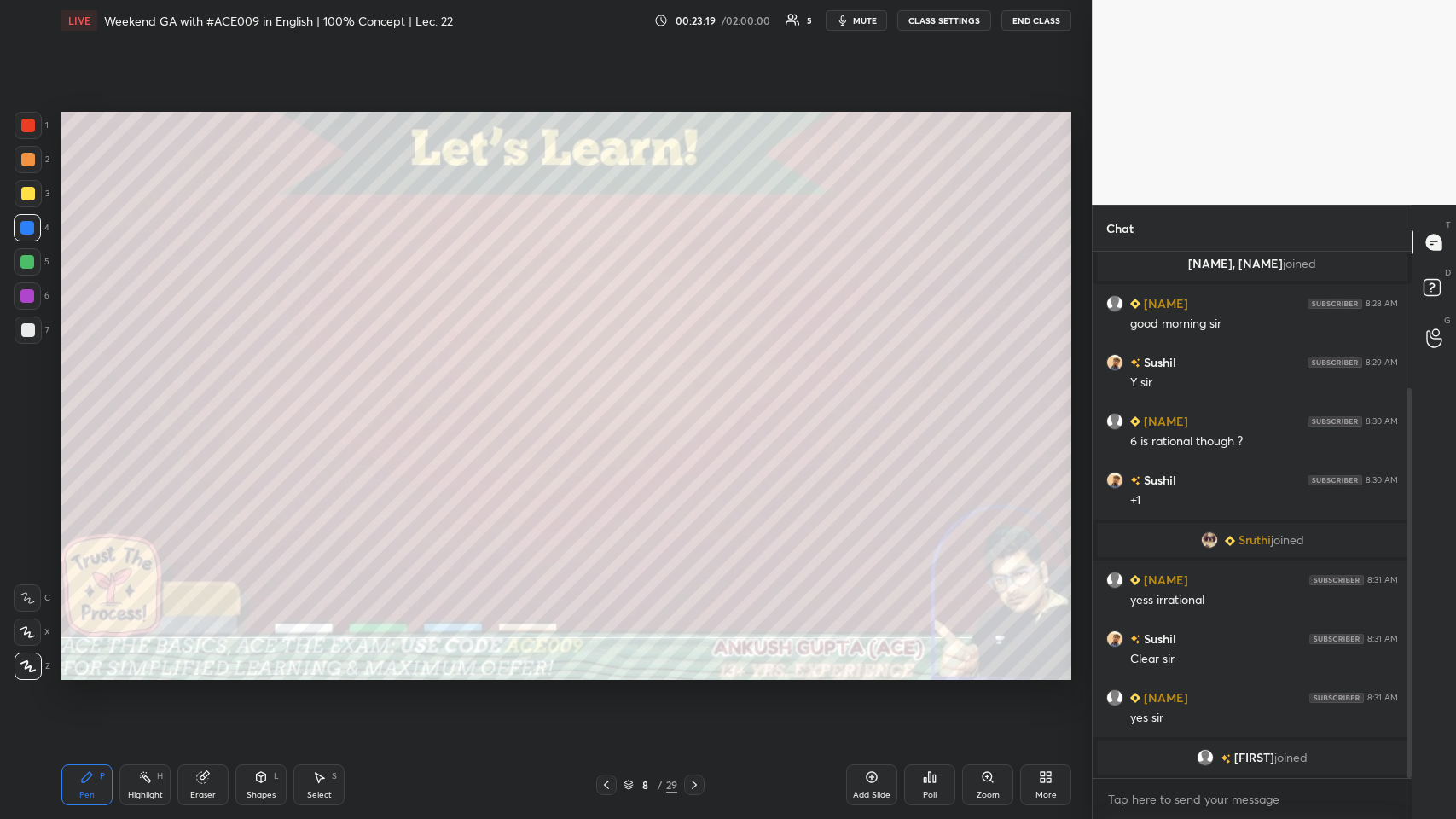 click at bounding box center (28, 330) 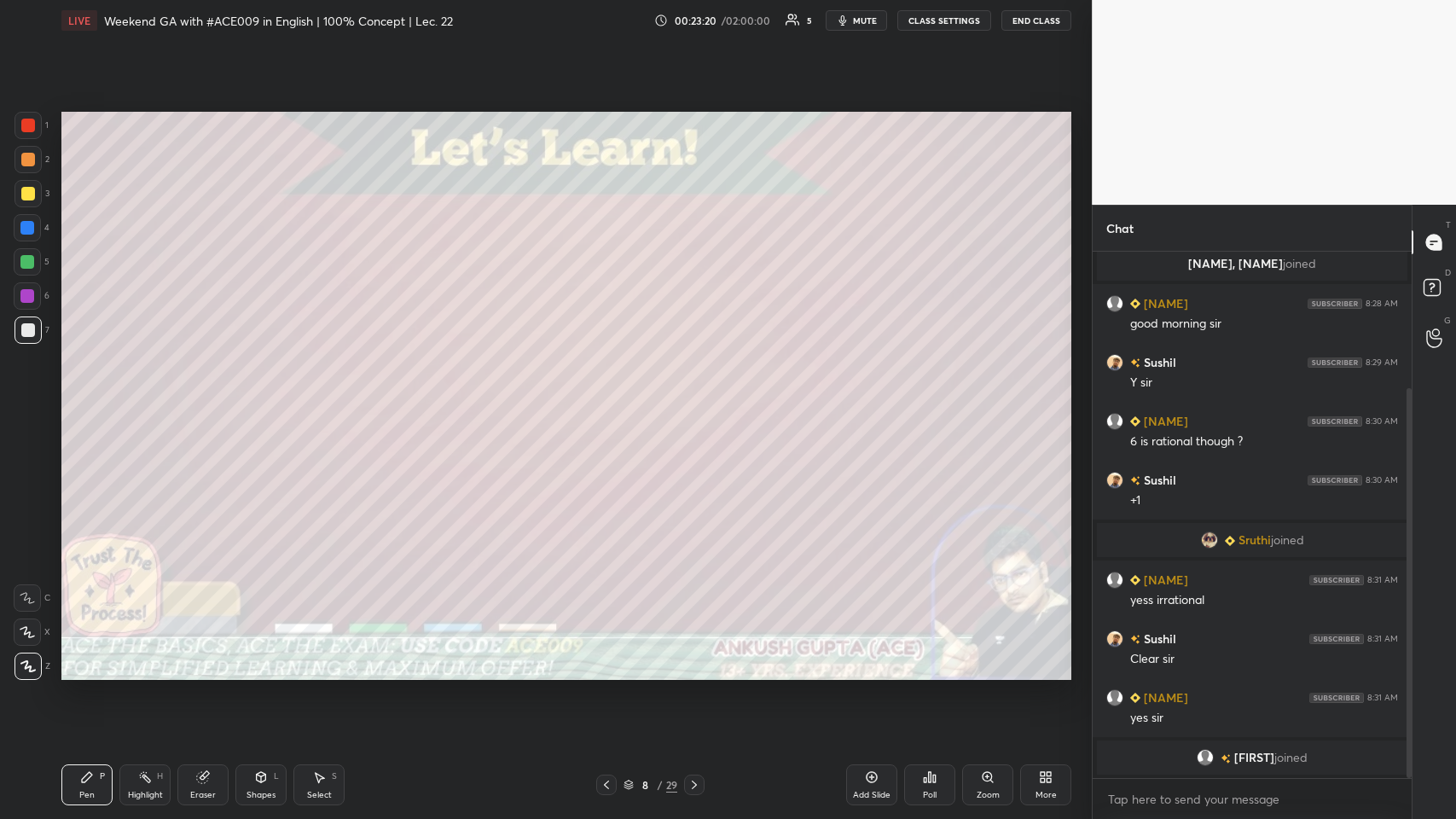 click at bounding box center [28, 160] 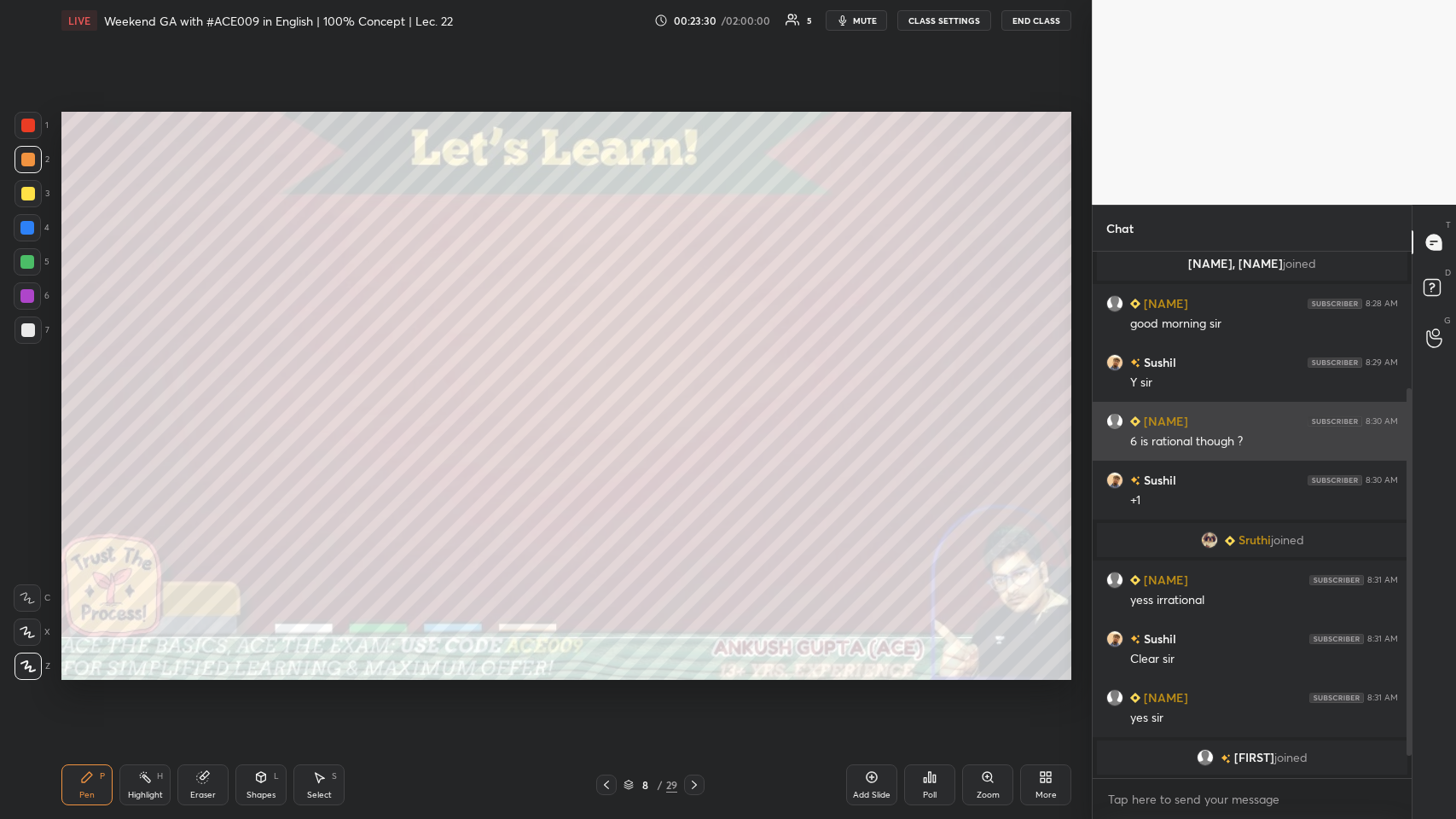 scroll, scrollTop: 242, scrollLeft: 0, axis: vertical 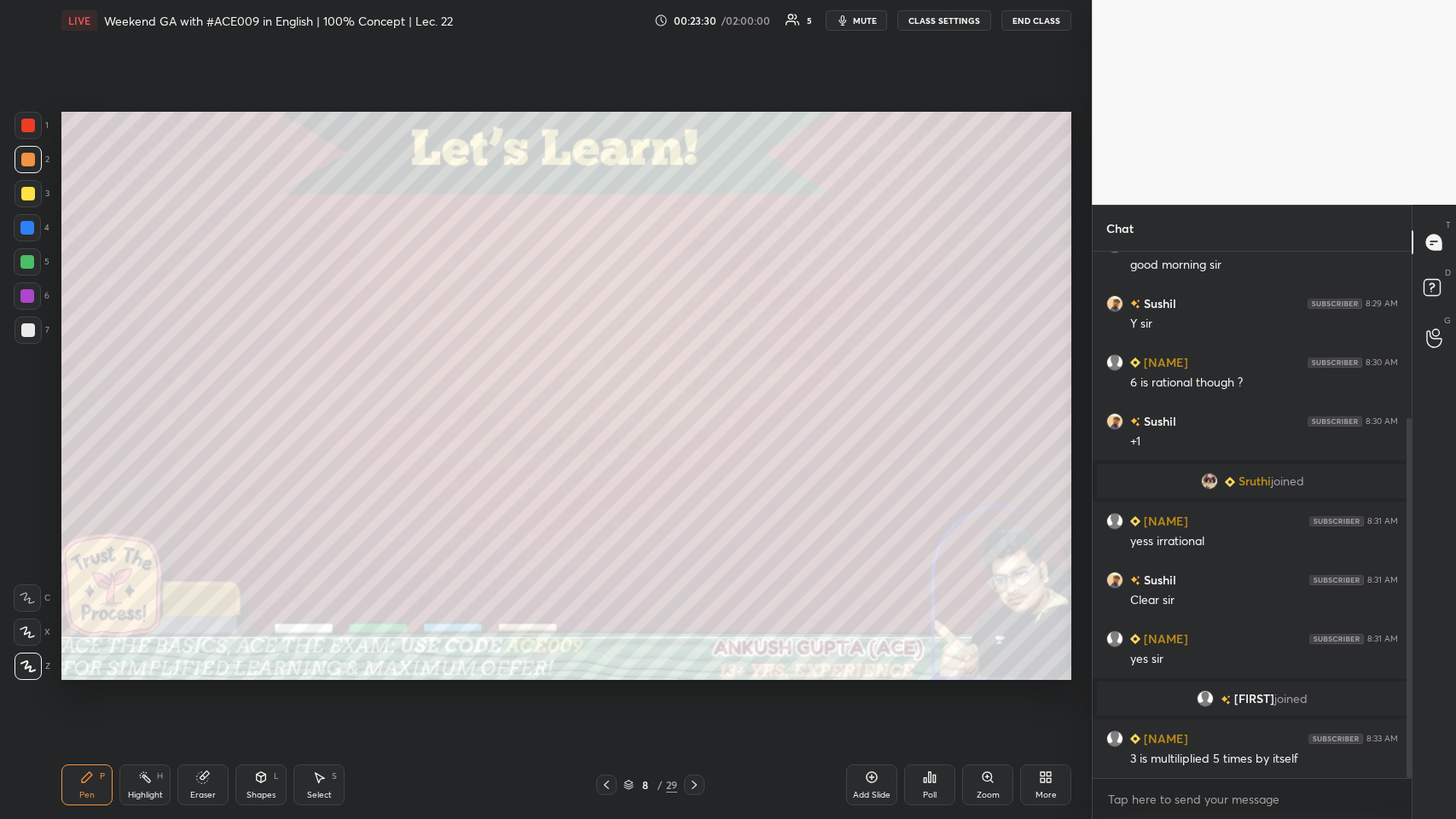click at bounding box center (27, 262) 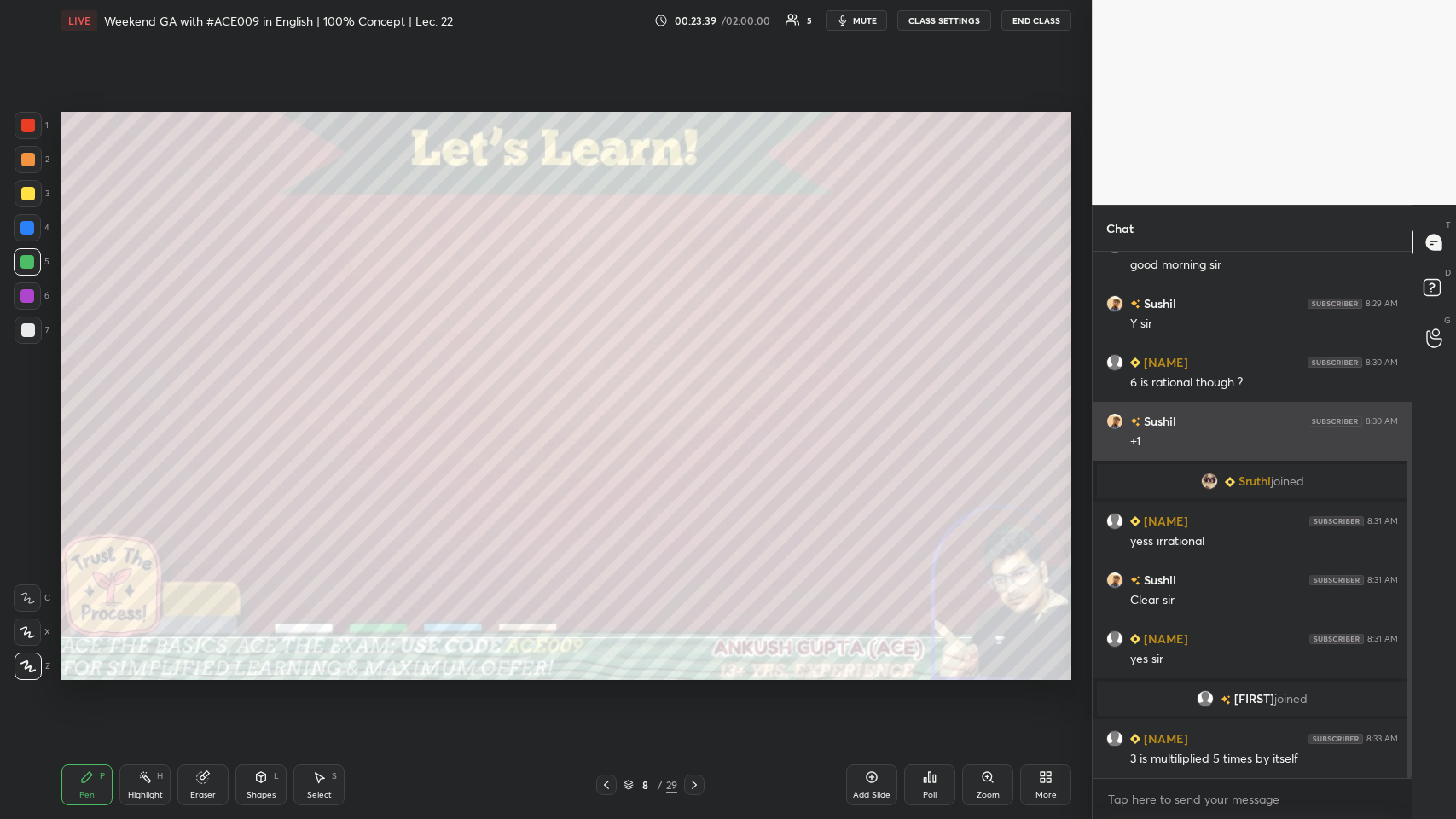 scroll, scrollTop: 300, scrollLeft: 0, axis: vertical 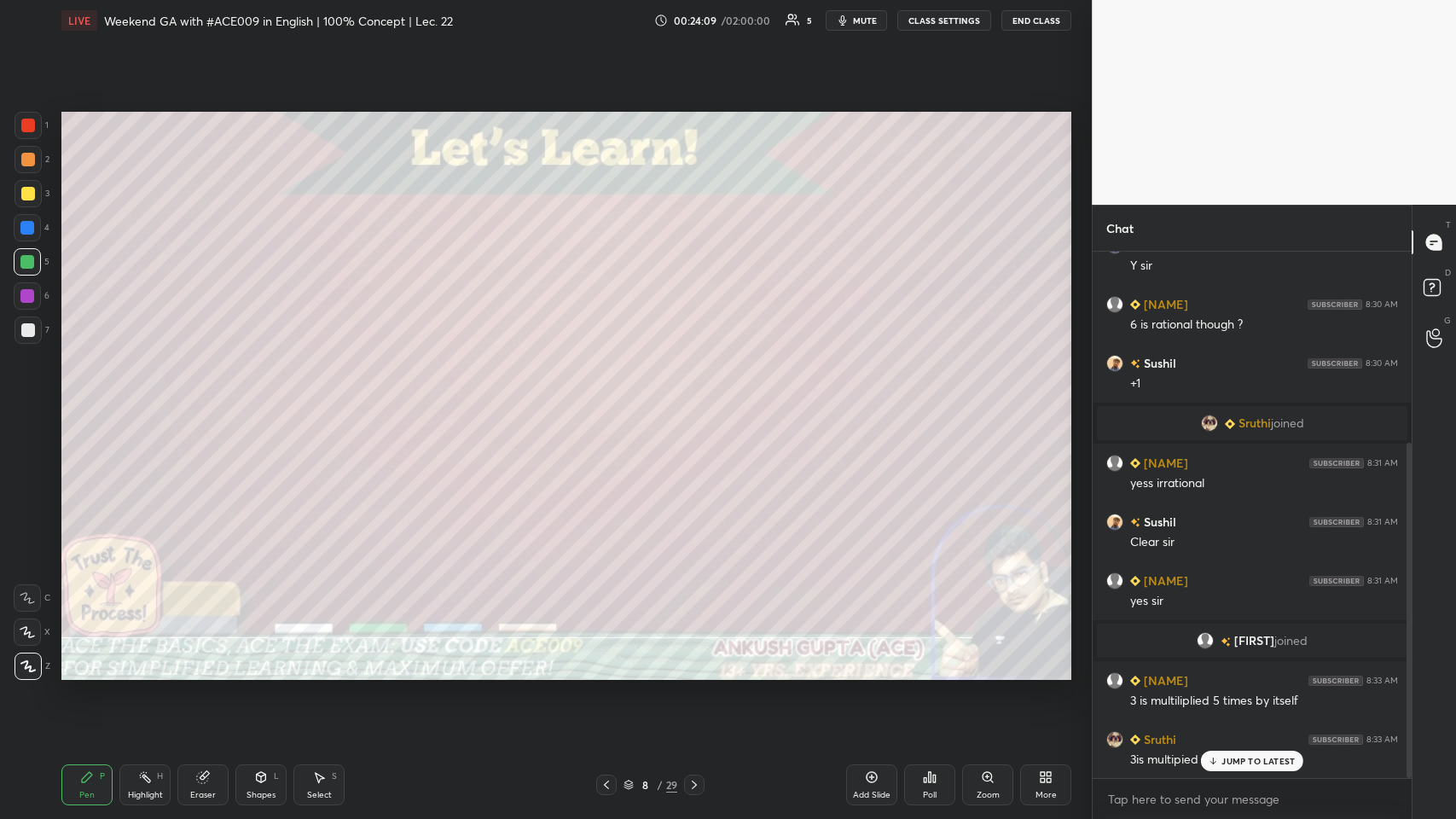 click 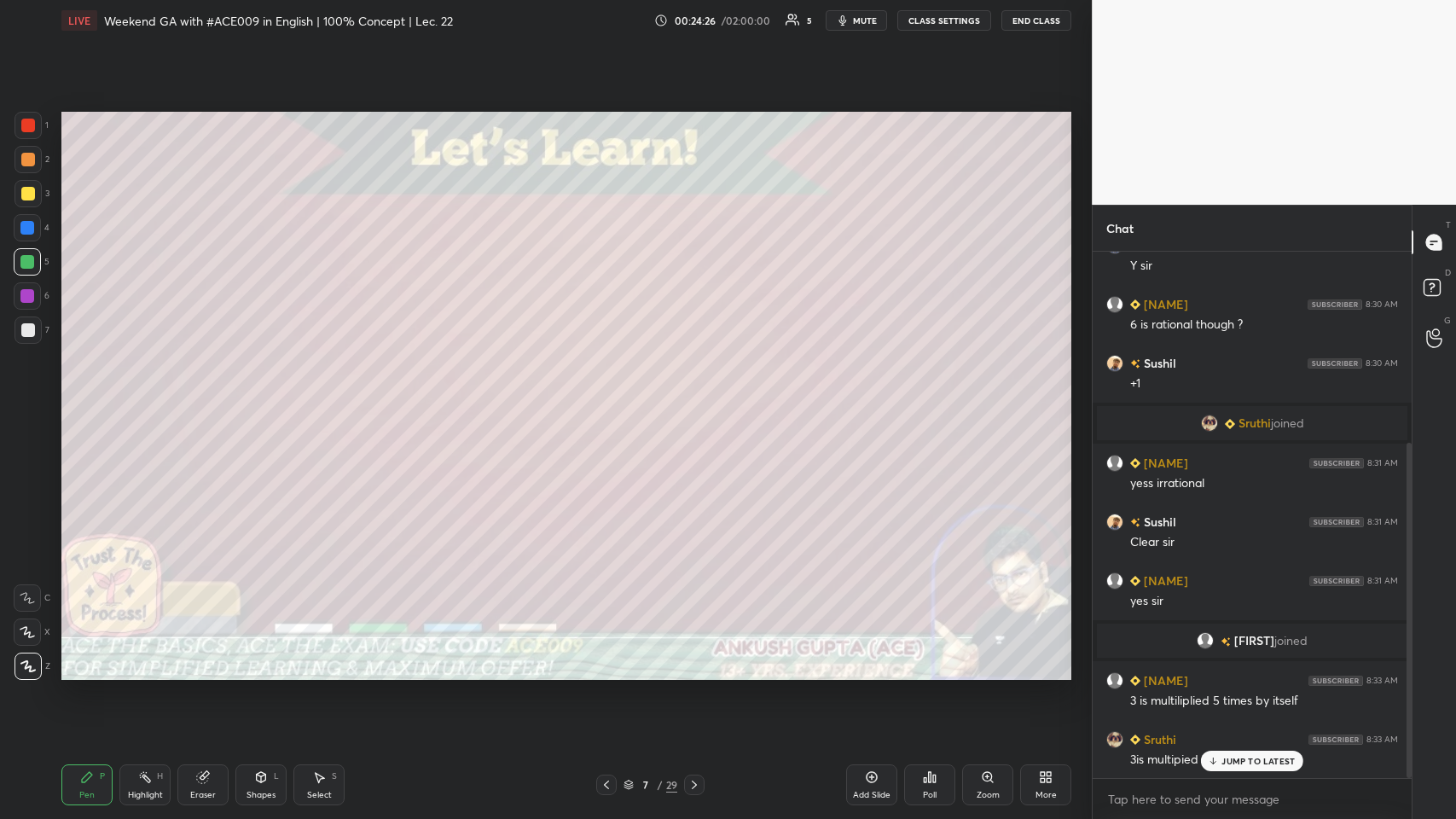 click at bounding box center [27, 228] 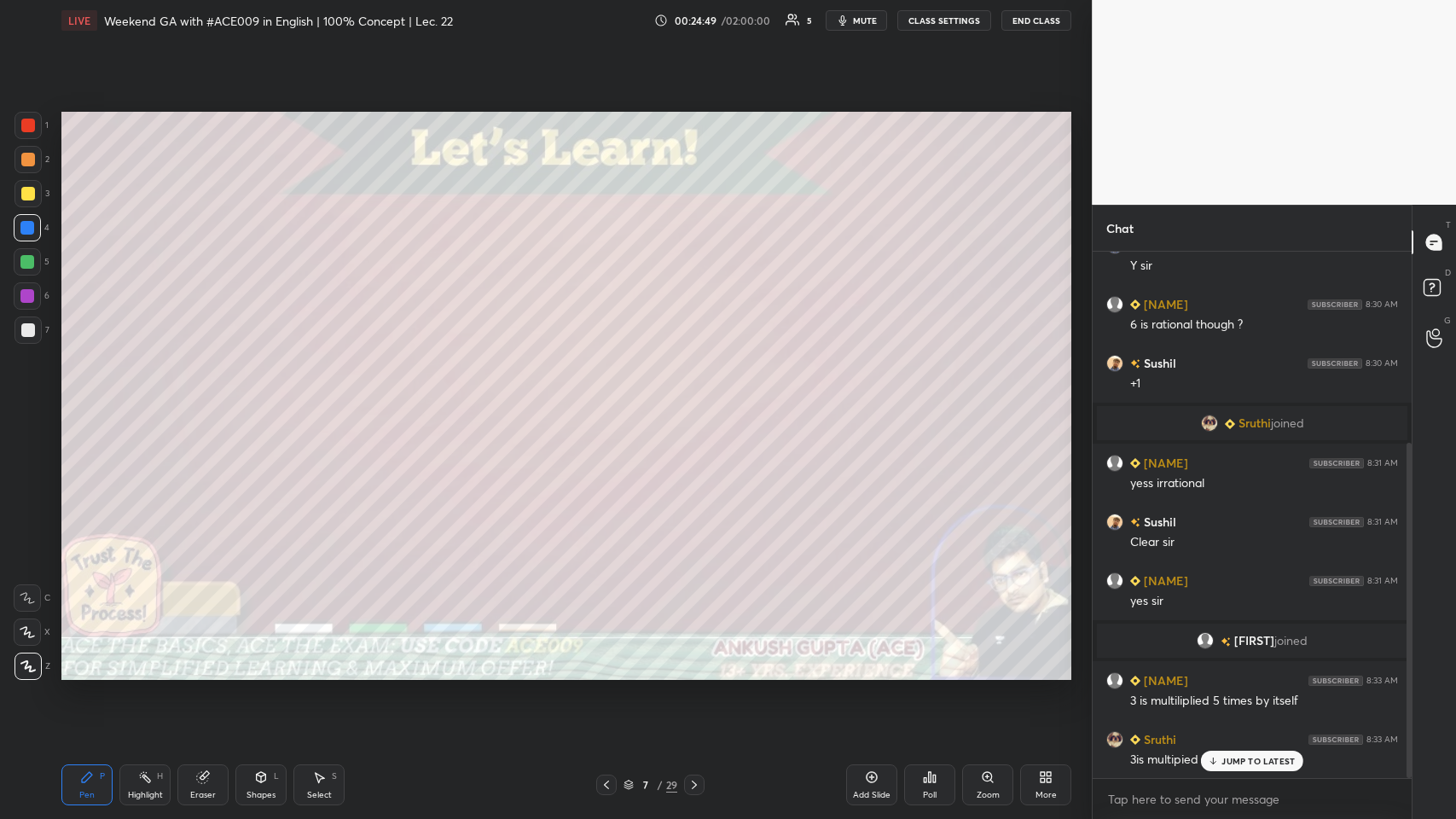 click at bounding box center [28, 330] 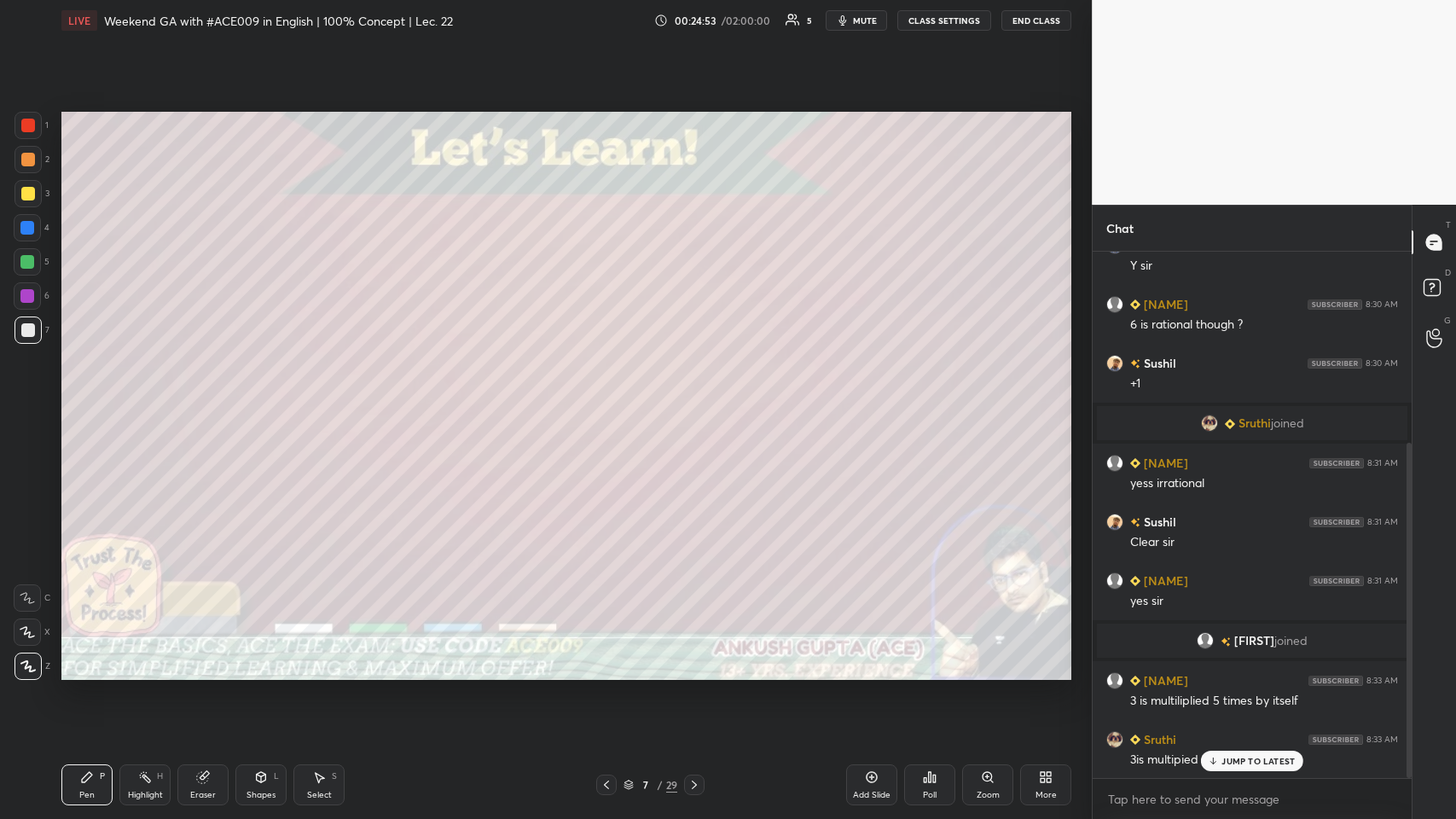 click 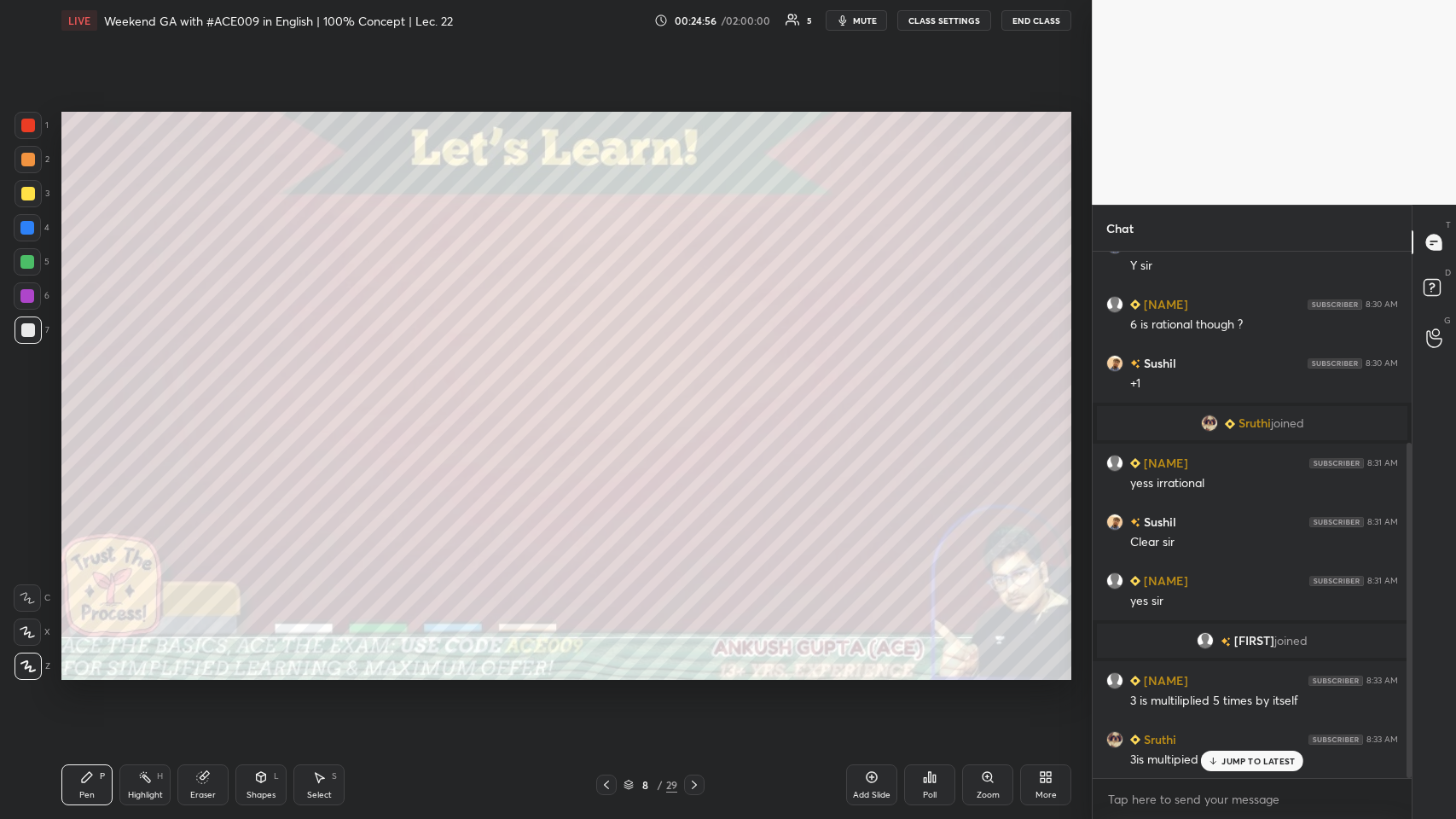 click 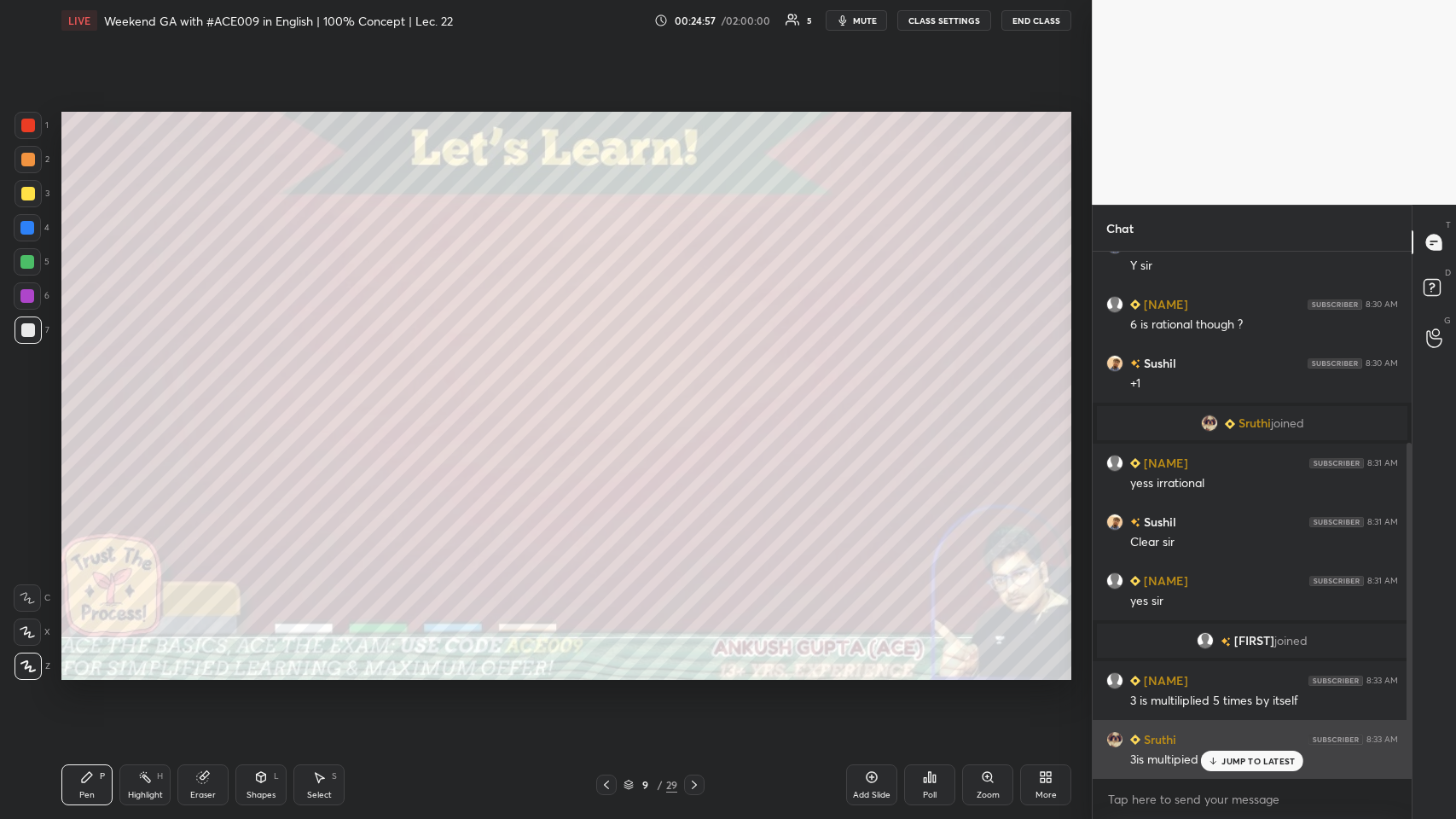 click on "JUMP TO LATEST" at bounding box center [1258, 761] 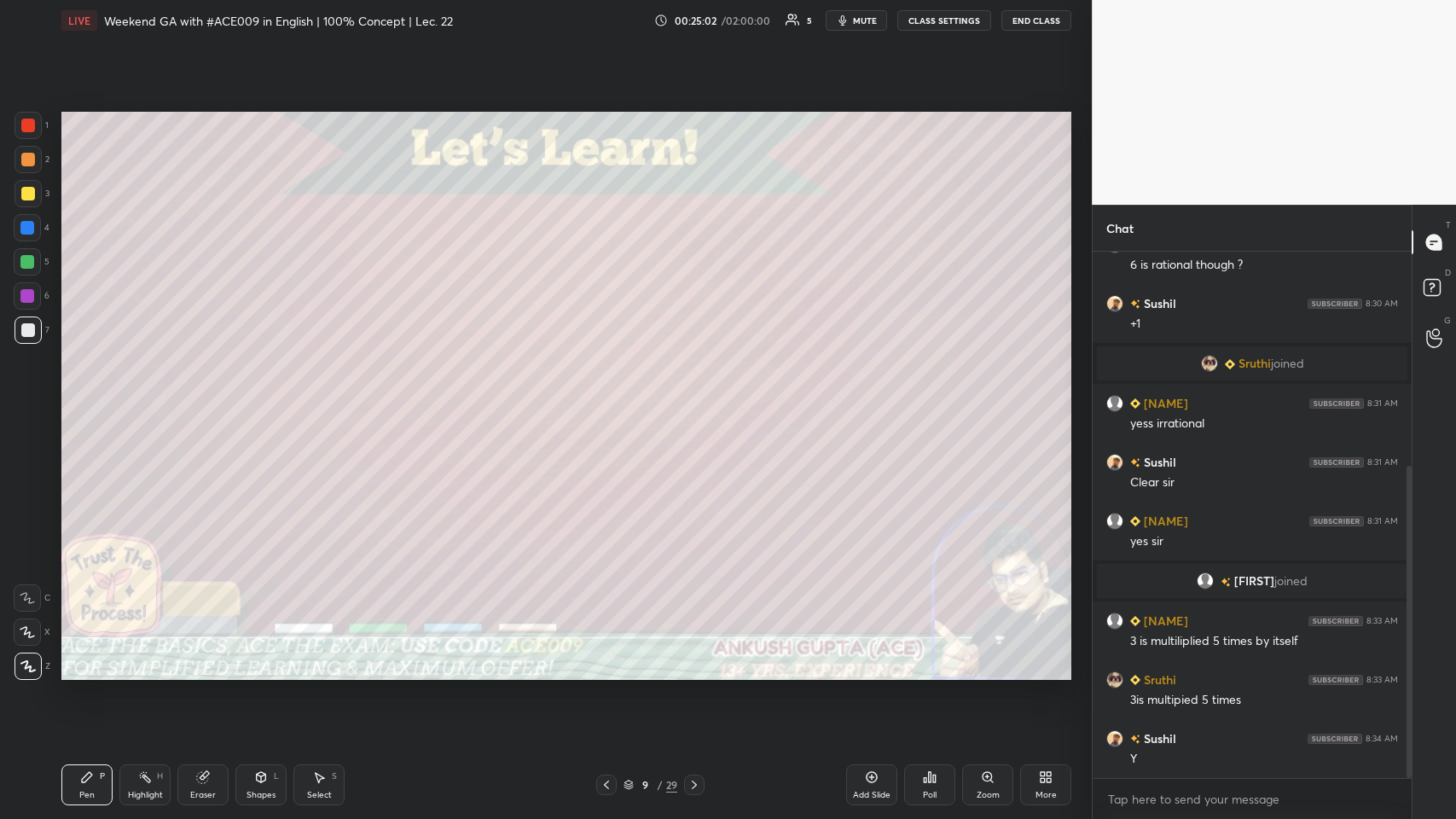 scroll, scrollTop: 418, scrollLeft: 0, axis: vertical 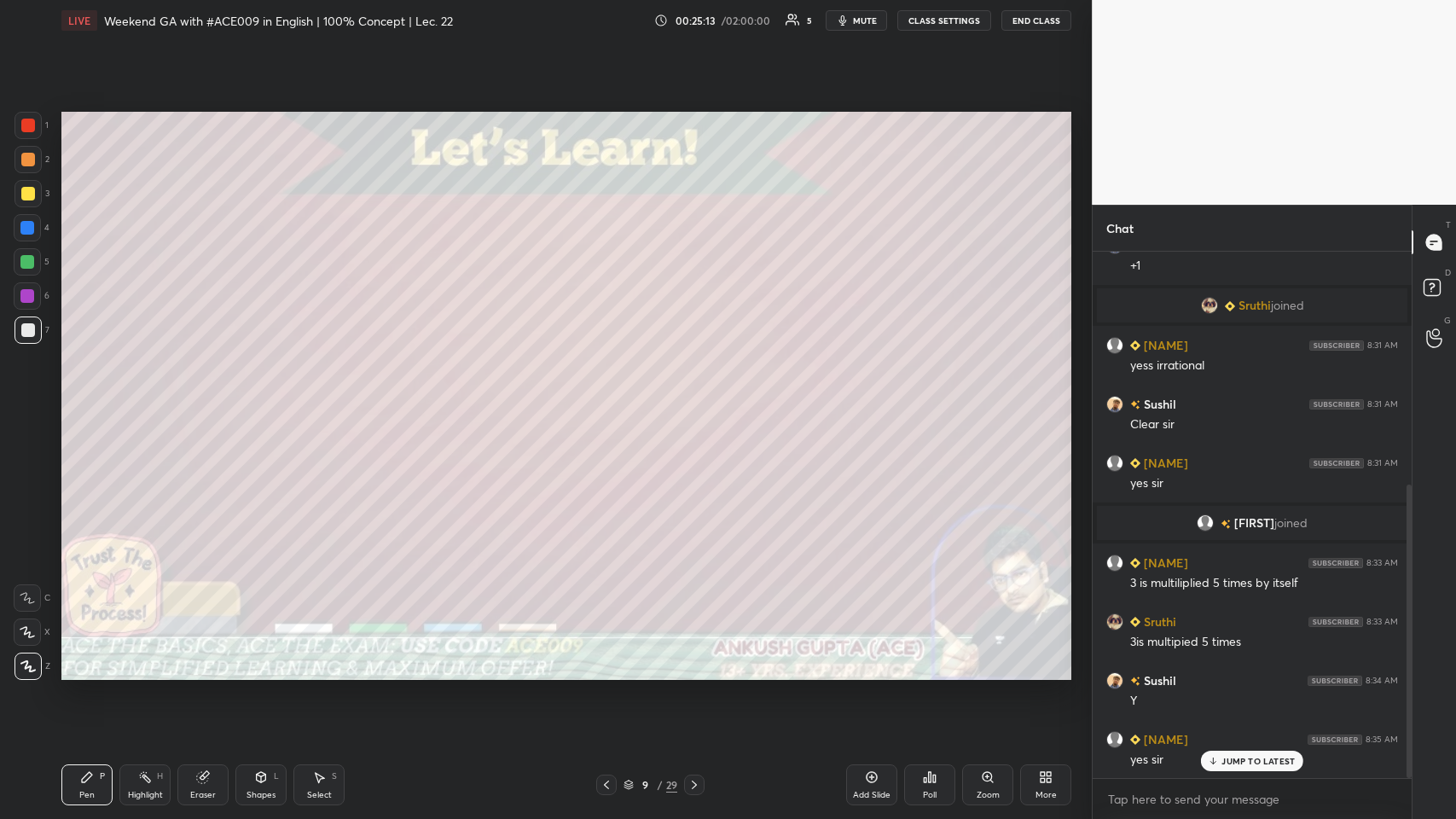 click at bounding box center (27, 262) 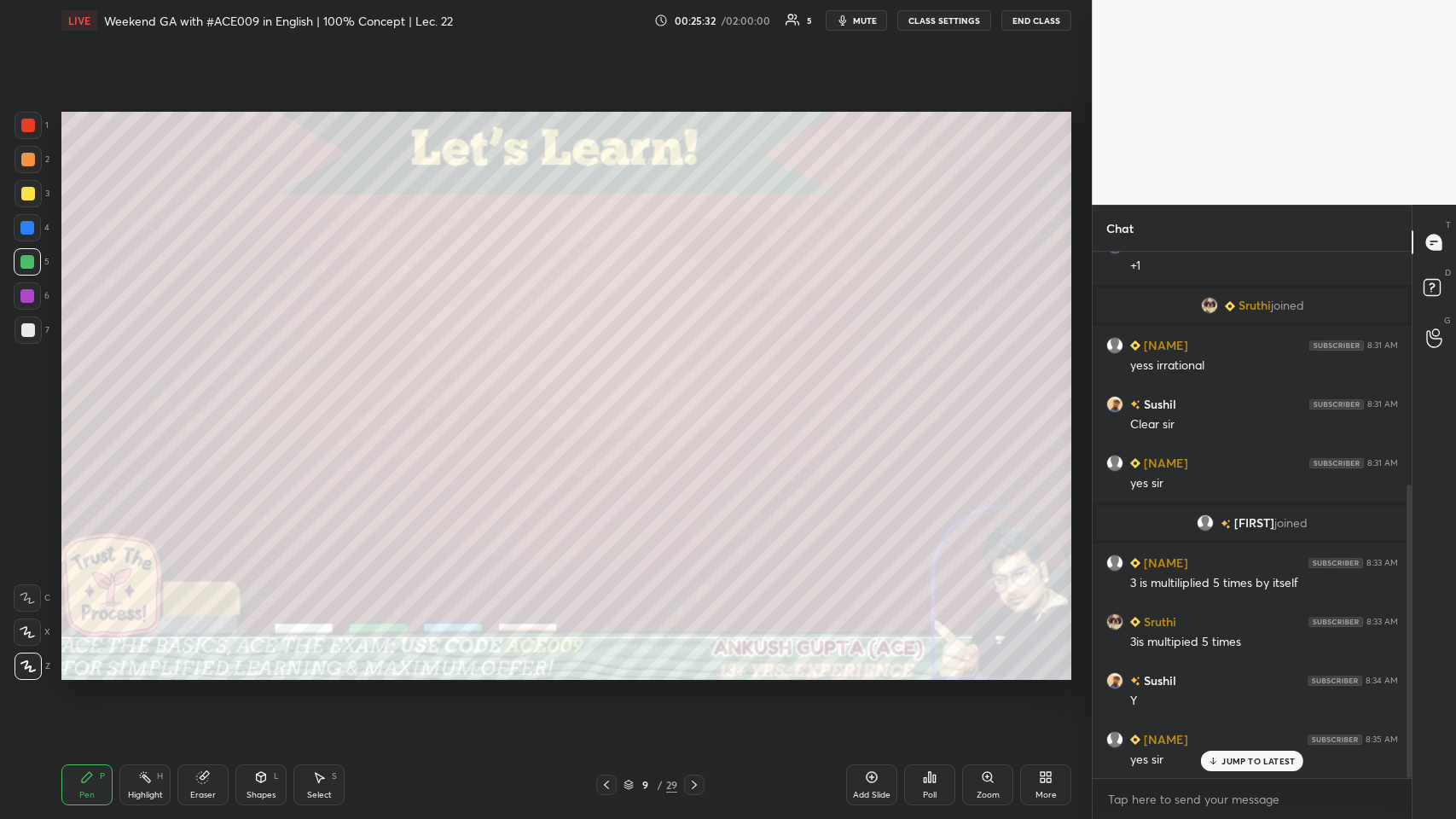 click at bounding box center [28, 160] 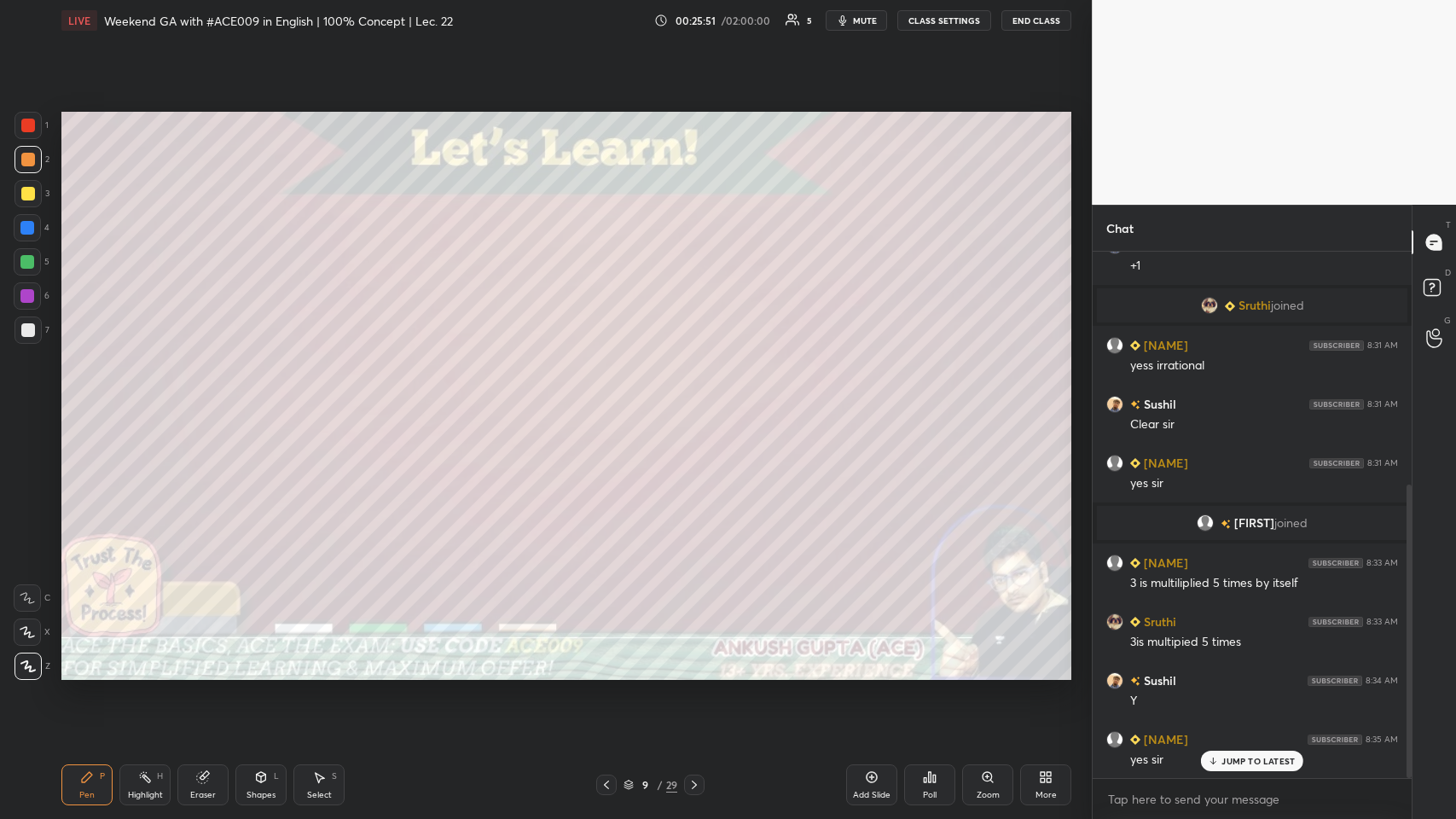 scroll, scrollTop: 436, scrollLeft: 0, axis: vertical 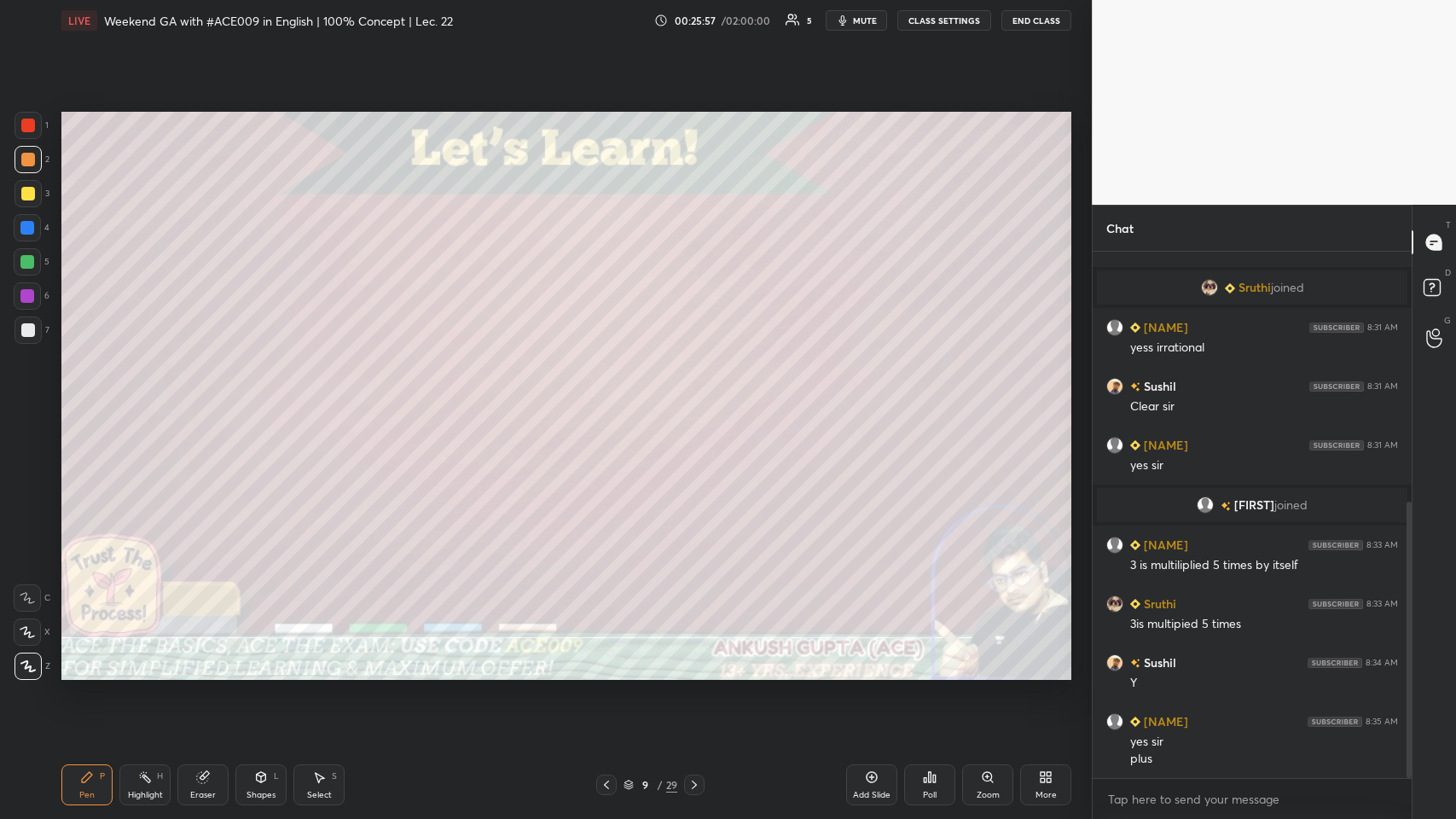 click at bounding box center [28, 330] 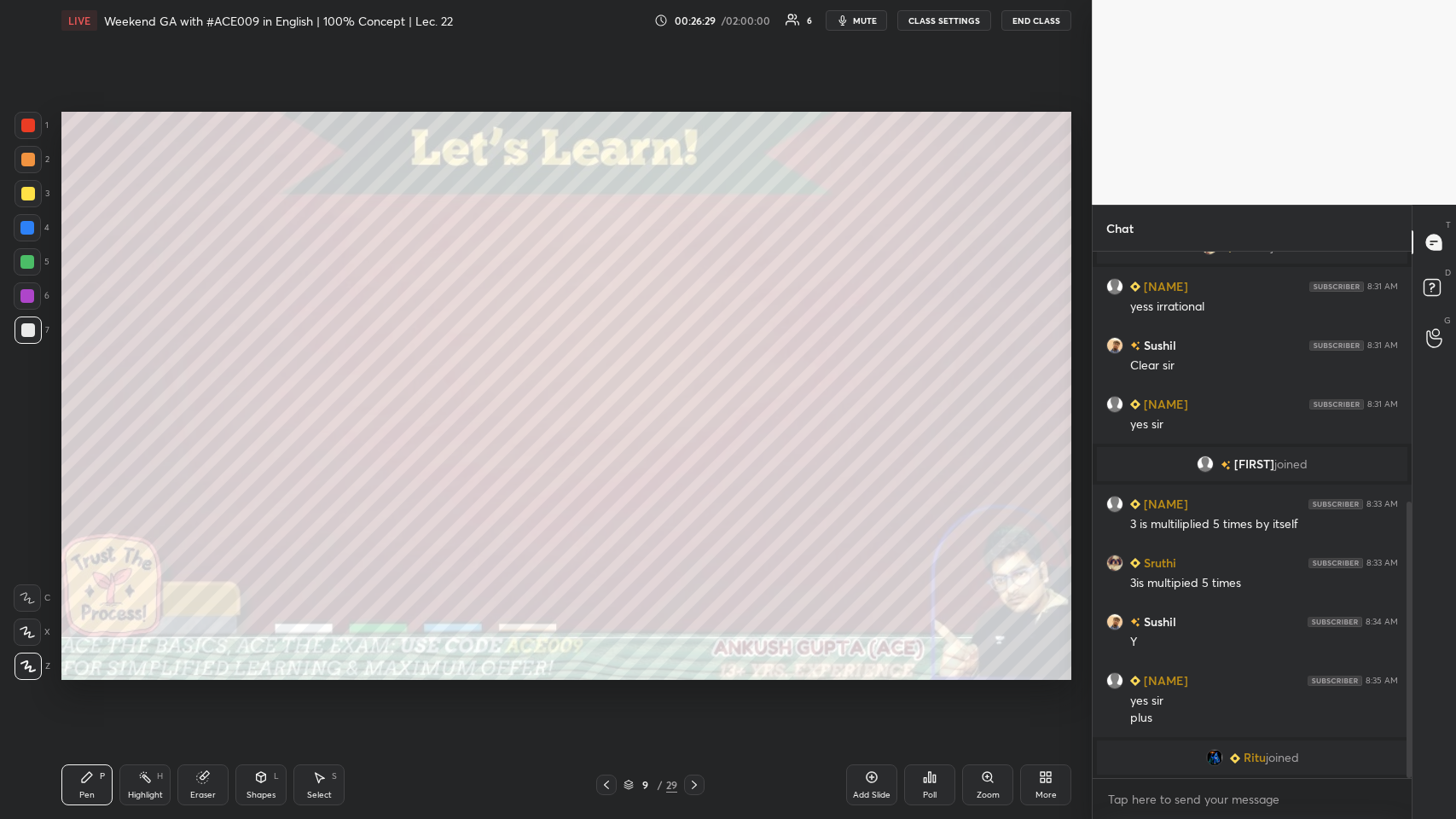 click at bounding box center [694, 785] 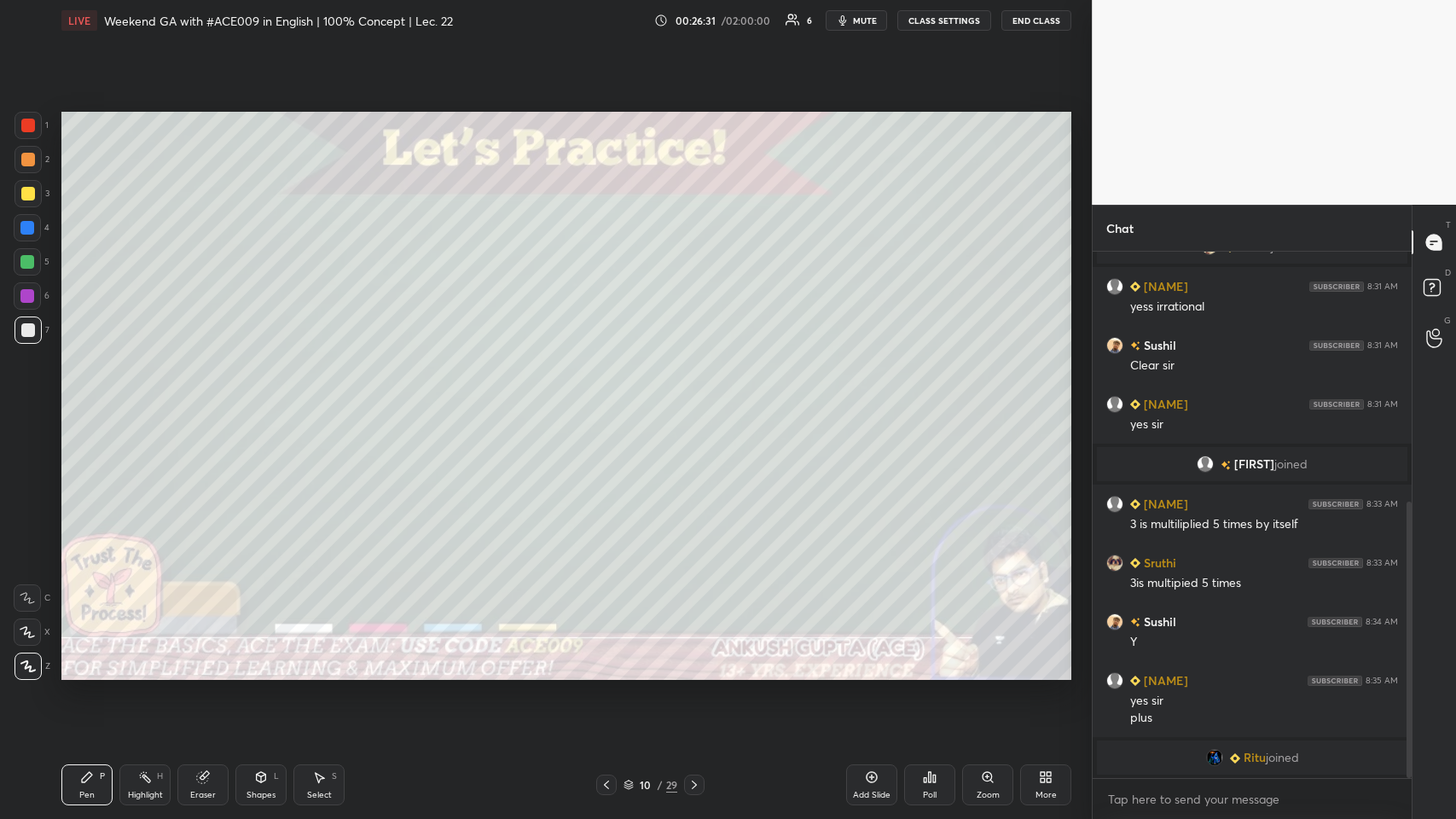 click at bounding box center [28, 194] 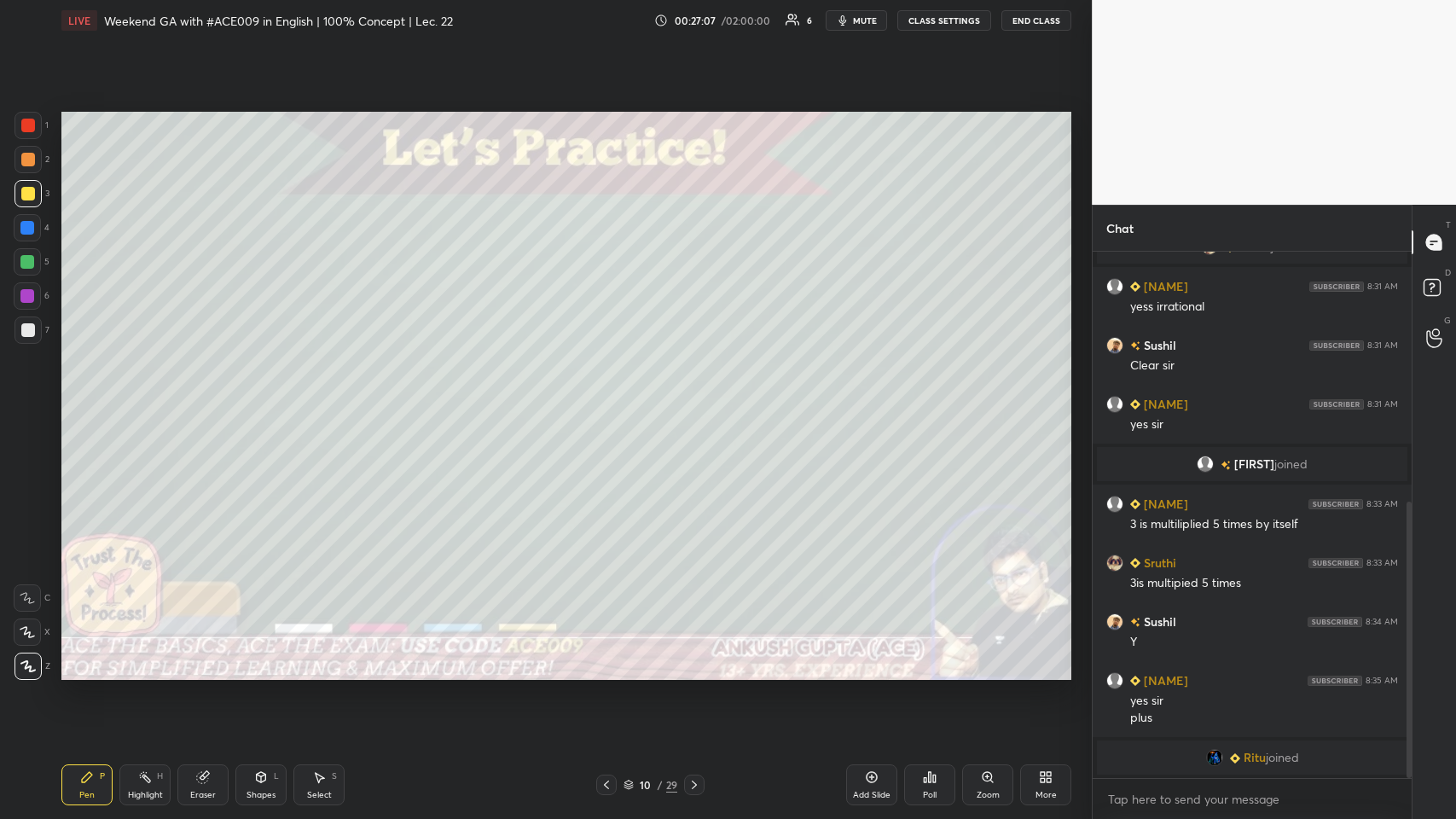 click at bounding box center [28, 330] 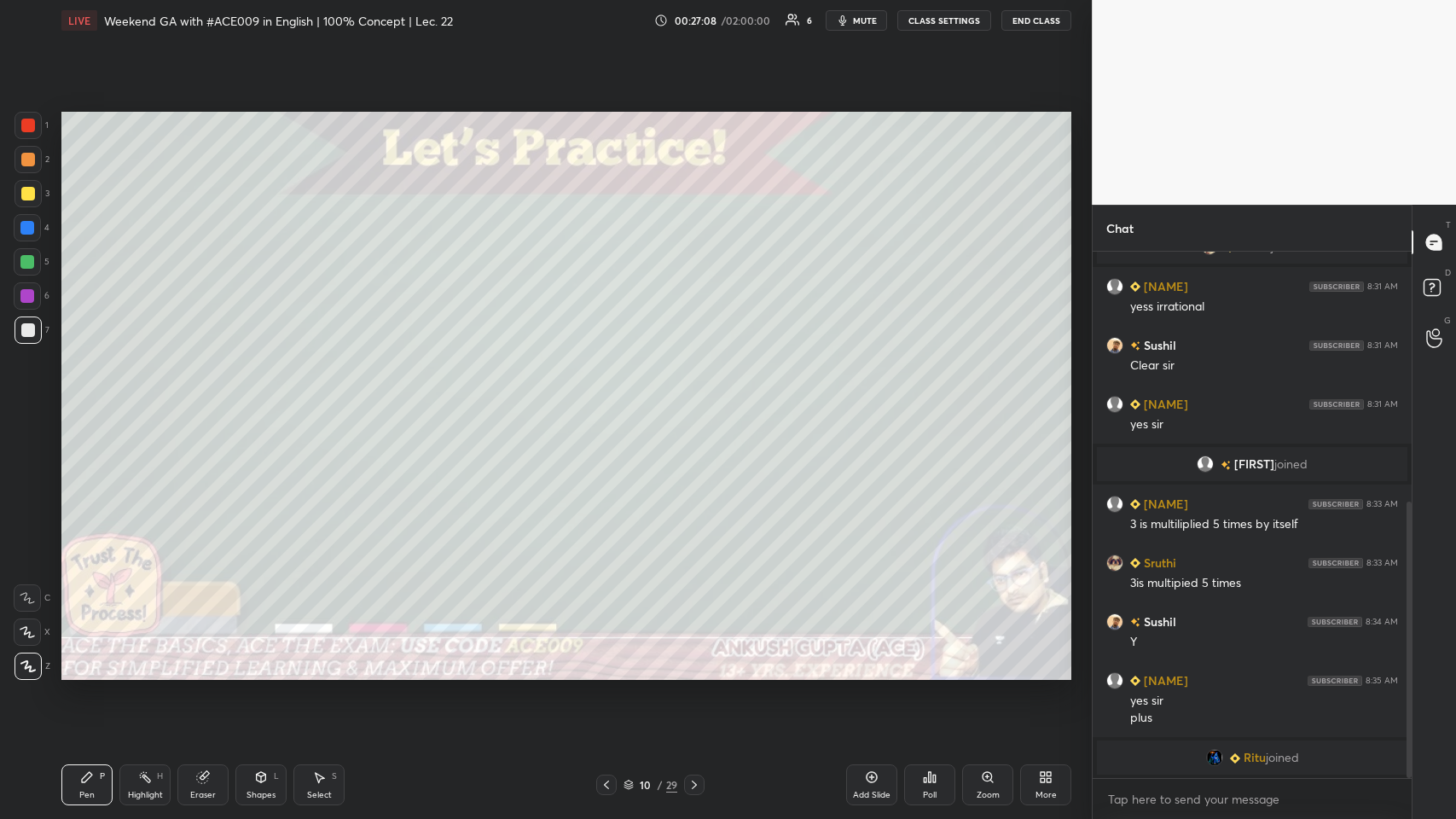 click on "Poll" at bounding box center [930, 785] 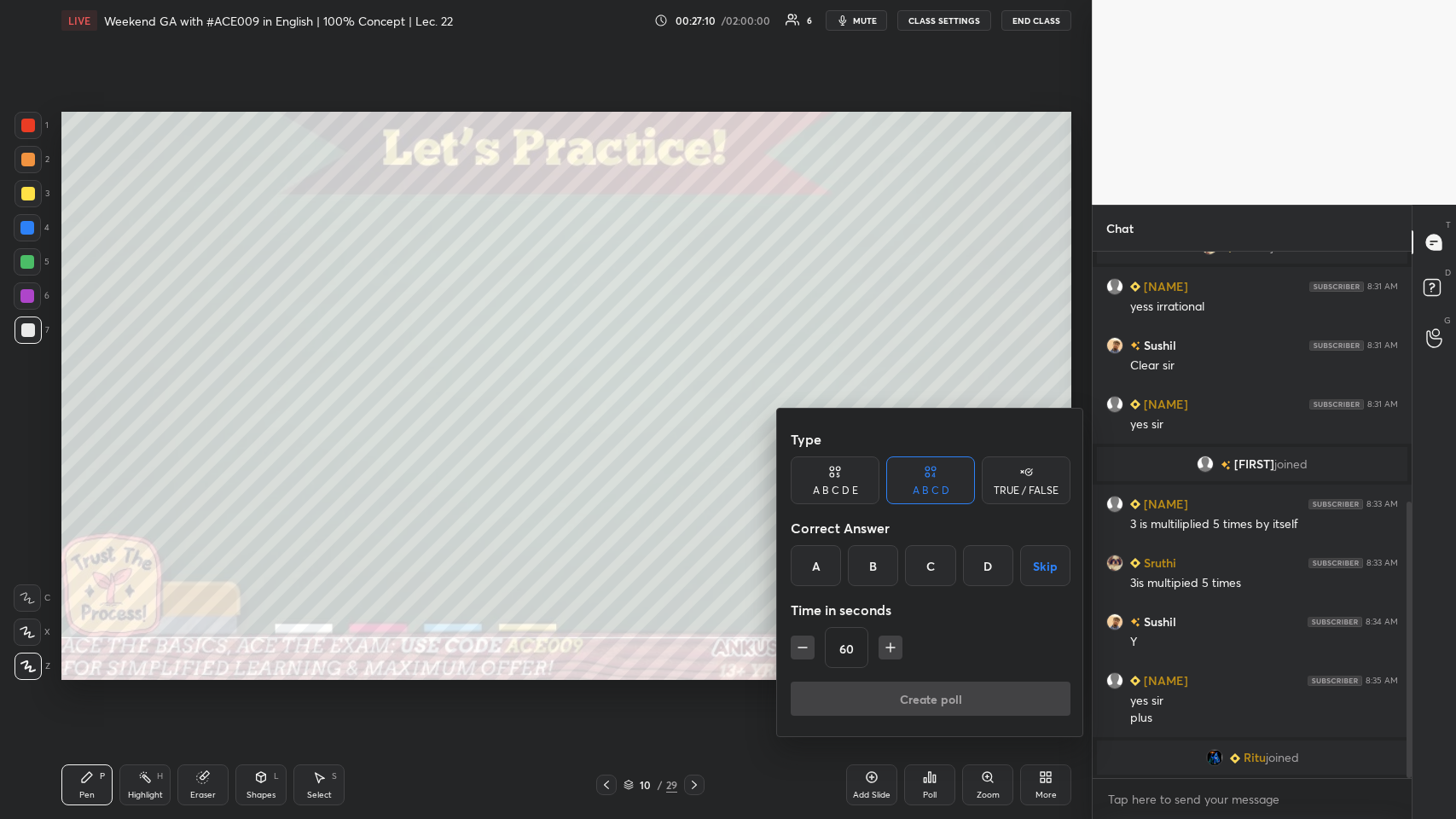 click on "Skip" at bounding box center [1045, 566] 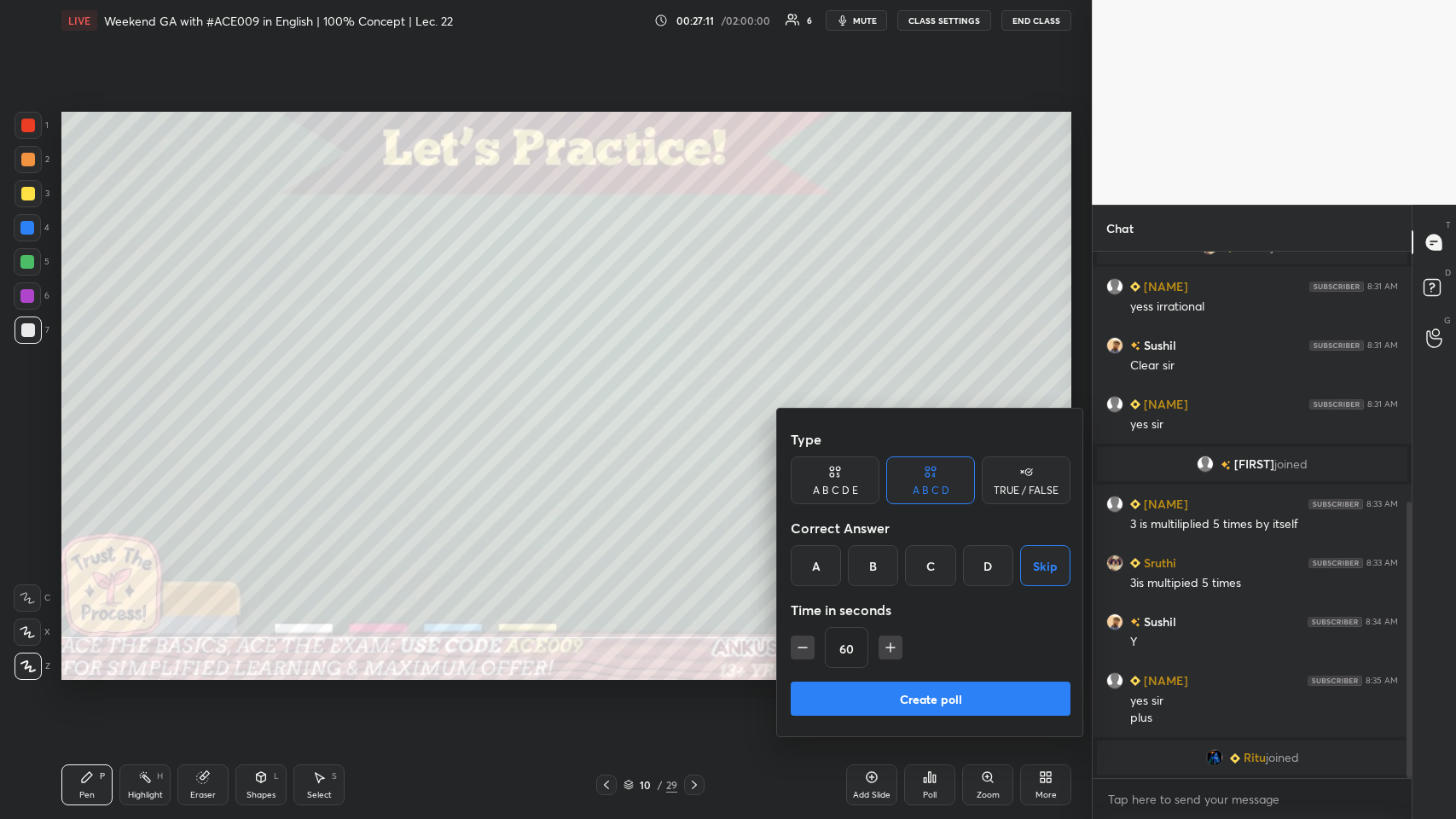 click on "Create poll" at bounding box center (931, 699) 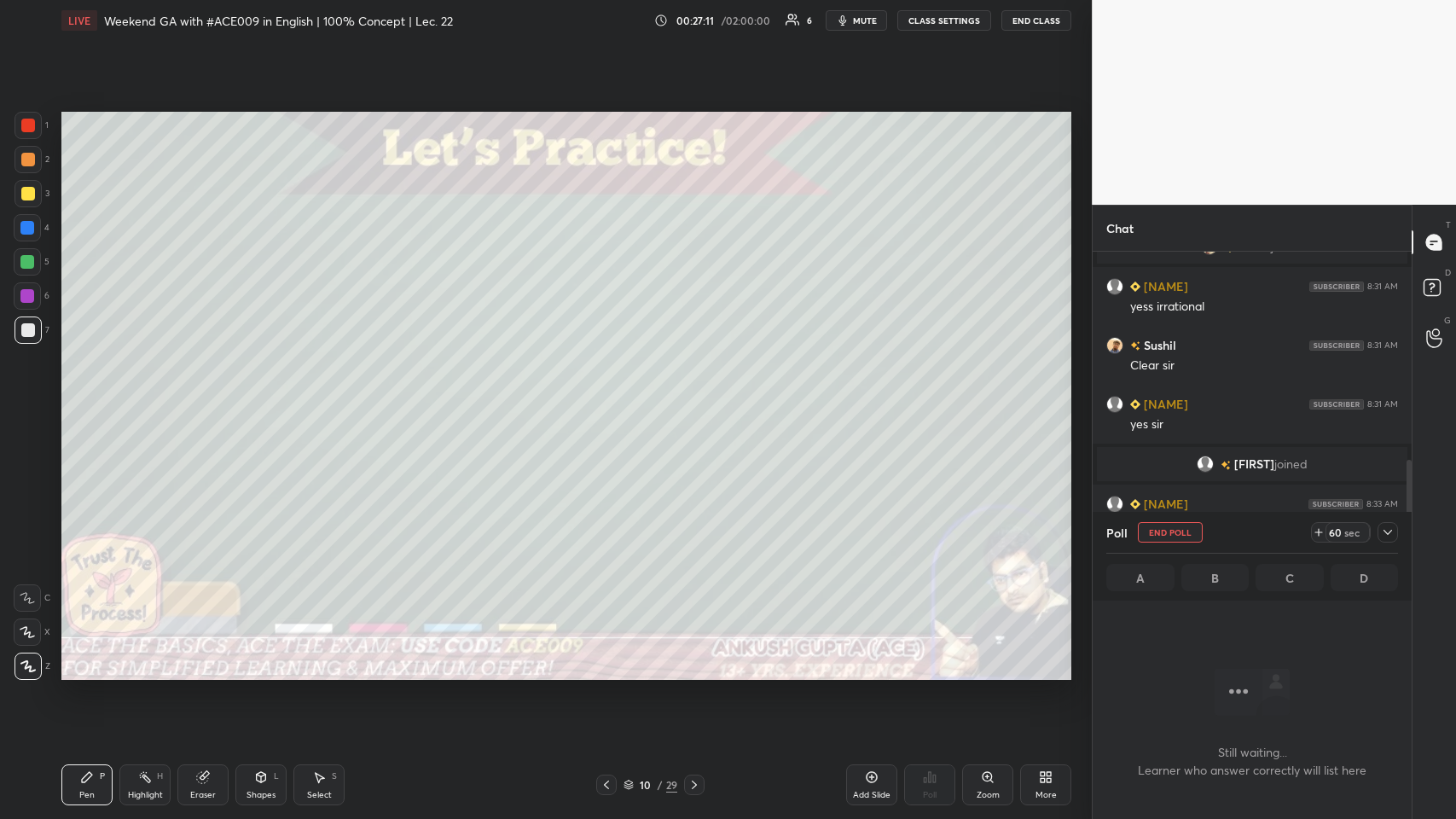 scroll, scrollTop: 476, scrollLeft: 314, axis: both 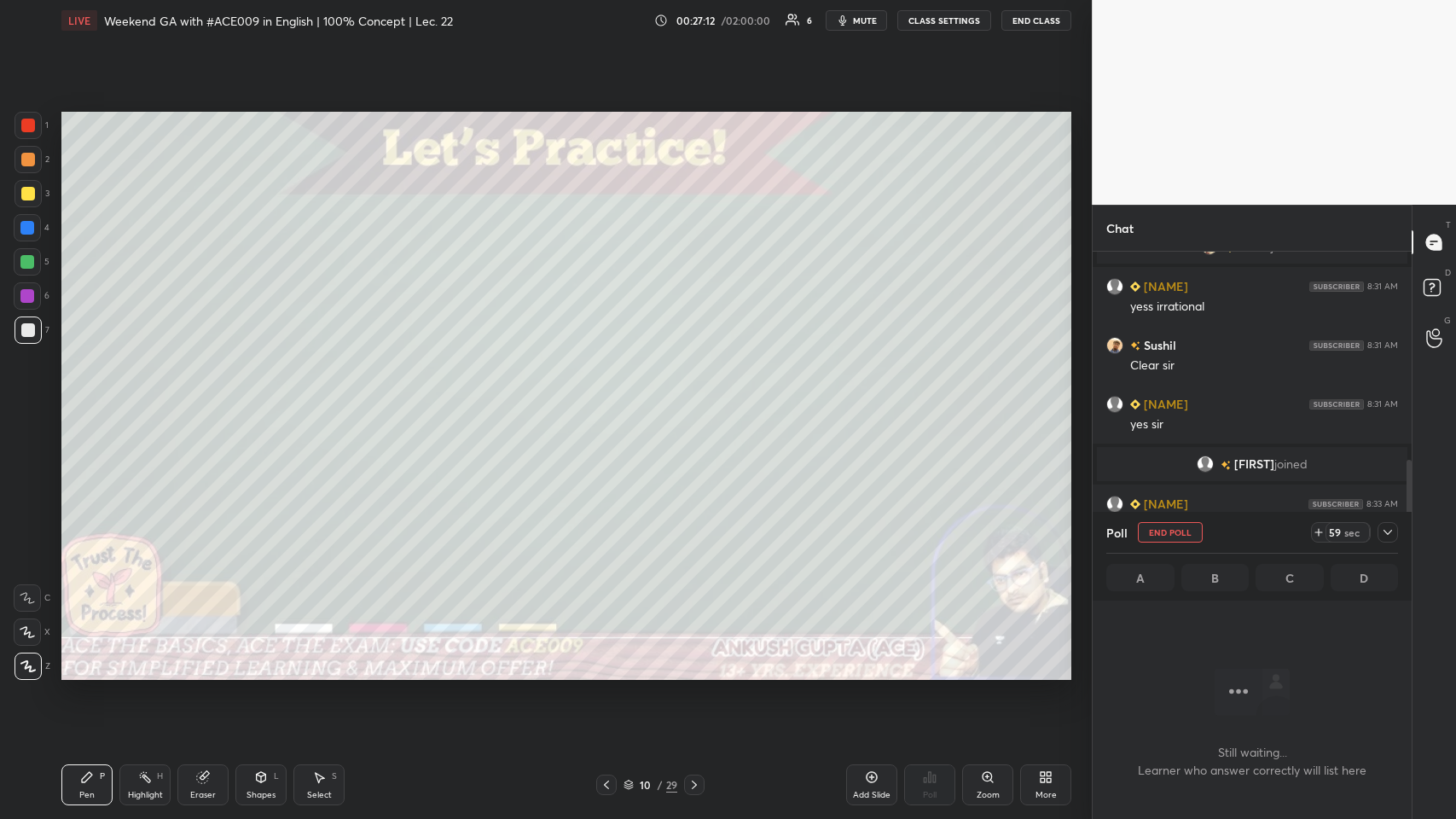 click 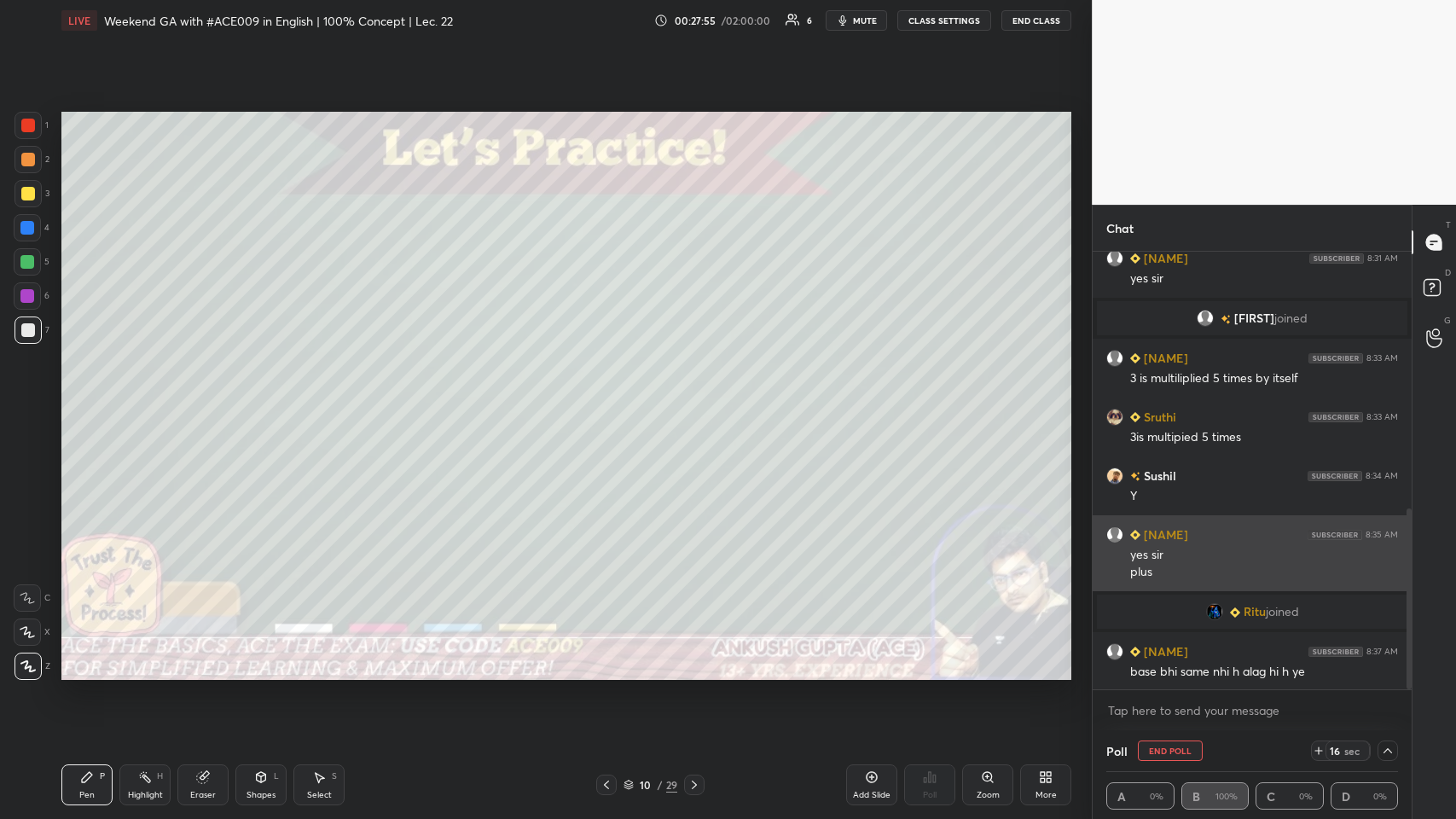 scroll, scrollTop: 624, scrollLeft: 0, axis: vertical 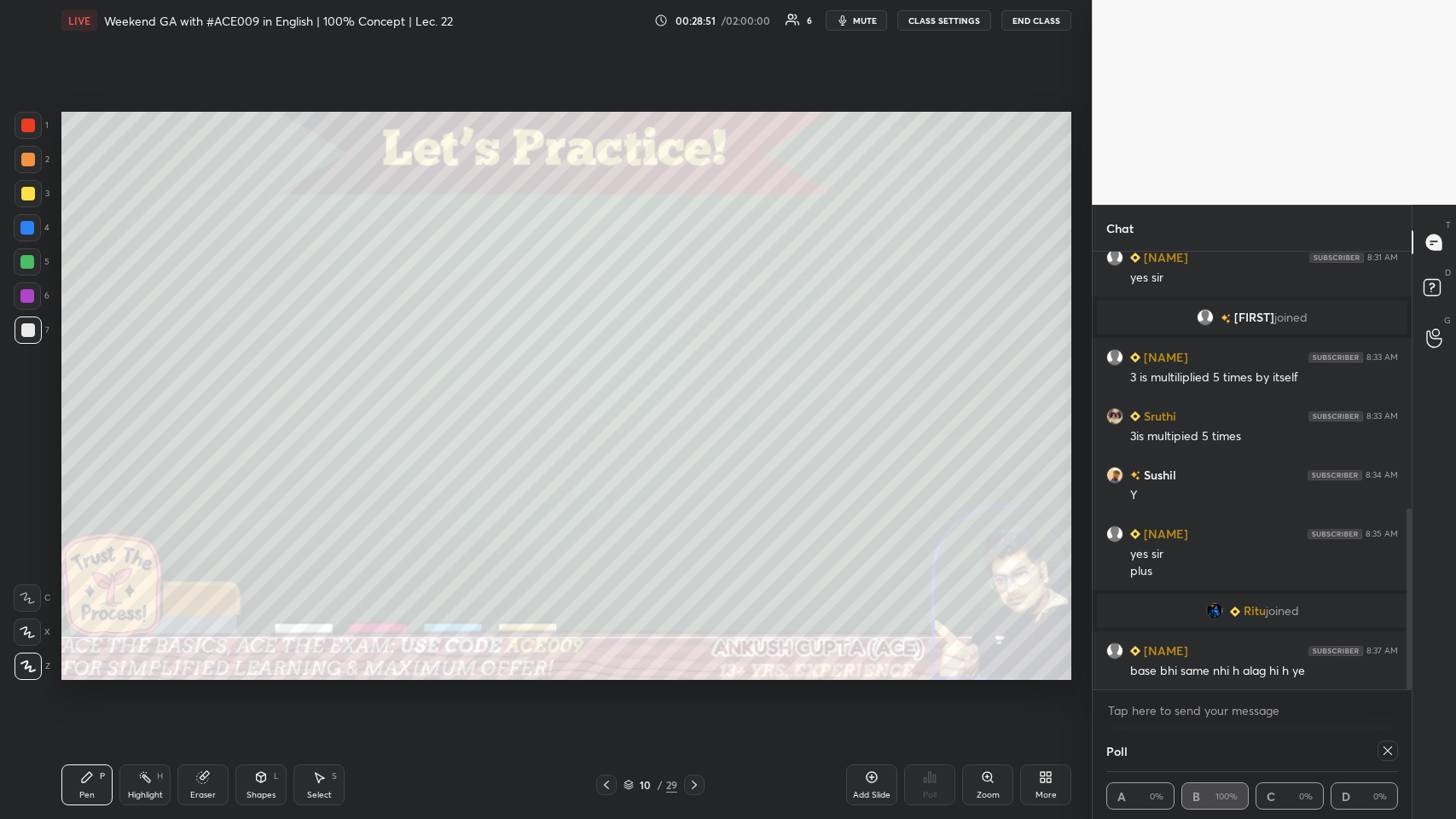 click 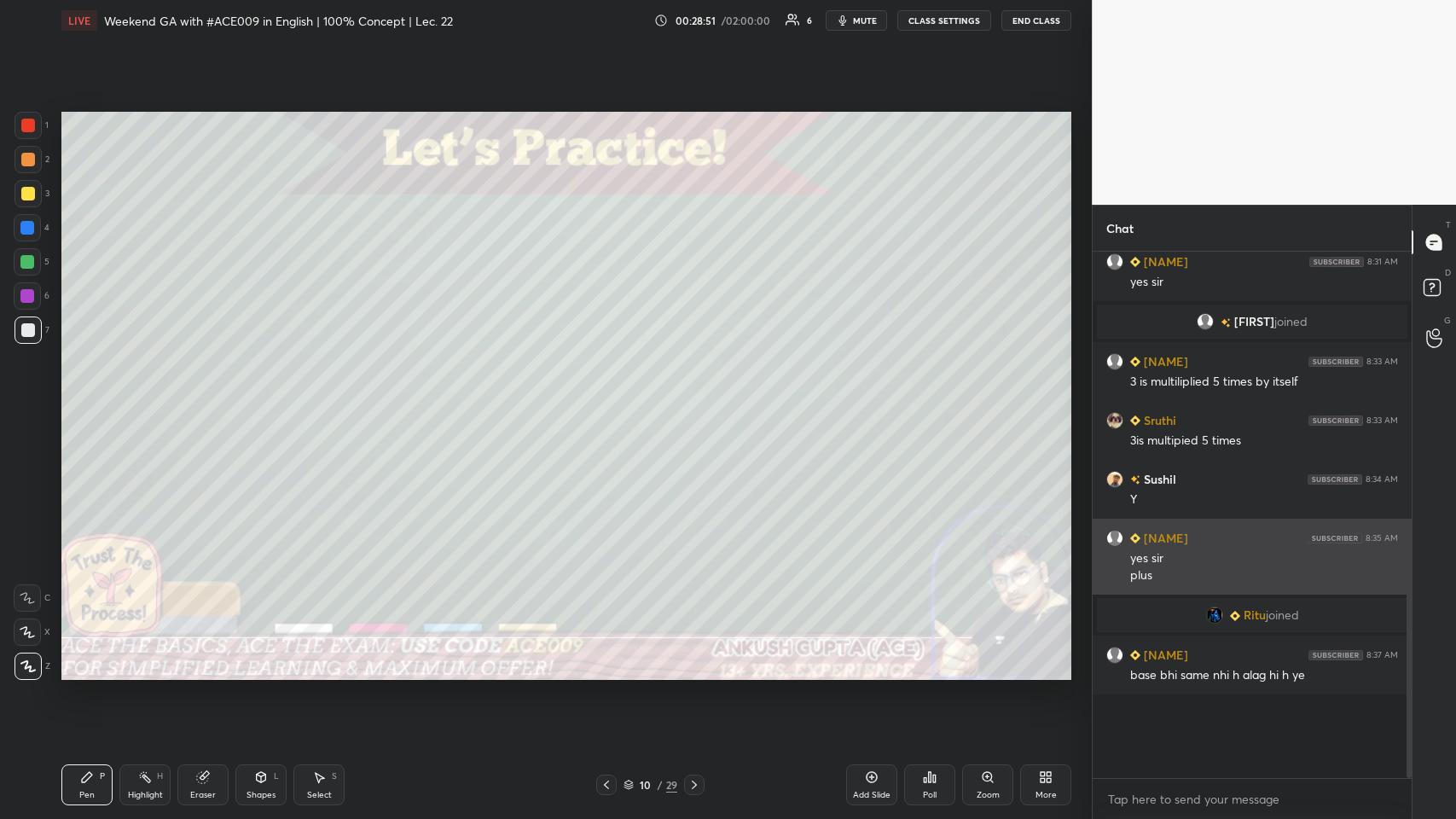 scroll, scrollTop: 5, scrollLeft: 5, axis: both 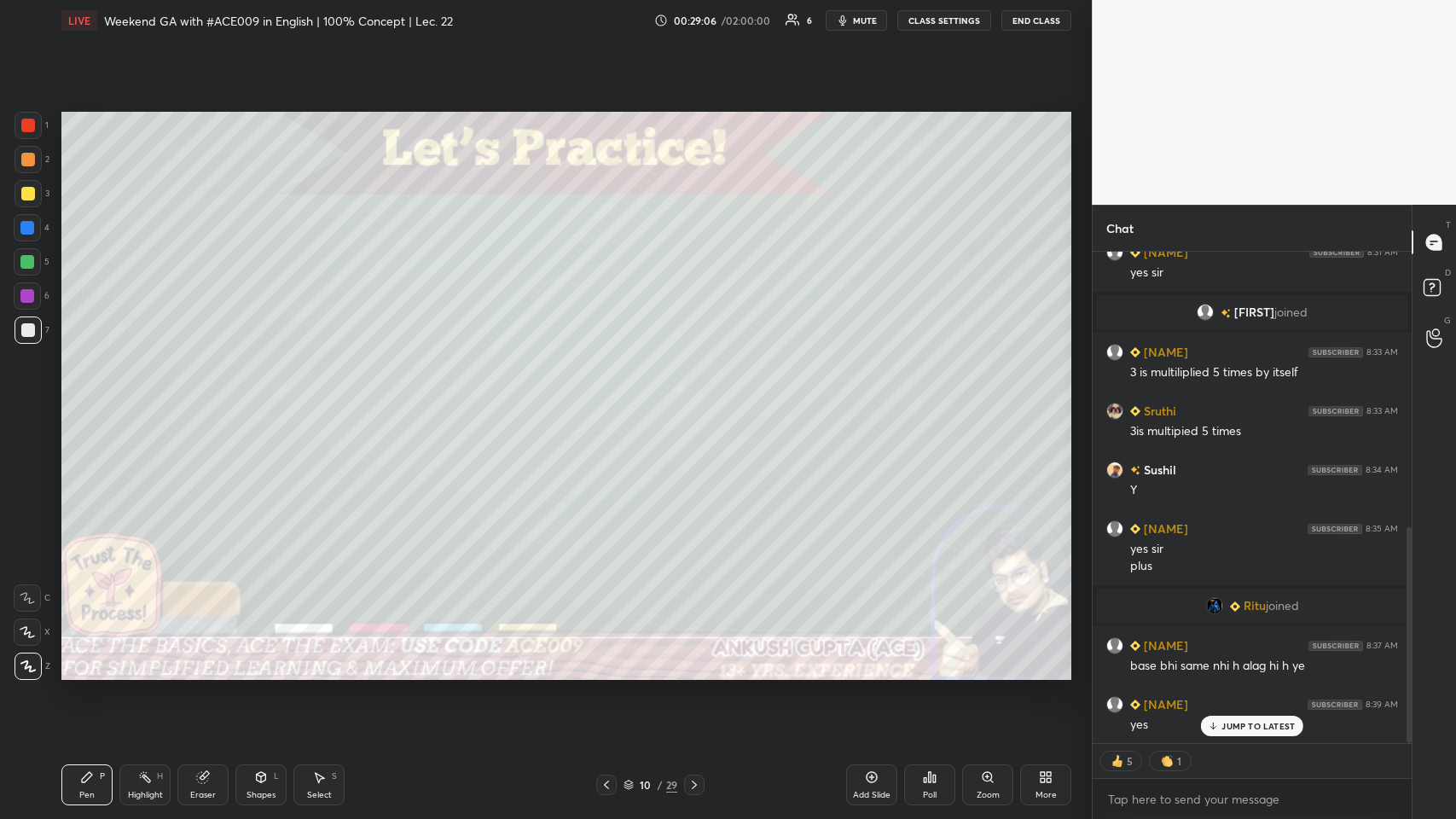 click at bounding box center [28, 330] 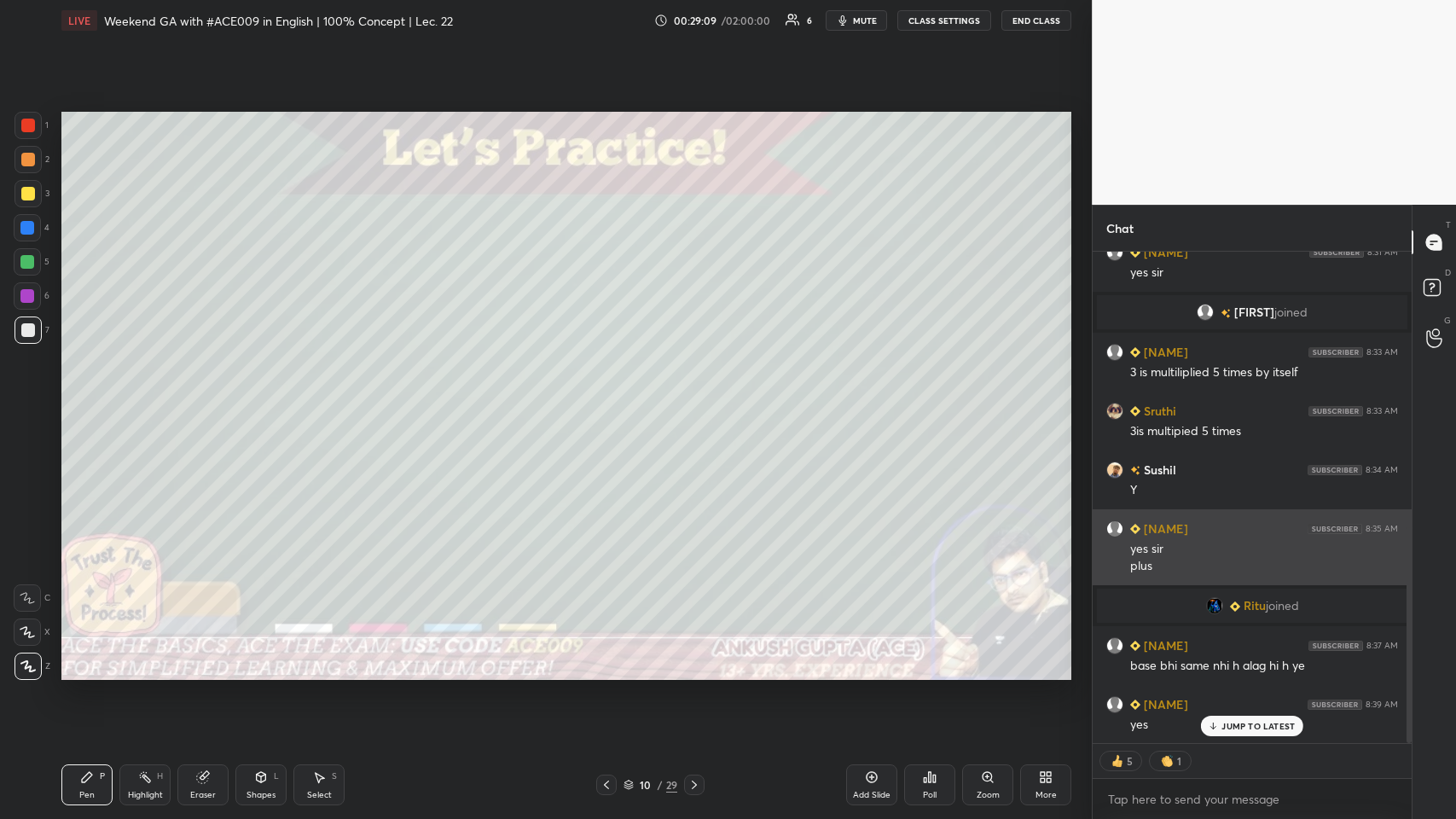 scroll, scrollTop: 5, scrollLeft: 5, axis: both 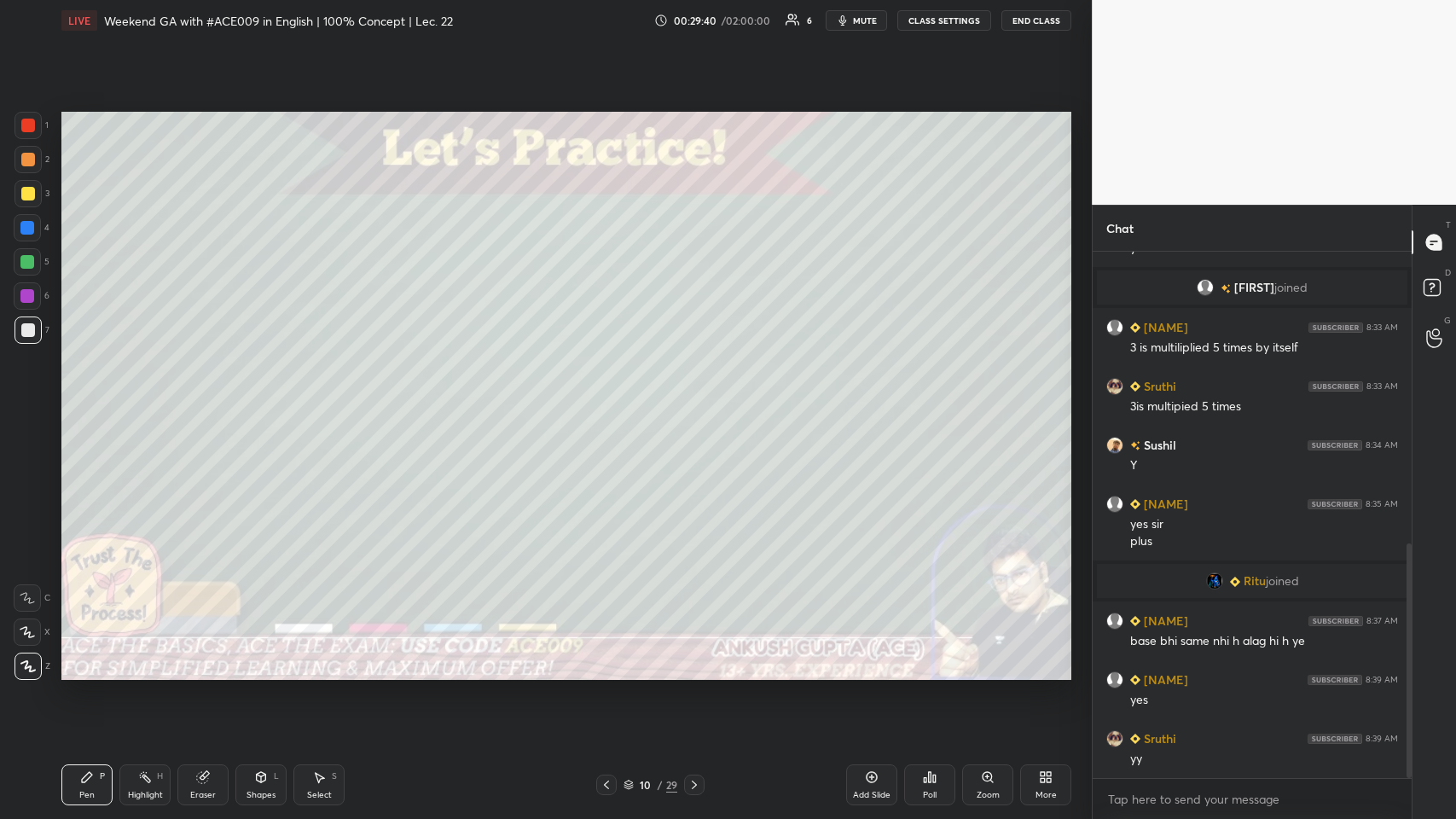 click at bounding box center [27, 228] 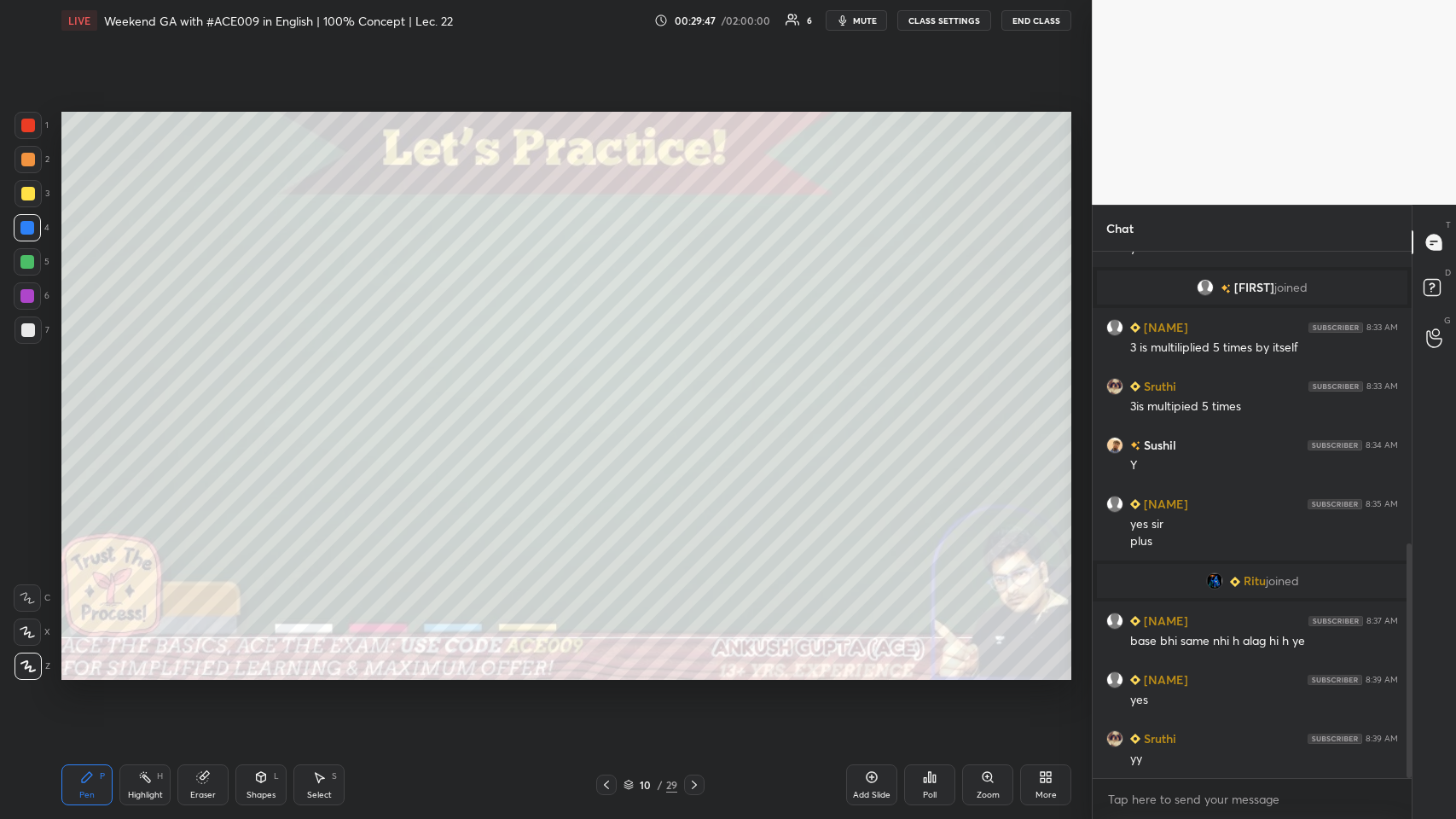 scroll, scrollTop: 670, scrollLeft: 0, axis: vertical 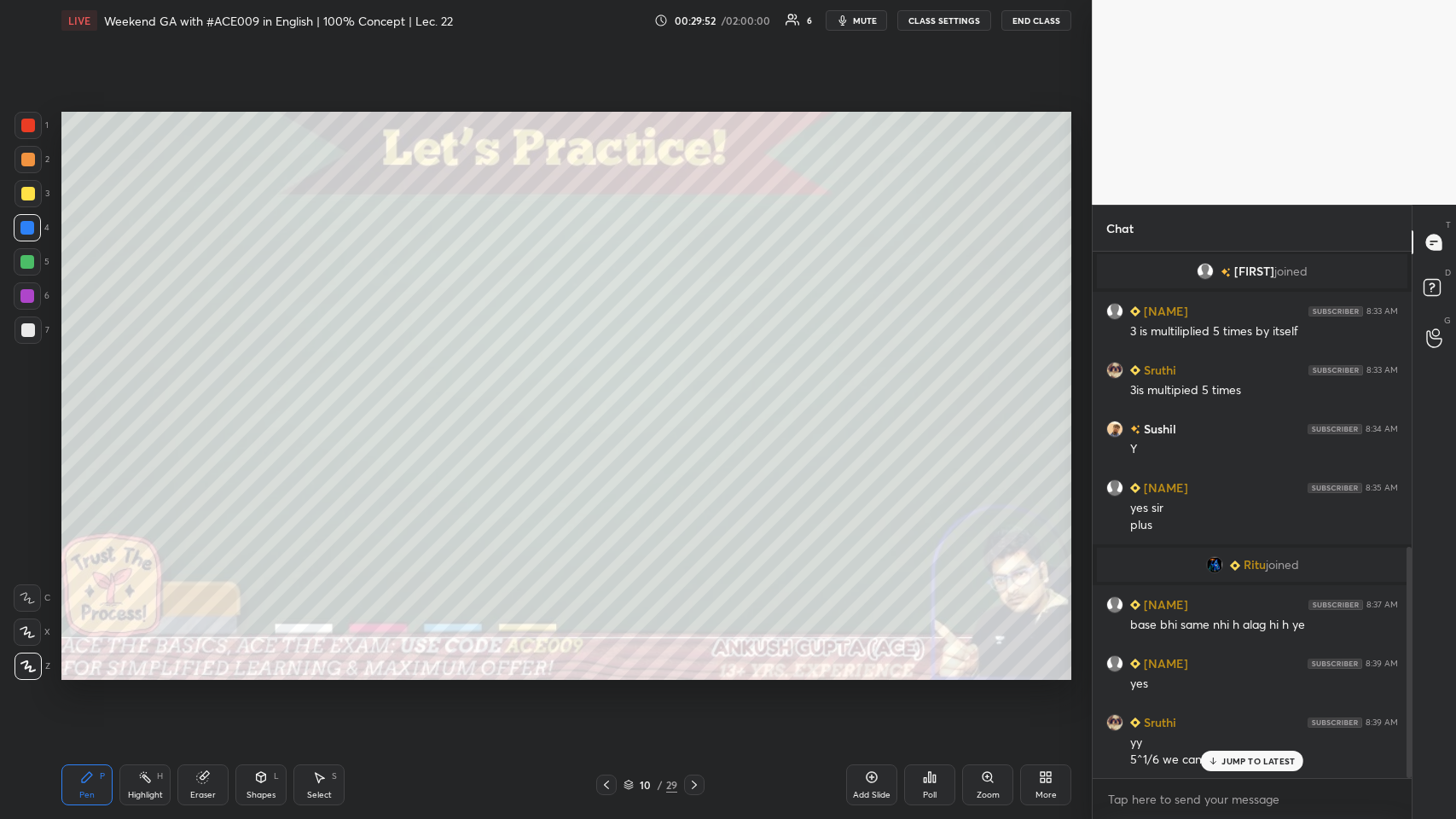 click 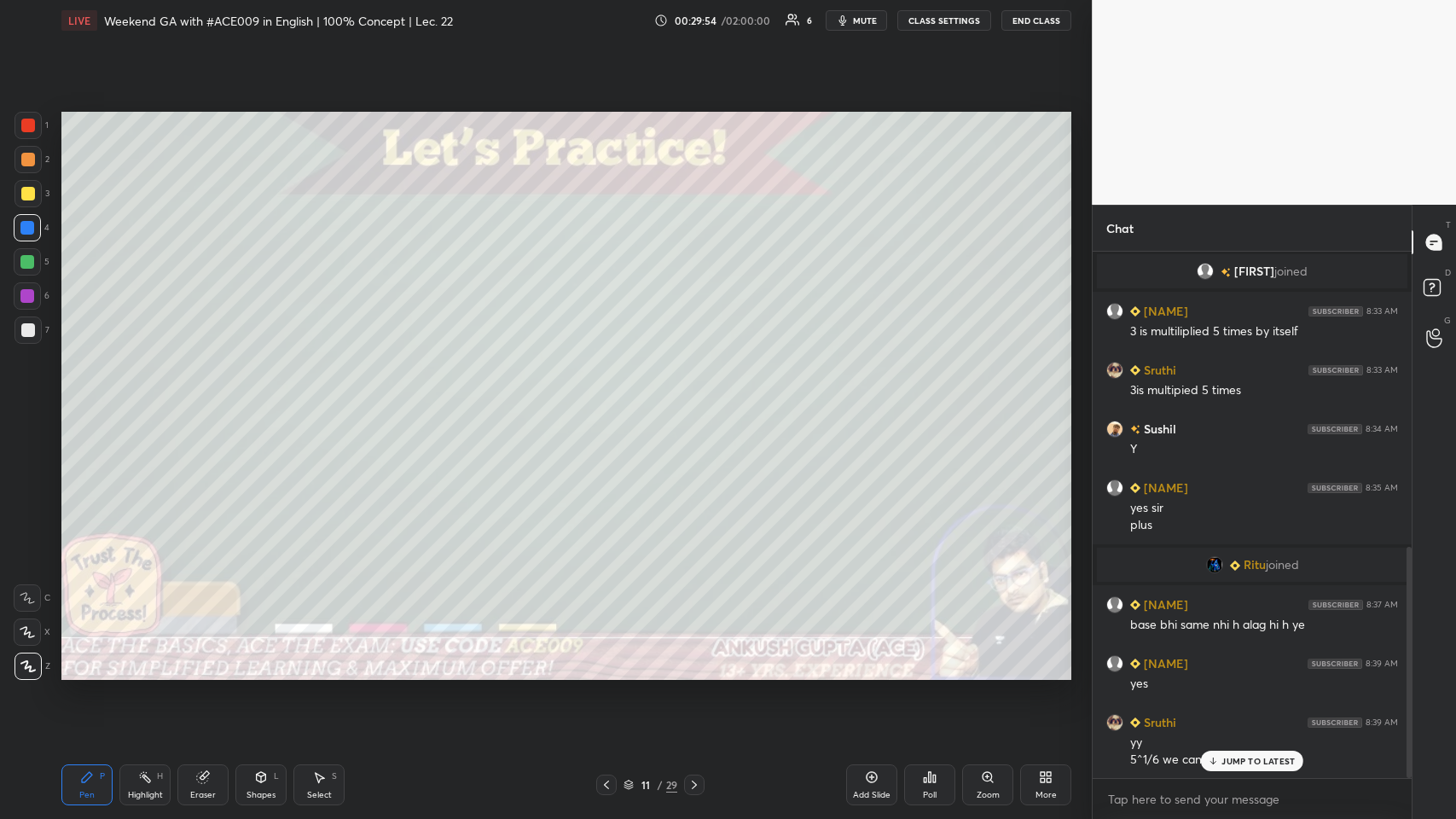 click at bounding box center [28, 194] 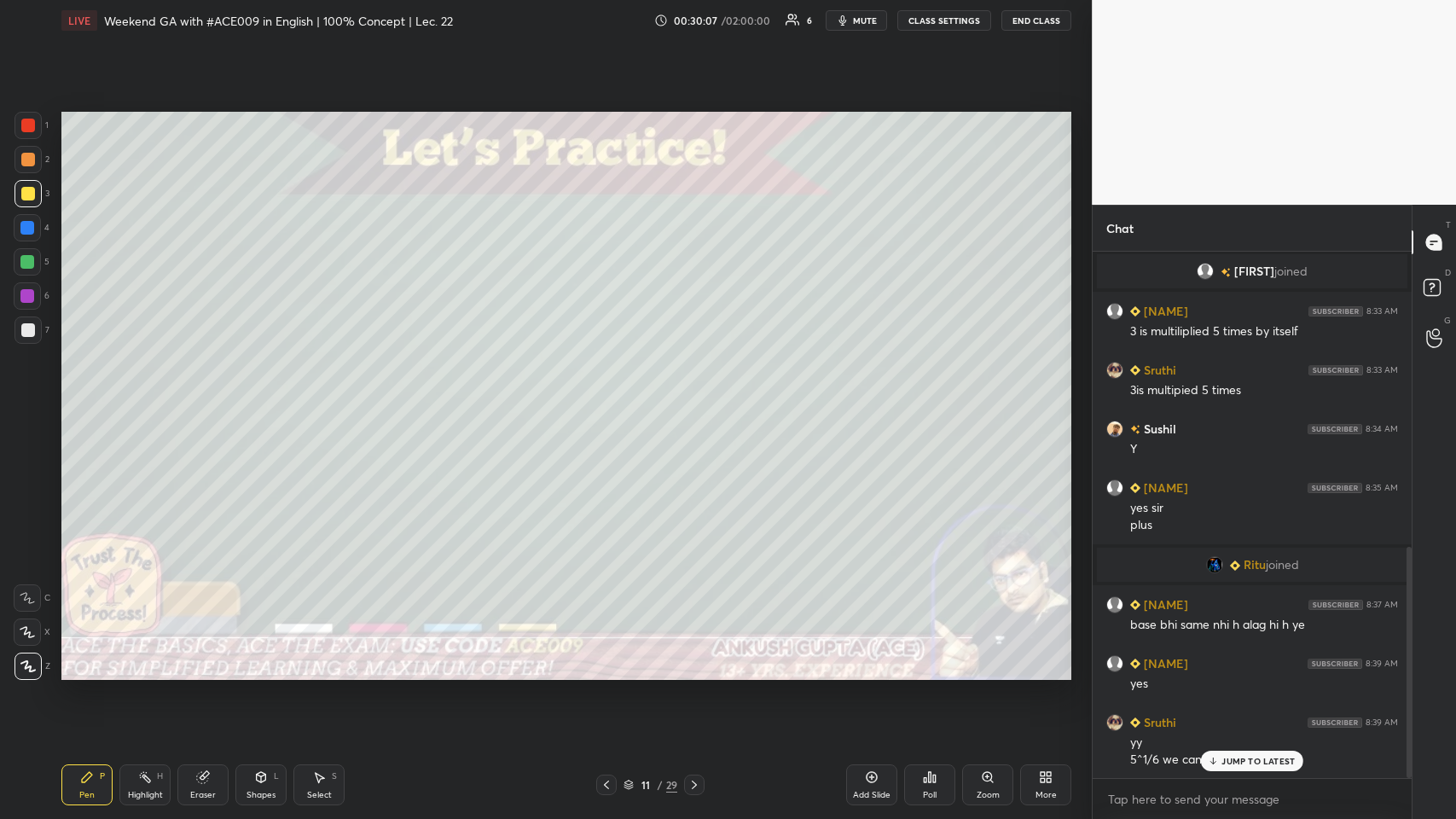 click 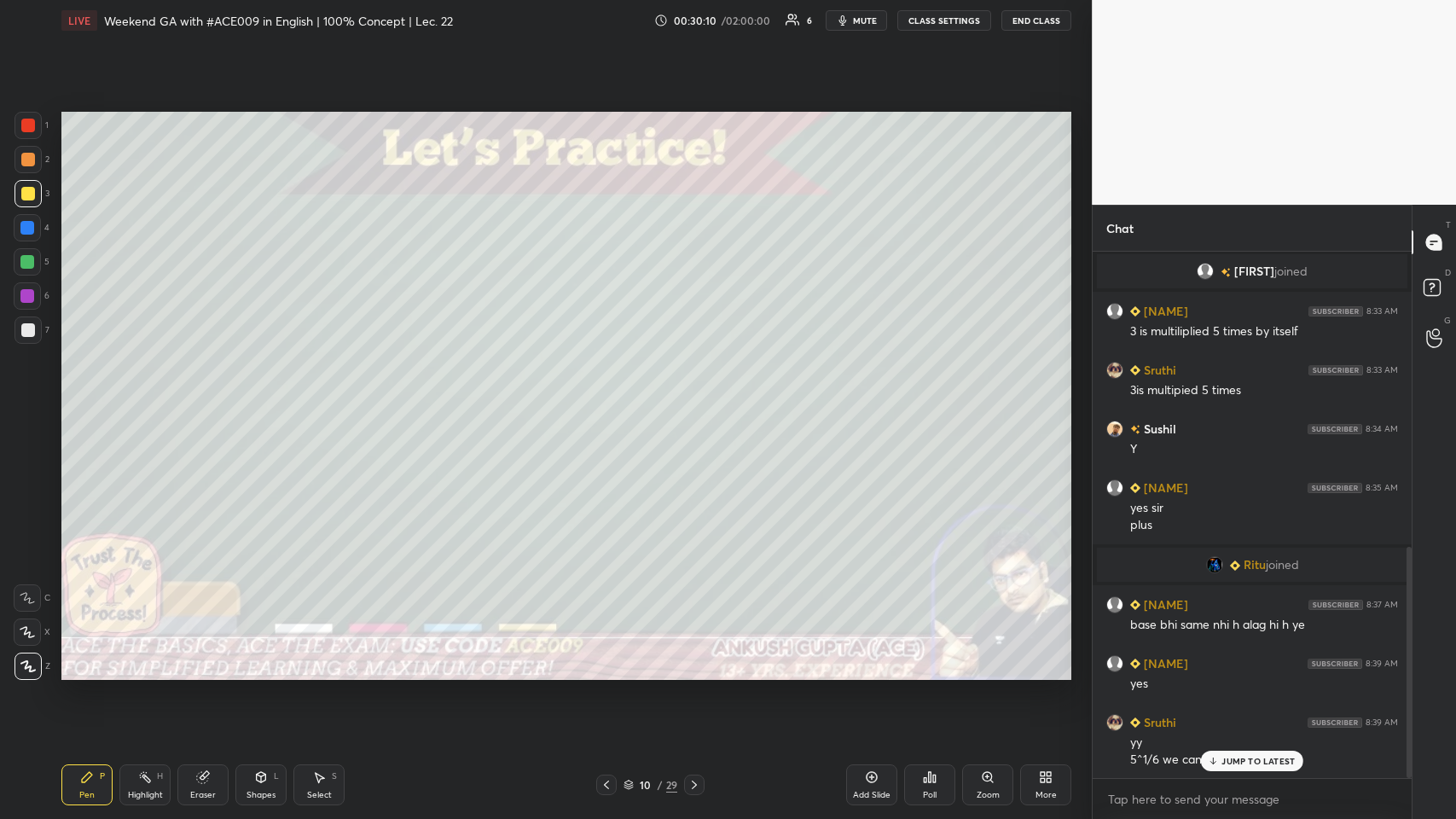 click 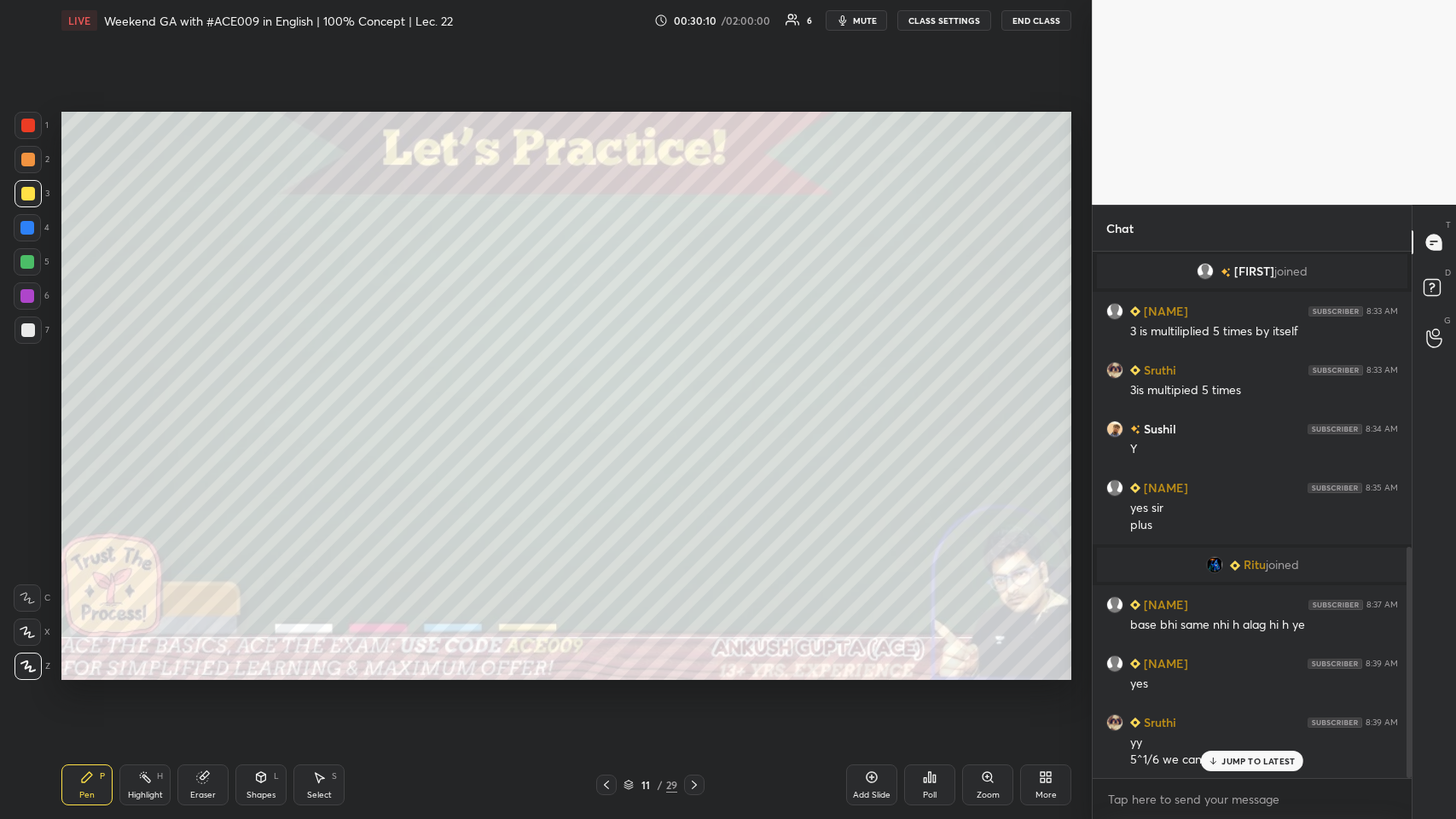 click on "Eraser" at bounding box center (203, 795) 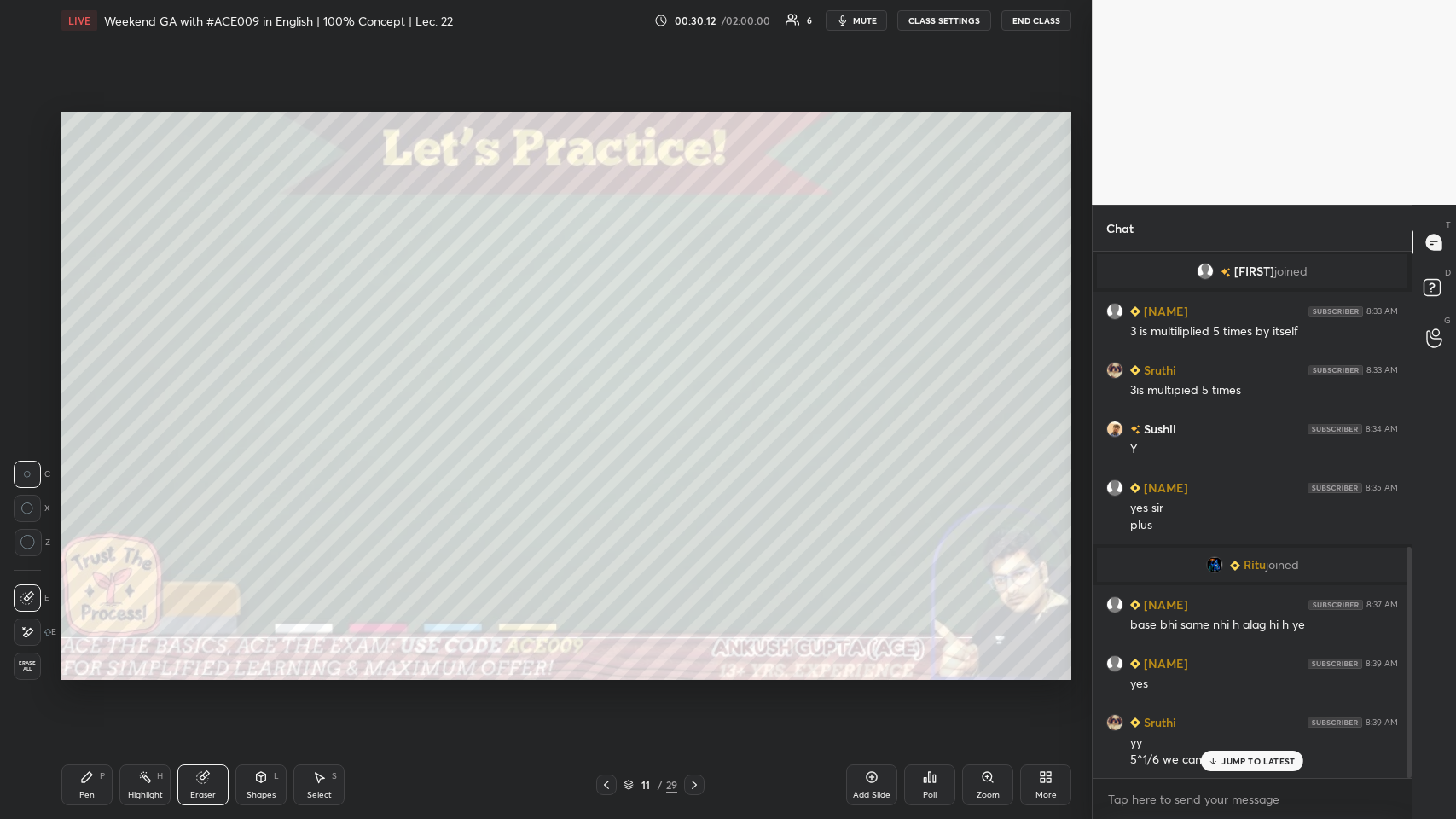 click on "Pen P Highlight H Eraser Shapes L Select S 11 / 29 Add Slide Poll Zoom More" at bounding box center (566, 785) 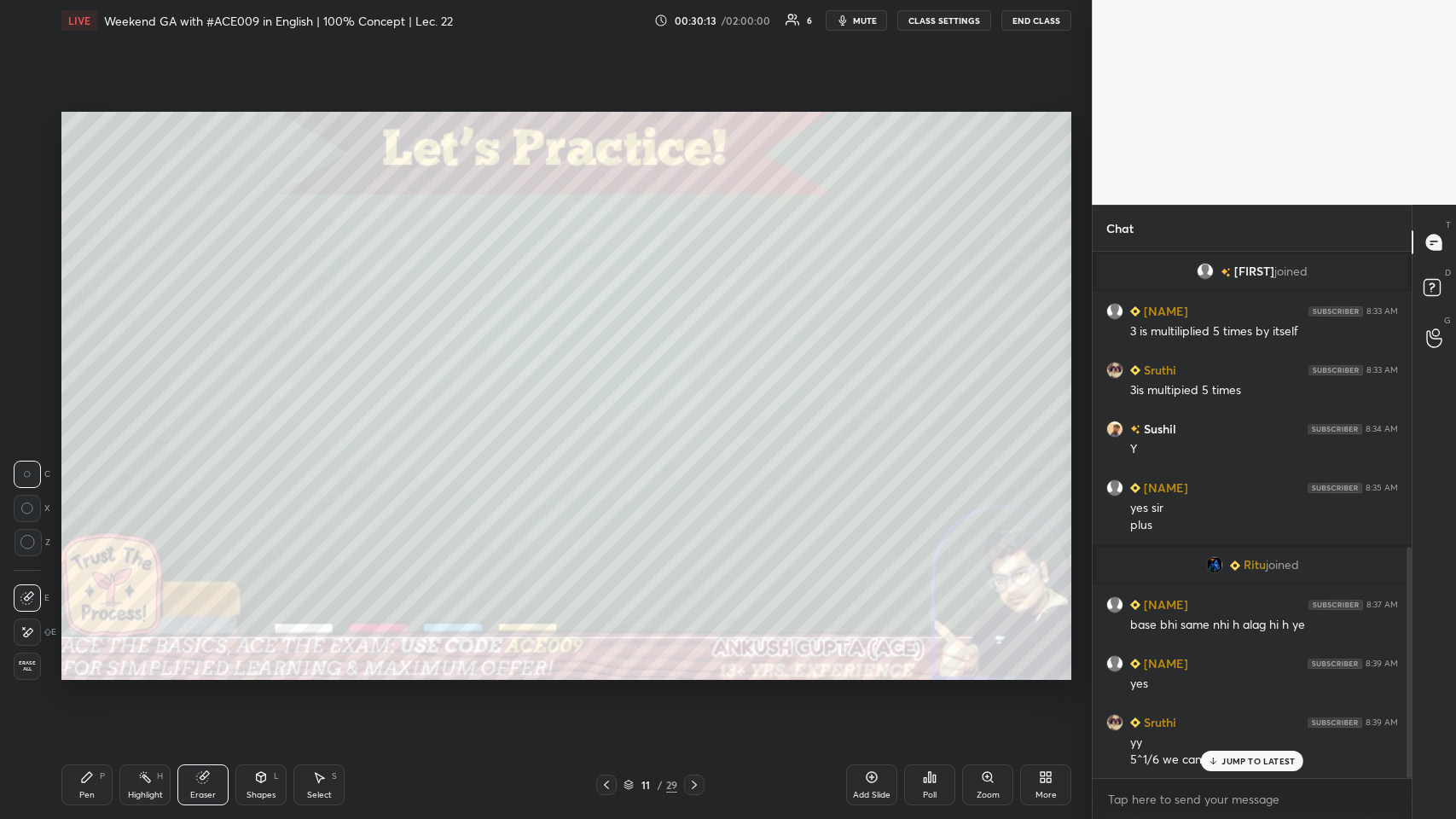 click 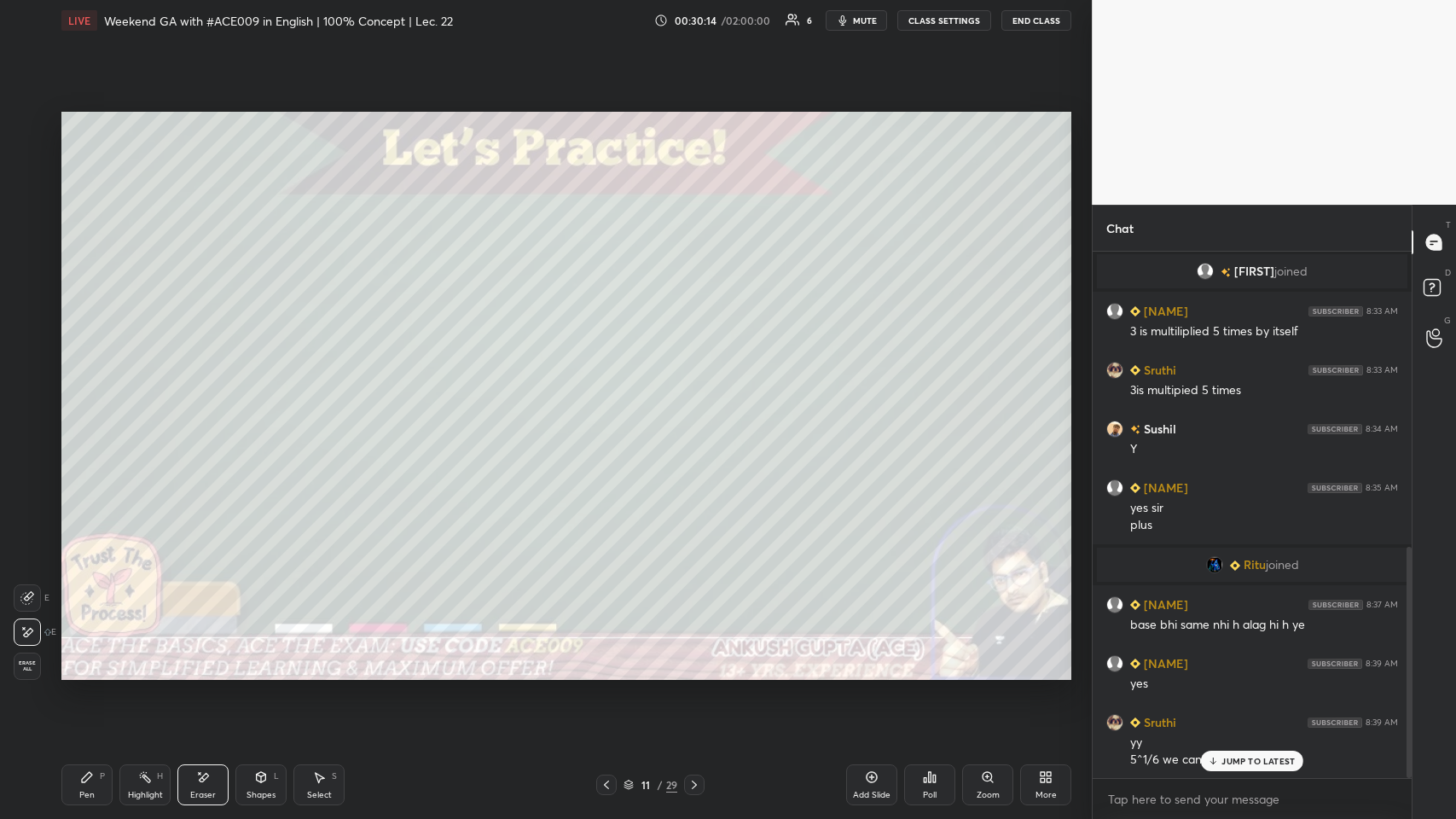 click on "Pen P" at bounding box center [87, 785] 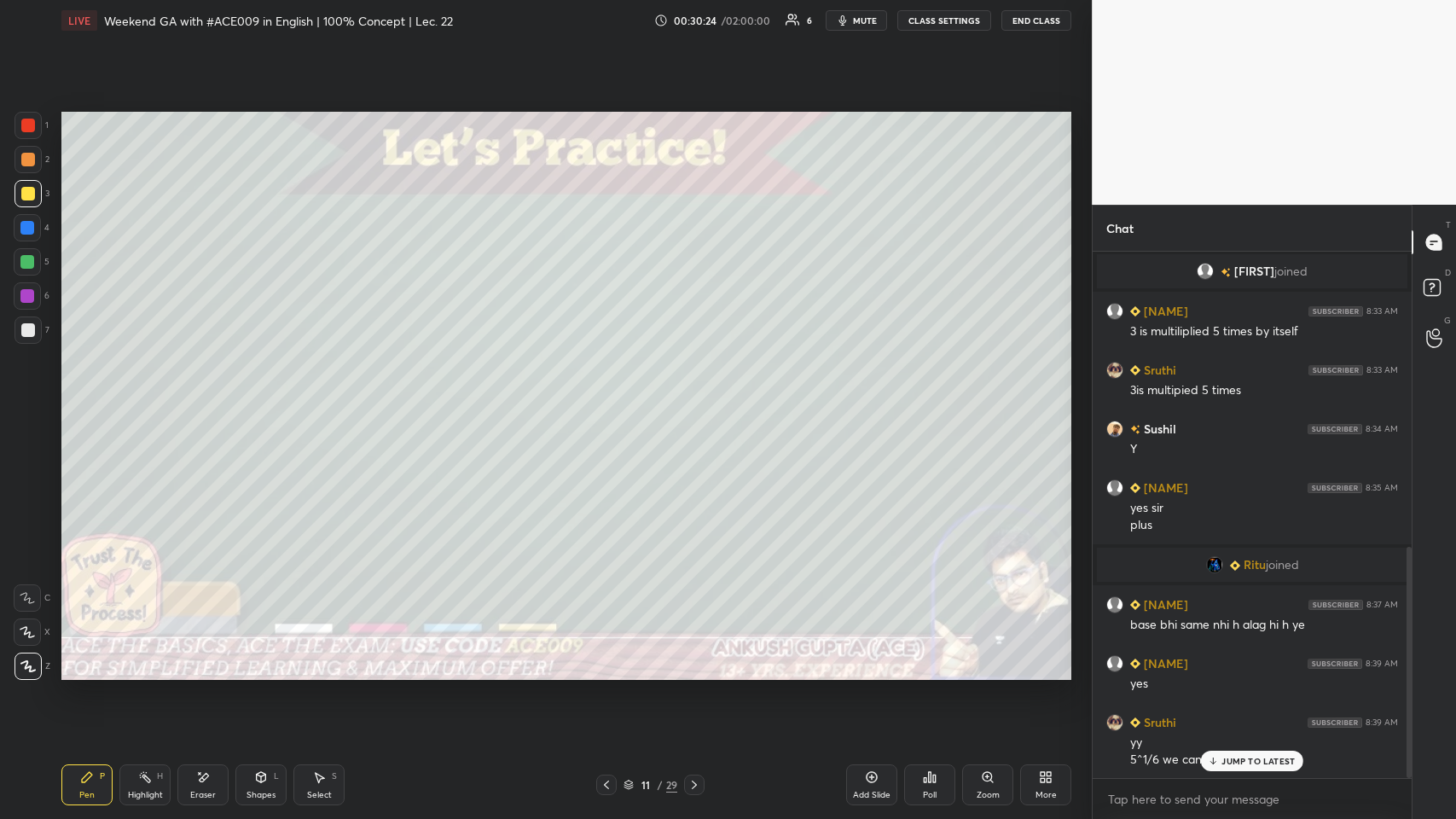 click 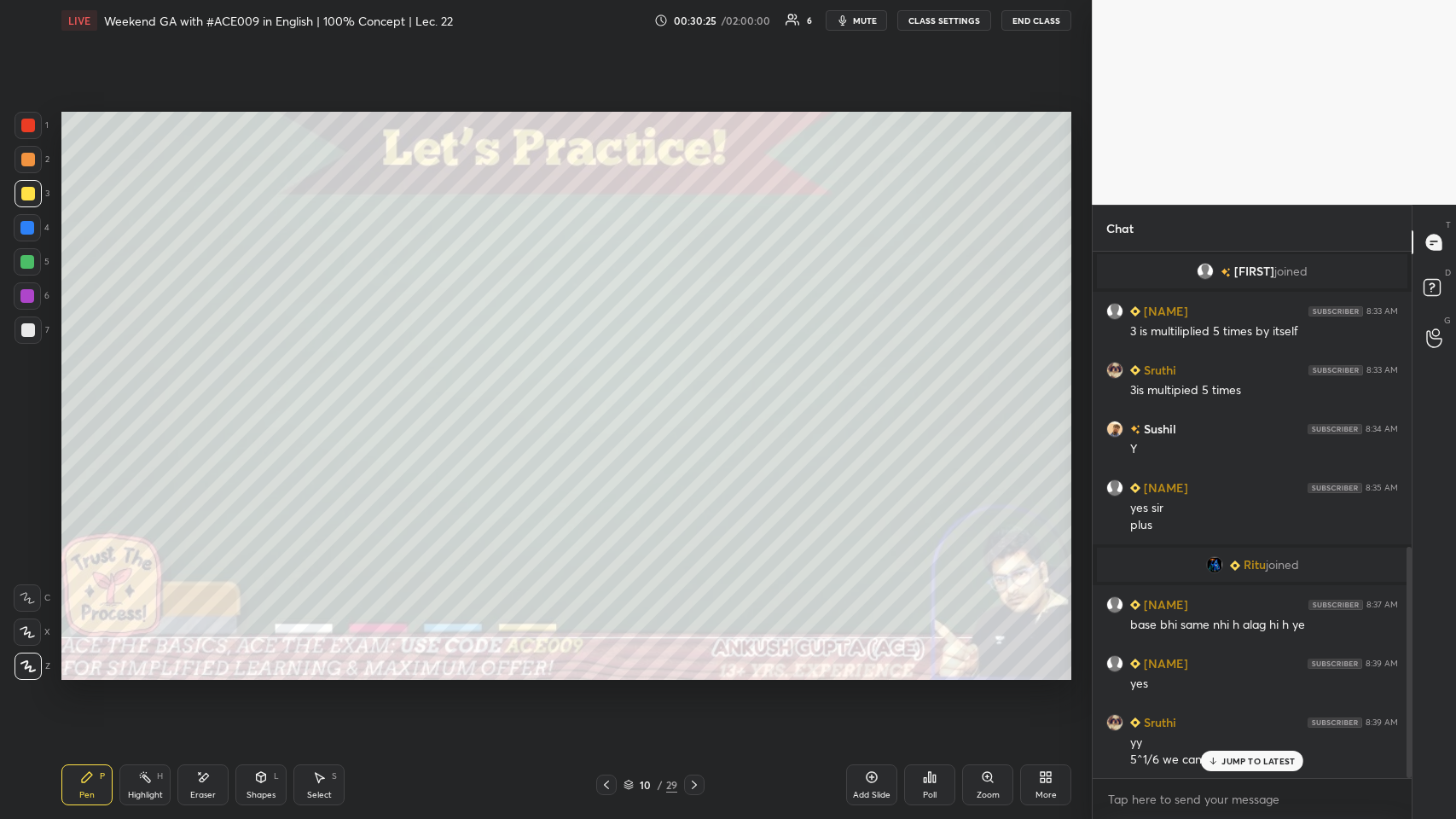 click 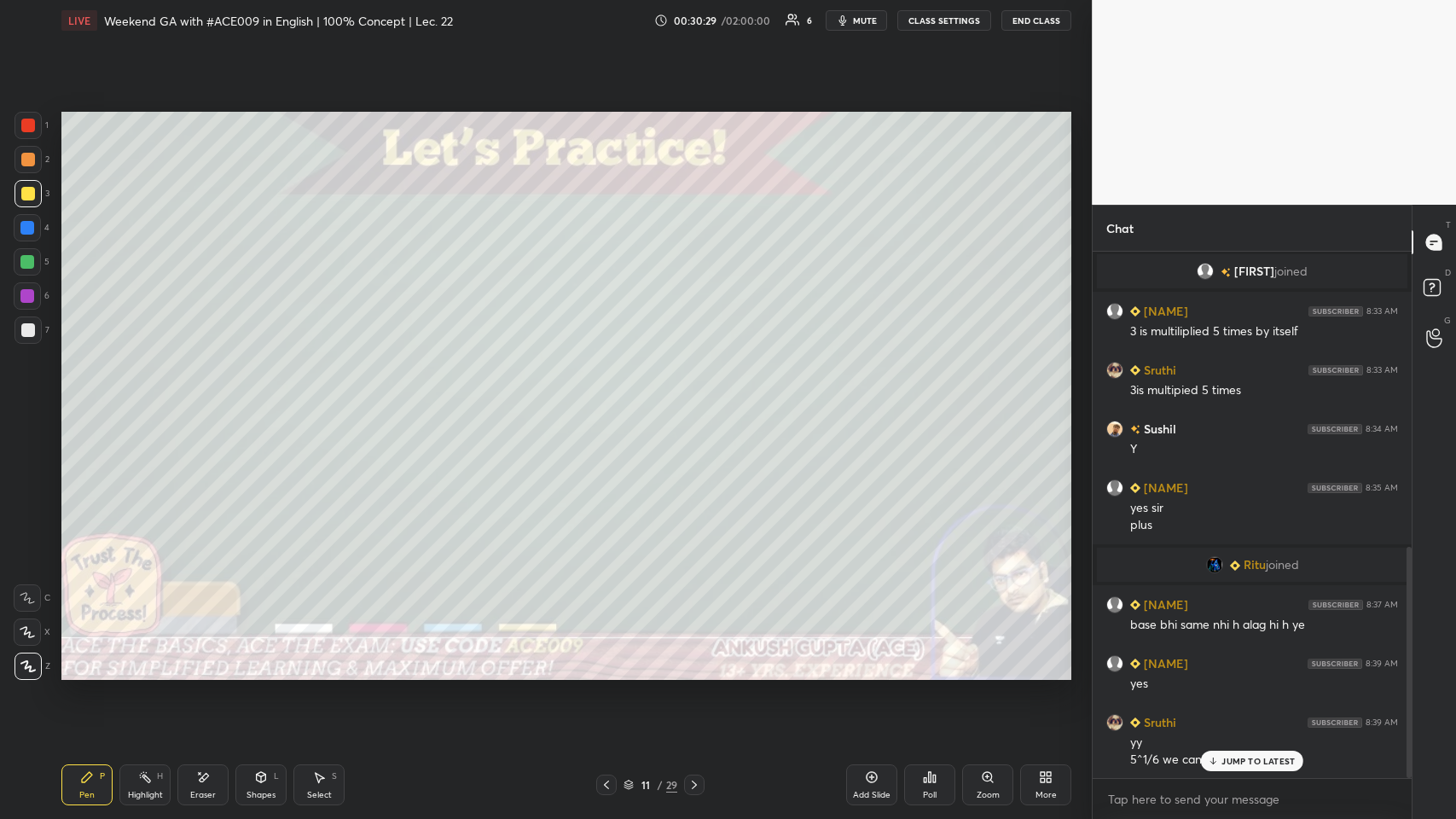click at bounding box center [27, 228] 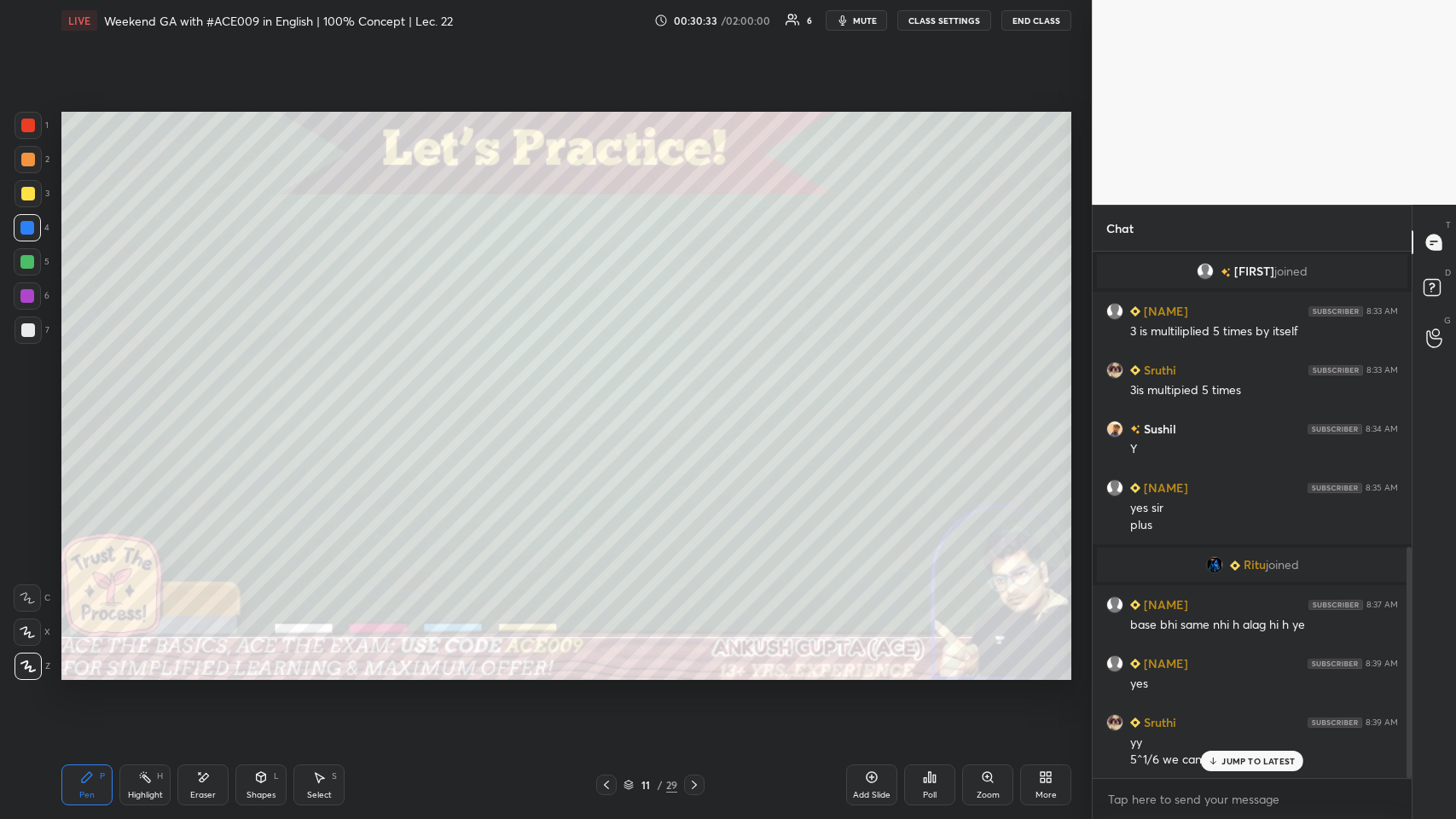 click at bounding box center [28, 330] 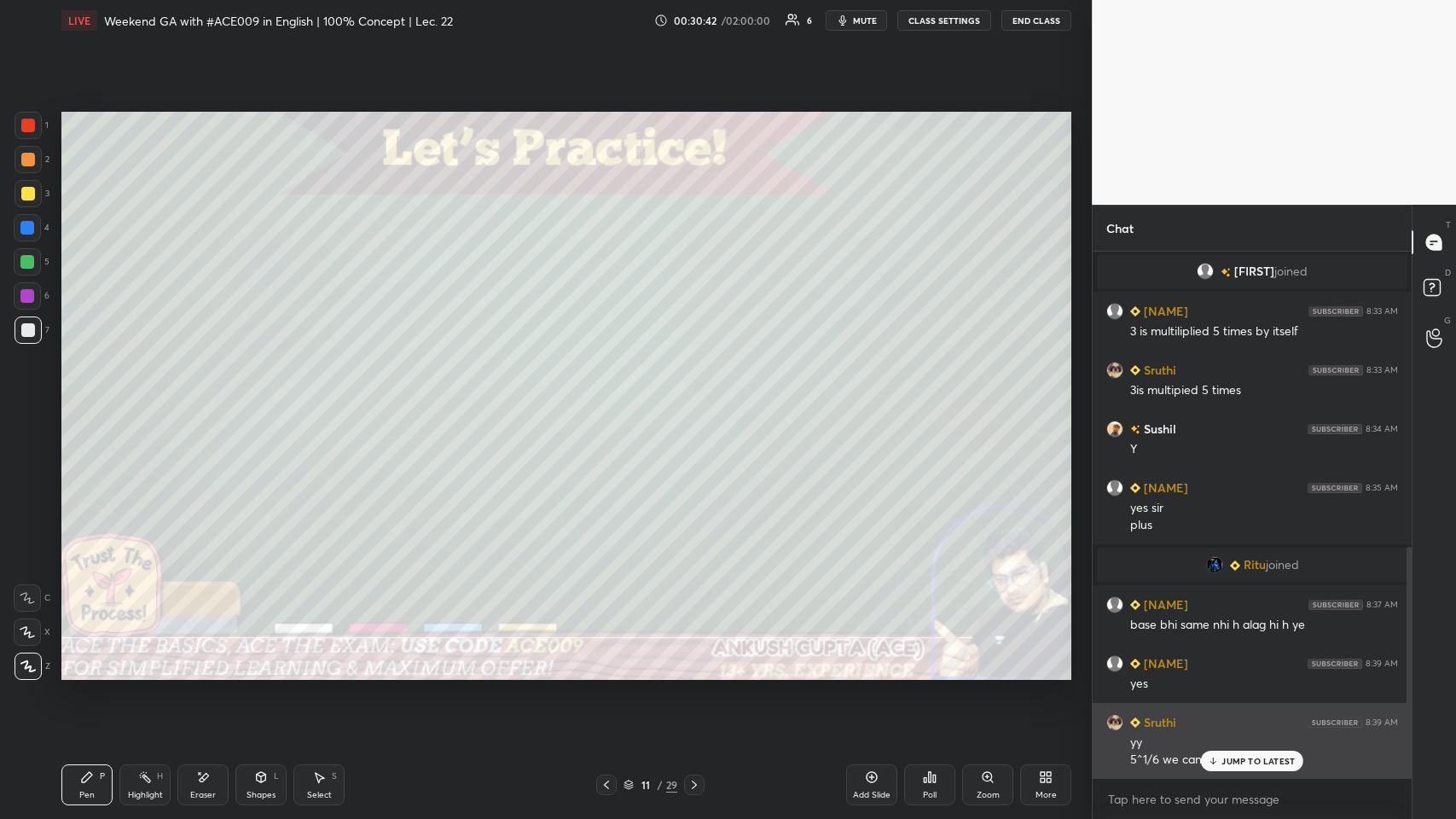 click on "JUMP TO LATEST" at bounding box center (1258, 761) 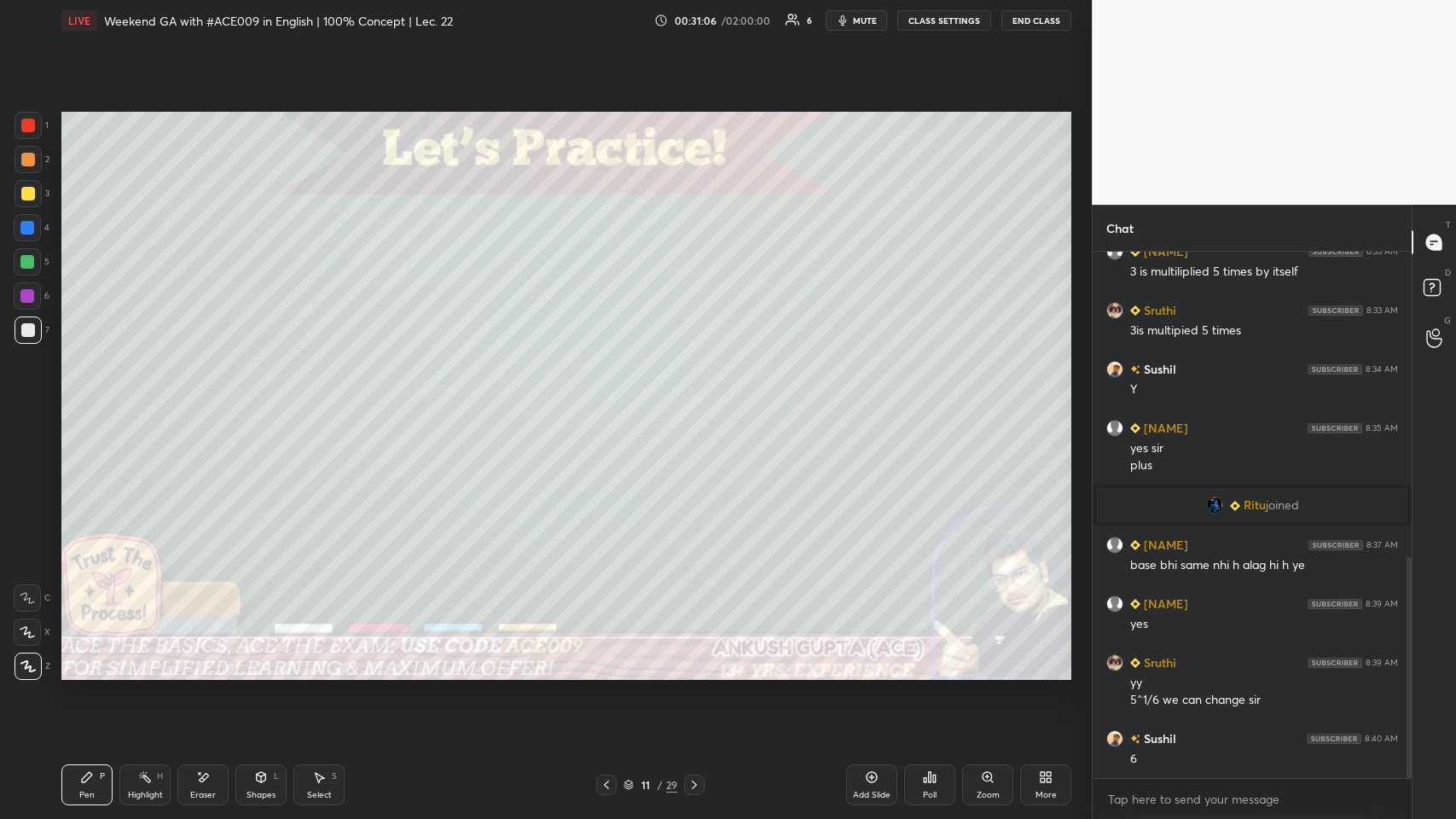 scroll, scrollTop: 788, scrollLeft: 0, axis: vertical 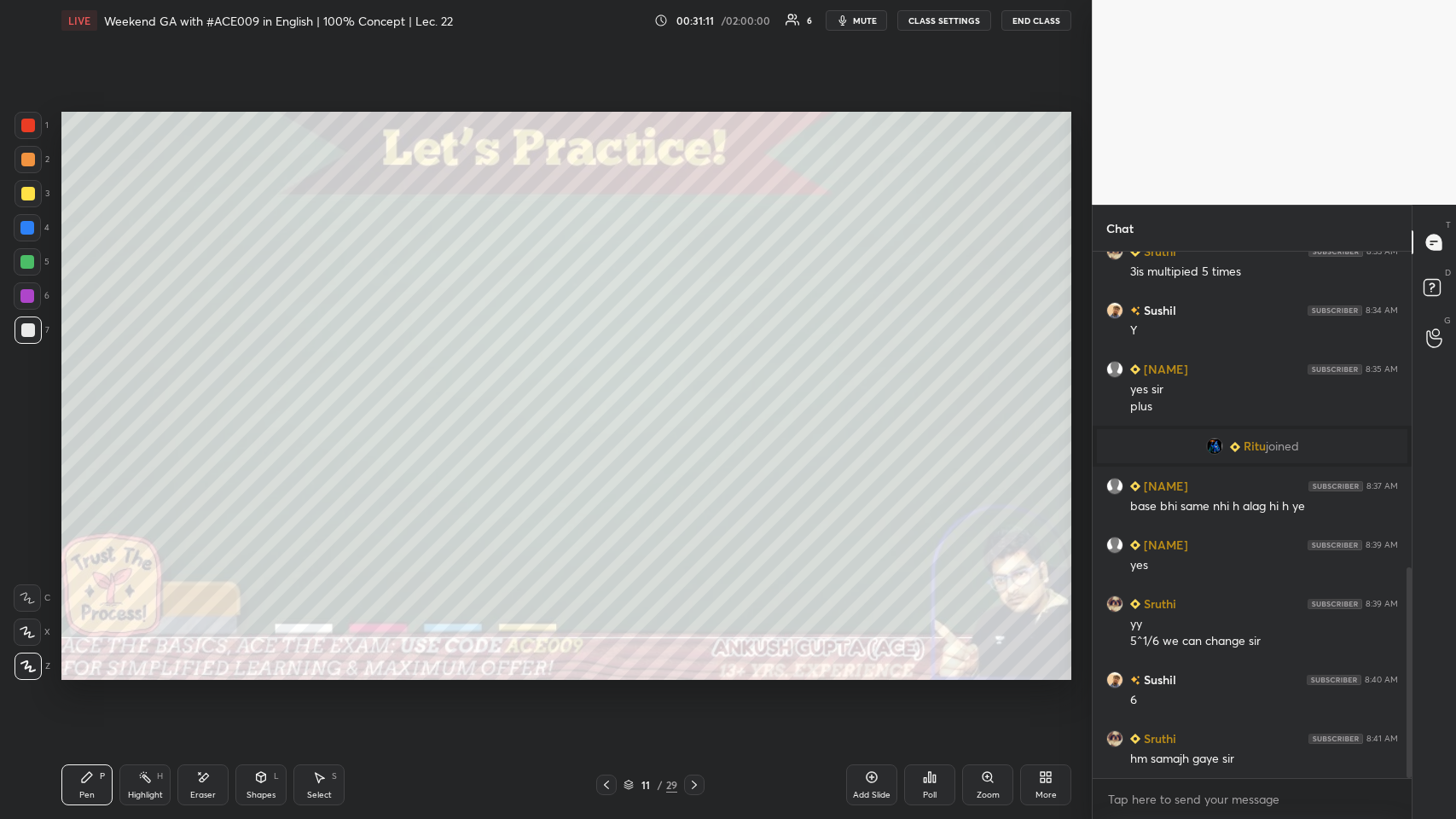 click at bounding box center (27, 296) 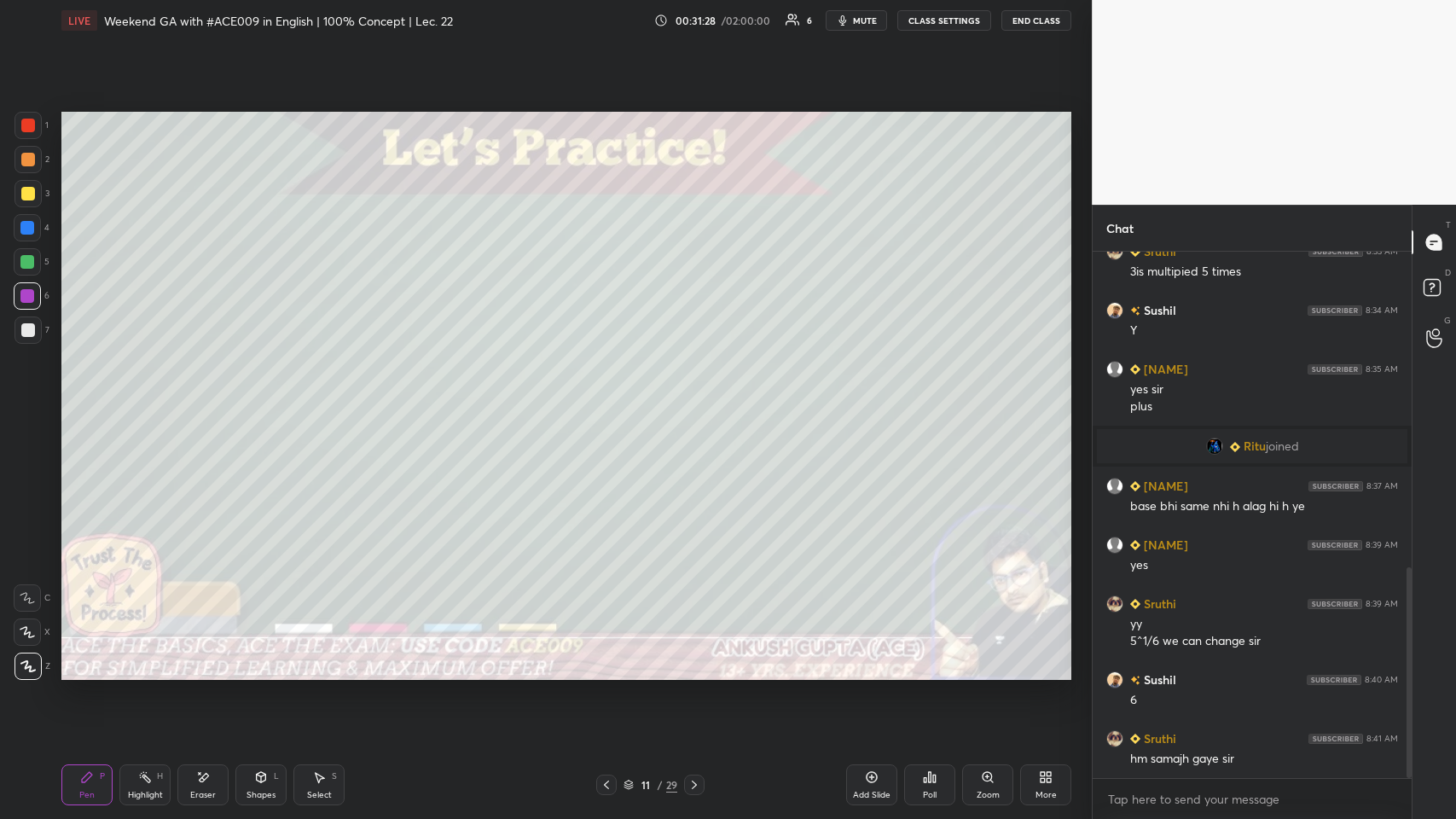 click at bounding box center [28, 330] 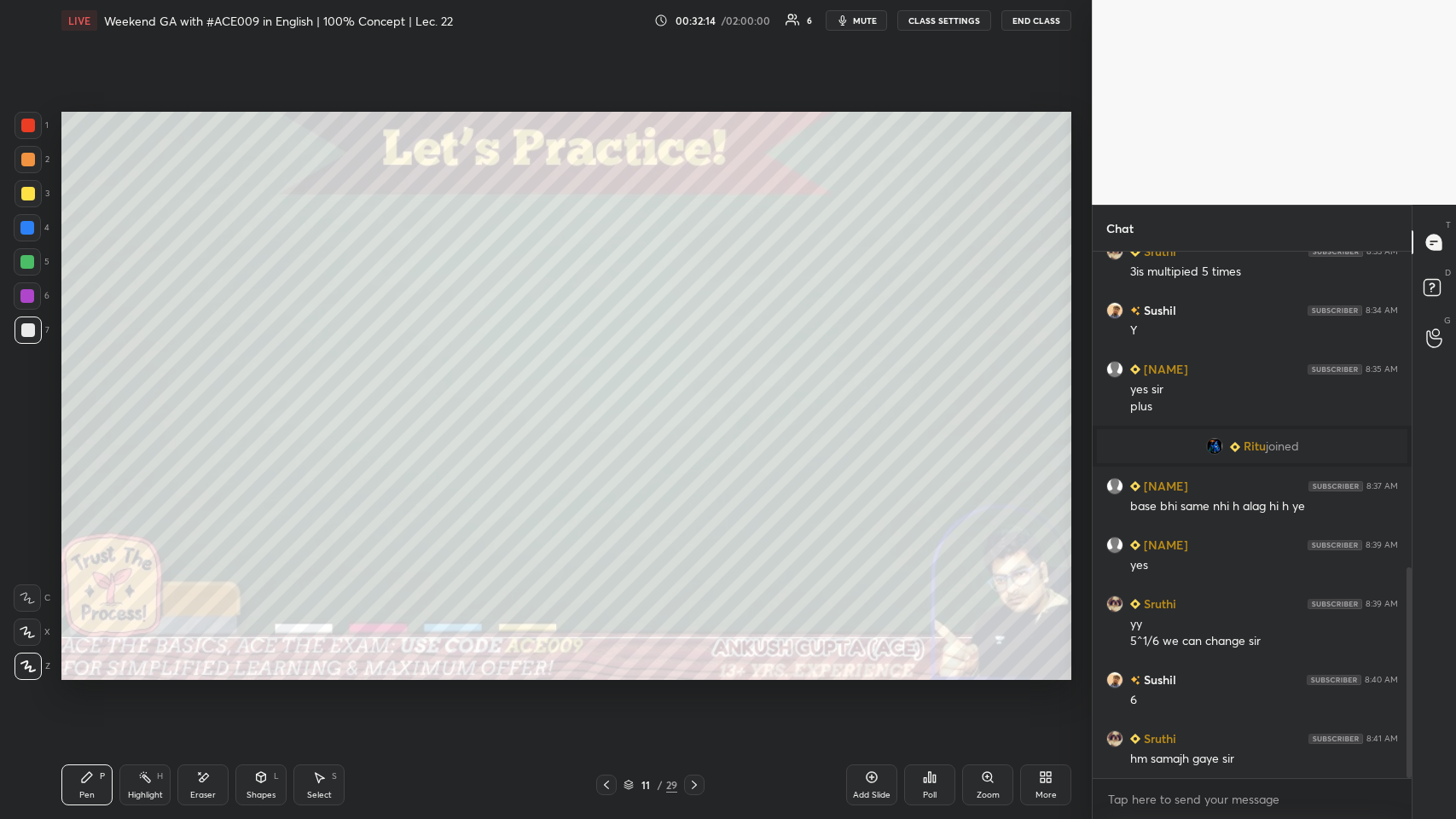 click at bounding box center [27, 228] 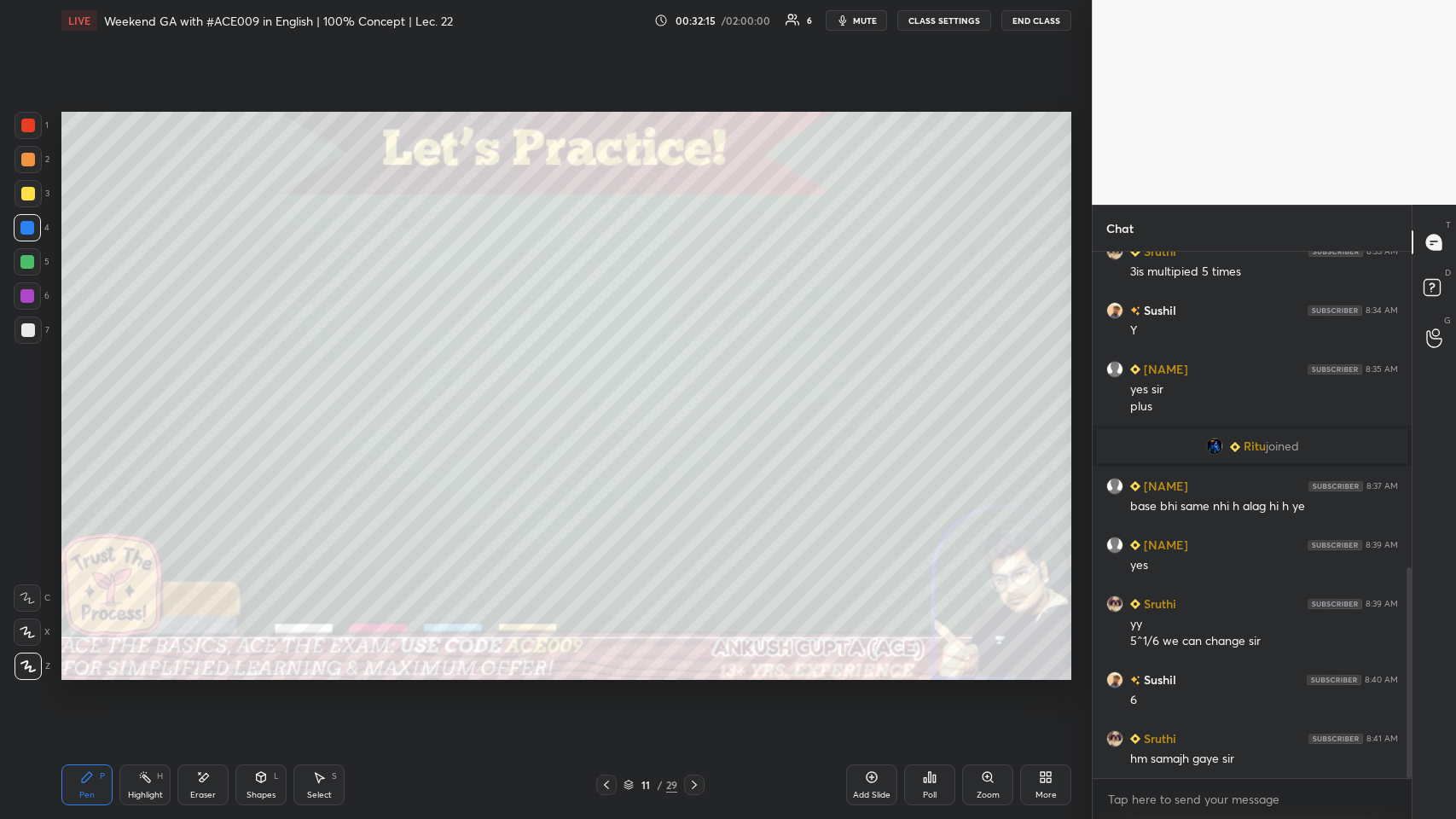 scroll, scrollTop: 846, scrollLeft: 0, axis: vertical 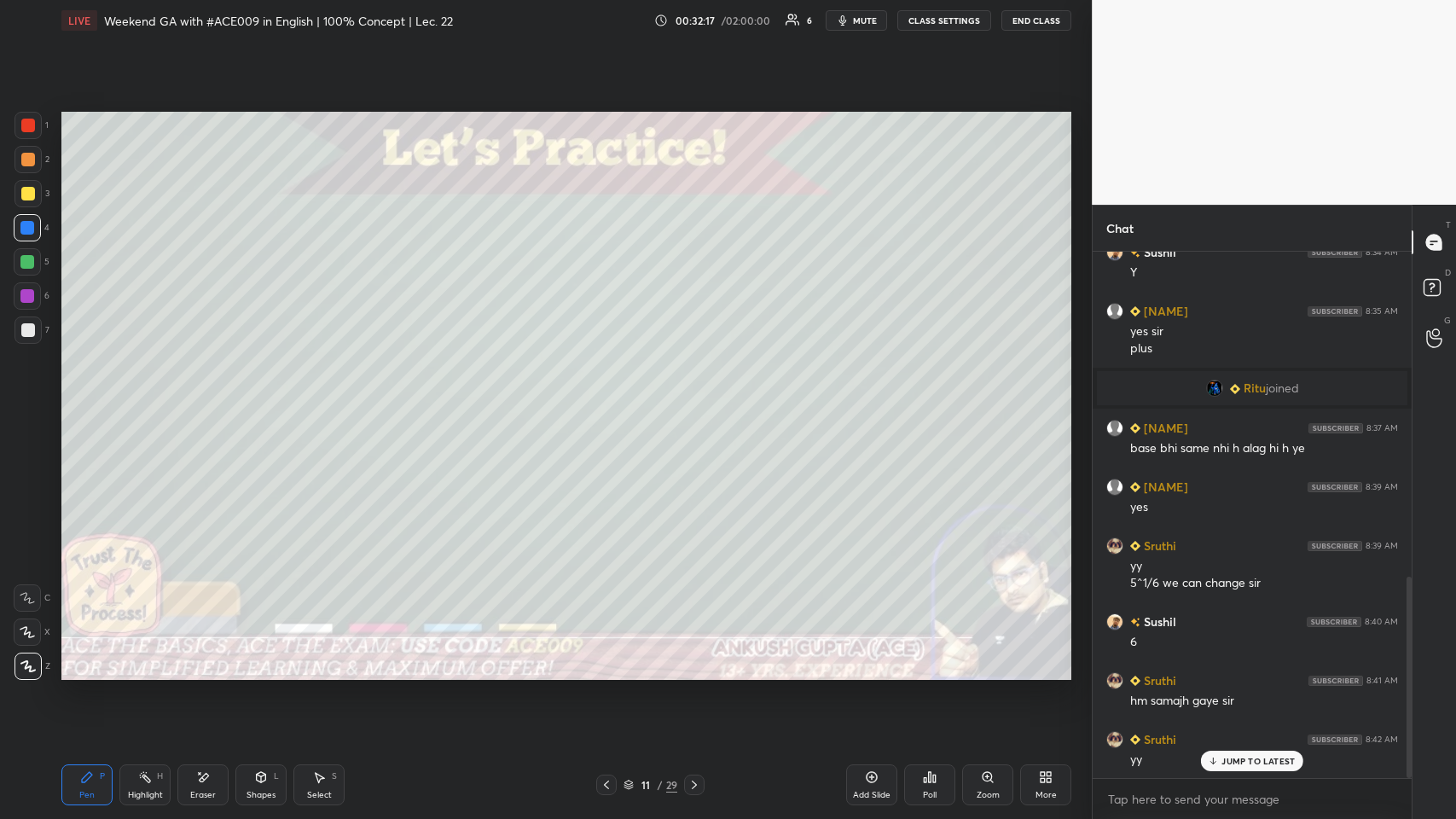 click 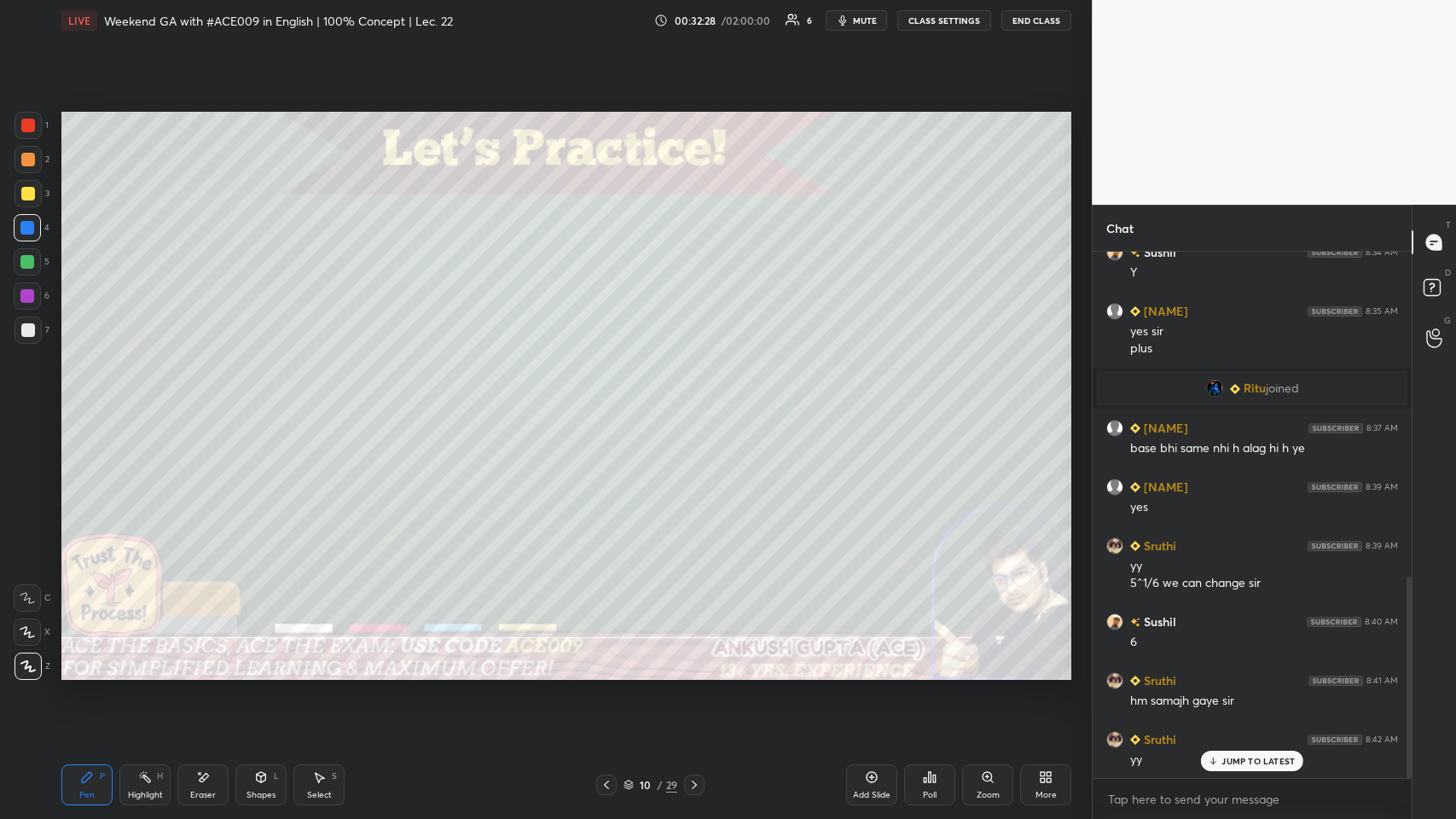 click 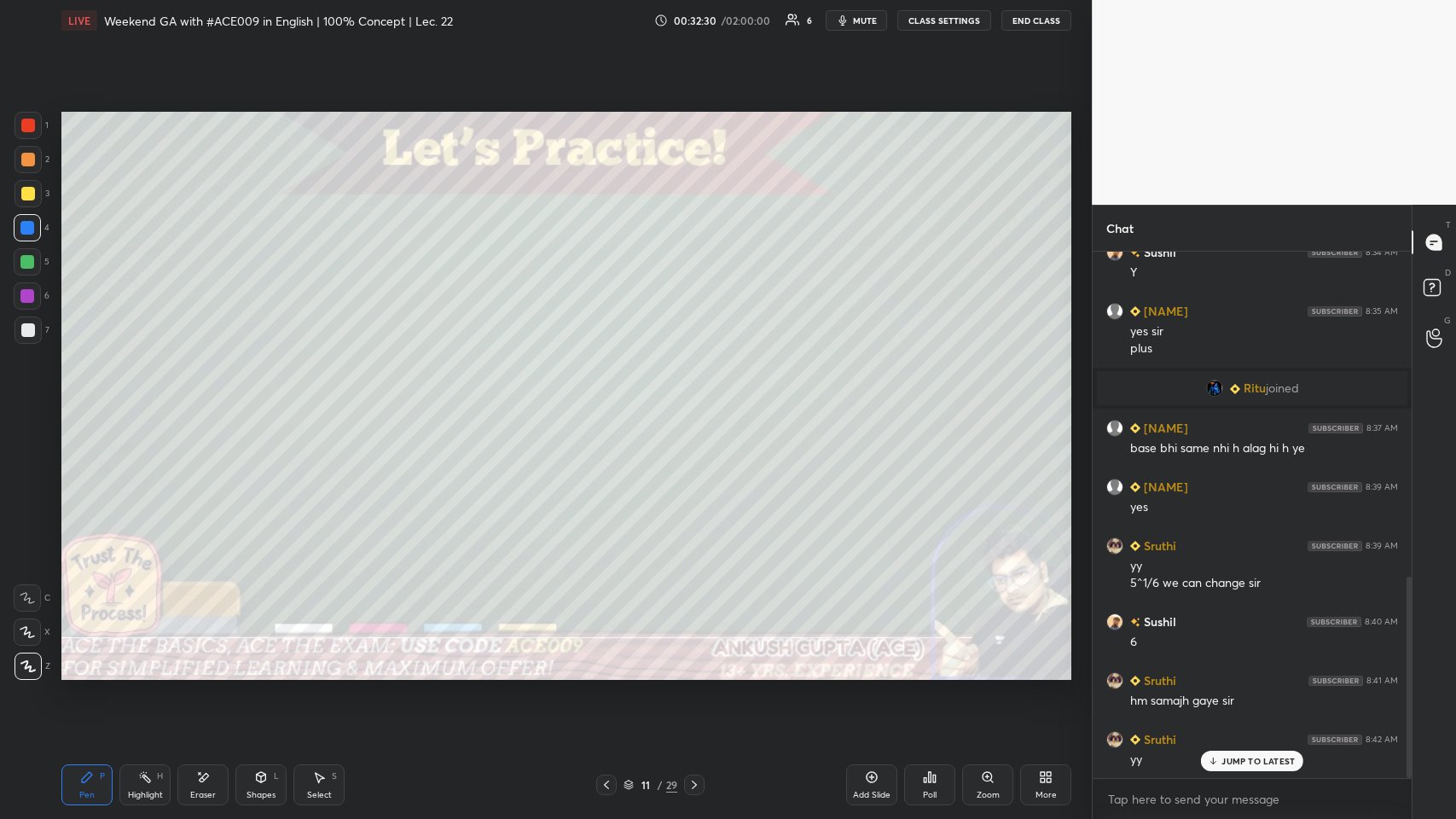 click at bounding box center (28, 160) 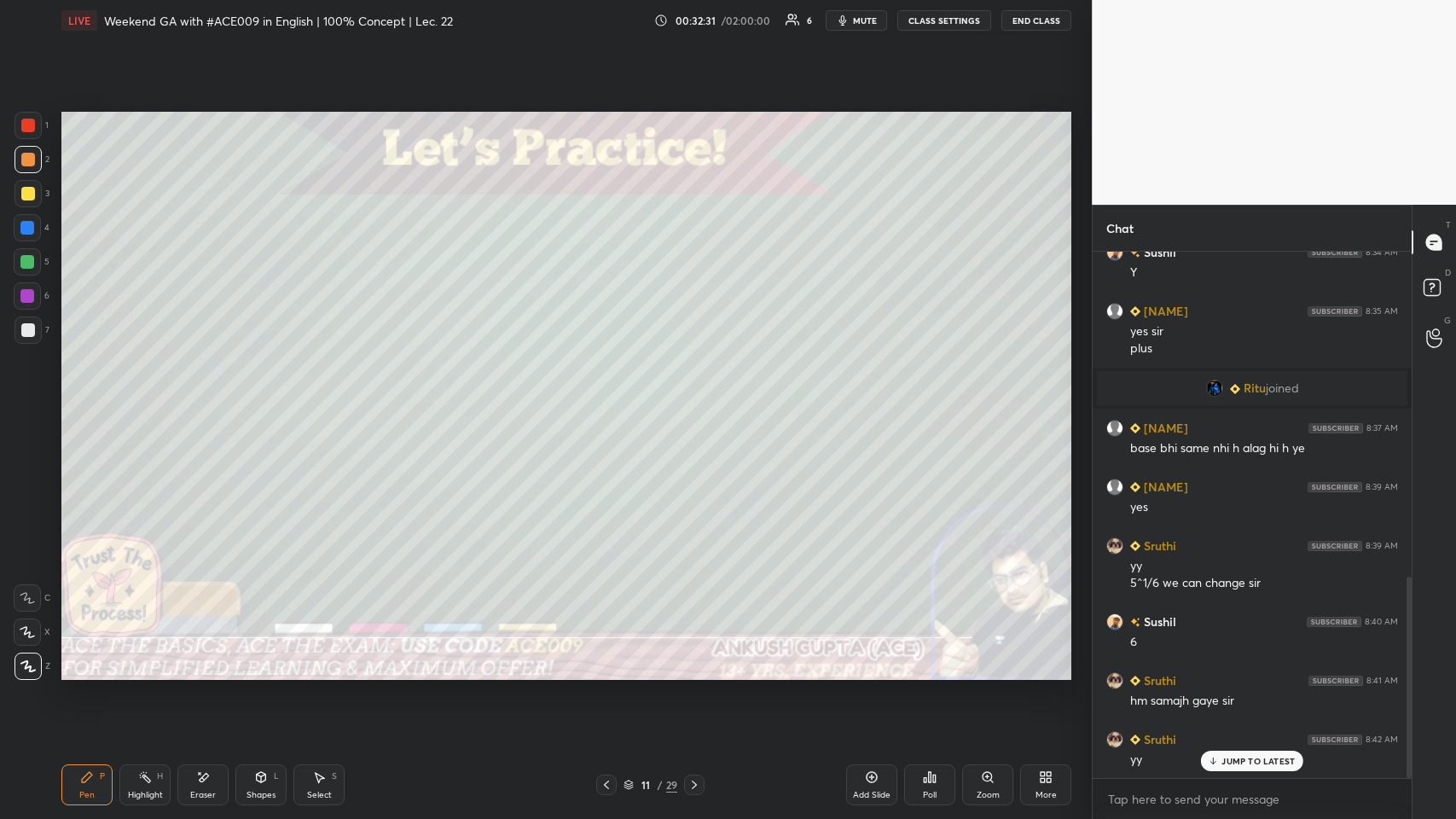 click 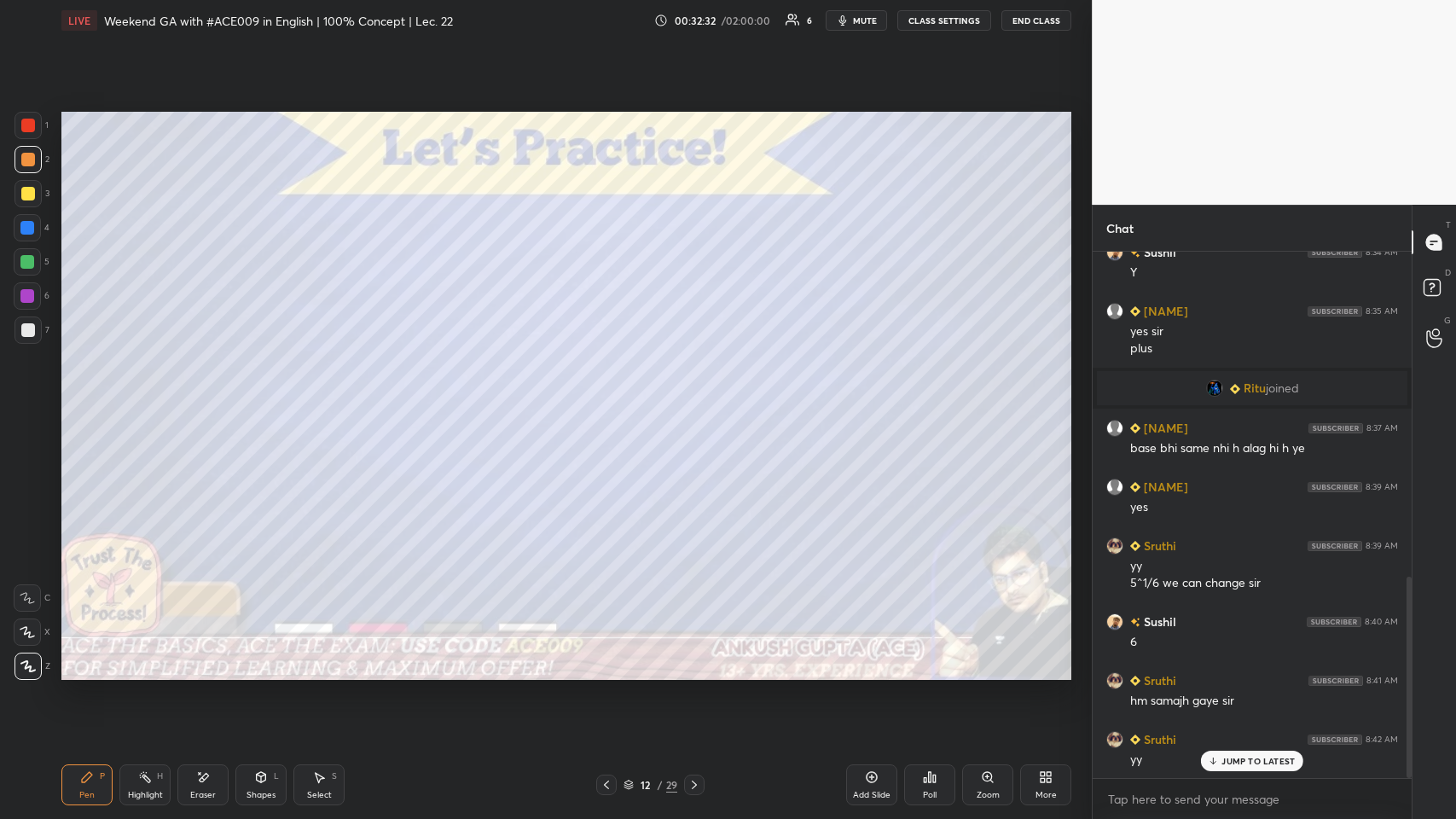 click at bounding box center (28, 330) 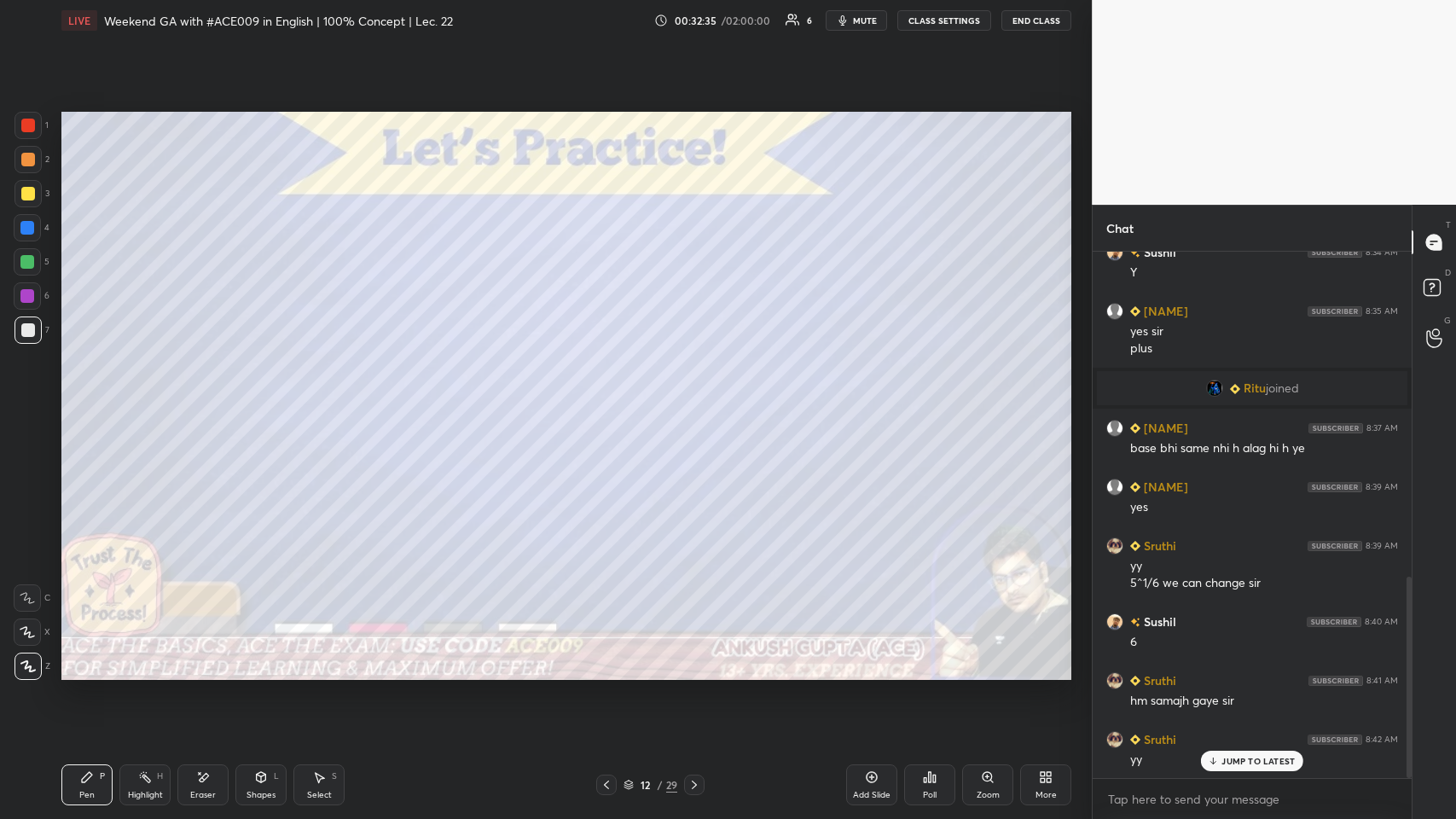 click 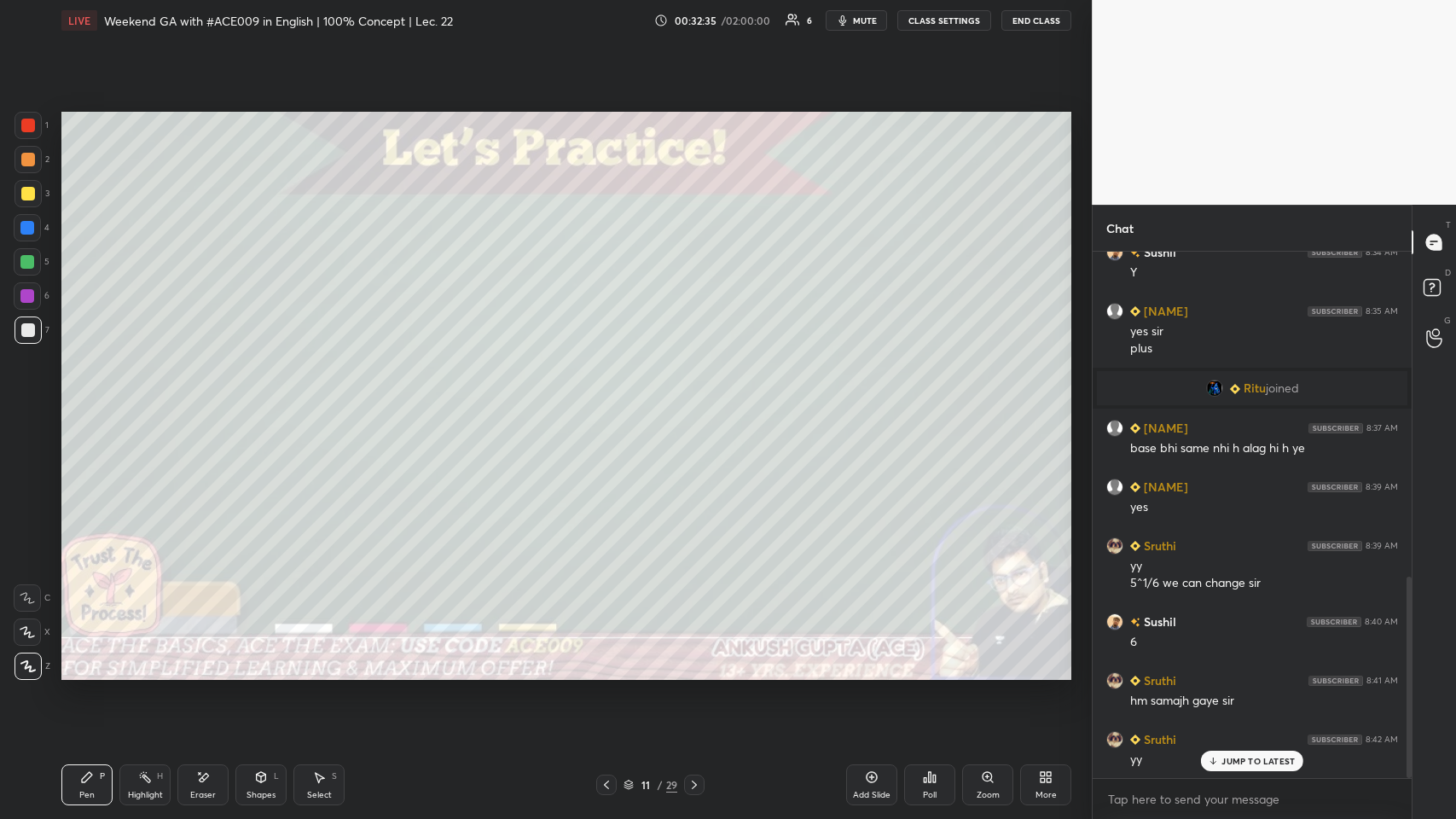 click at bounding box center [606, 785] 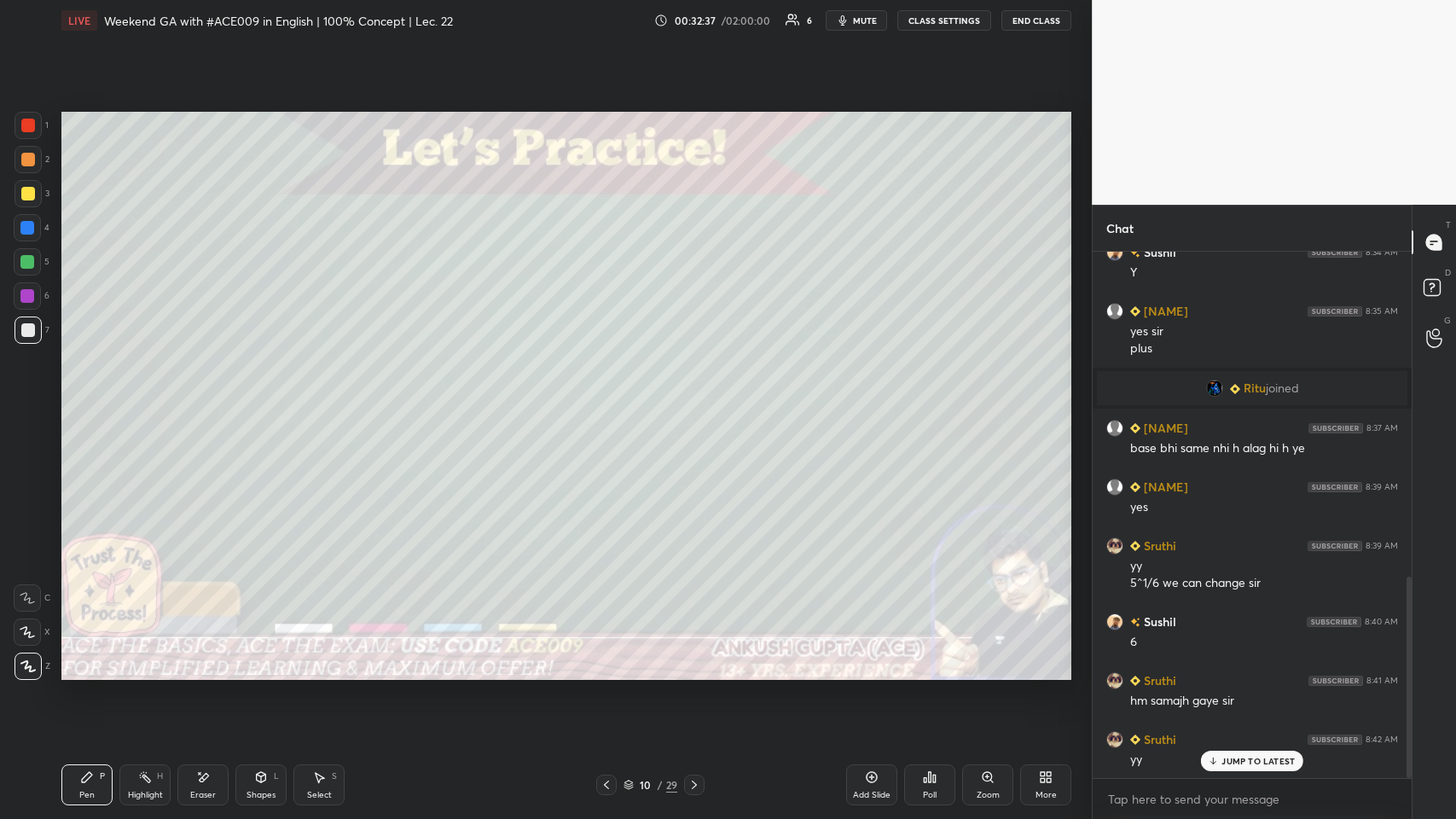 click 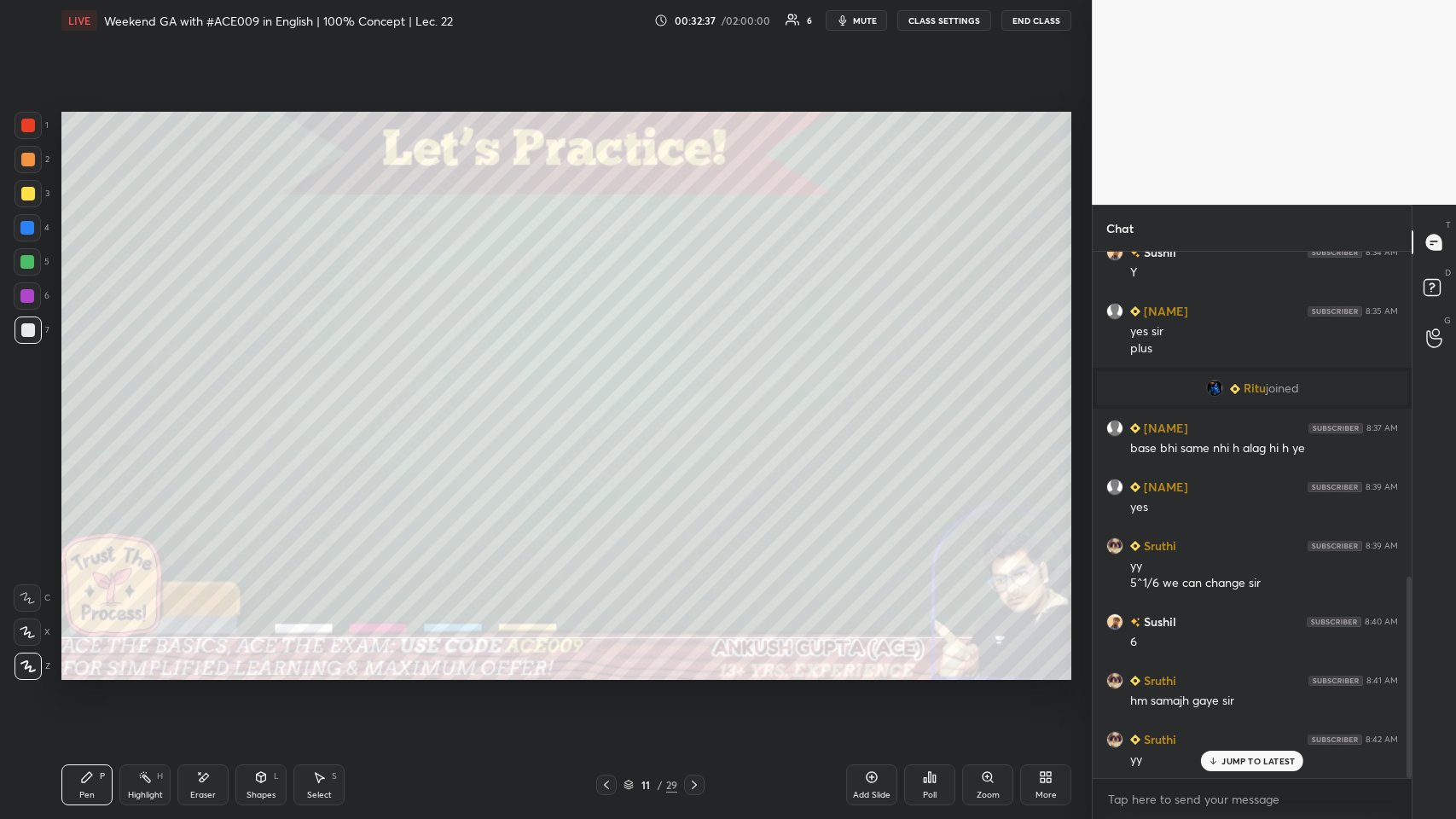 click 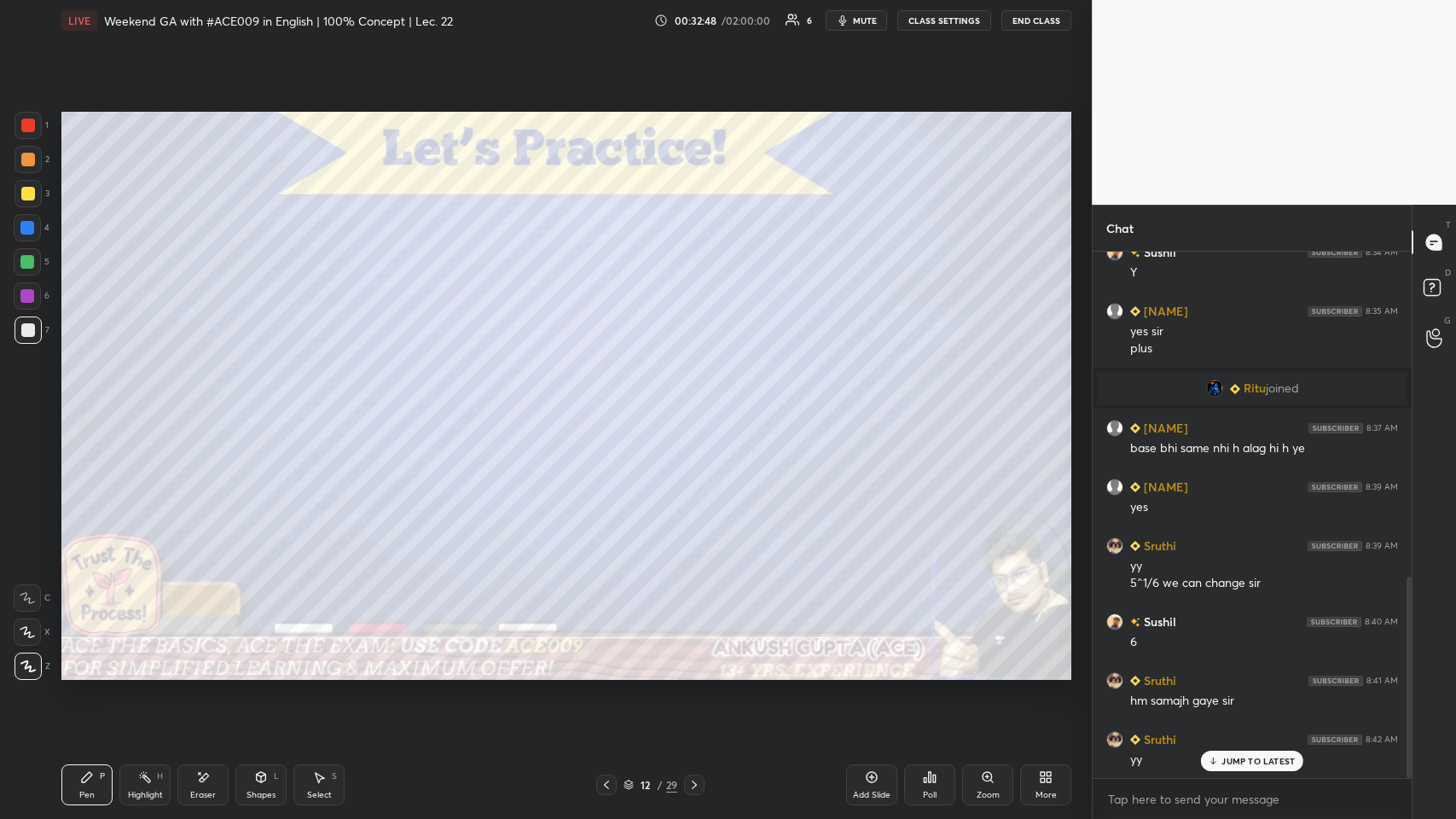click at bounding box center (28, 194) 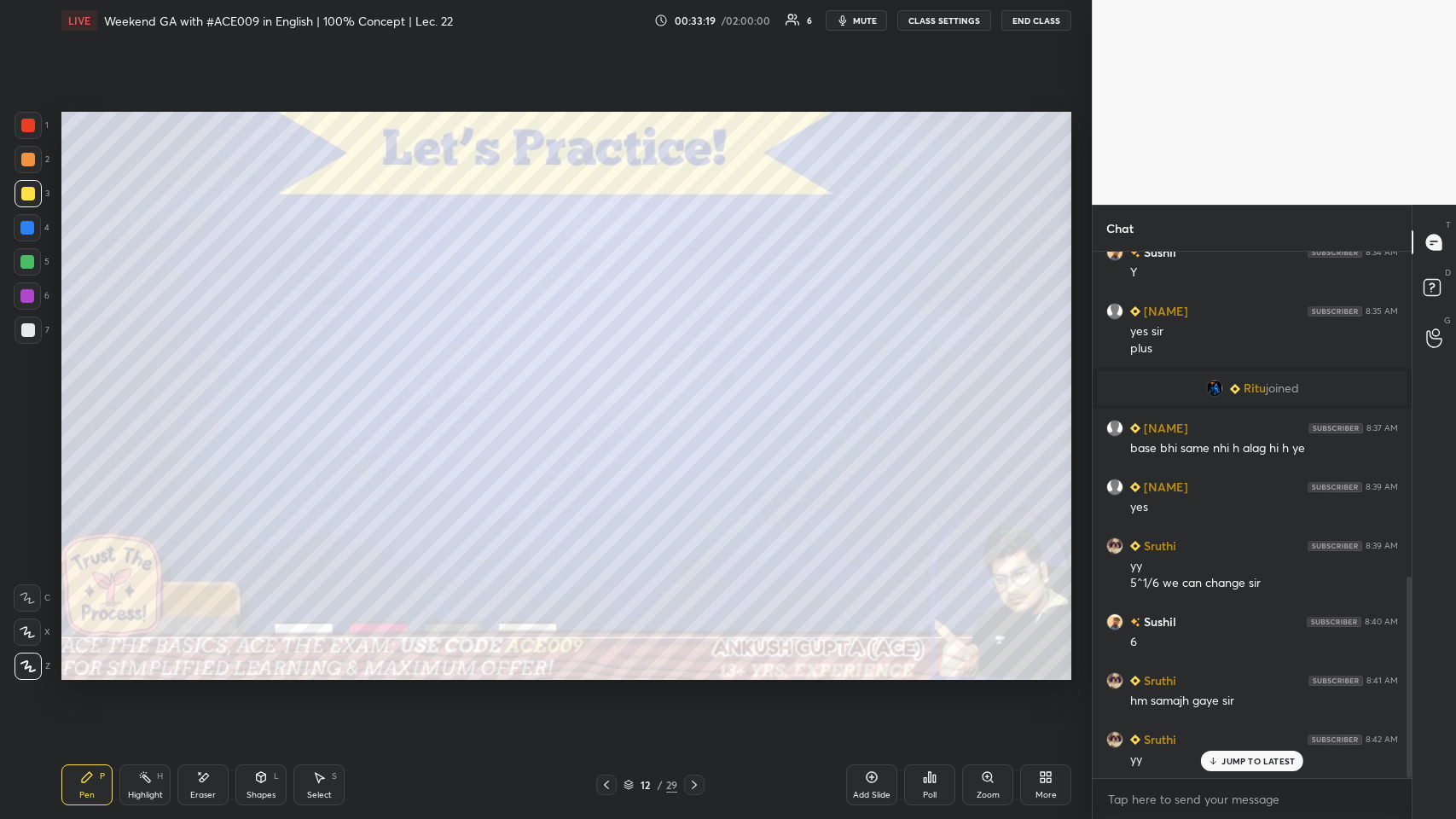 click on "Select S" at bounding box center (319, 785) 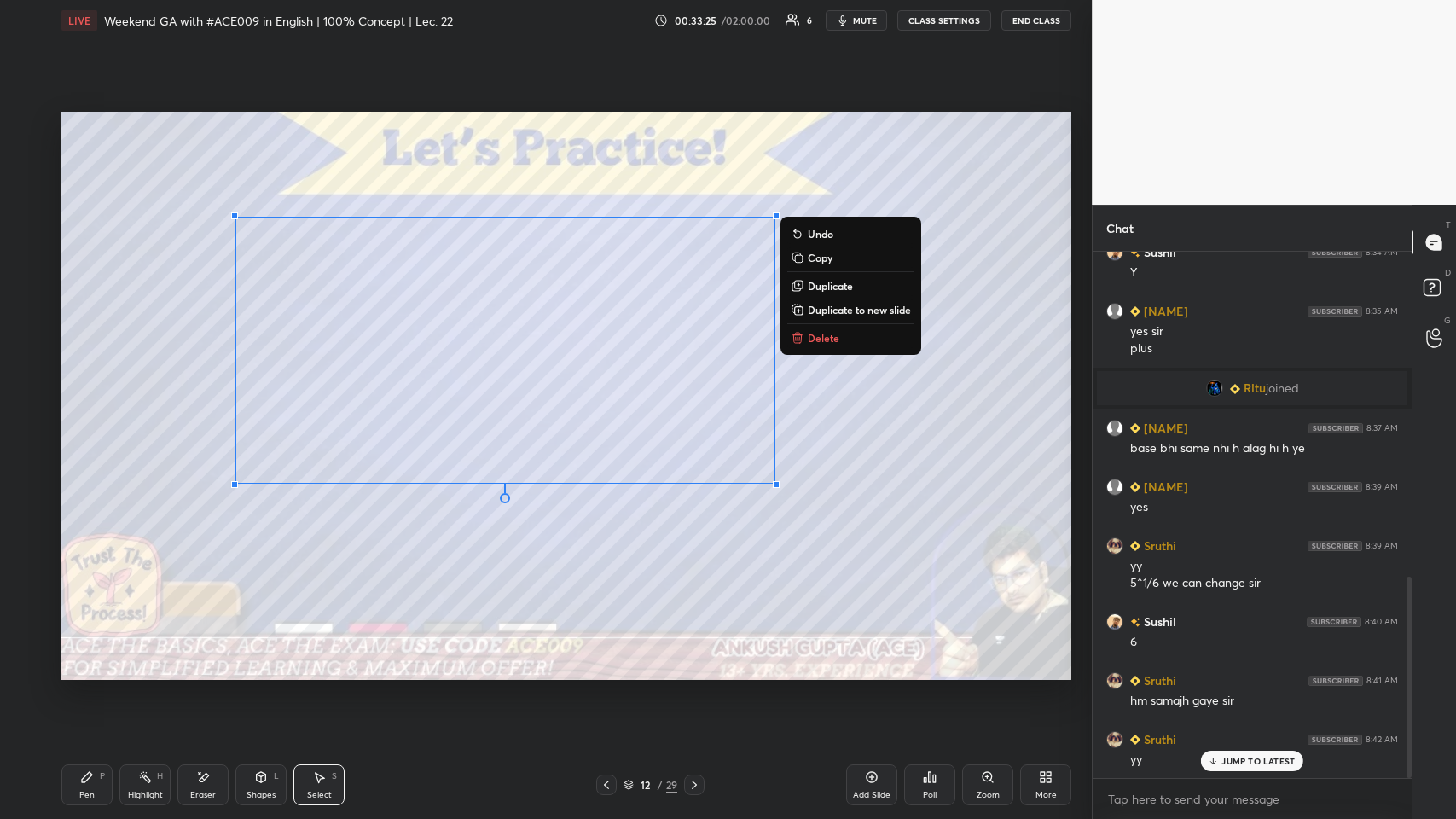 click on "Pen P" at bounding box center [87, 785] 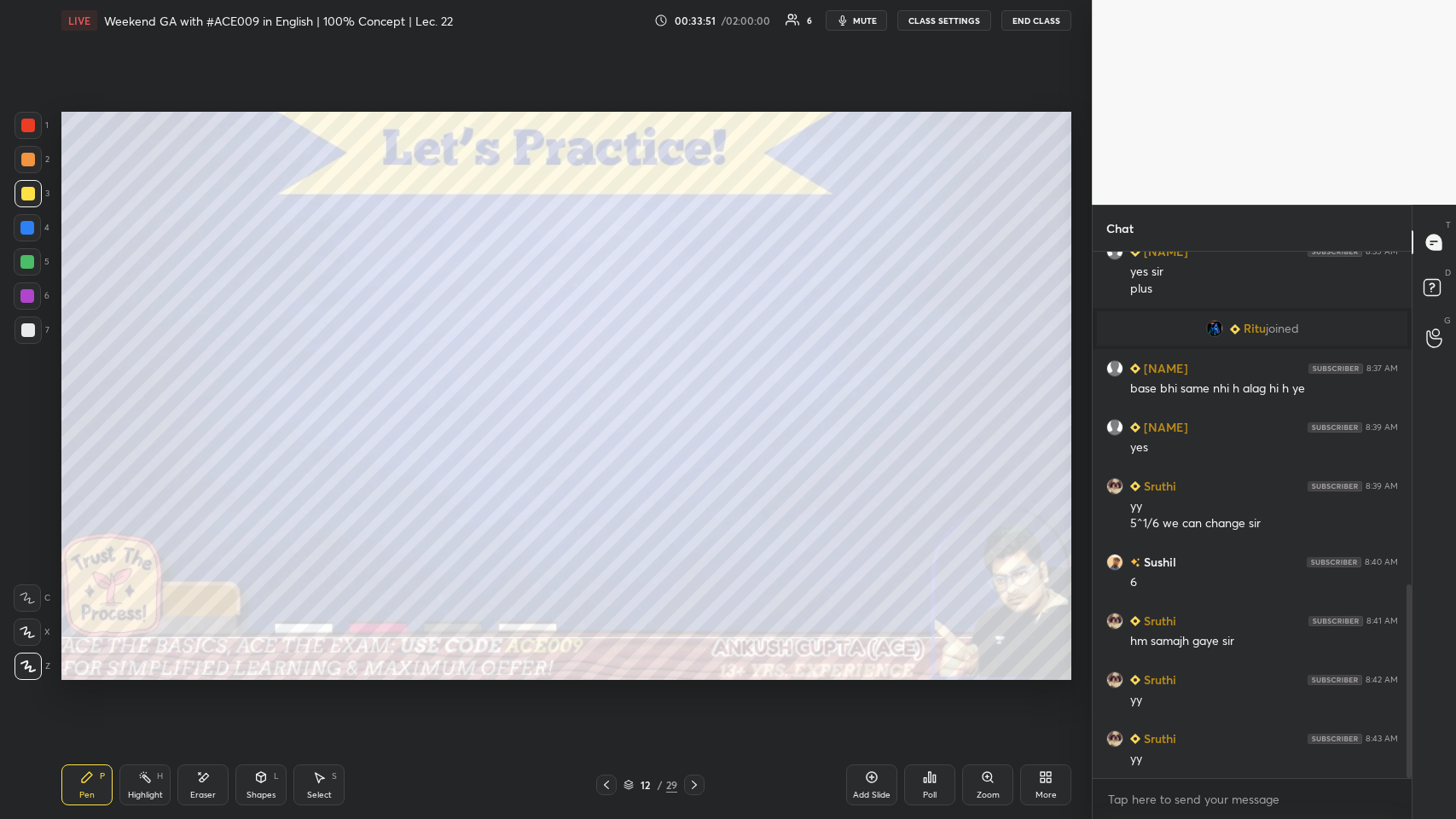 scroll, scrollTop: 964, scrollLeft: 0, axis: vertical 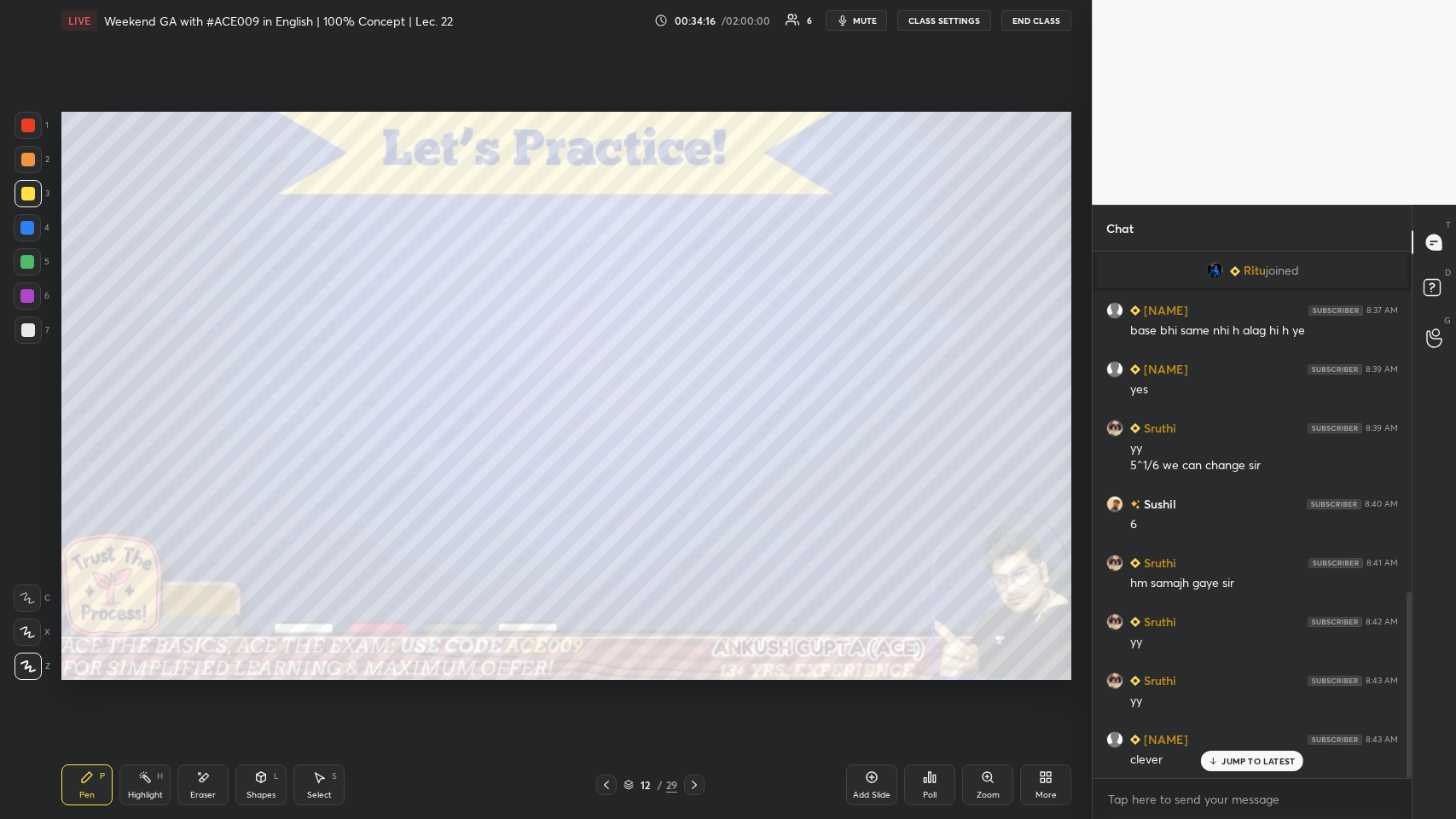 click at bounding box center (27, 262) 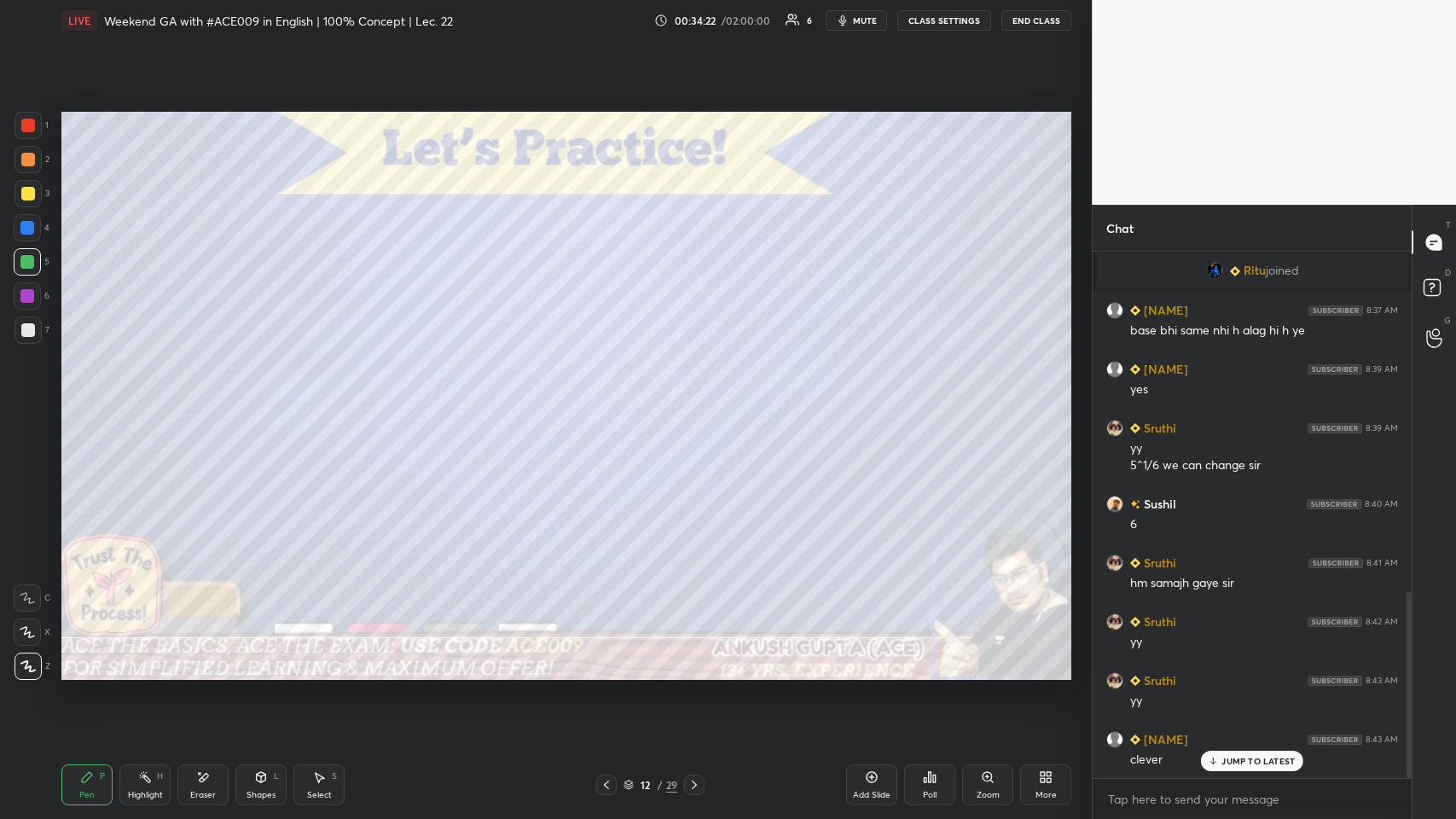 click at bounding box center (606, 785) 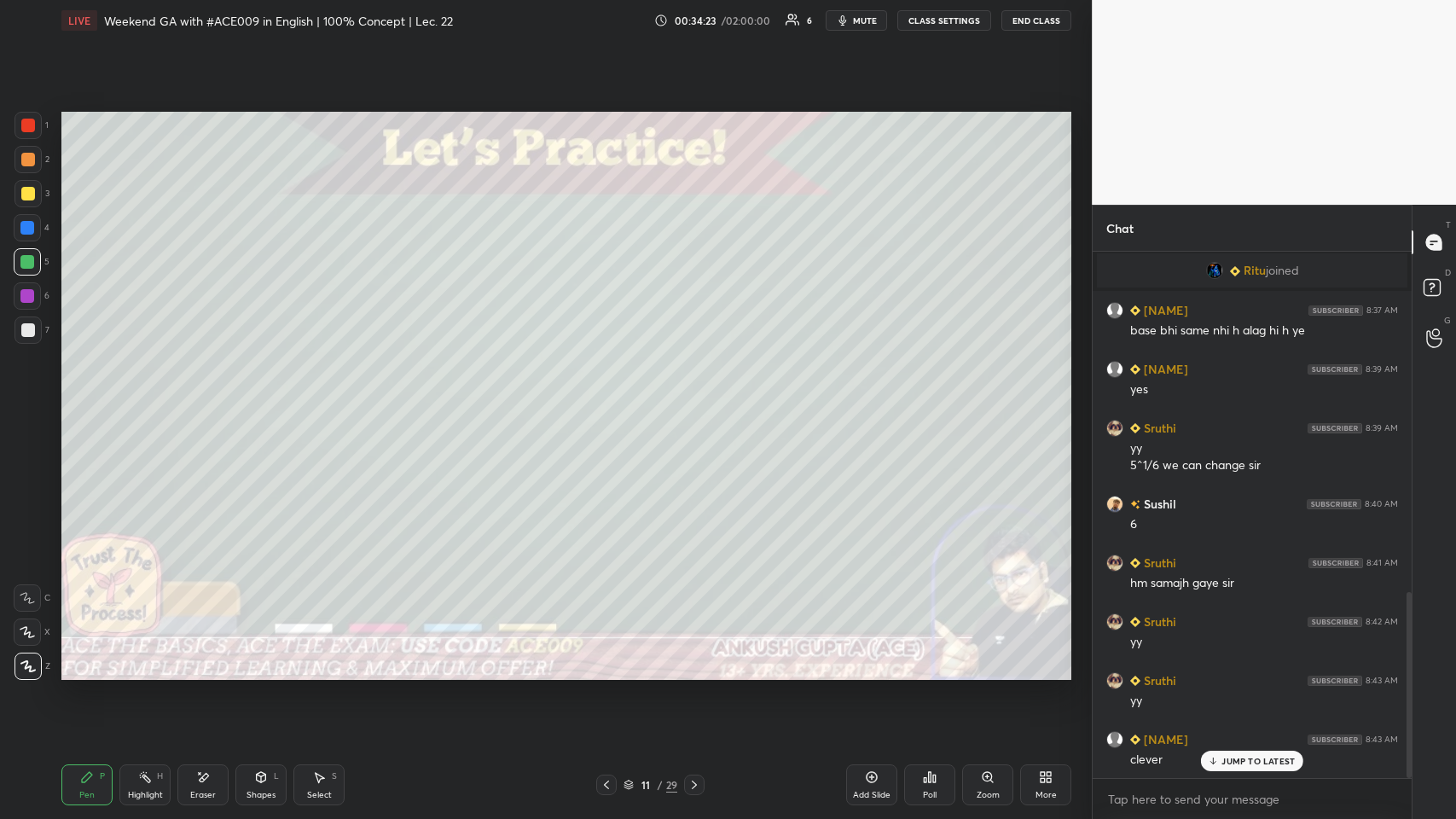 click at bounding box center [606, 785] 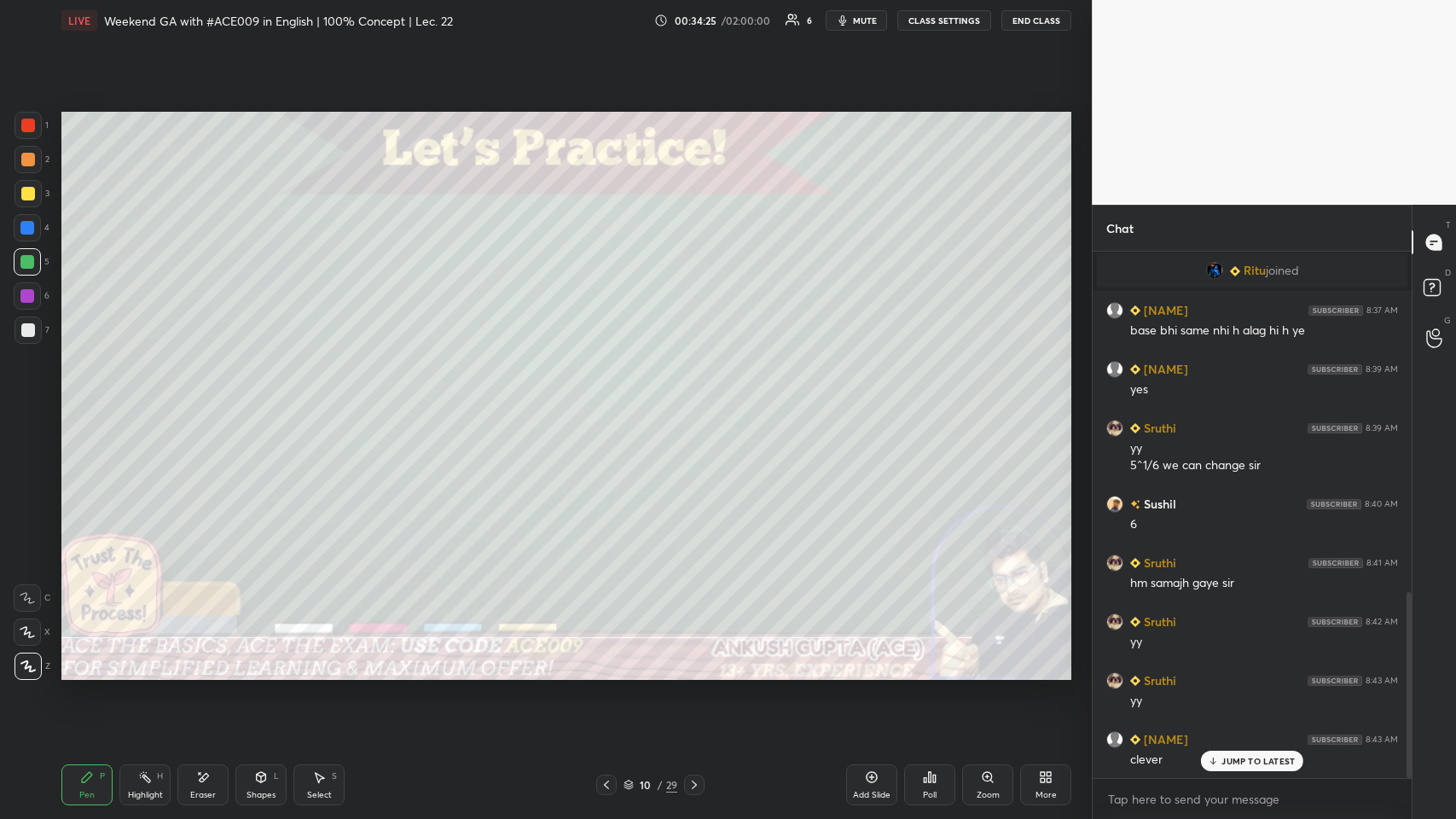 click on "Highlight" at bounding box center (145, 795) 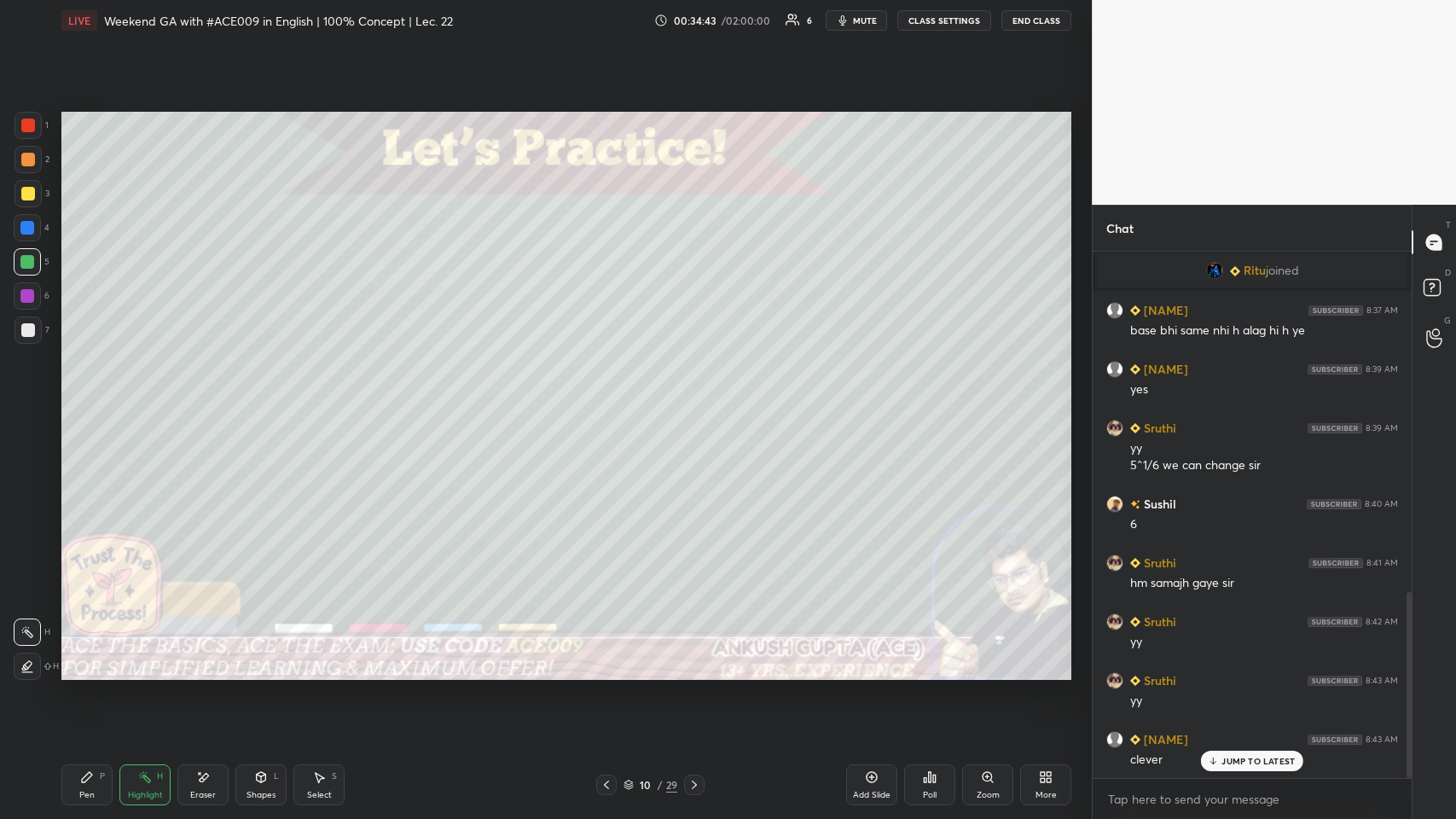 click 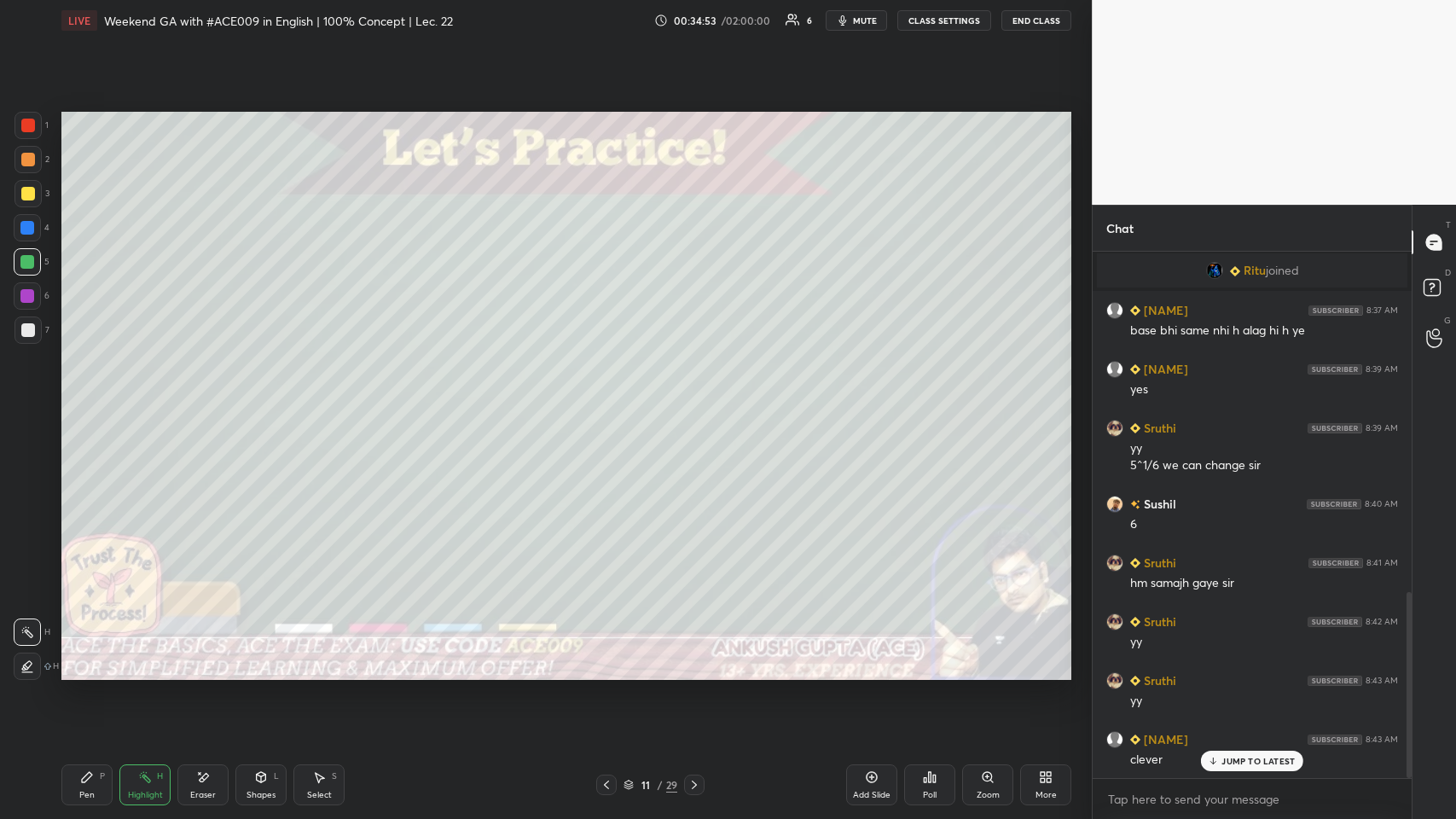 click 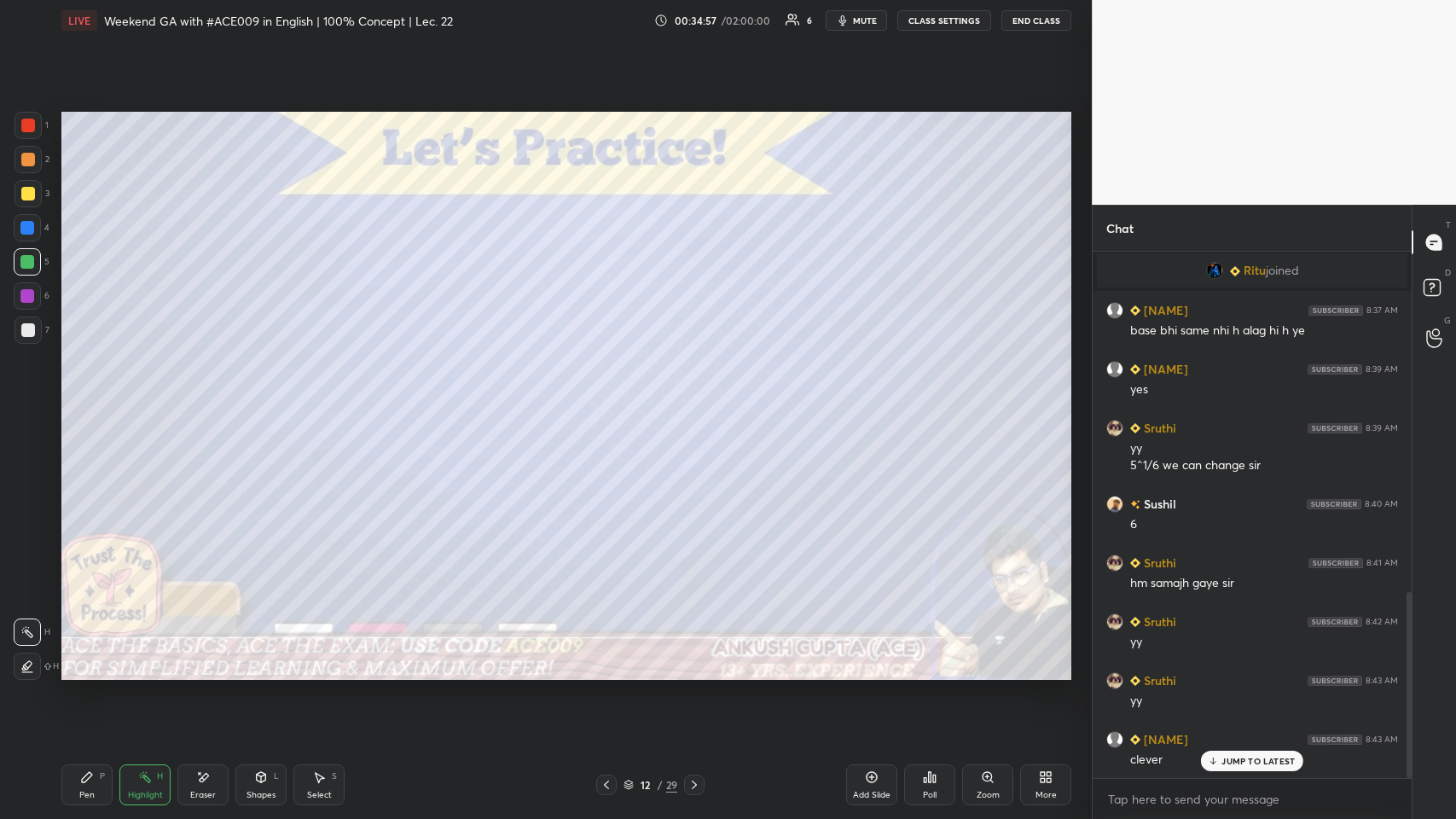 click 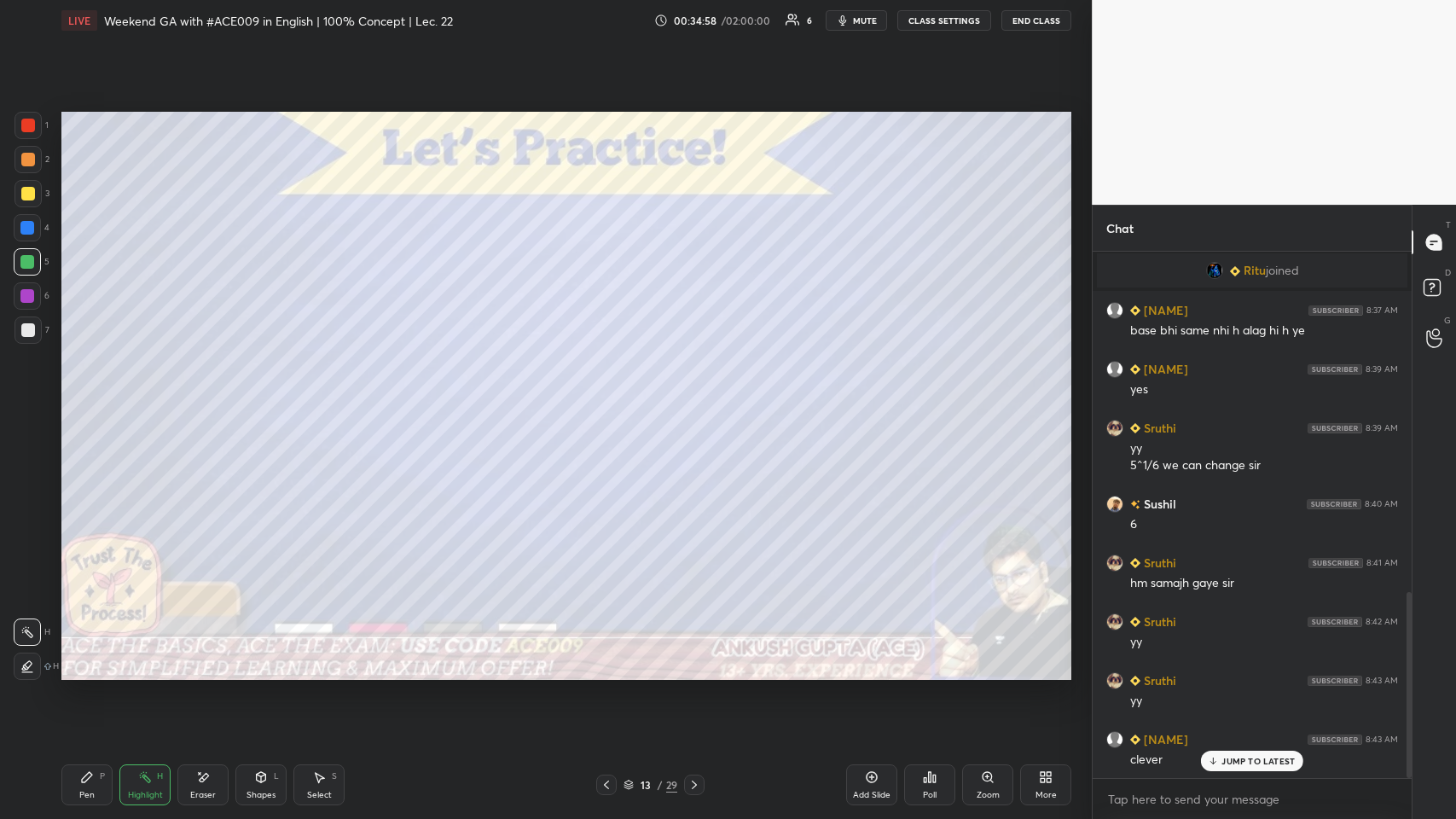 click at bounding box center (28, 194) 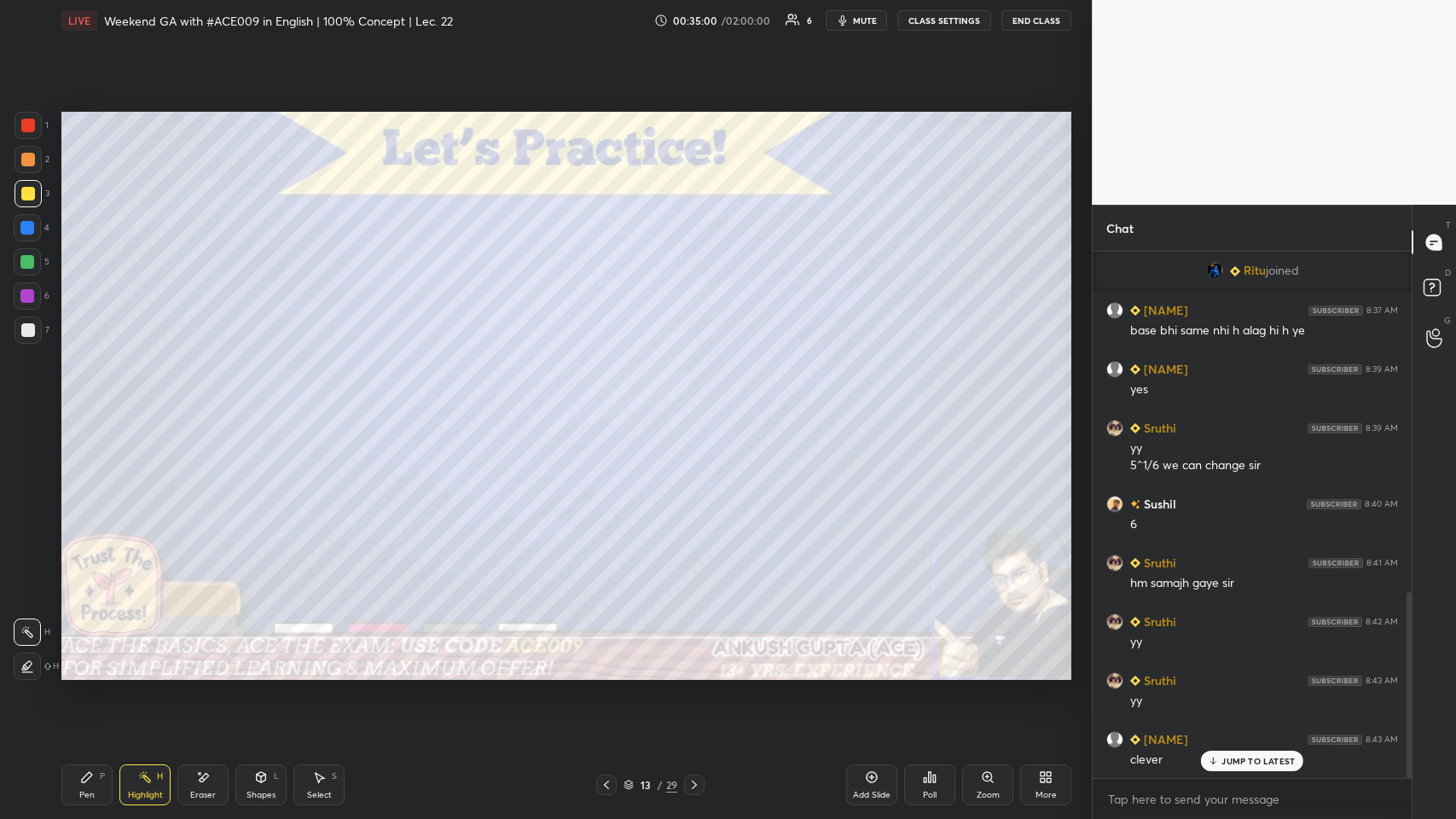 click on "Pen" at bounding box center [87, 795] 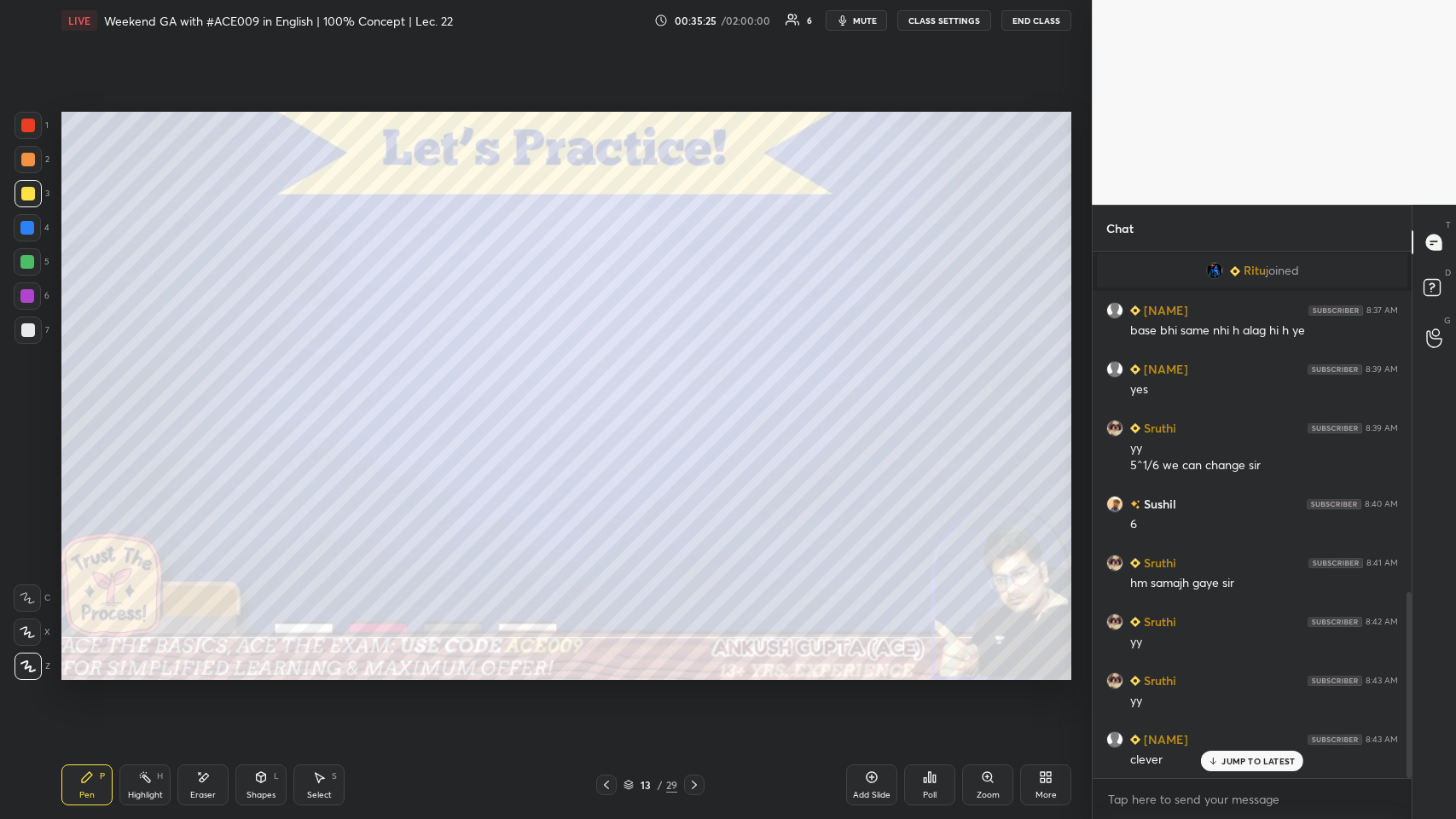 click on "Select S" at bounding box center (319, 785) 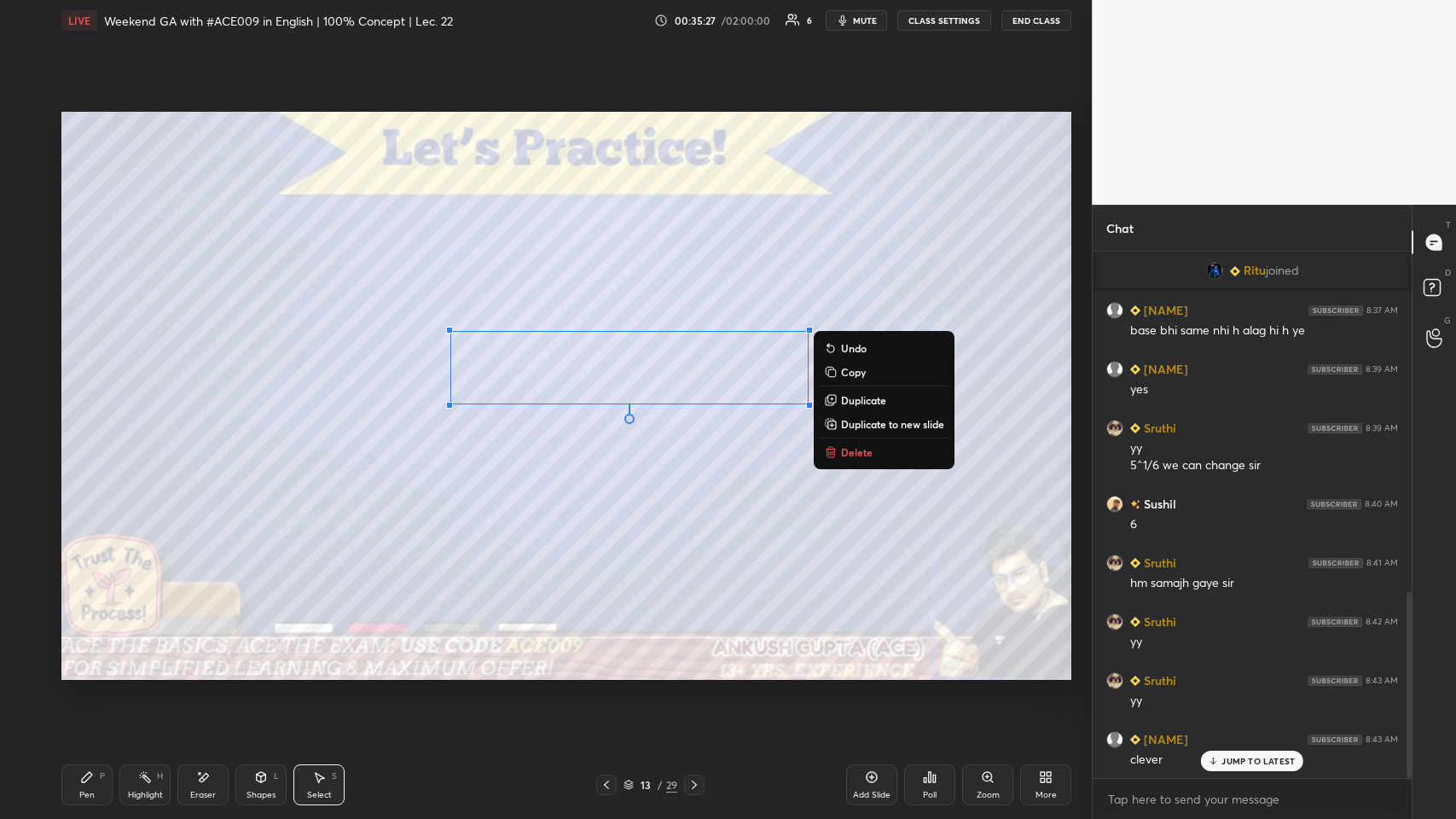 click 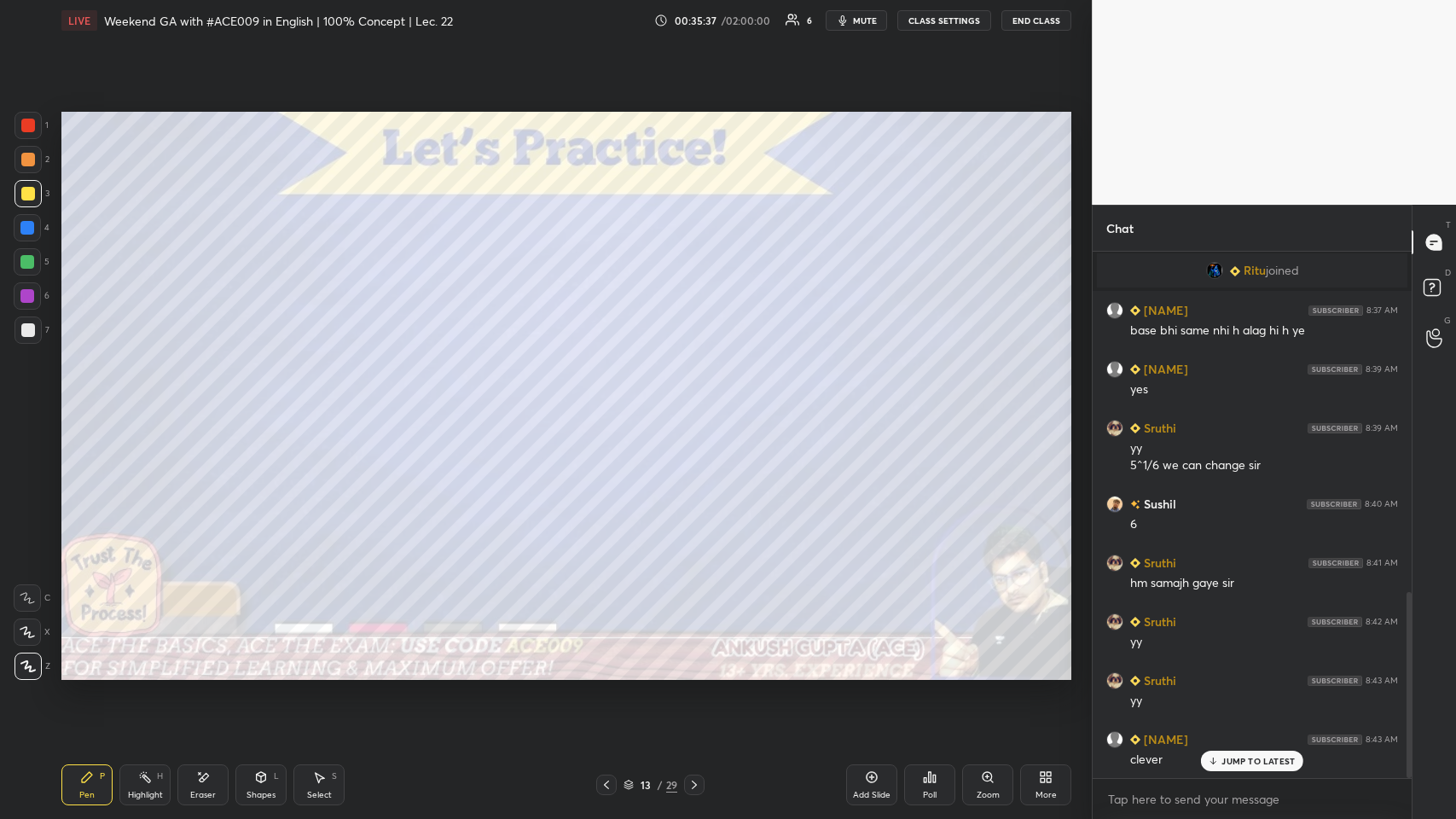 click at bounding box center (28, 330) 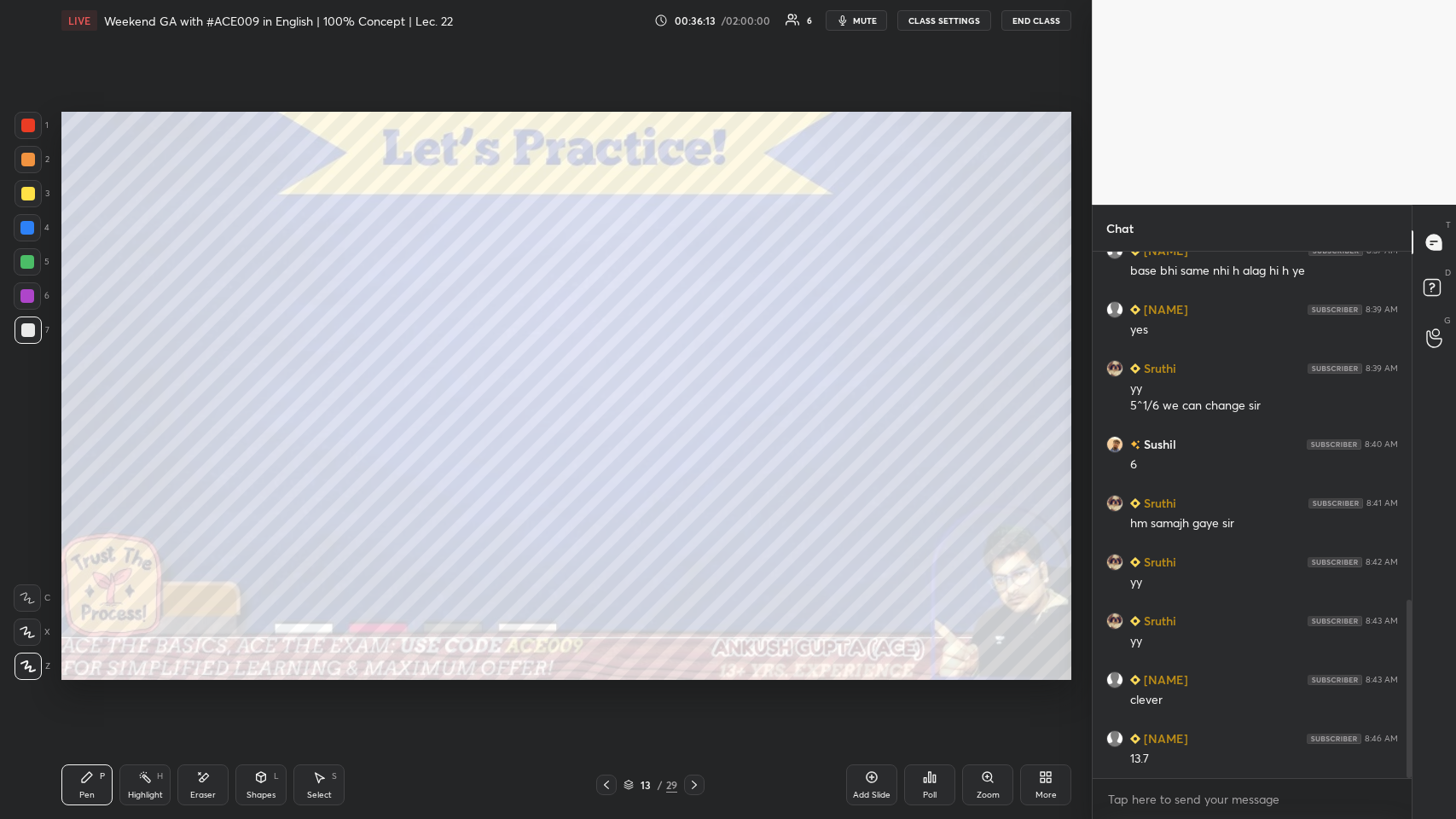 scroll, scrollTop: 1083, scrollLeft: 0, axis: vertical 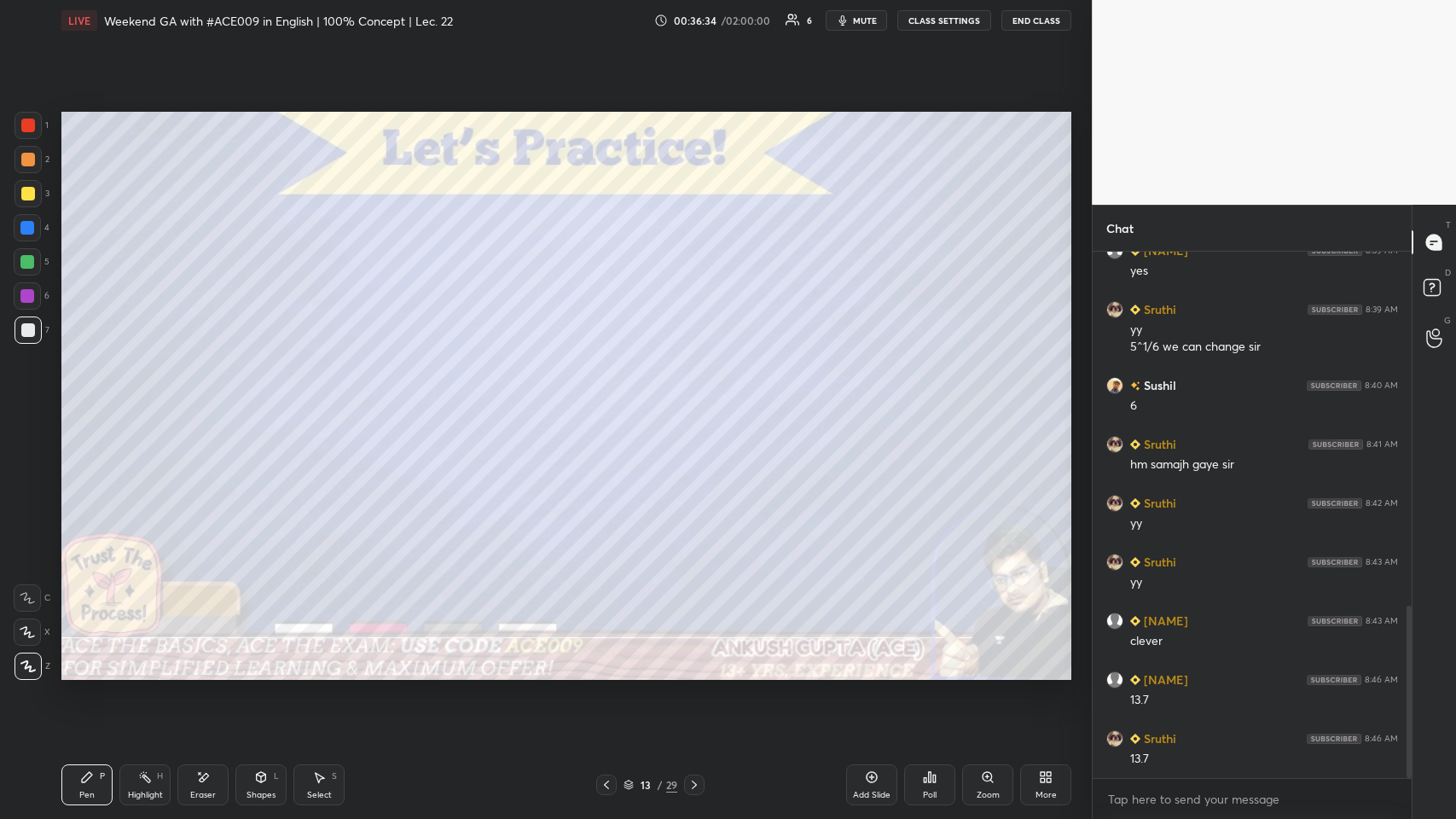 click 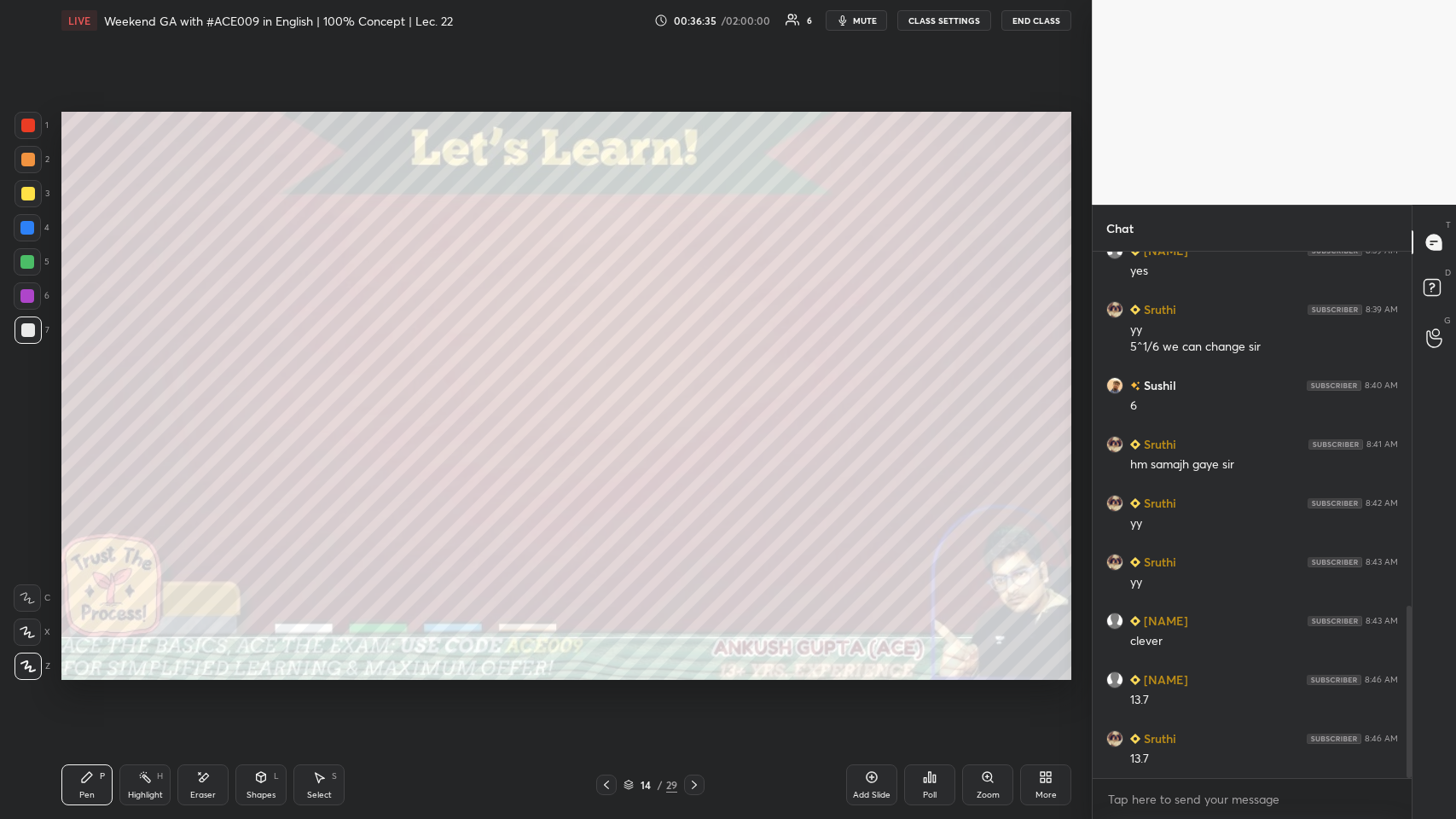 click at bounding box center [28, 194] 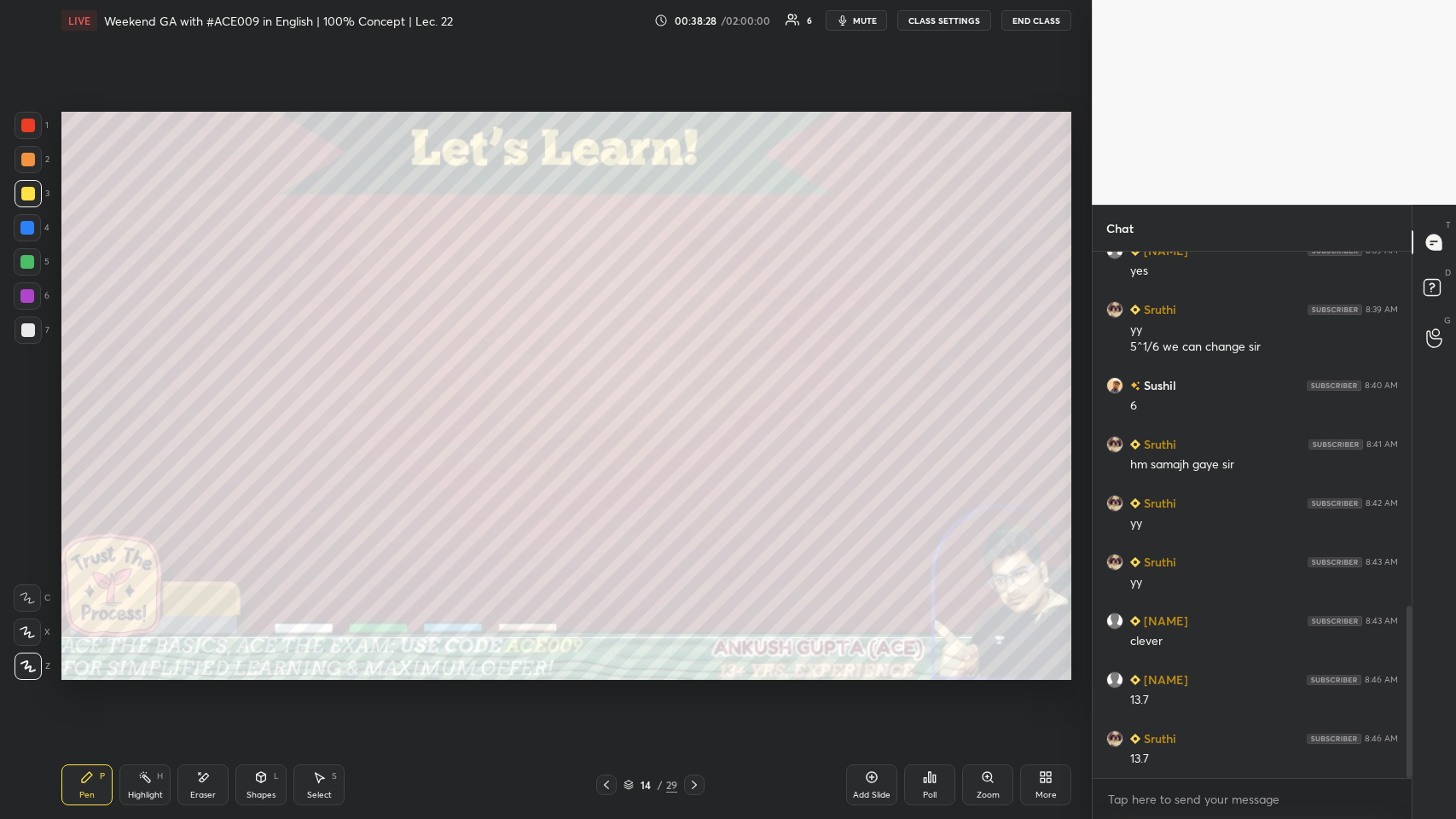 scroll, scrollTop: 1141, scrollLeft: 0, axis: vertical 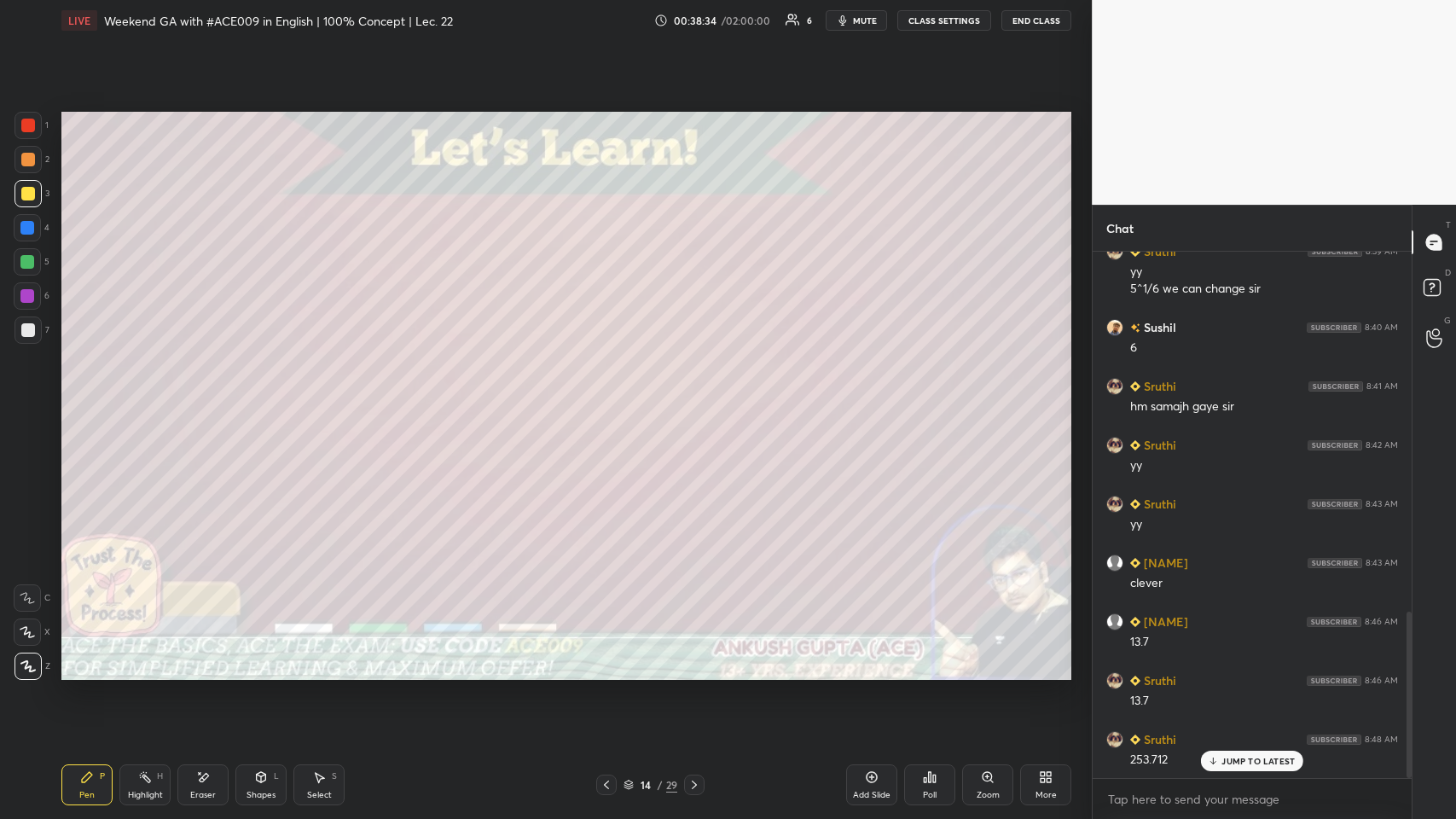 click at bounding box center [28, 330] 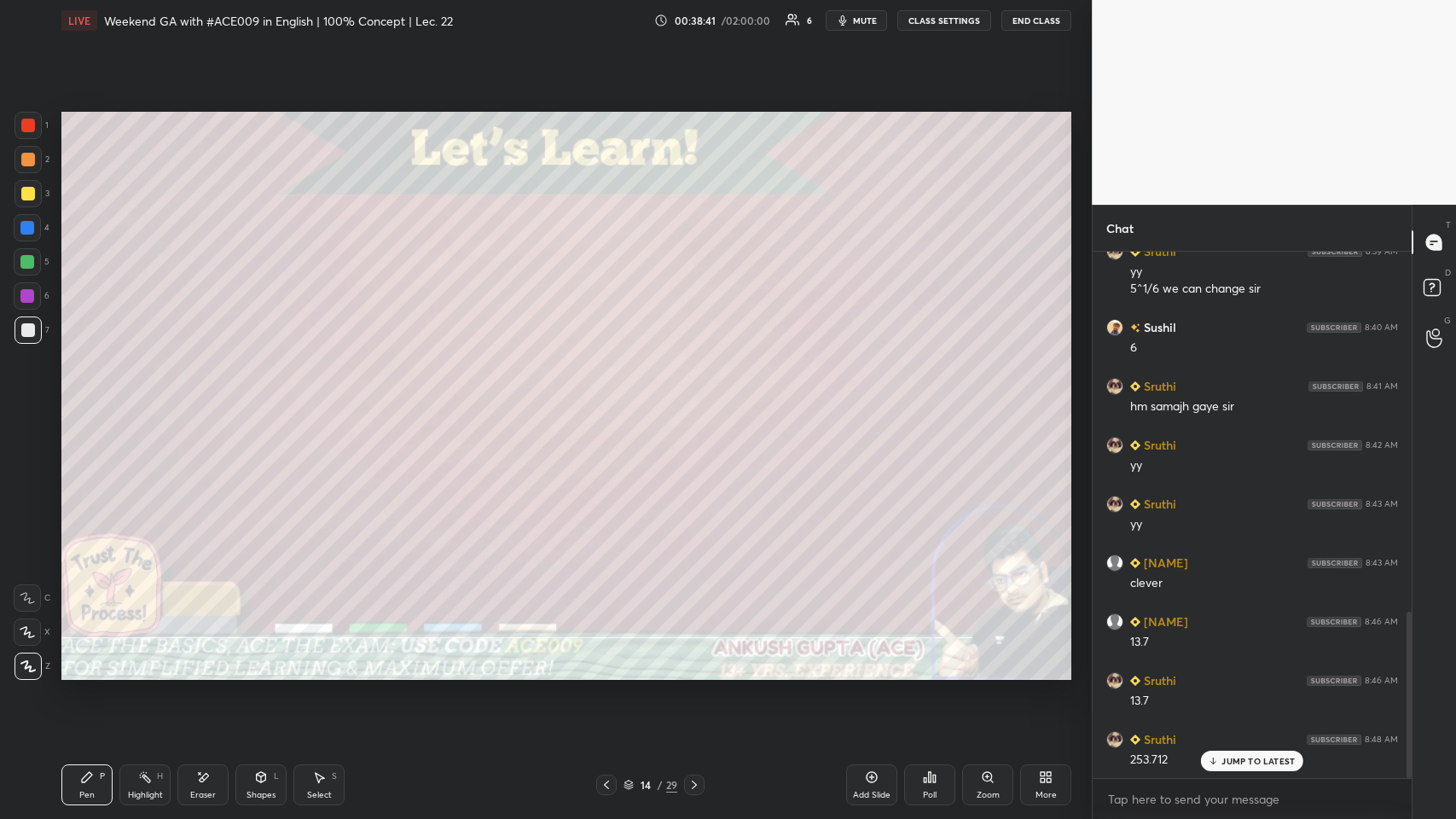 scroll, scrollTop: 1200, scrollLeft: 0, axis: vertical 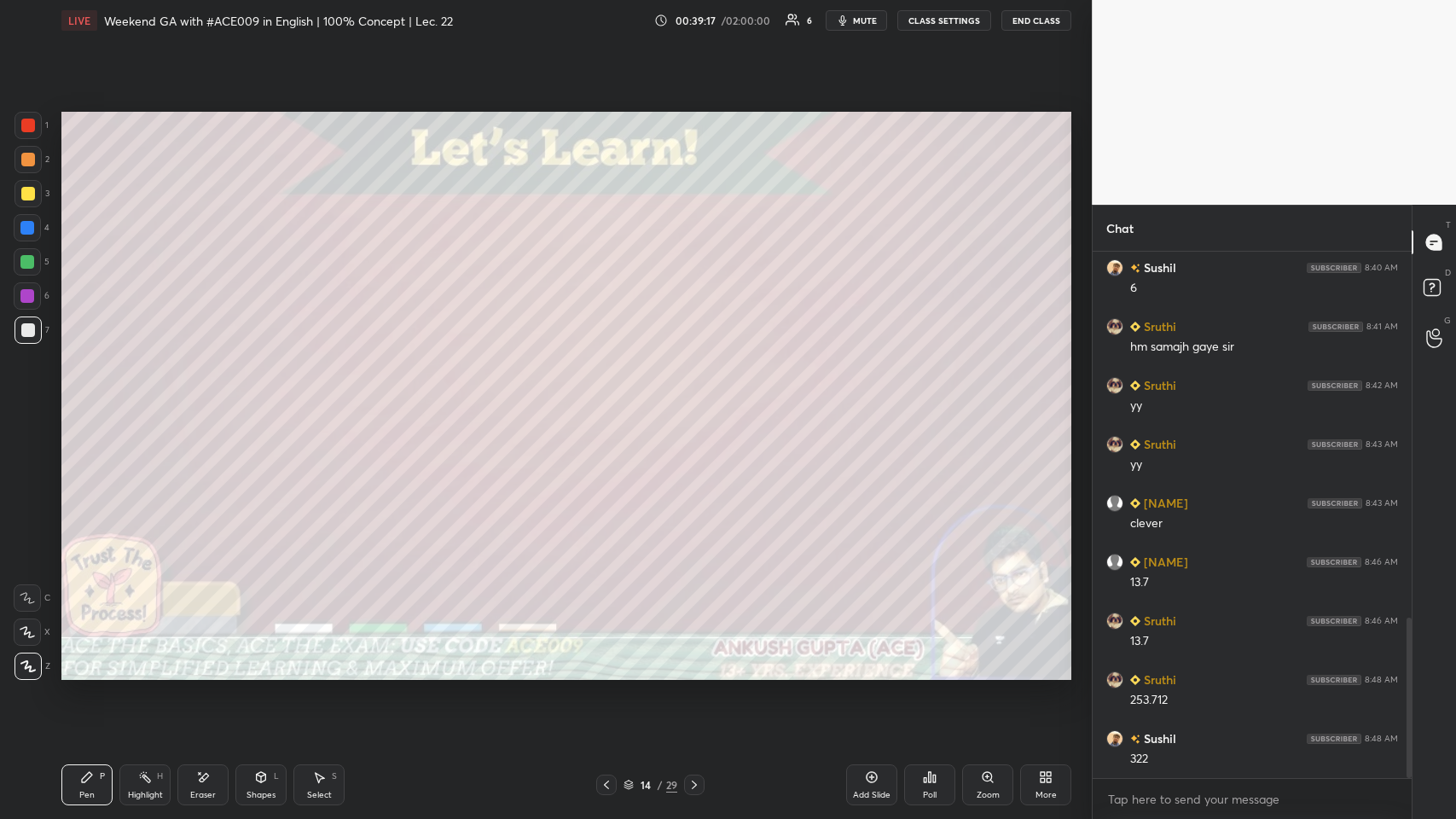 click at bounding box center (28, 330) 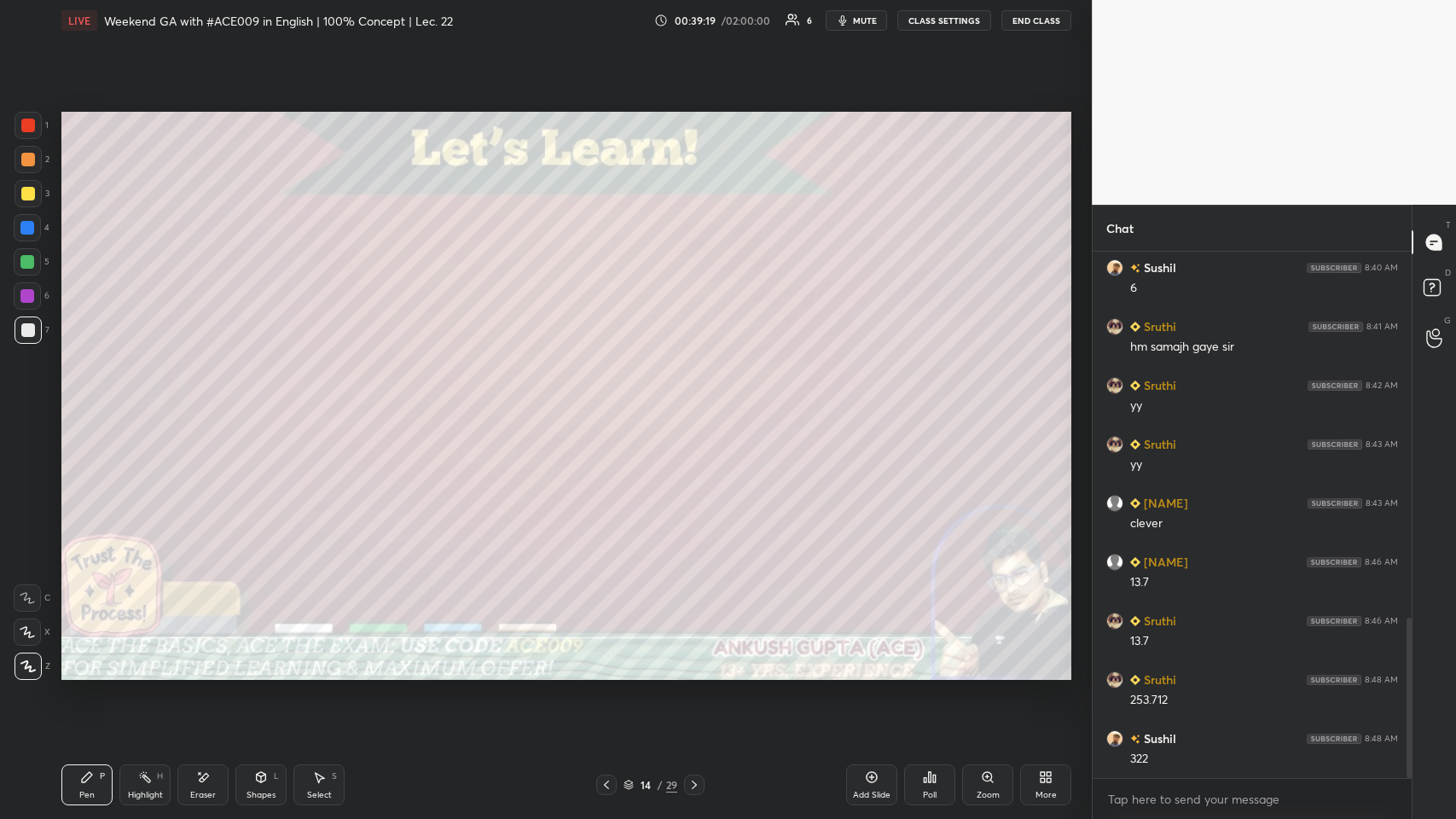 click 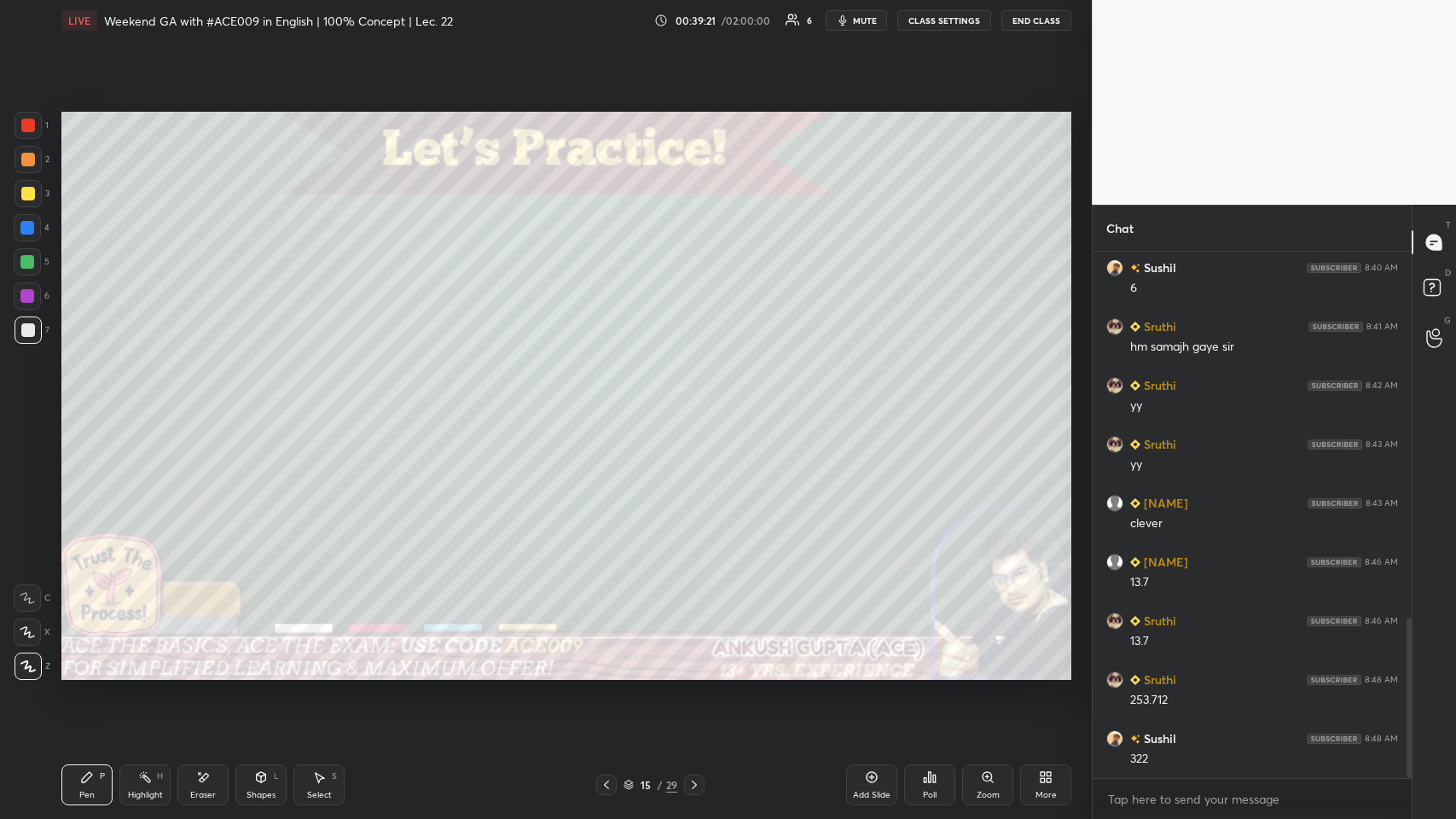 click 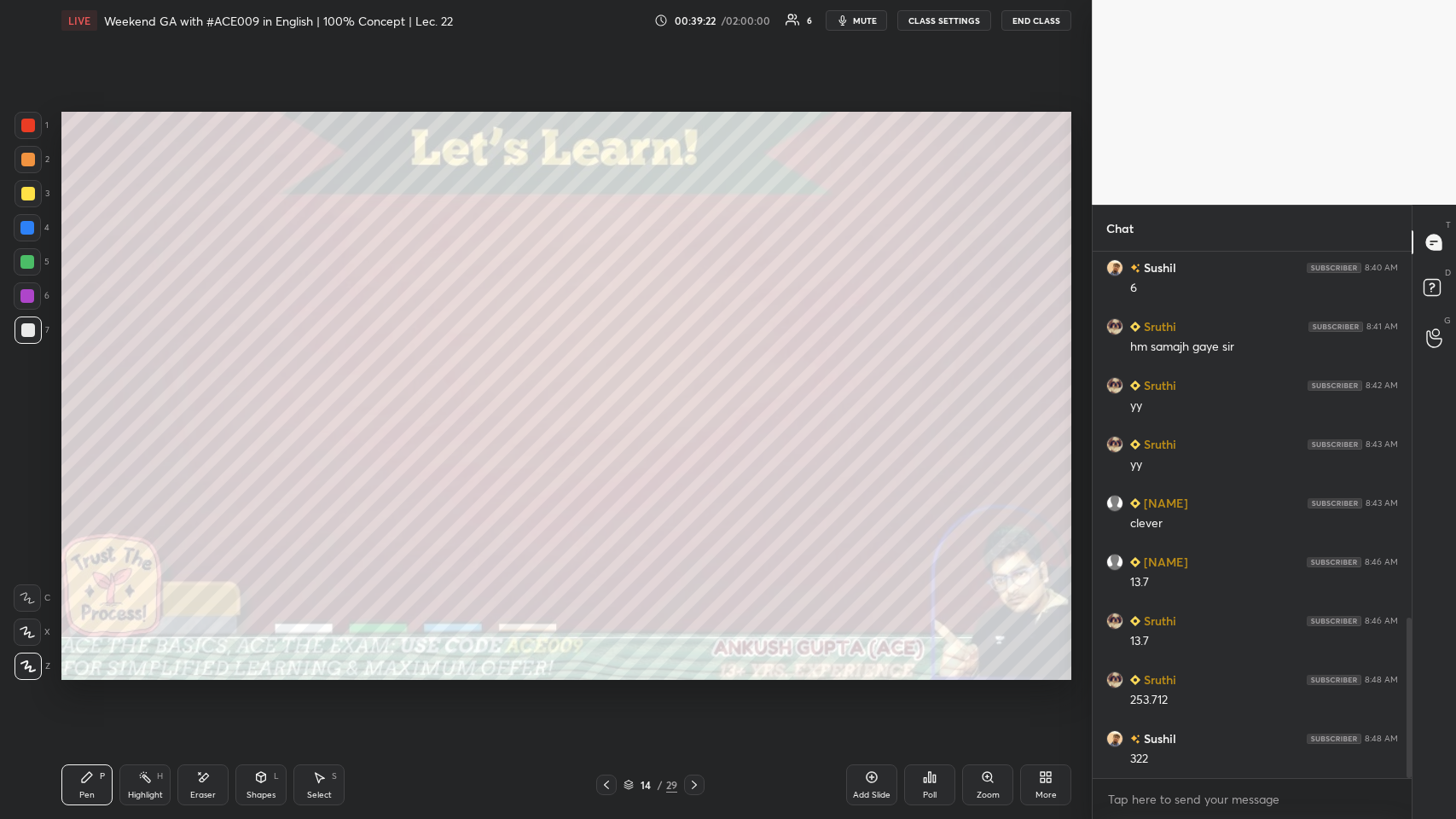 click 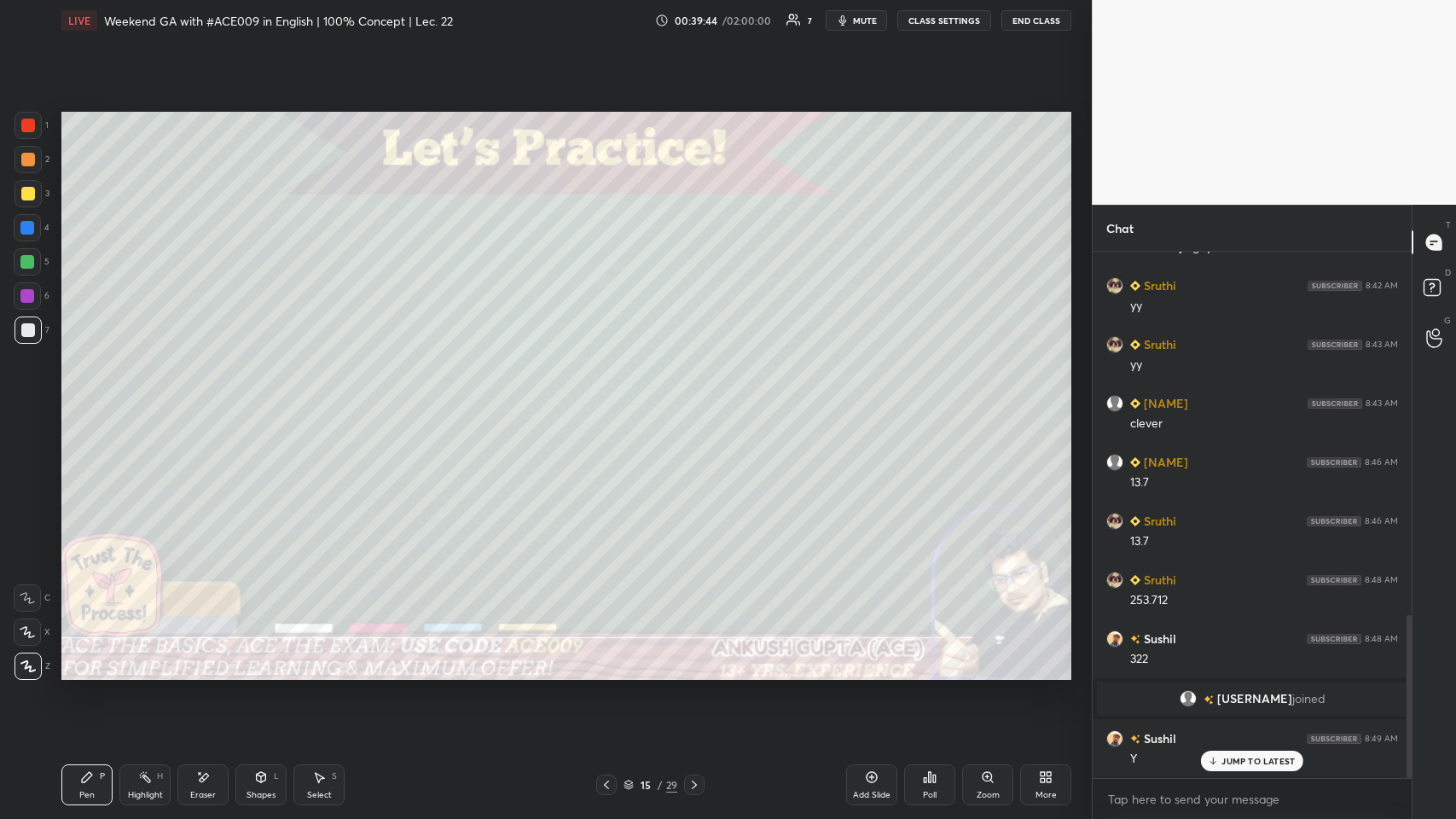 scroll, scrollTop: 1175, scrollLeft: 0, axis: vertical 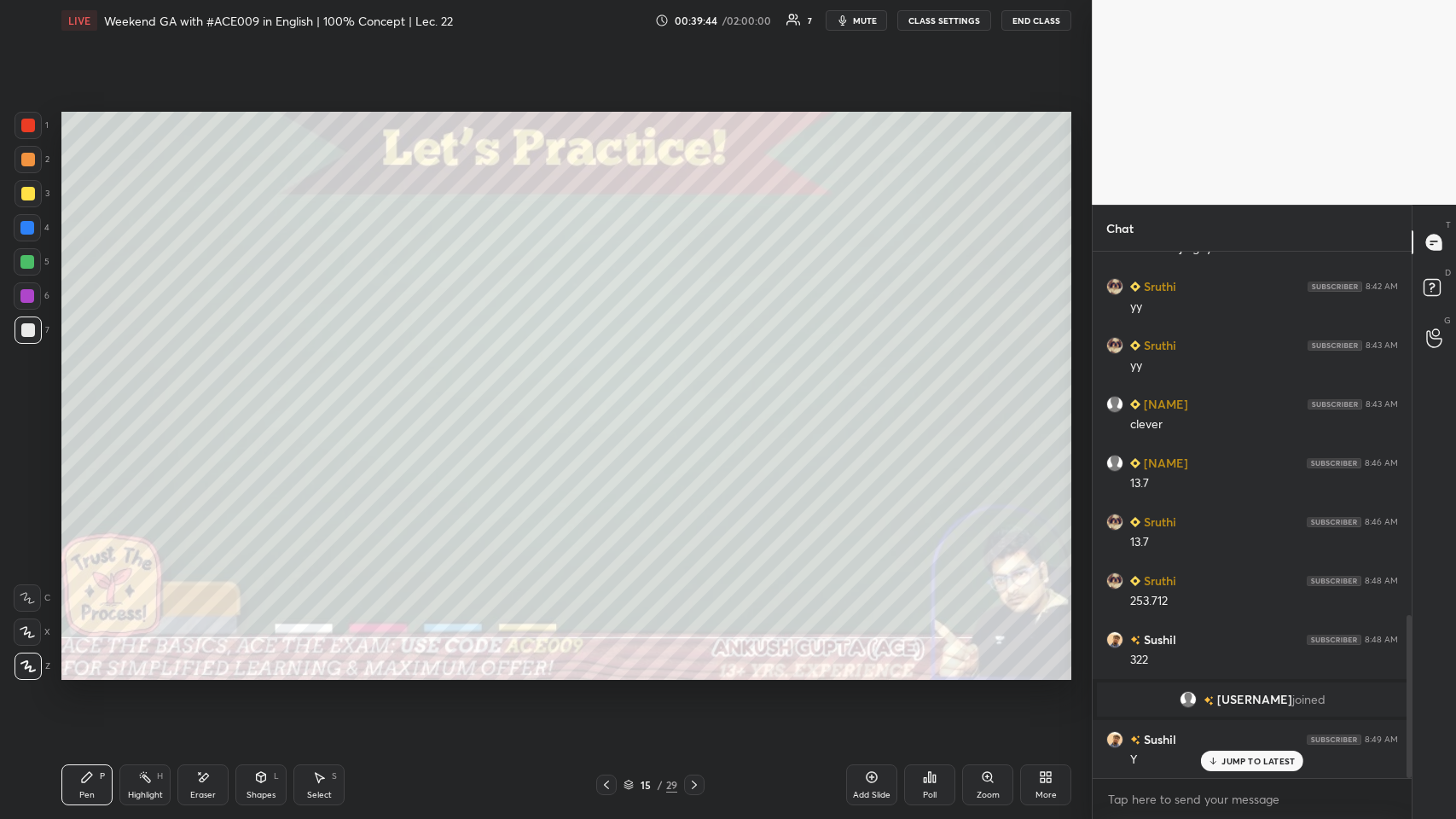 click at bounding box center (28, 194) 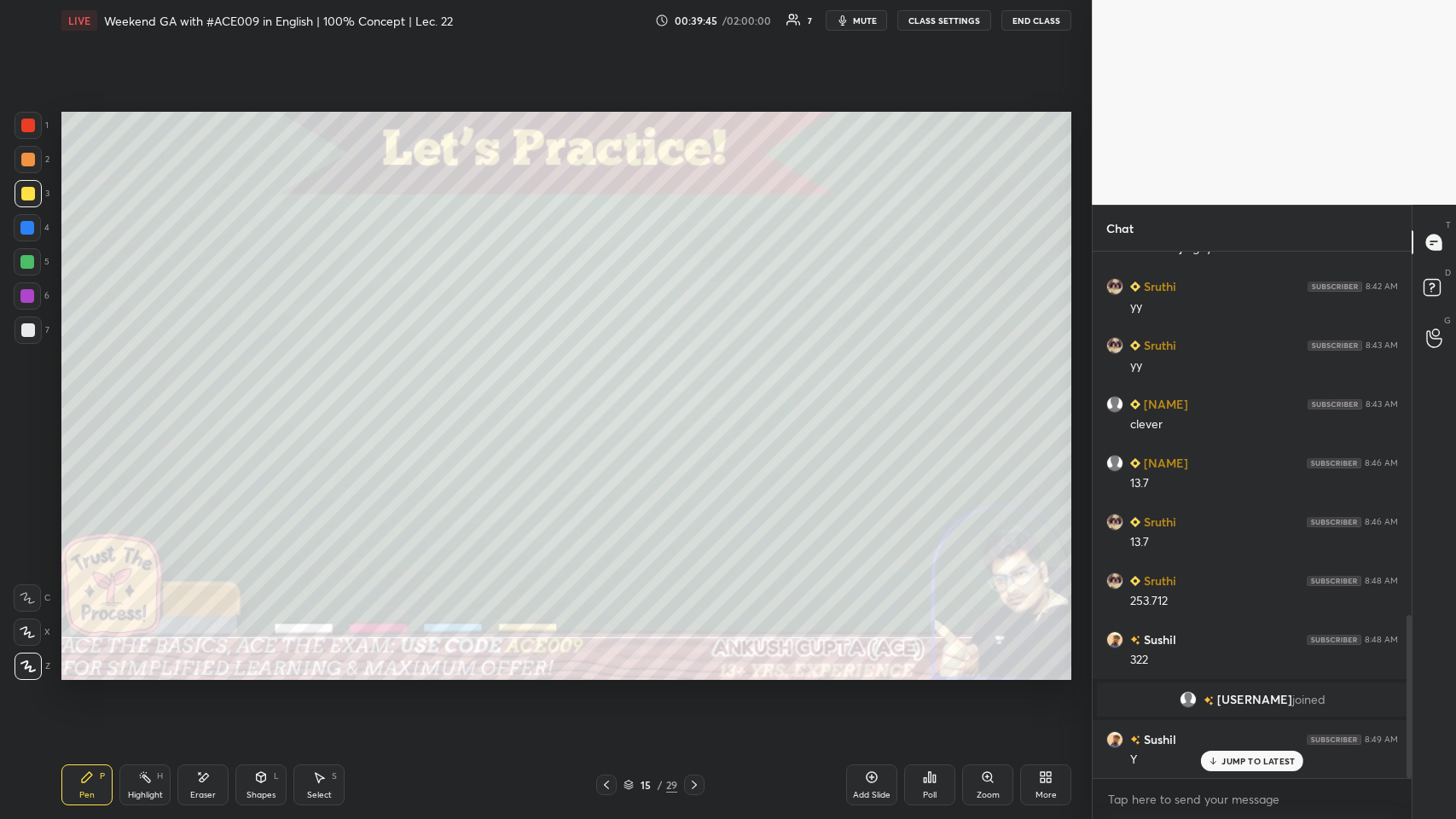 scroll, scrollTop: 1234, scrollLeft: 0, axis: vertical 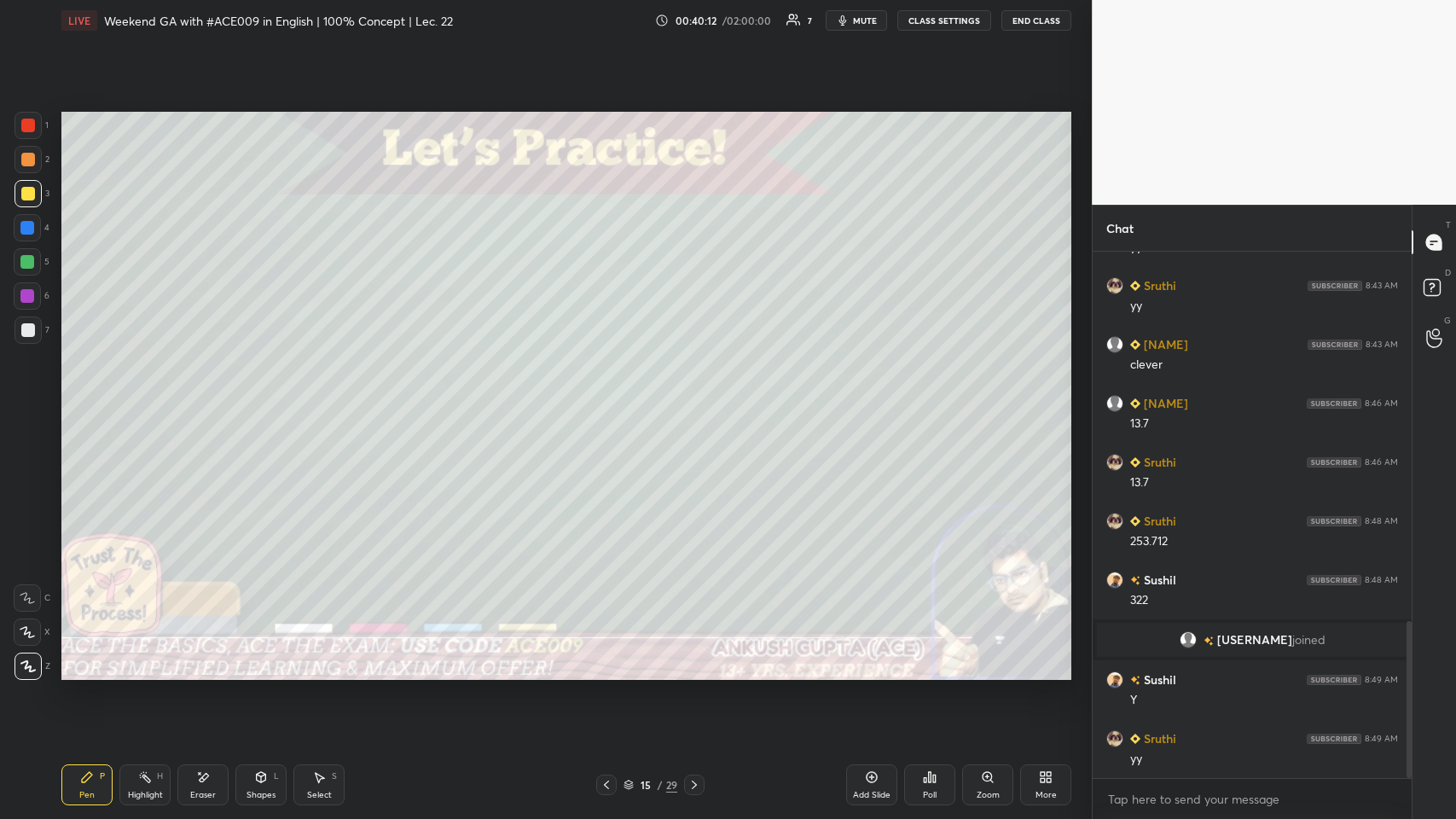 click at bounding box center [28, 330] 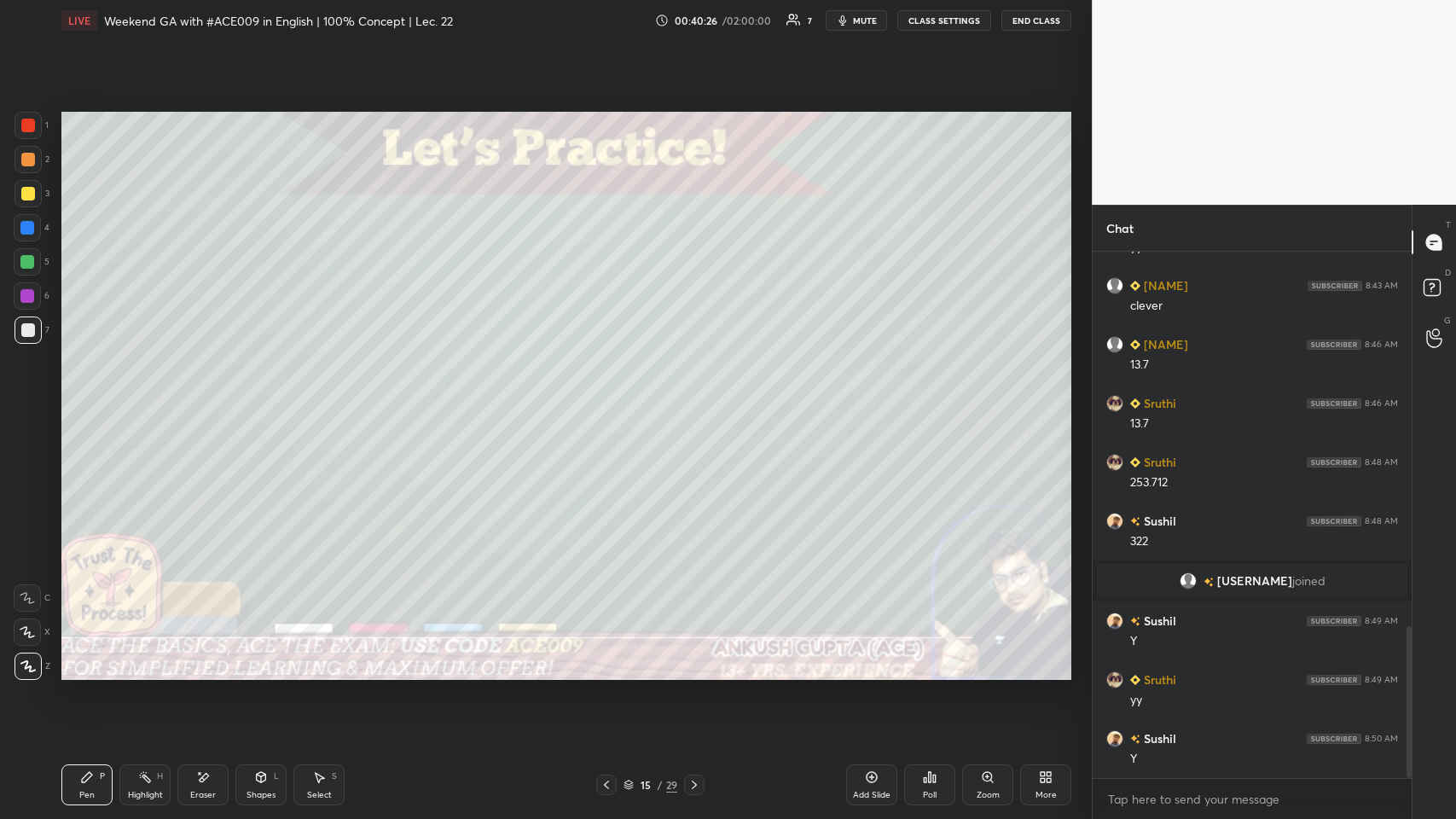 scroll, scrollTop: 1351, scrollLeft: 0, axis: vertical 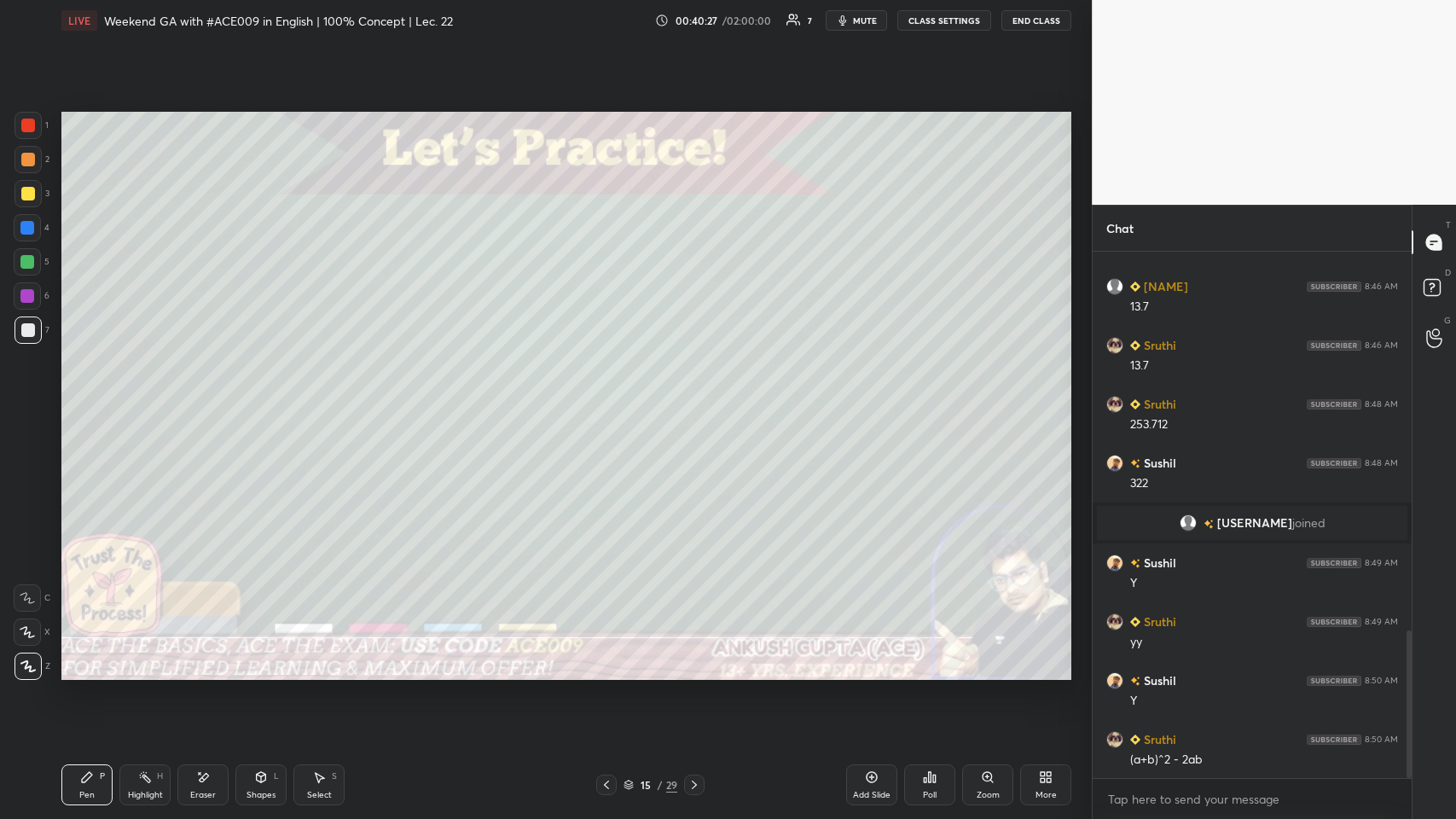 click at bounding box center (27, 262) 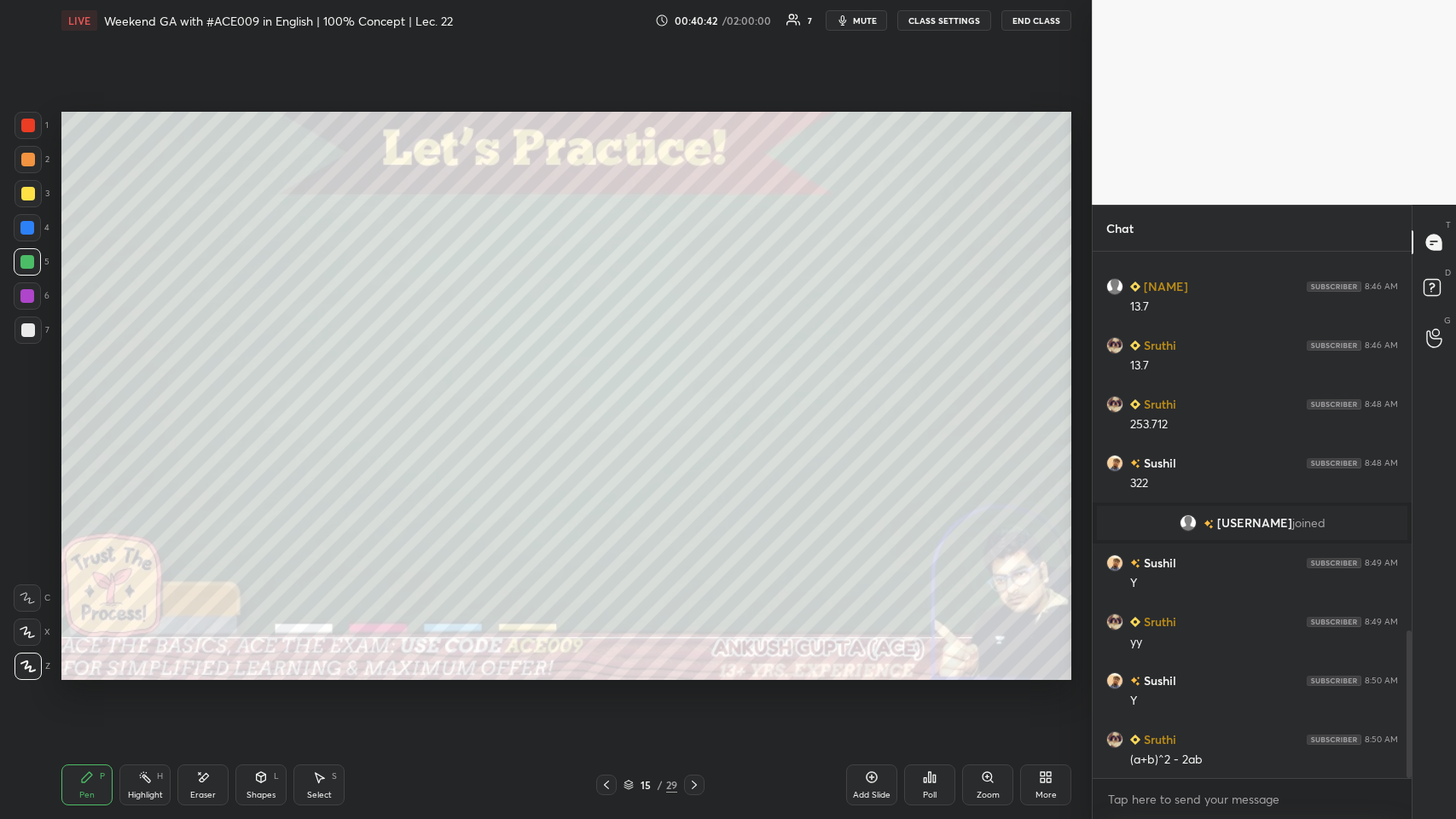 click at bounding box center [27, 228] 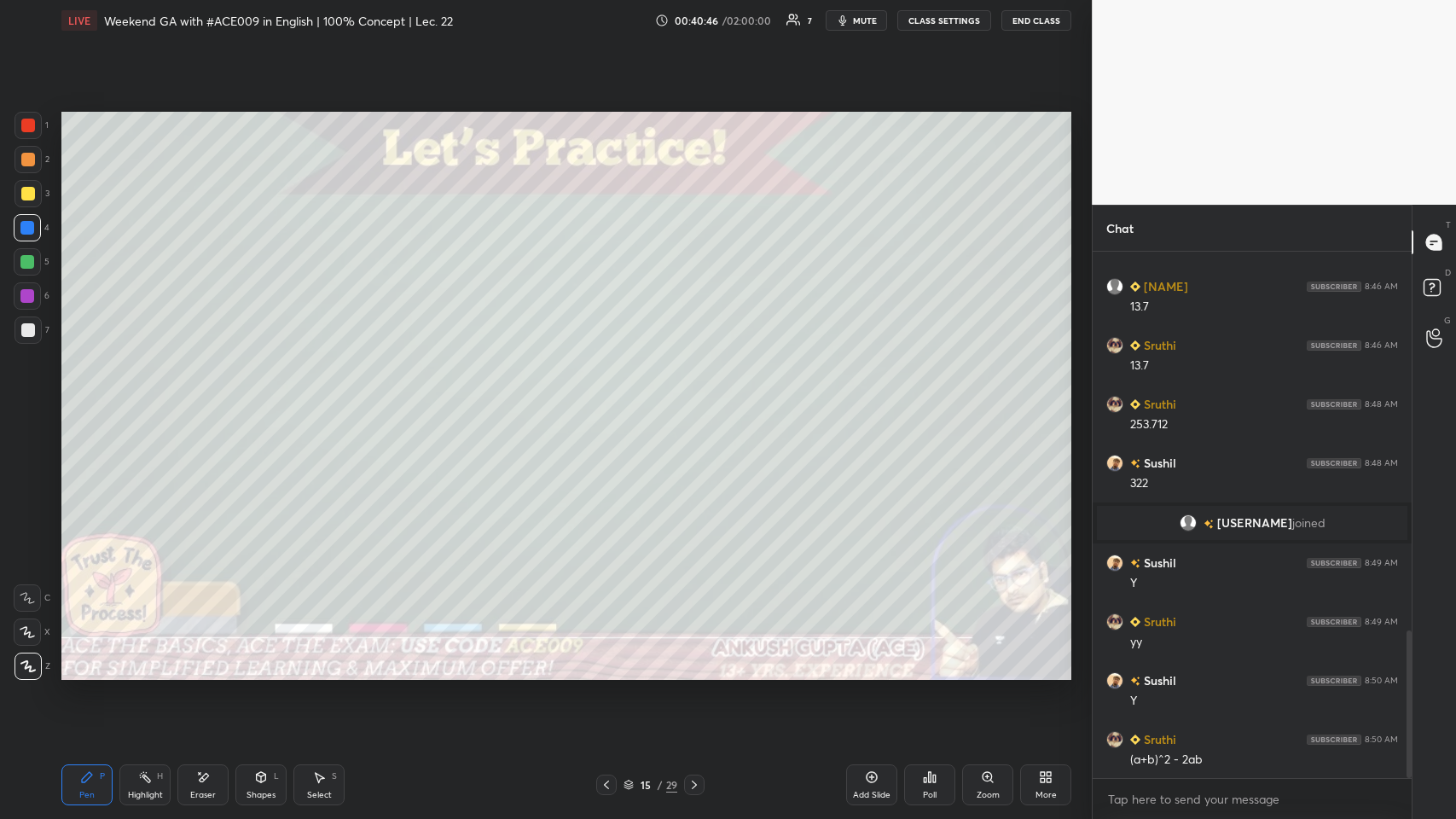 click at bounding box center [28, 194] 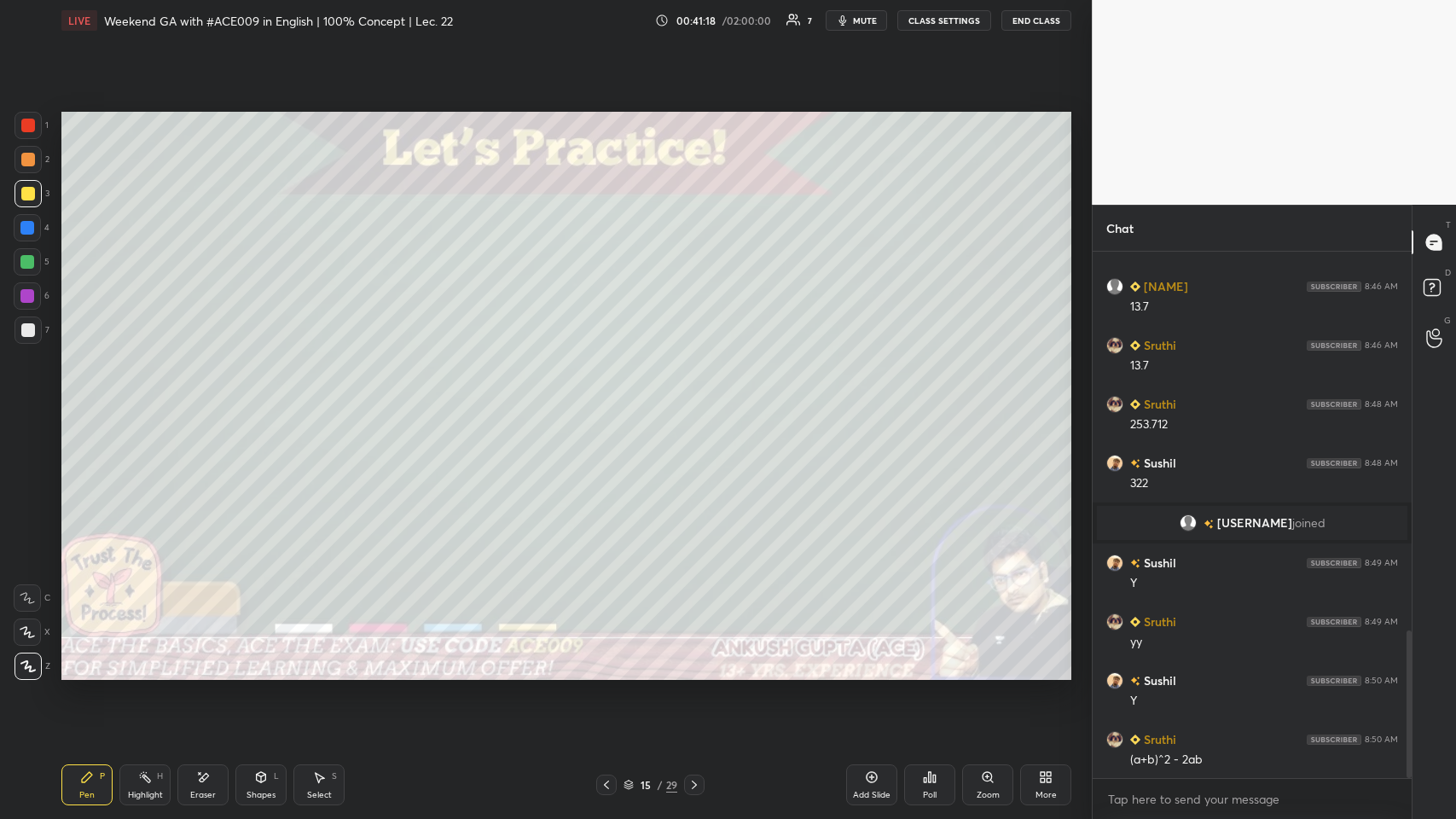 click at bounding box center (27, 262) 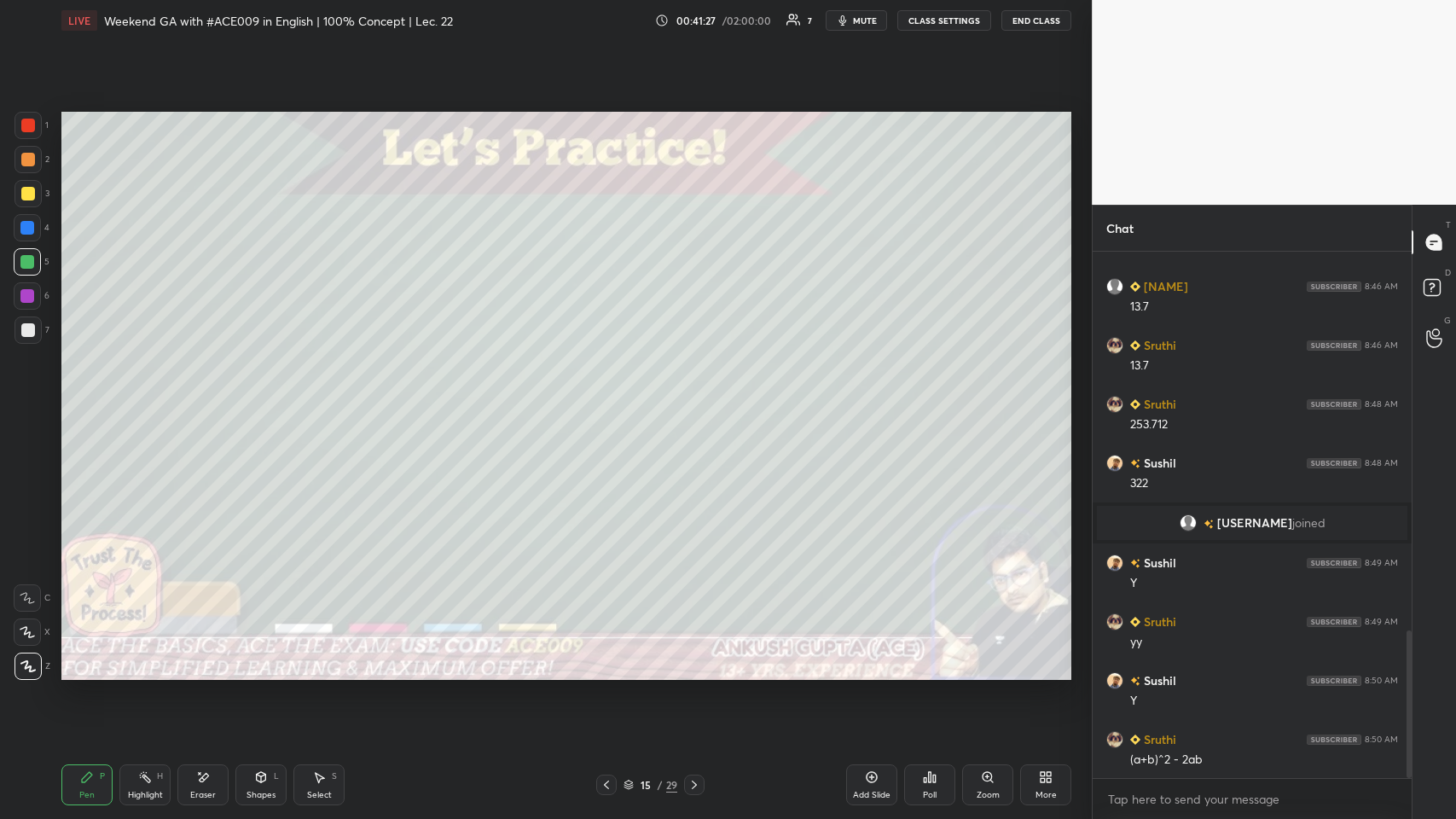 click 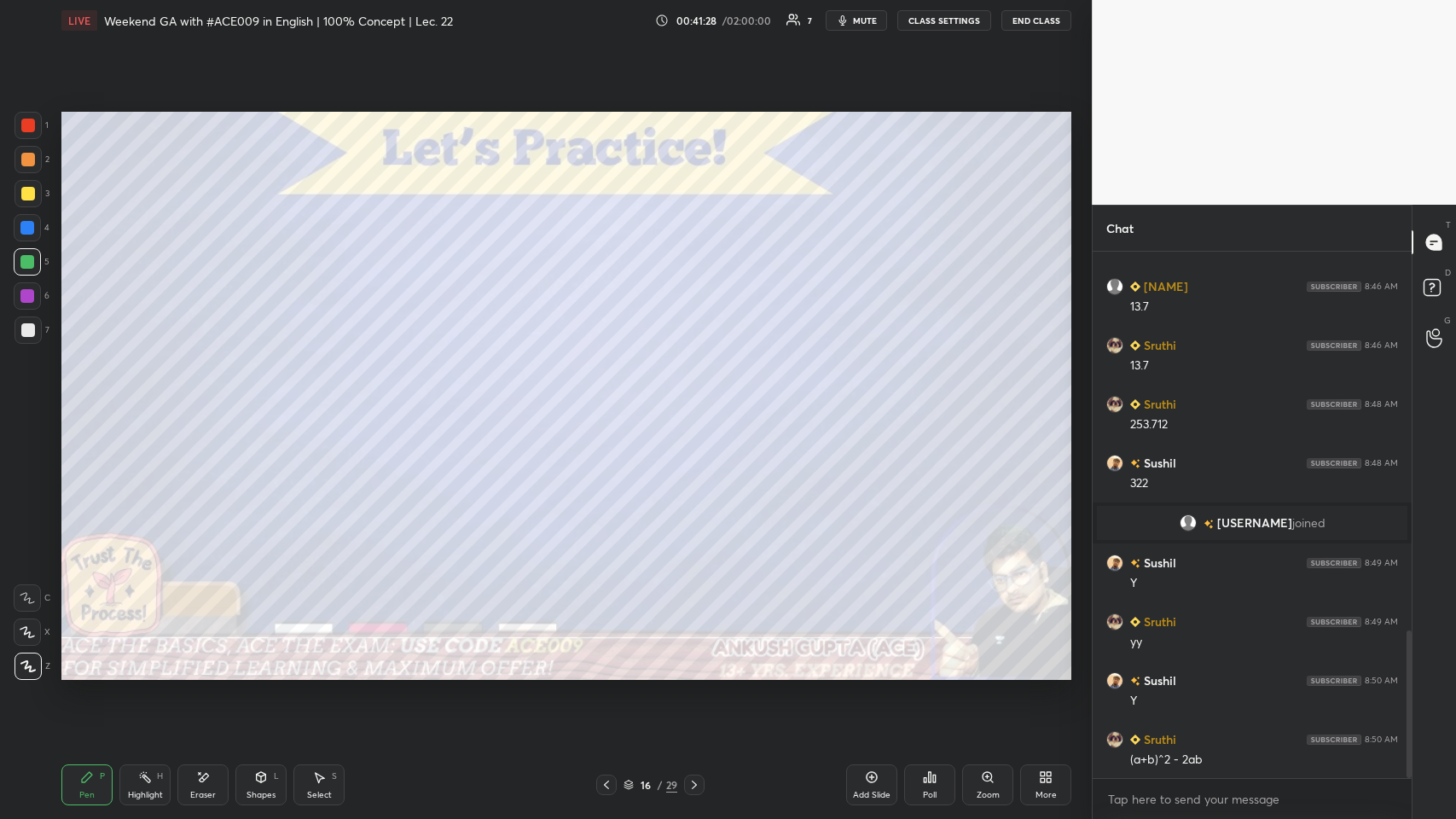 click at bounding box center [28, 330] 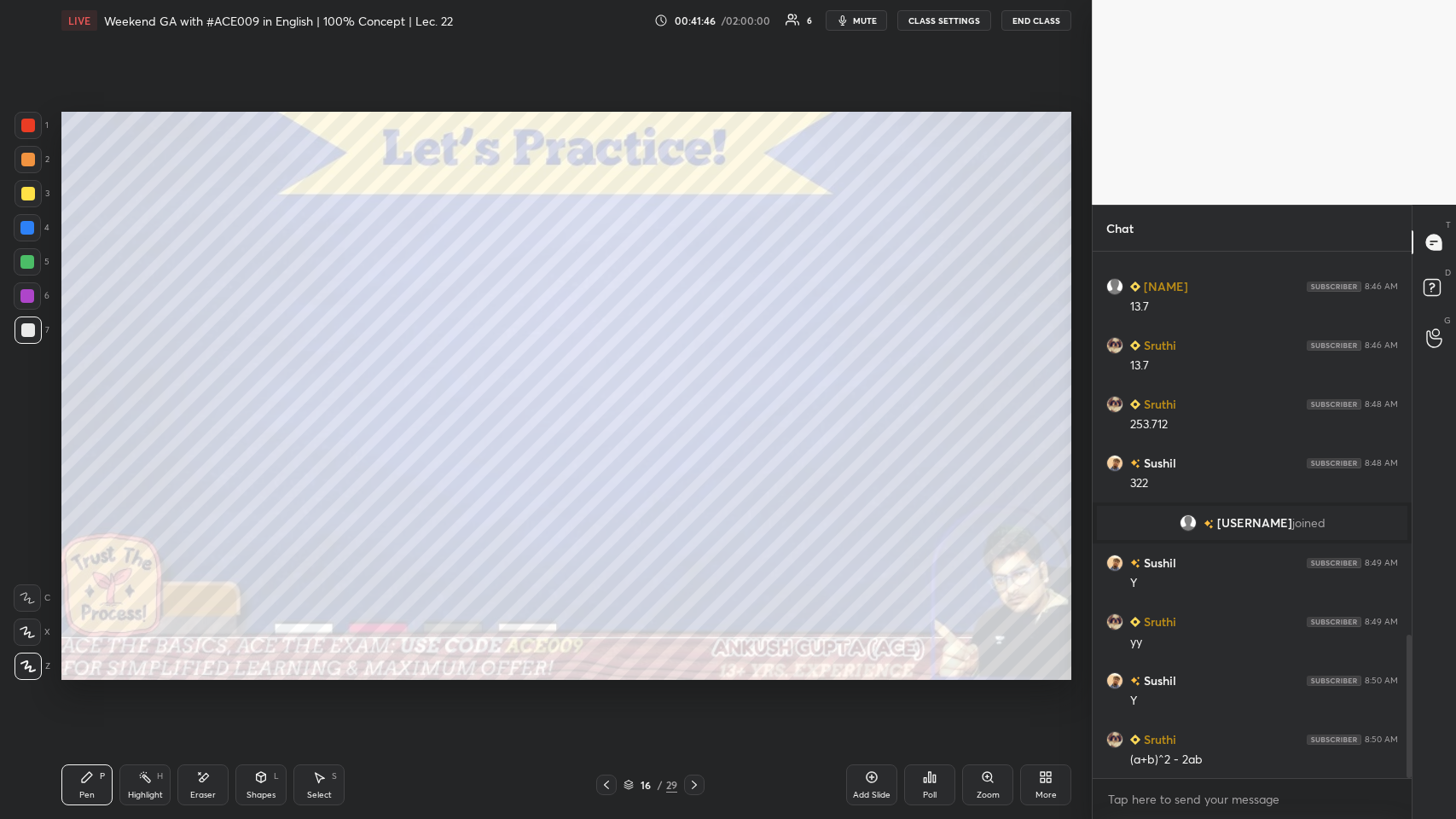 scroll, scrollTop: 1411, scrollLeft: 0, axis: vertical 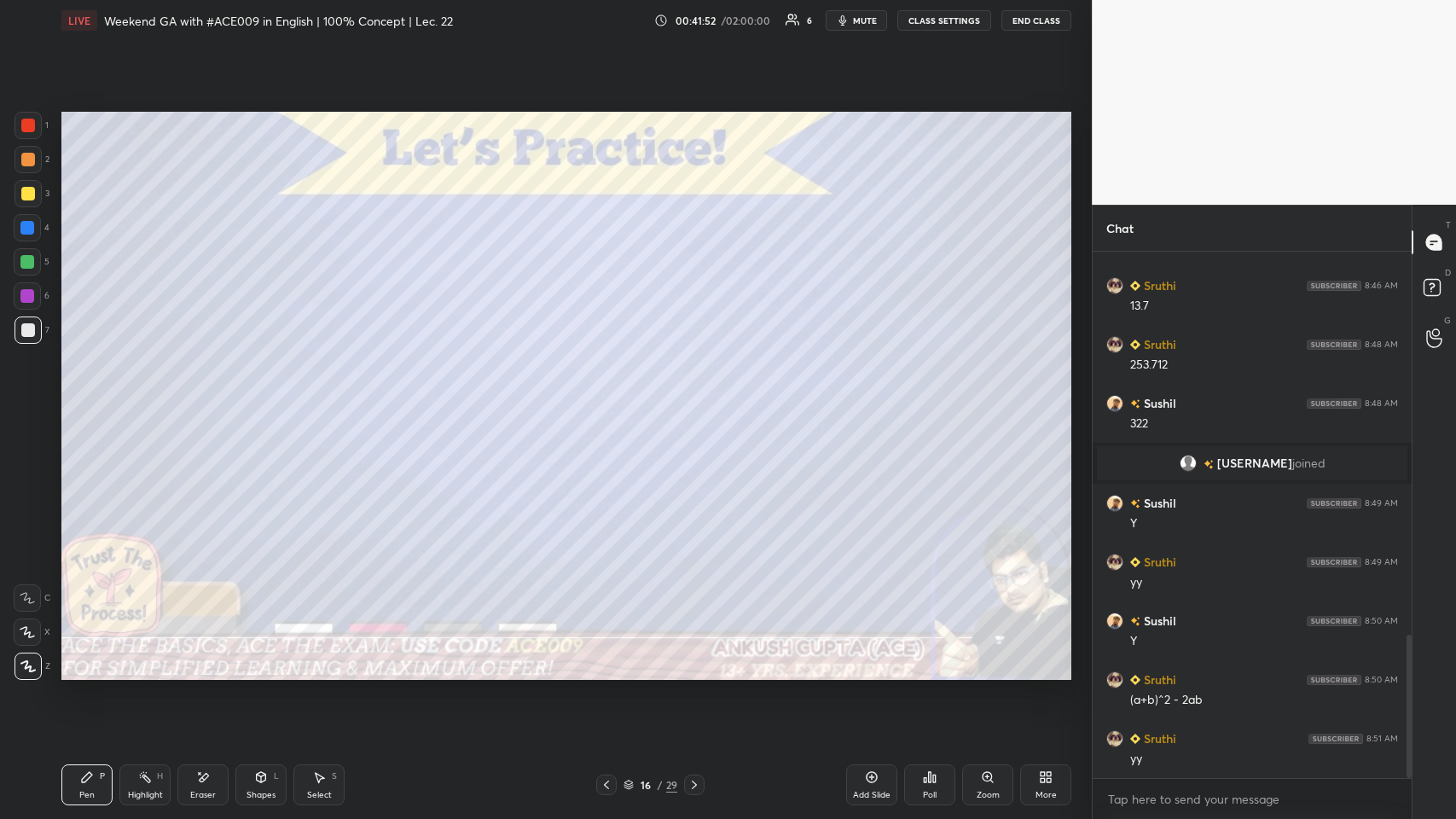 click 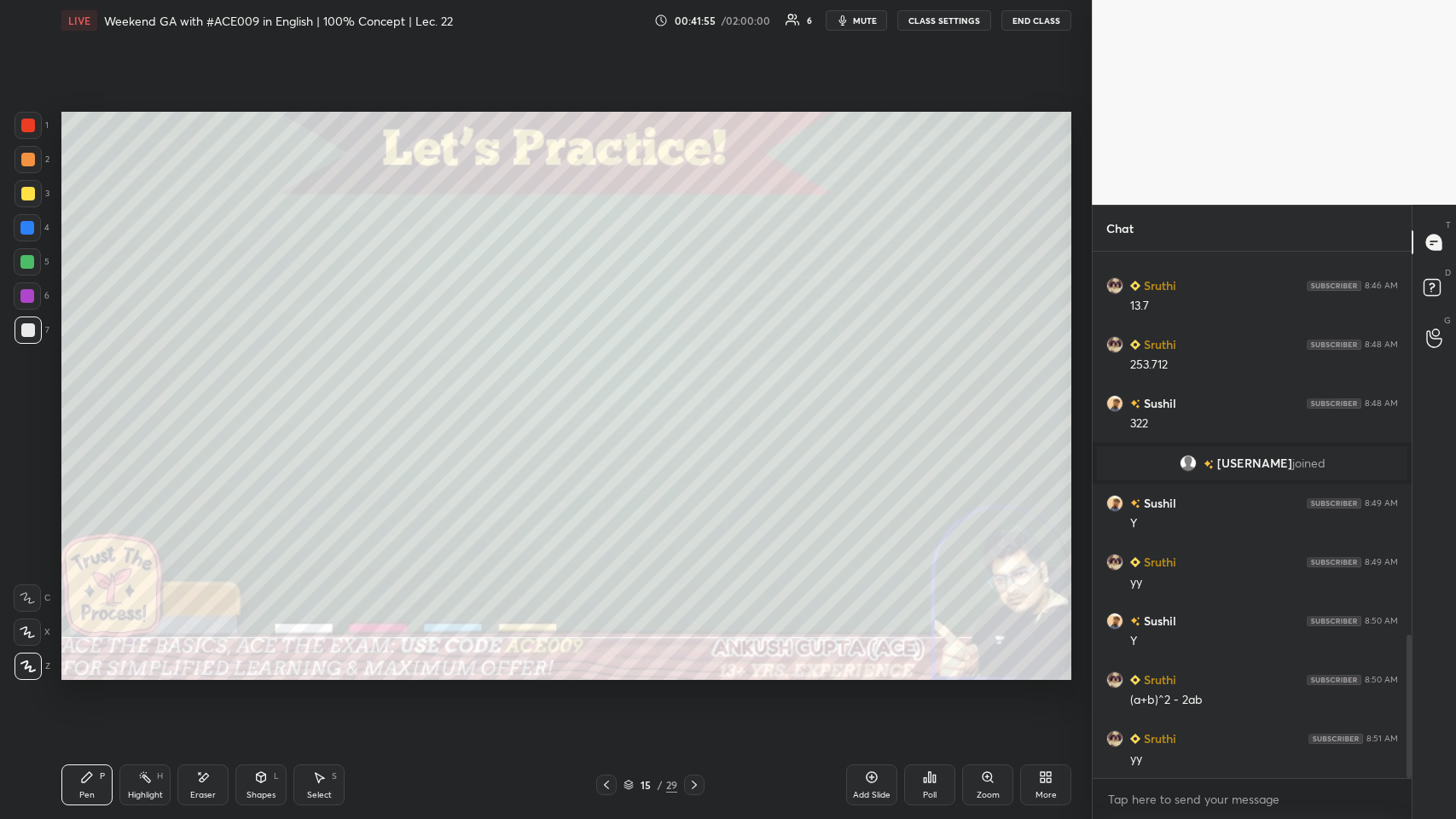 click 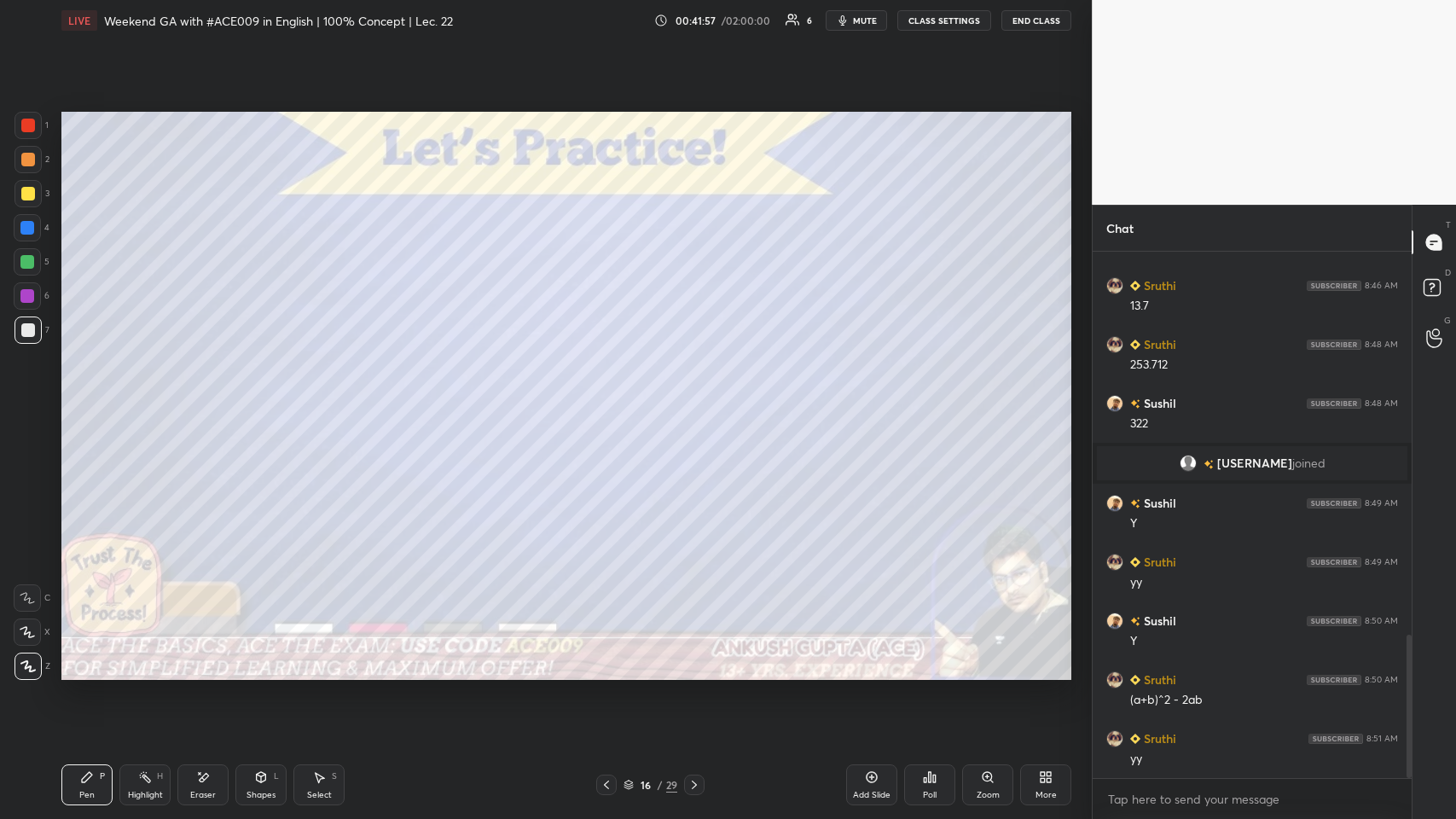 click at bounding box center (28, 194) 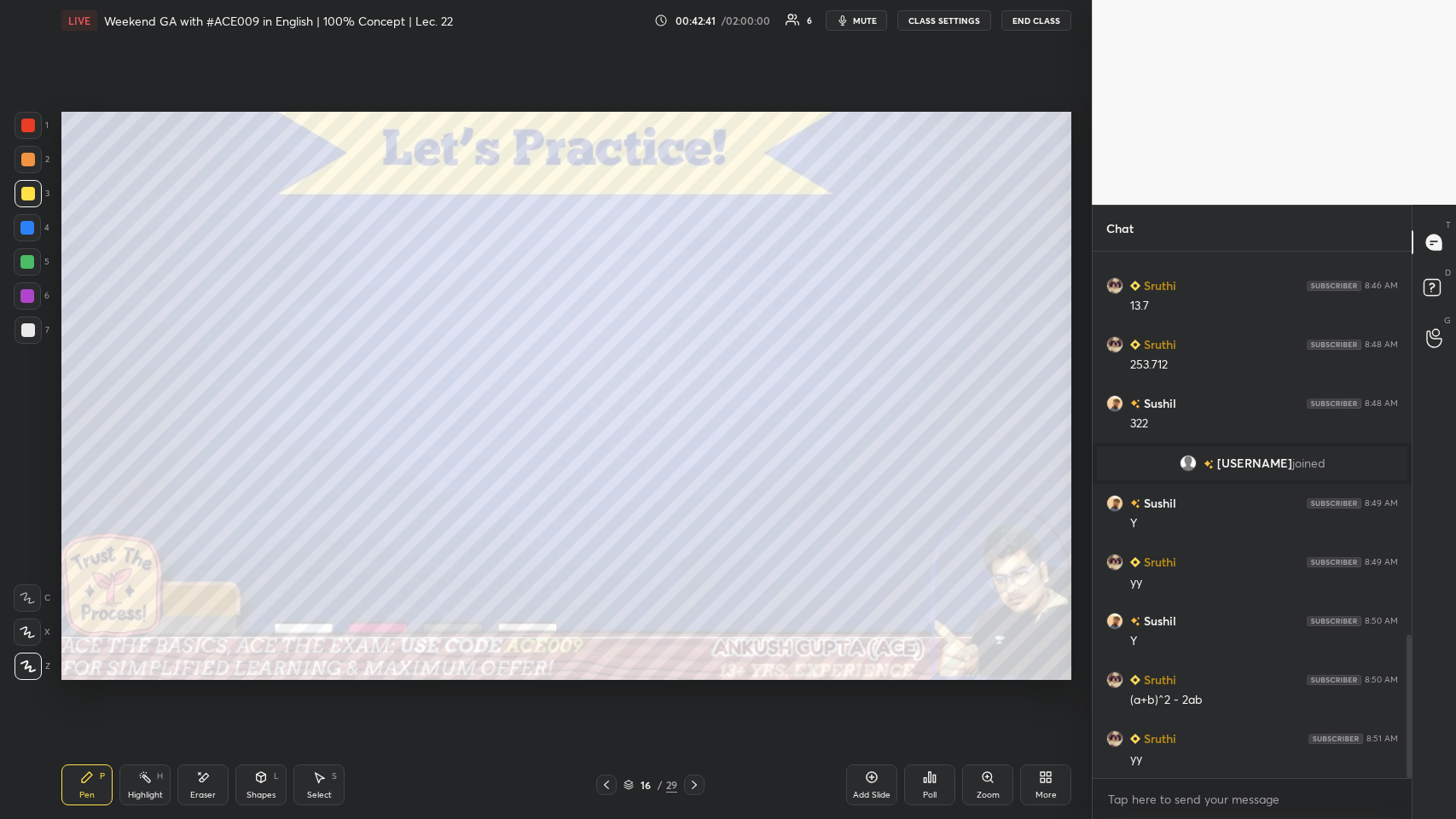 click 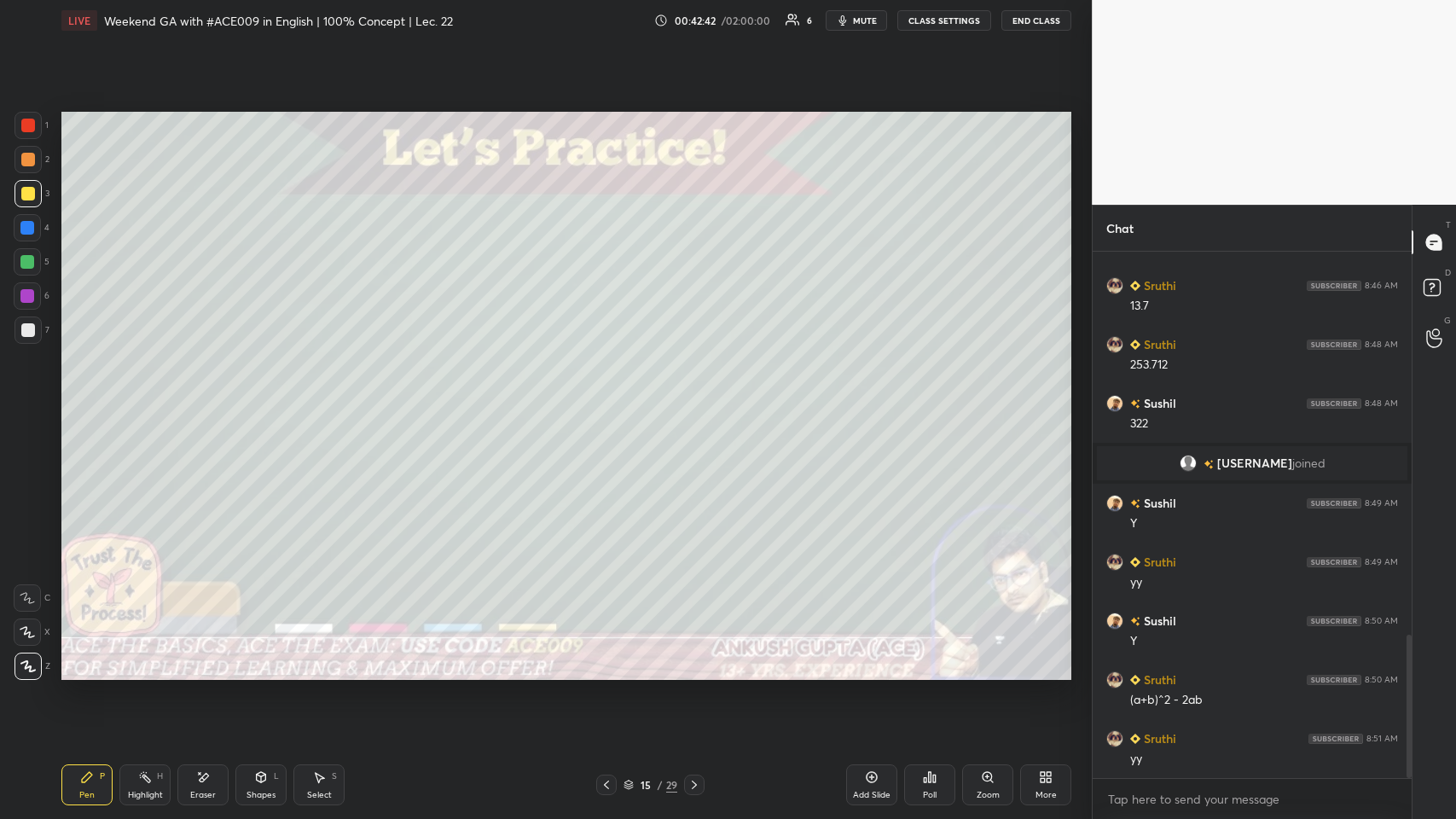 click 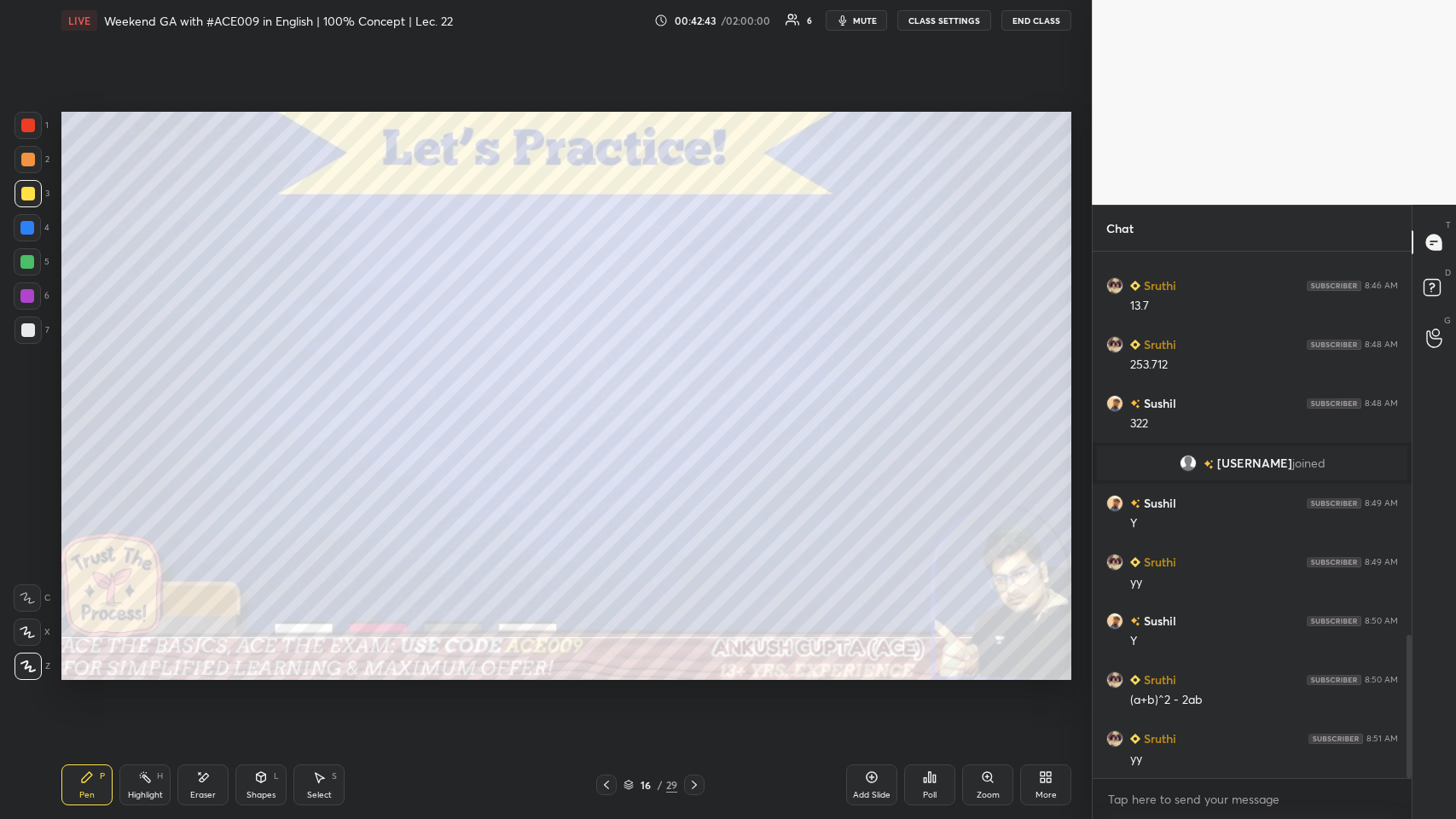 click at bounding box center (606, 785) 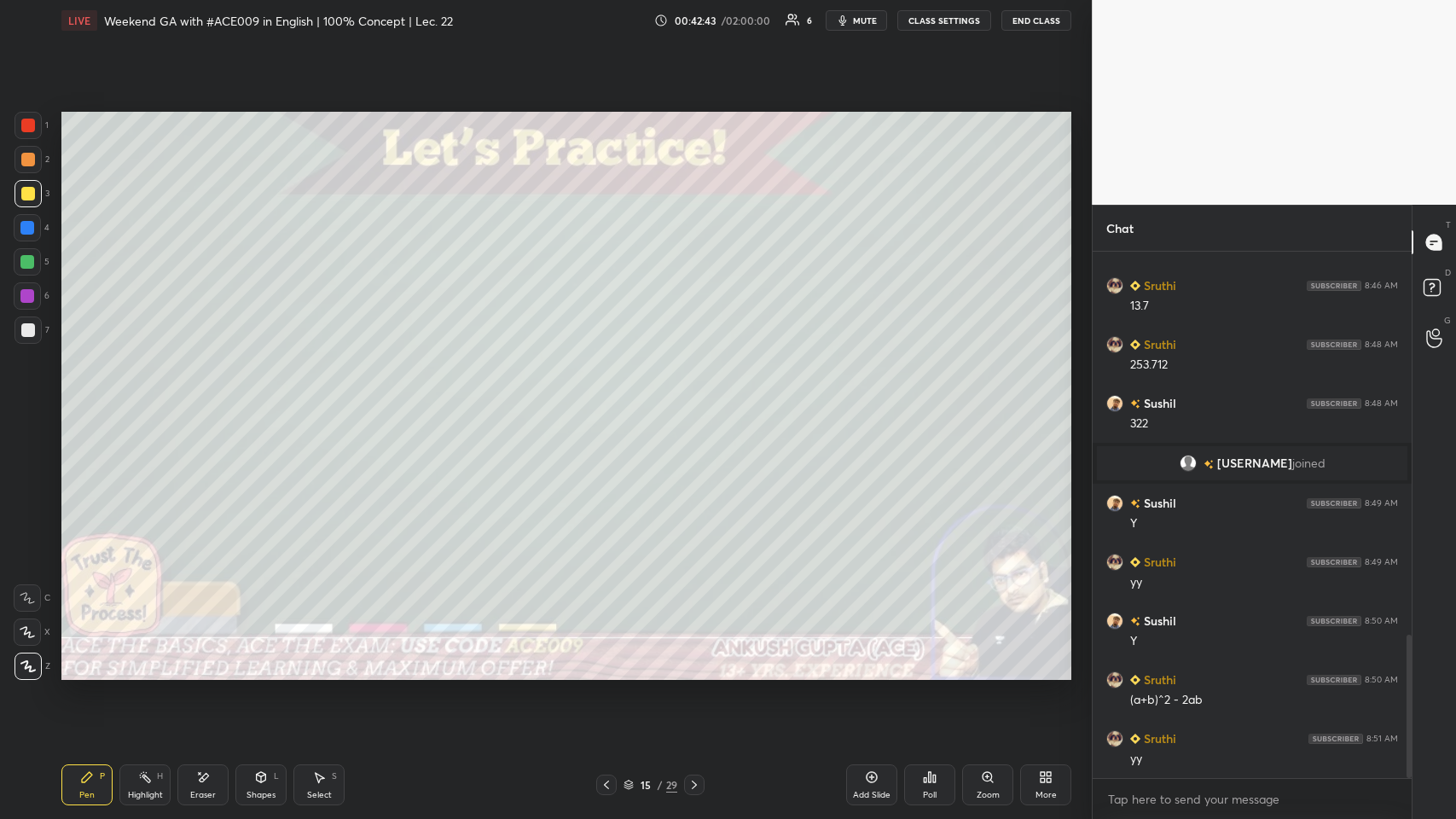 click 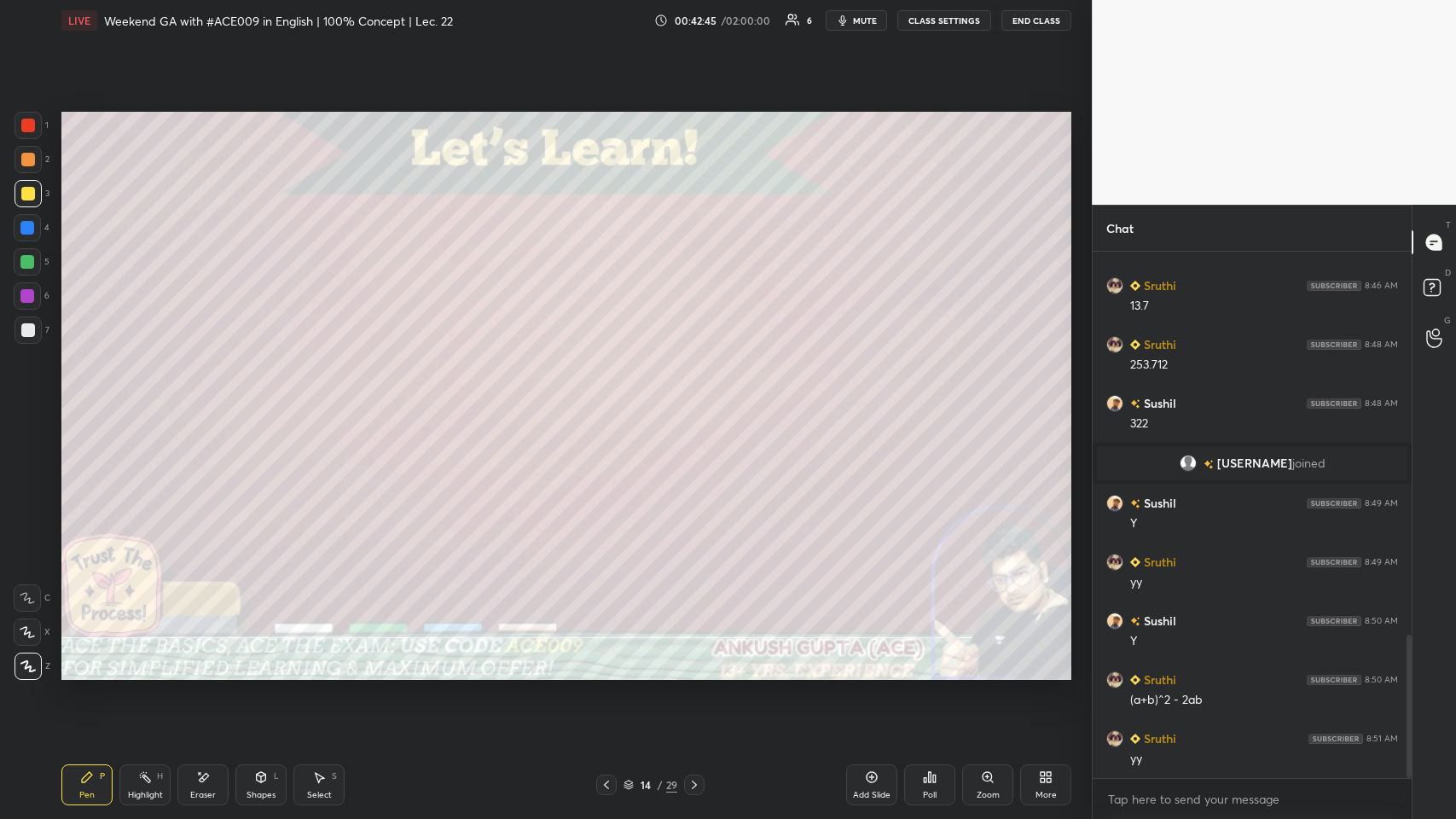 click 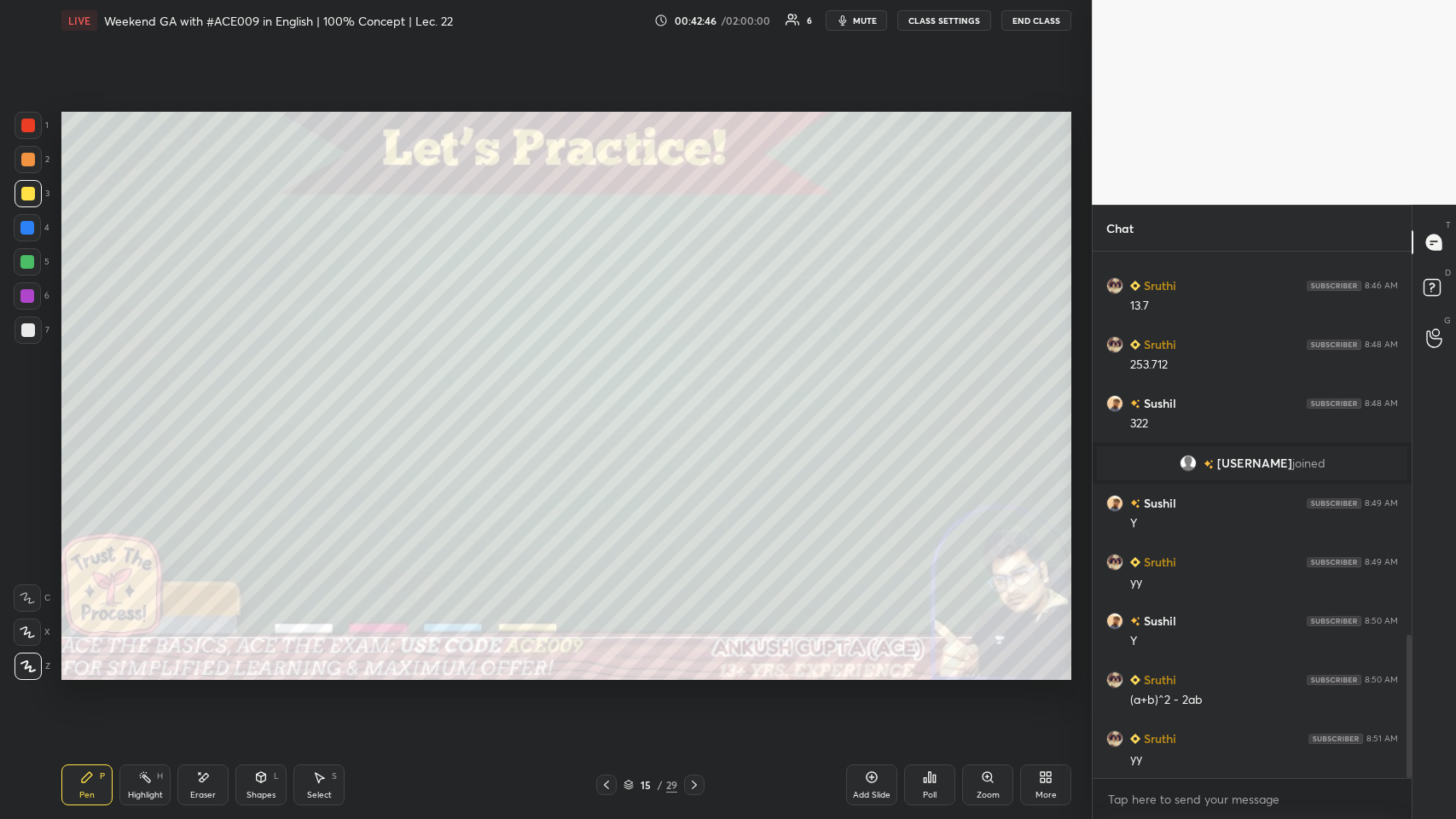 click 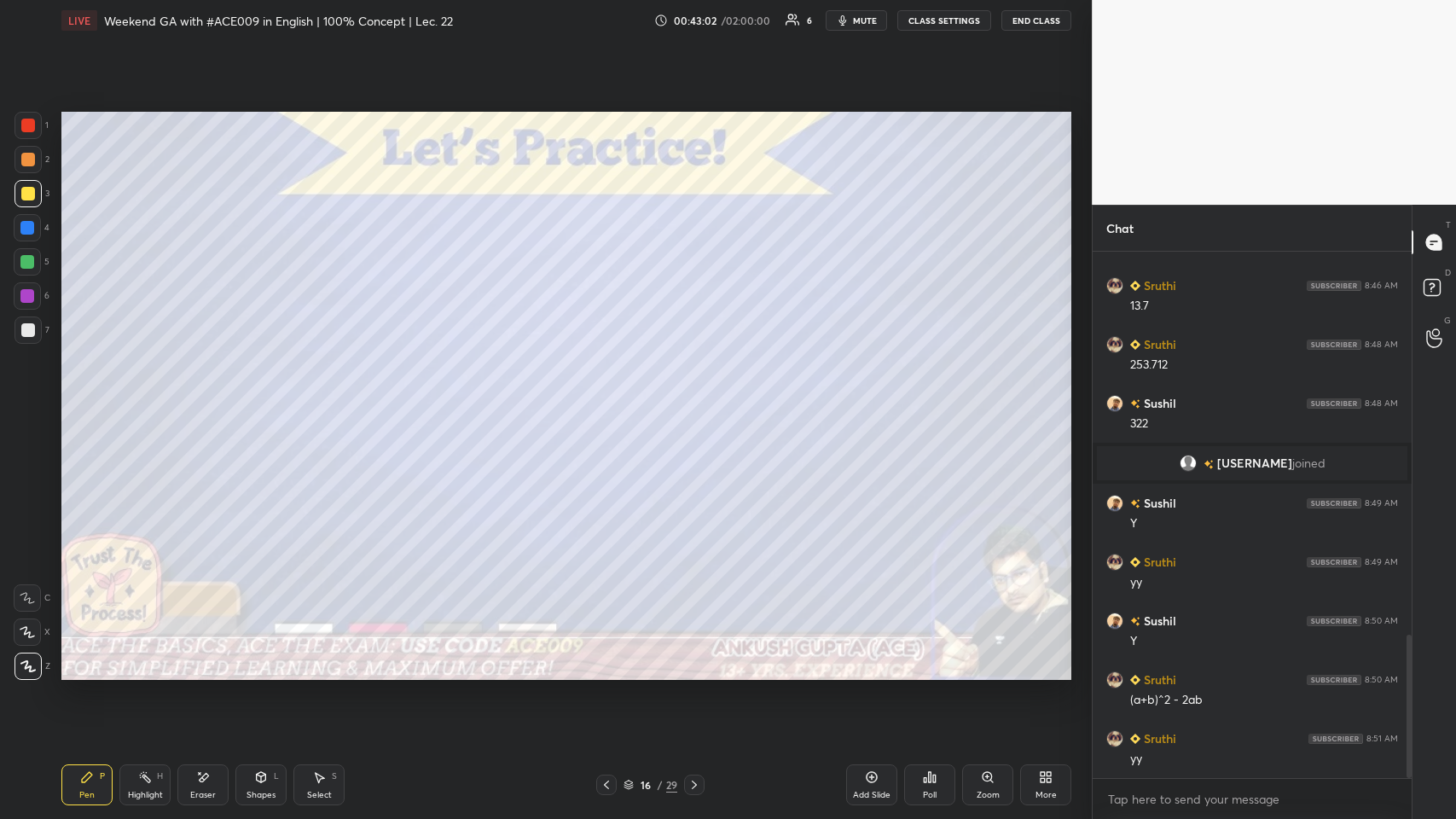 click 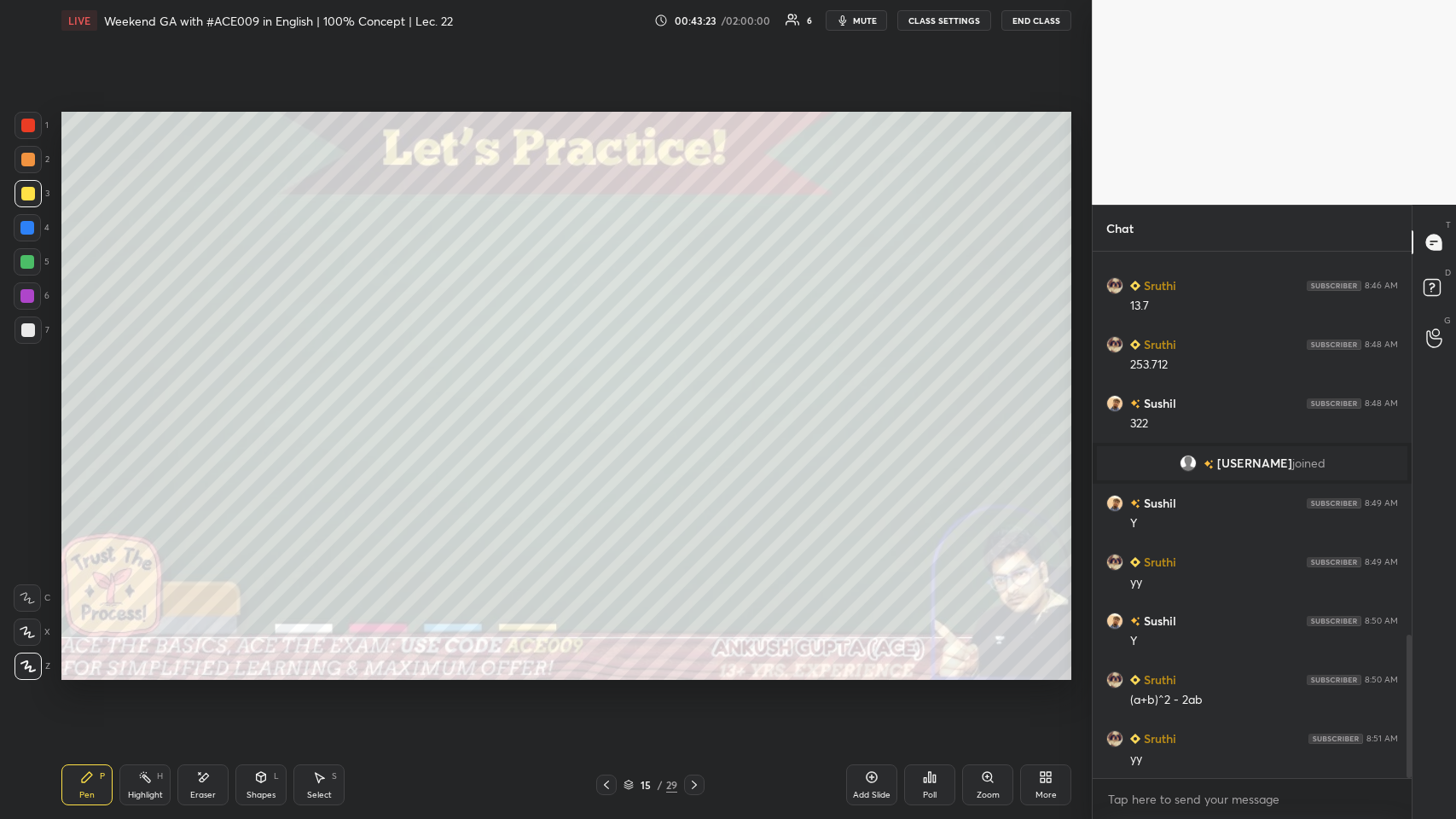 click at bounding box center (694, 785) 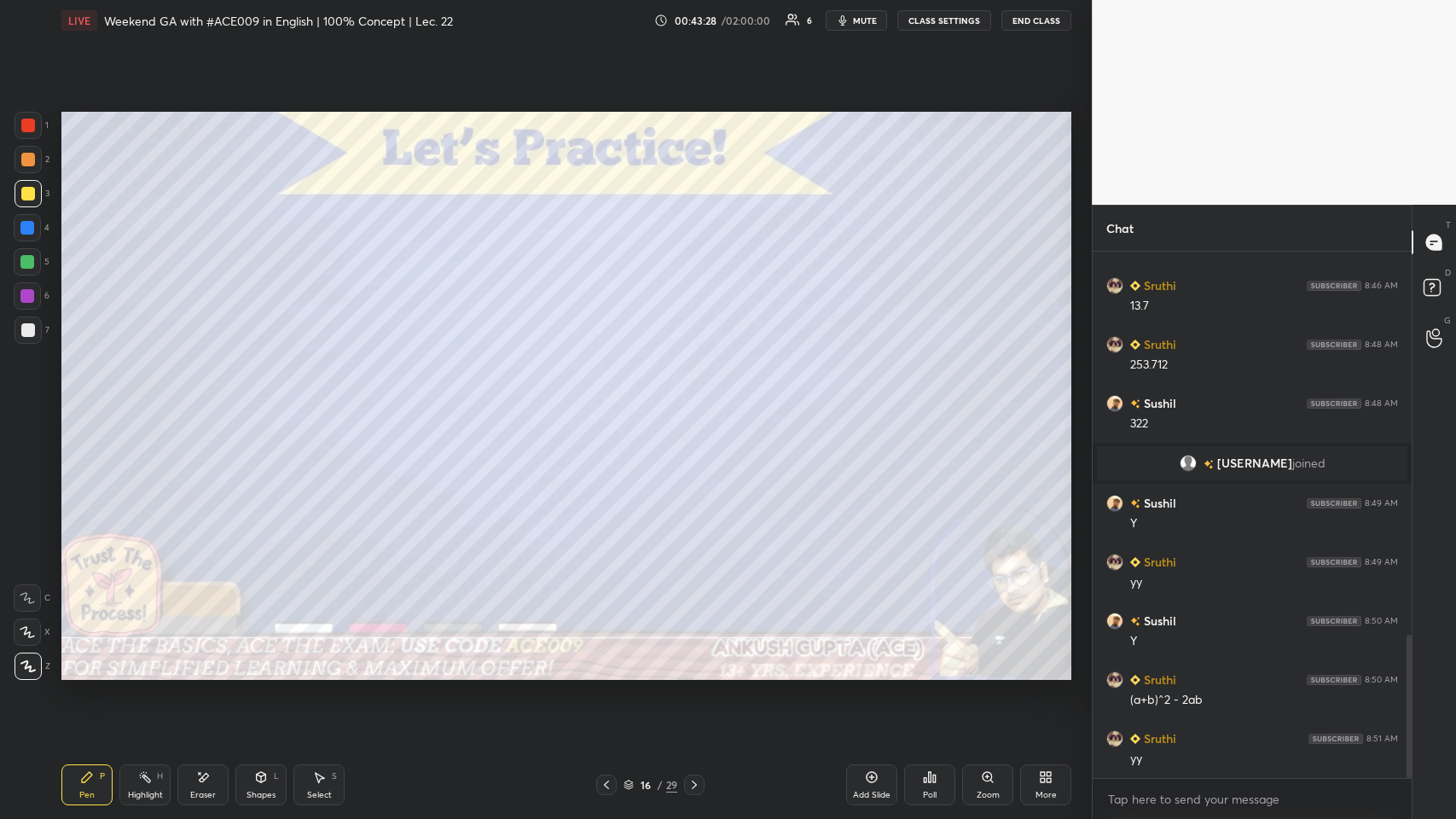 click on "Eraser" at bounding box center (203, 785) 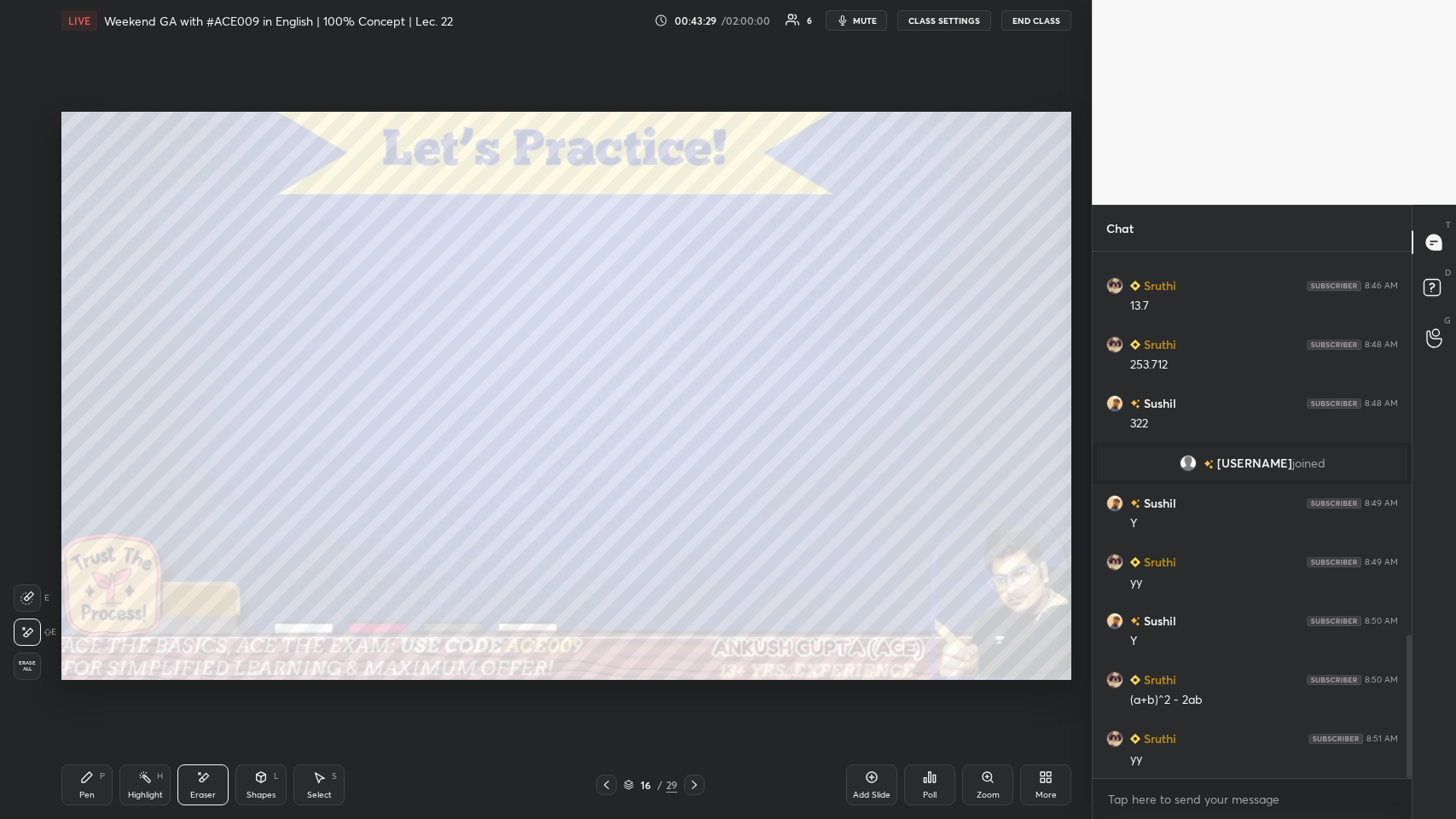 click on "Erase all" at bounding box center (27, 666) 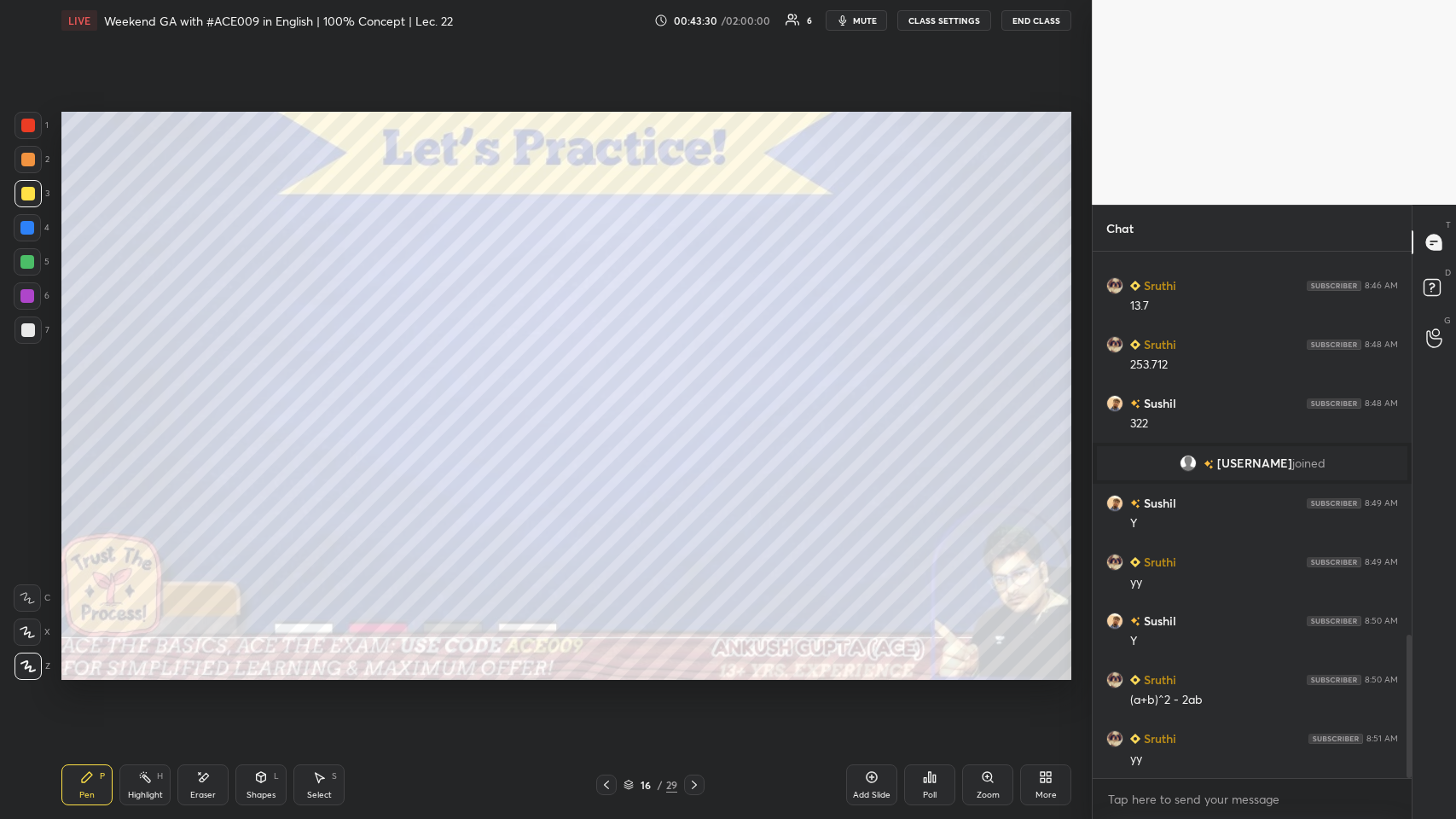 click 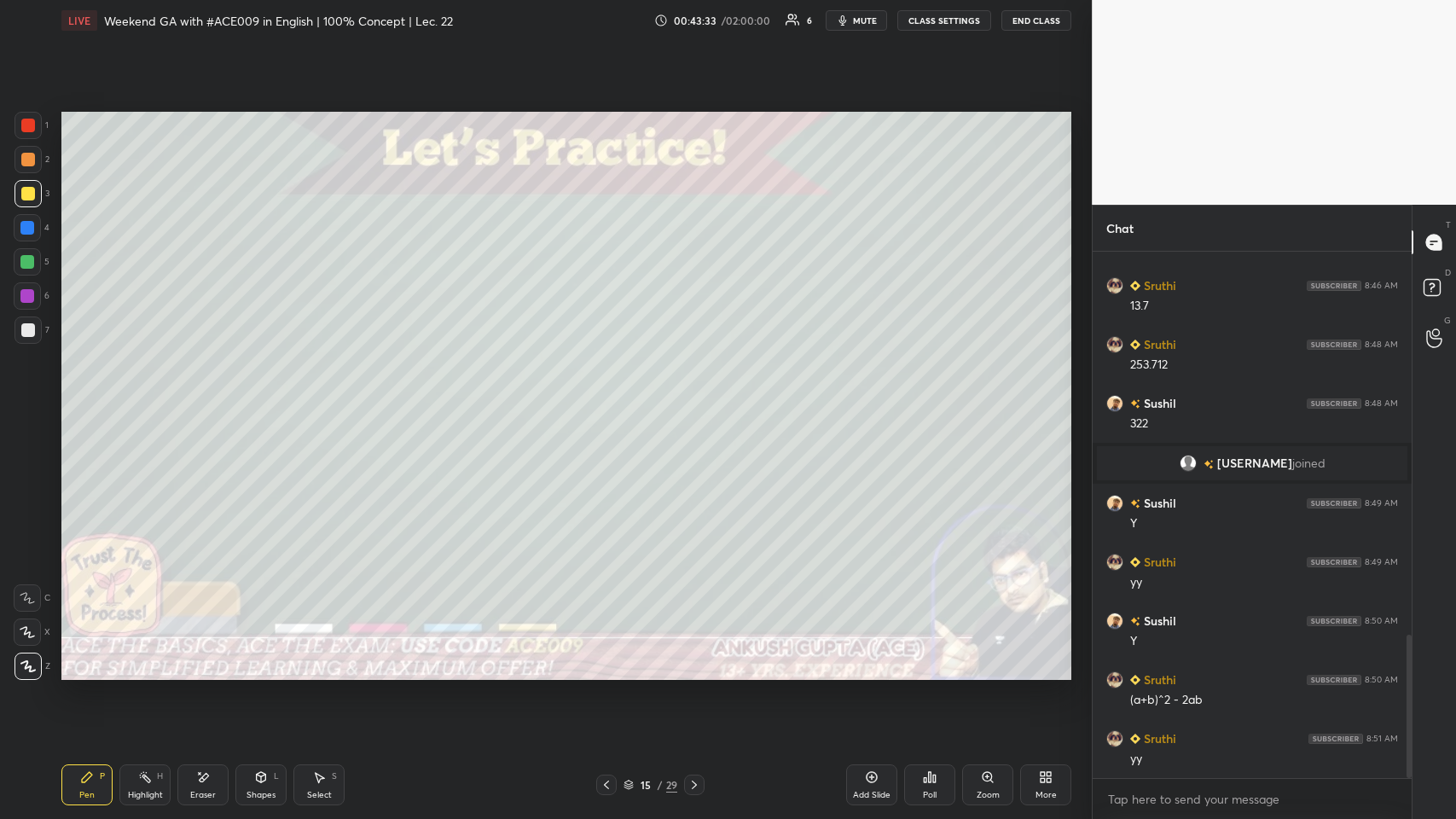 click on "Eraser" at bounding box center [203, 795] 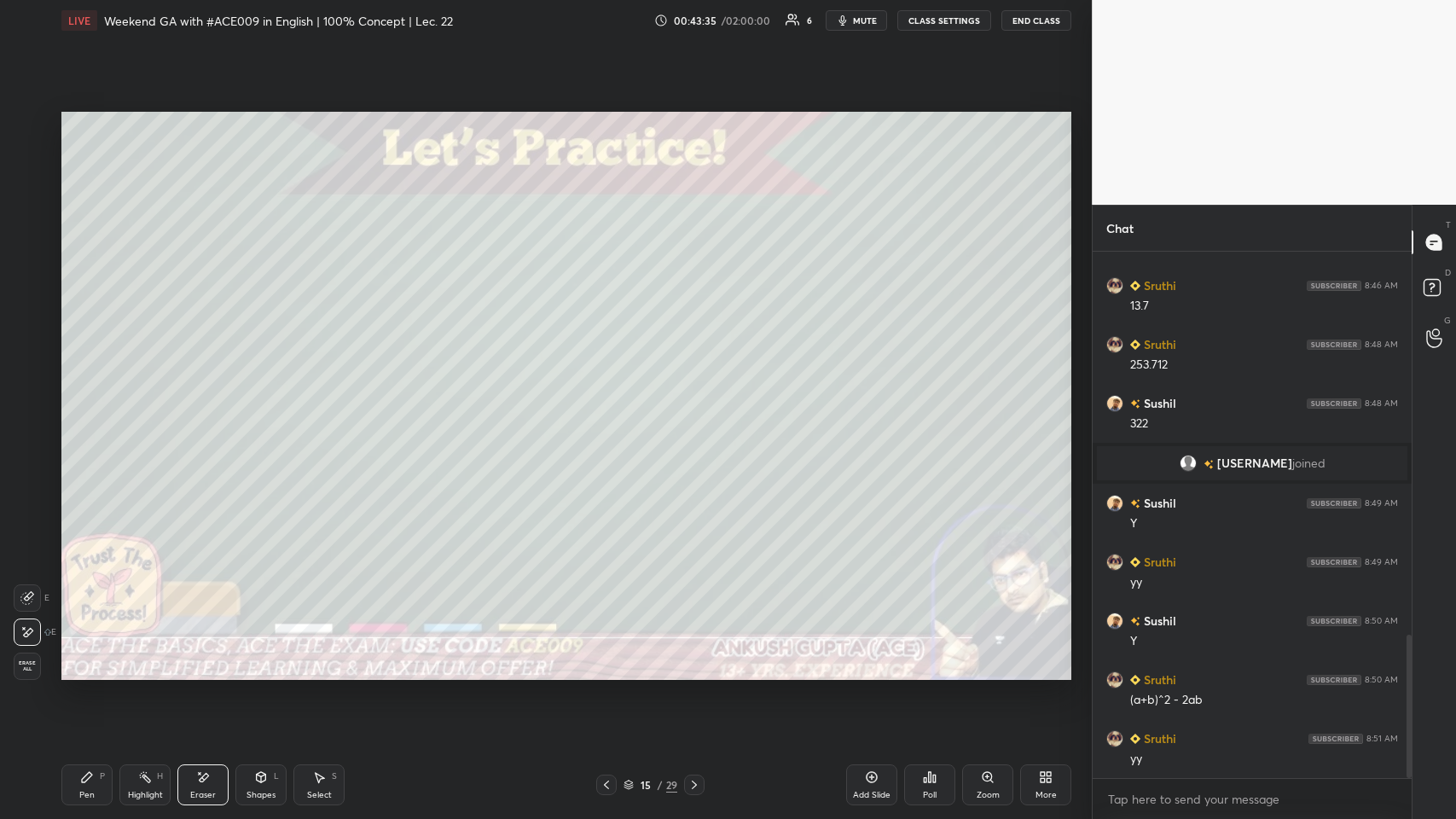 click on "Erase all" at bounding box center [27, 666] 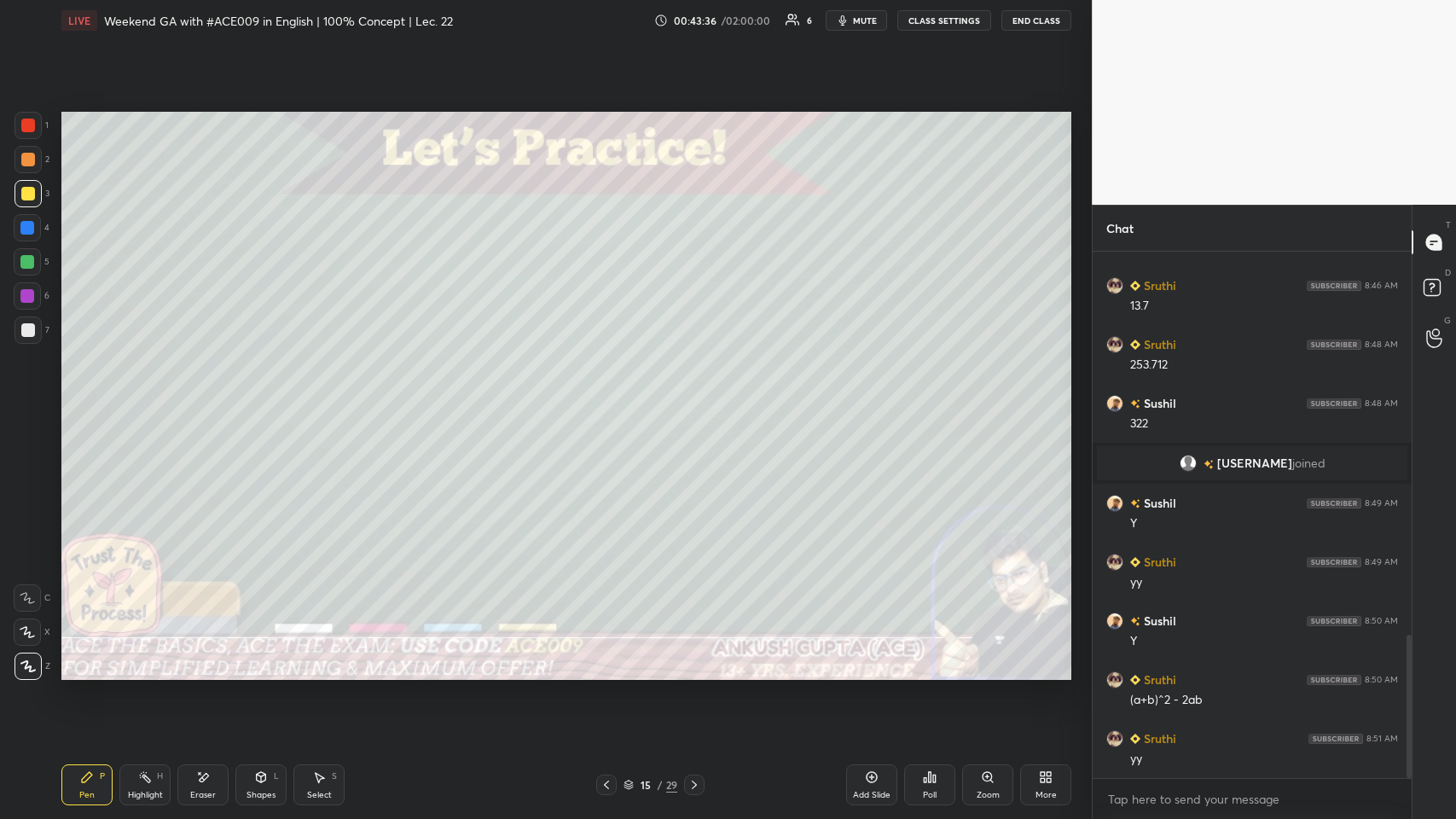 click at bounding box center (606, 785) 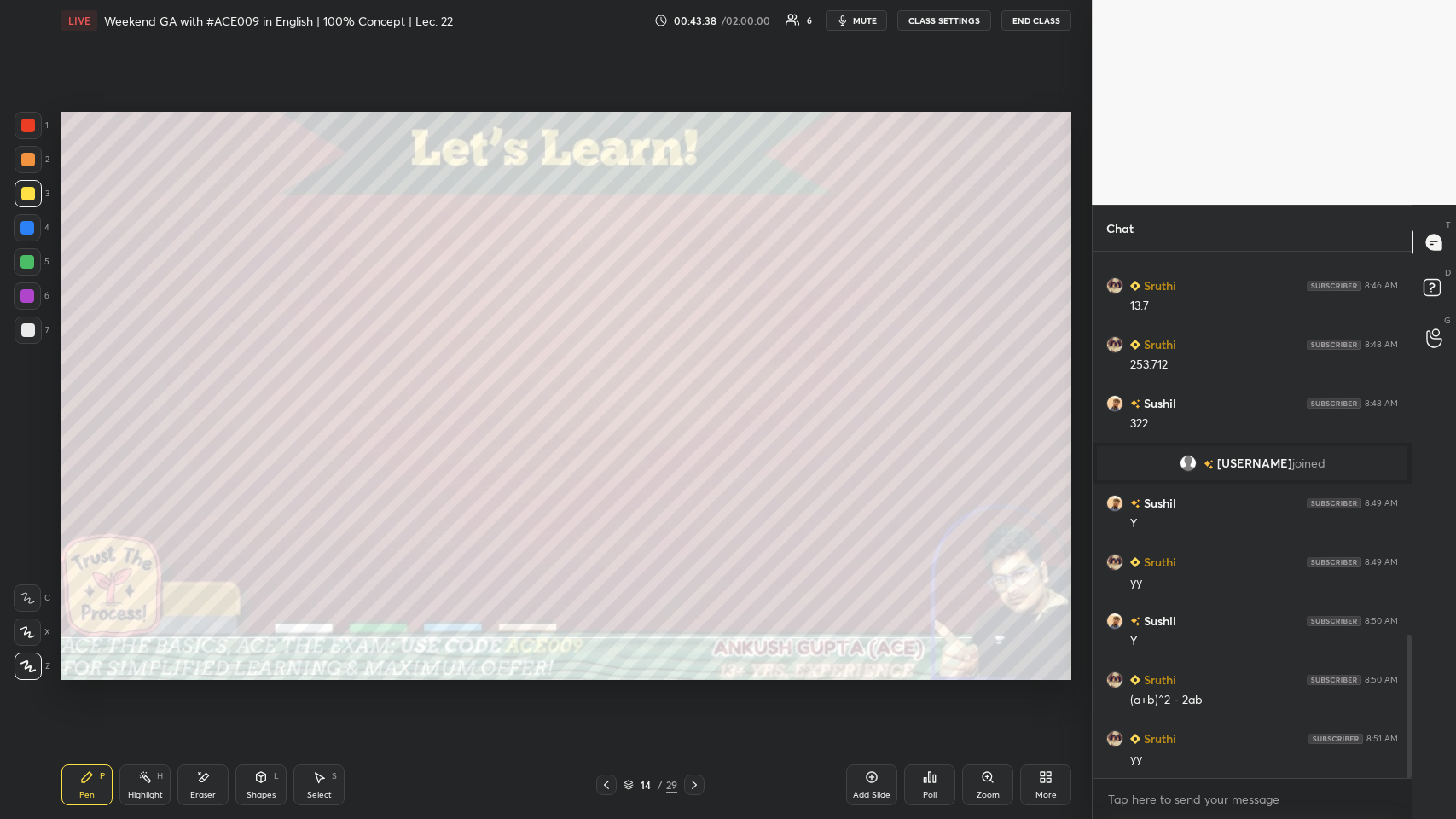 click at bounding box center (27, 228) 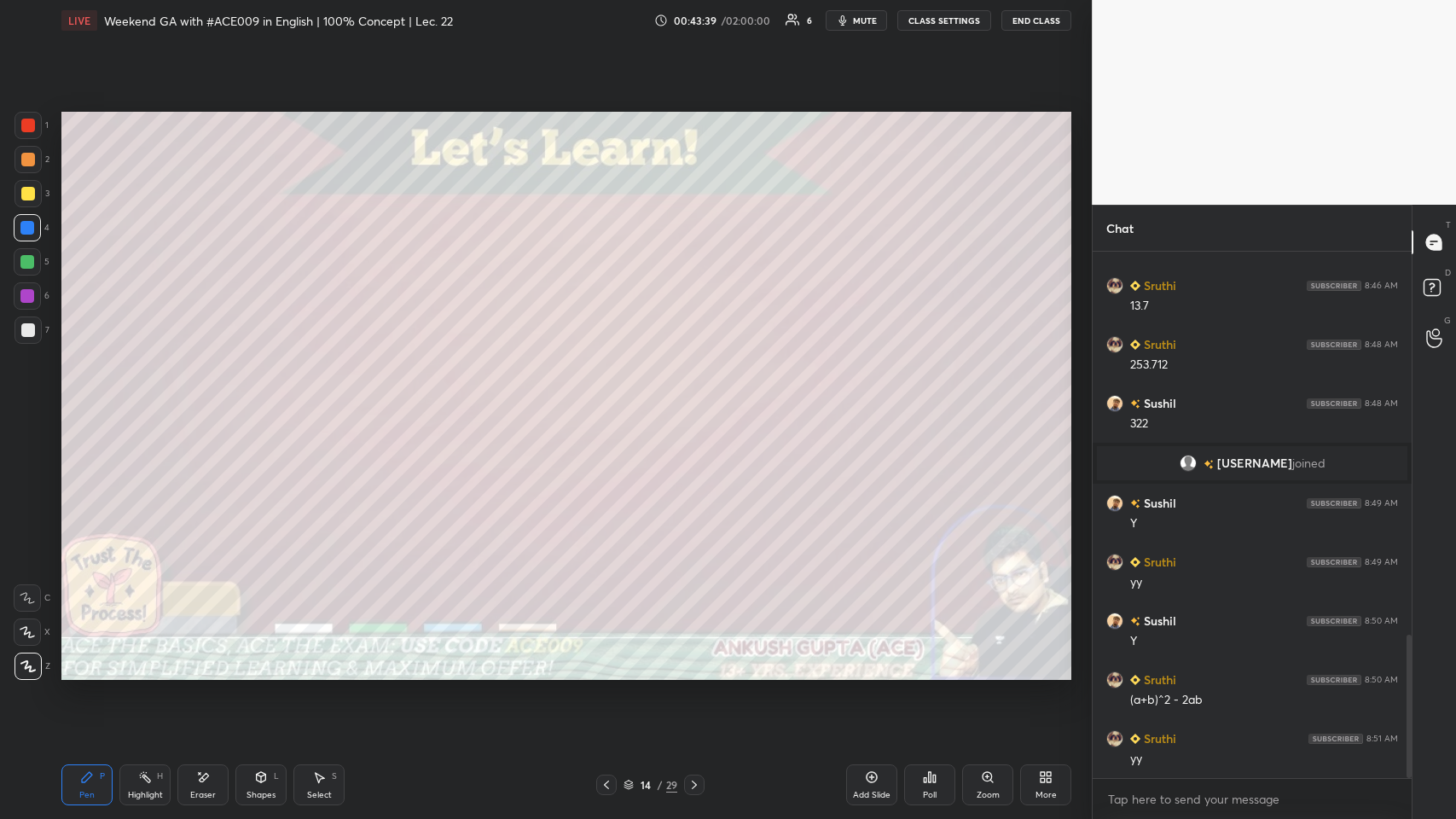 click 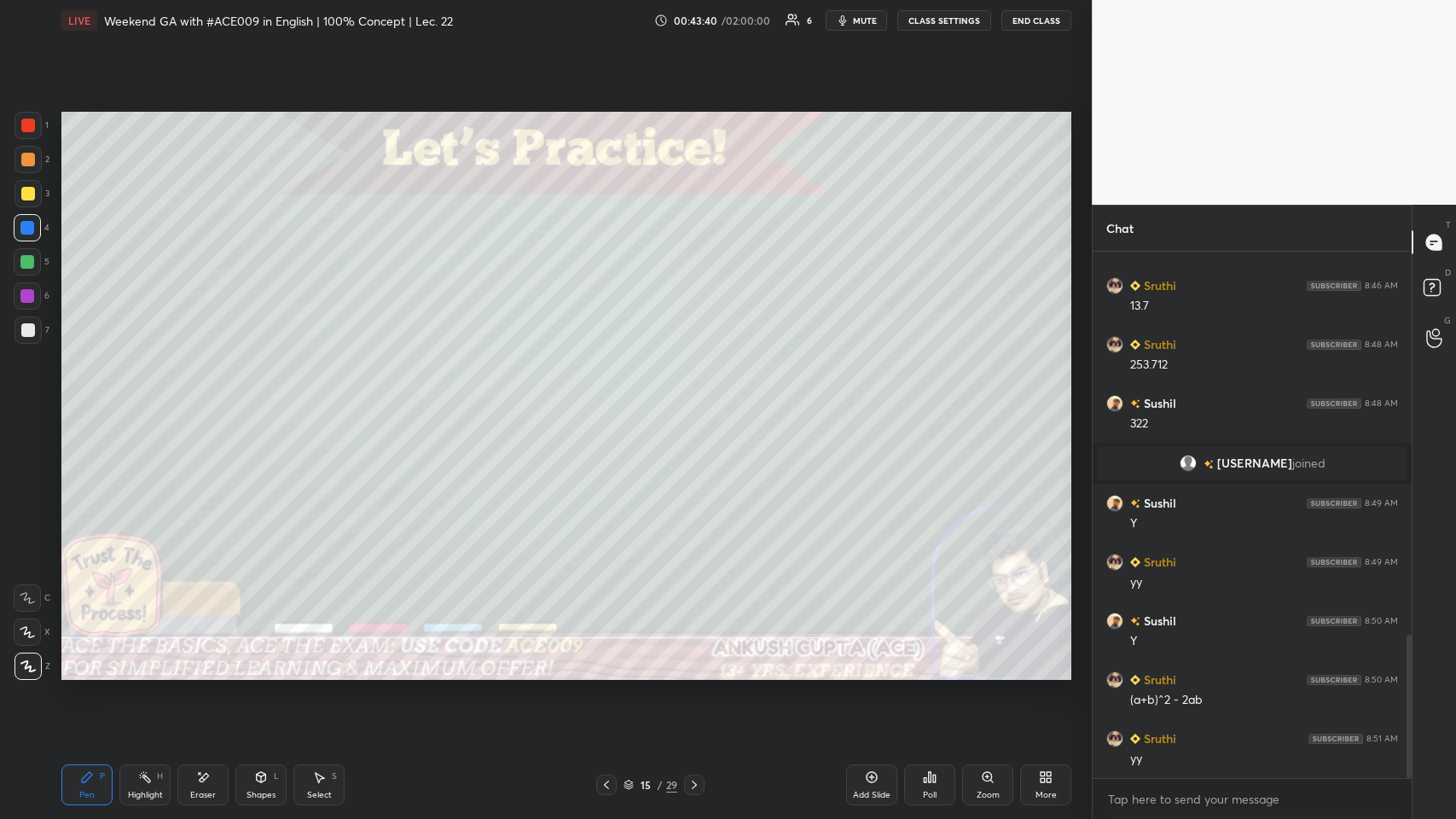 click at bounding box center [28, 194] 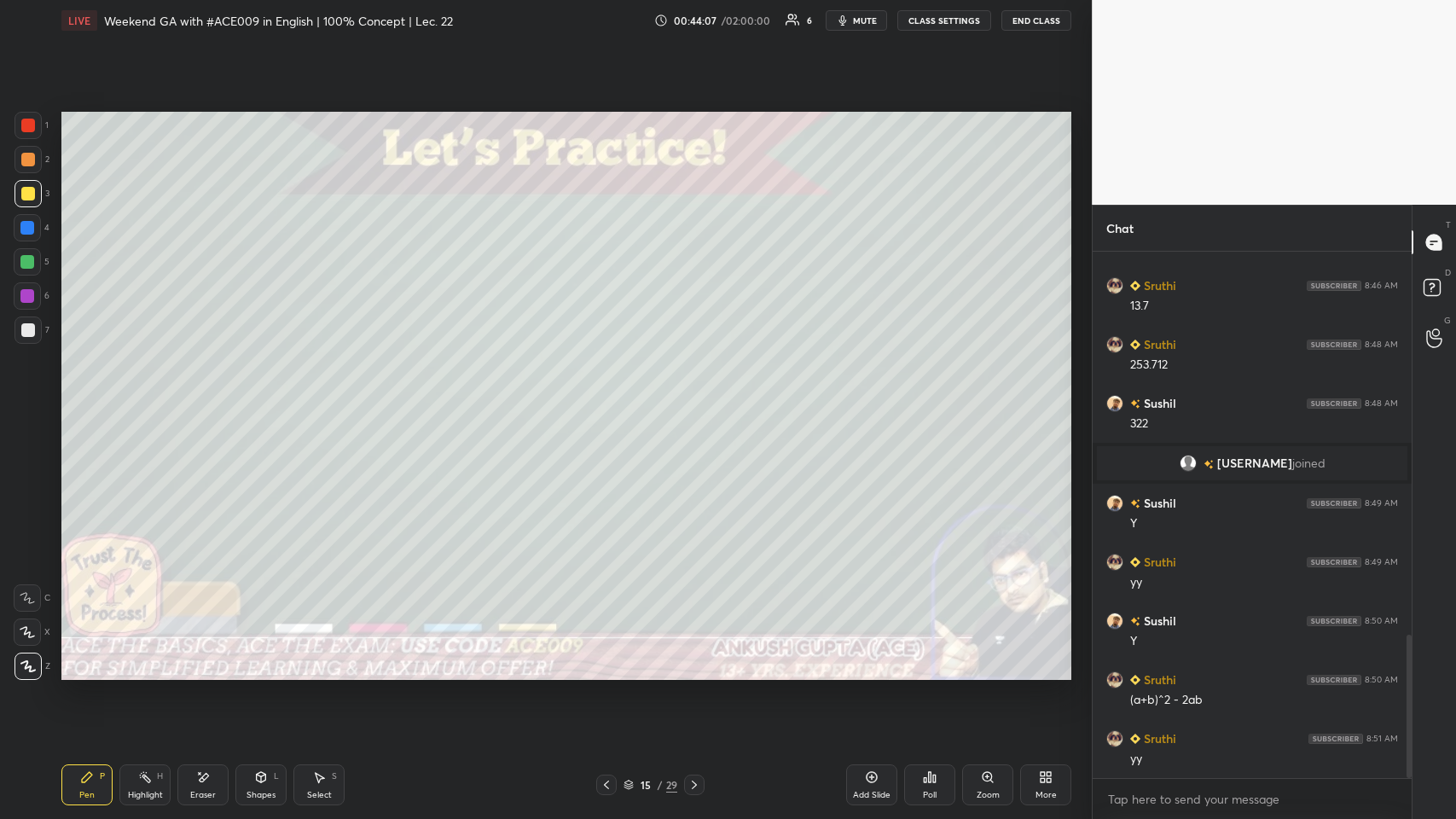 click at bounding box center [28, 330] 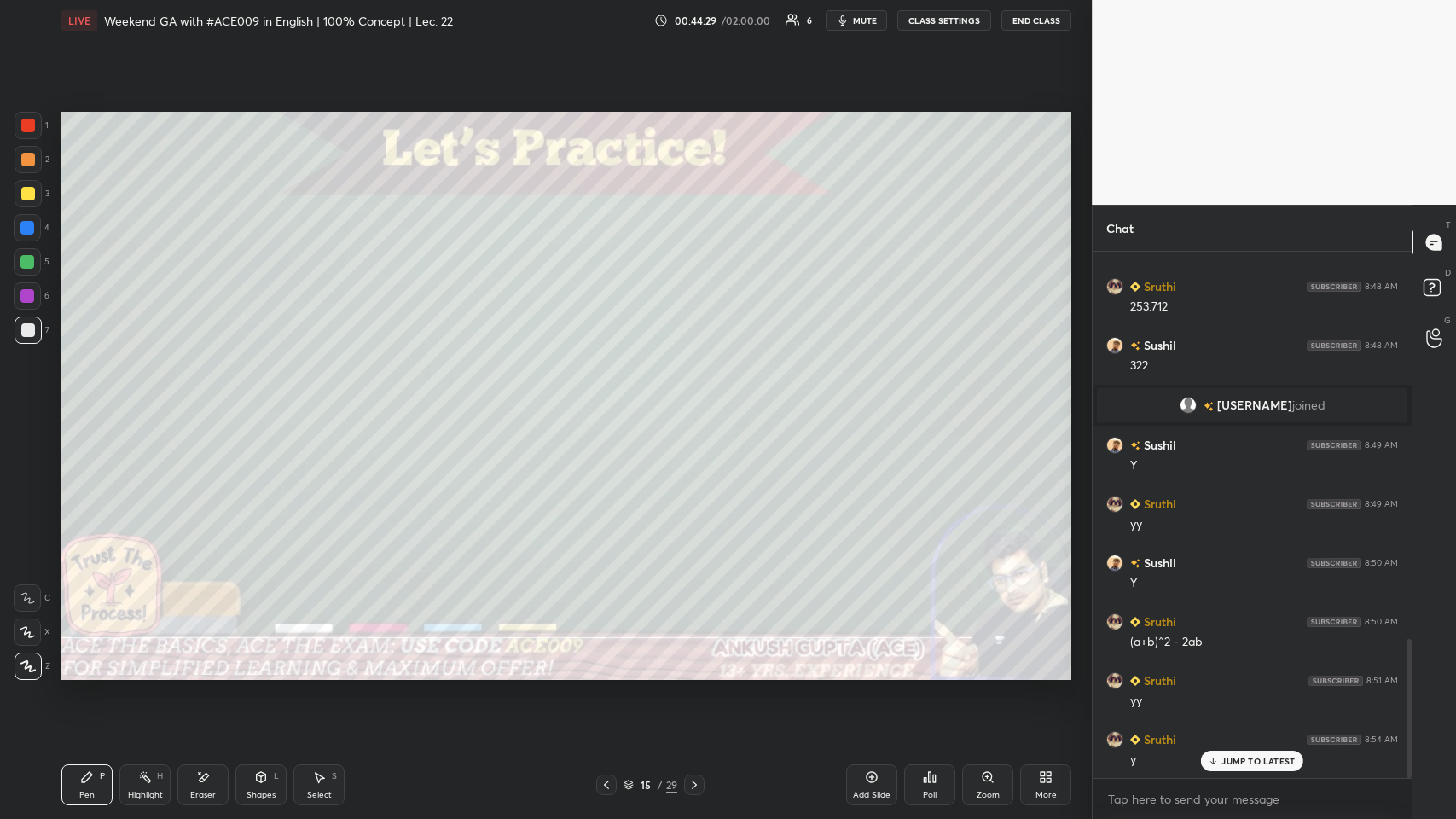 scroll, scrollTop: 1529, scrollLeft: 0, axis: vertical 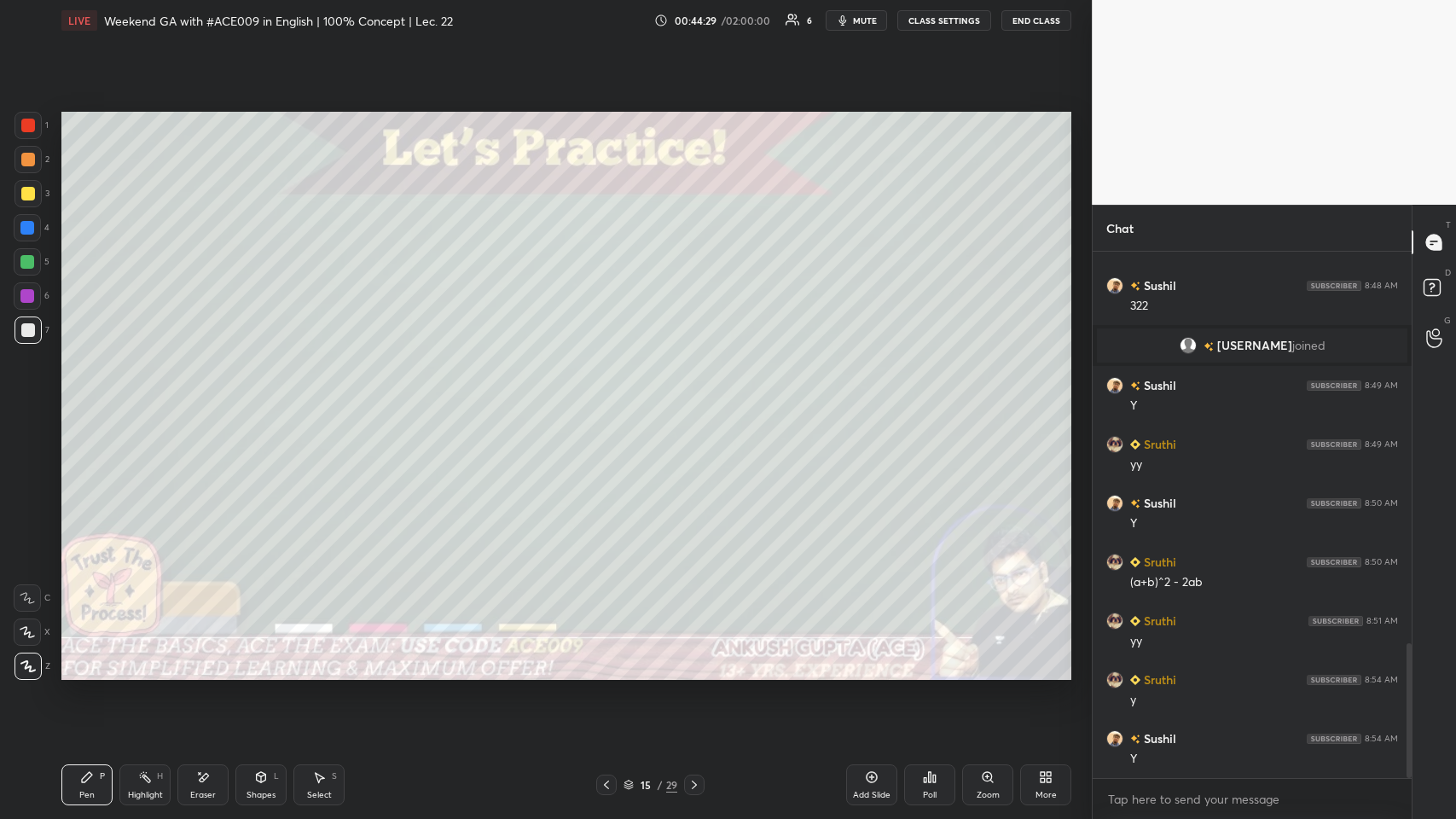 click at bounding box center [28, 330] 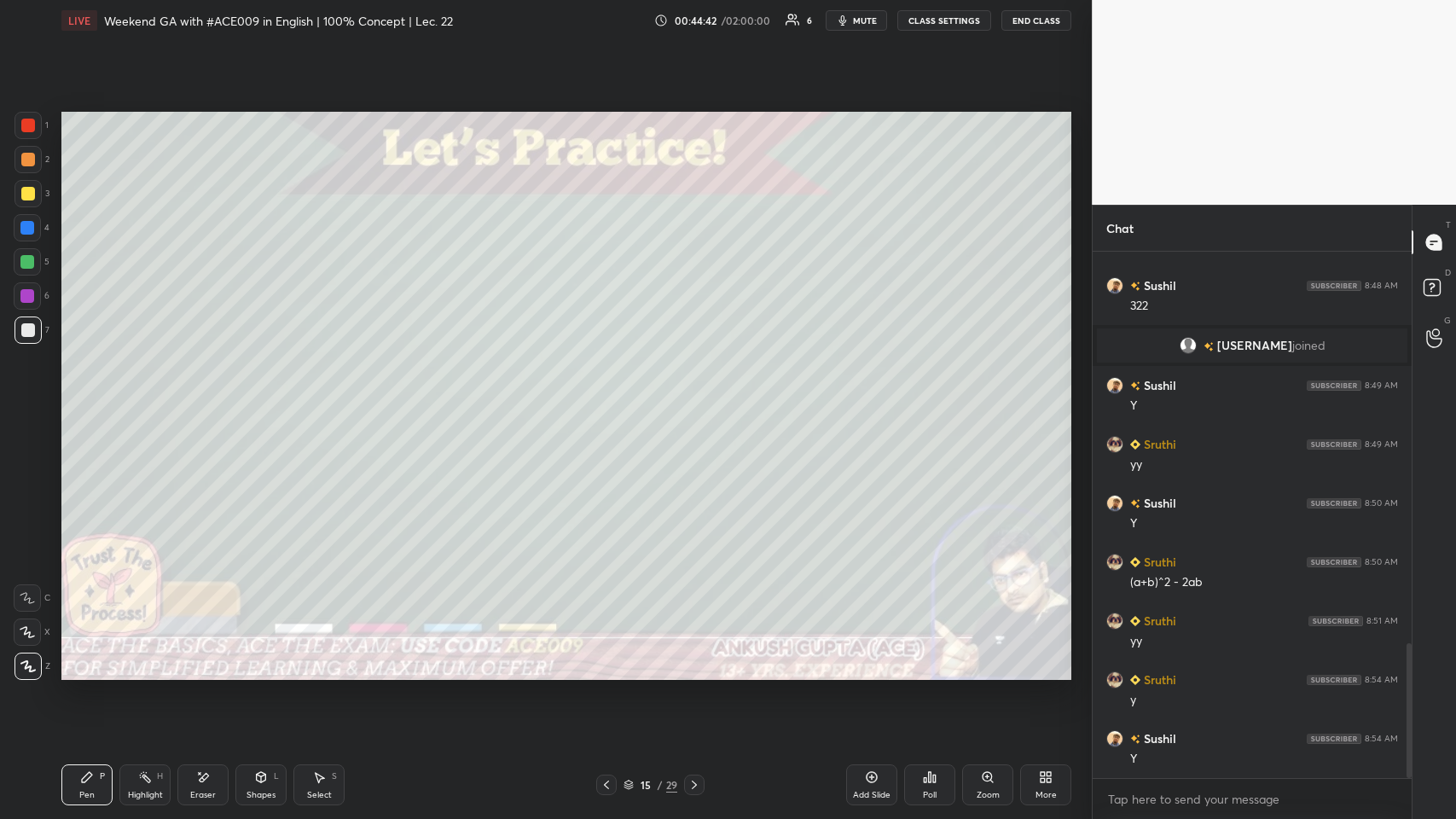 click at bounding box center [27, 262] 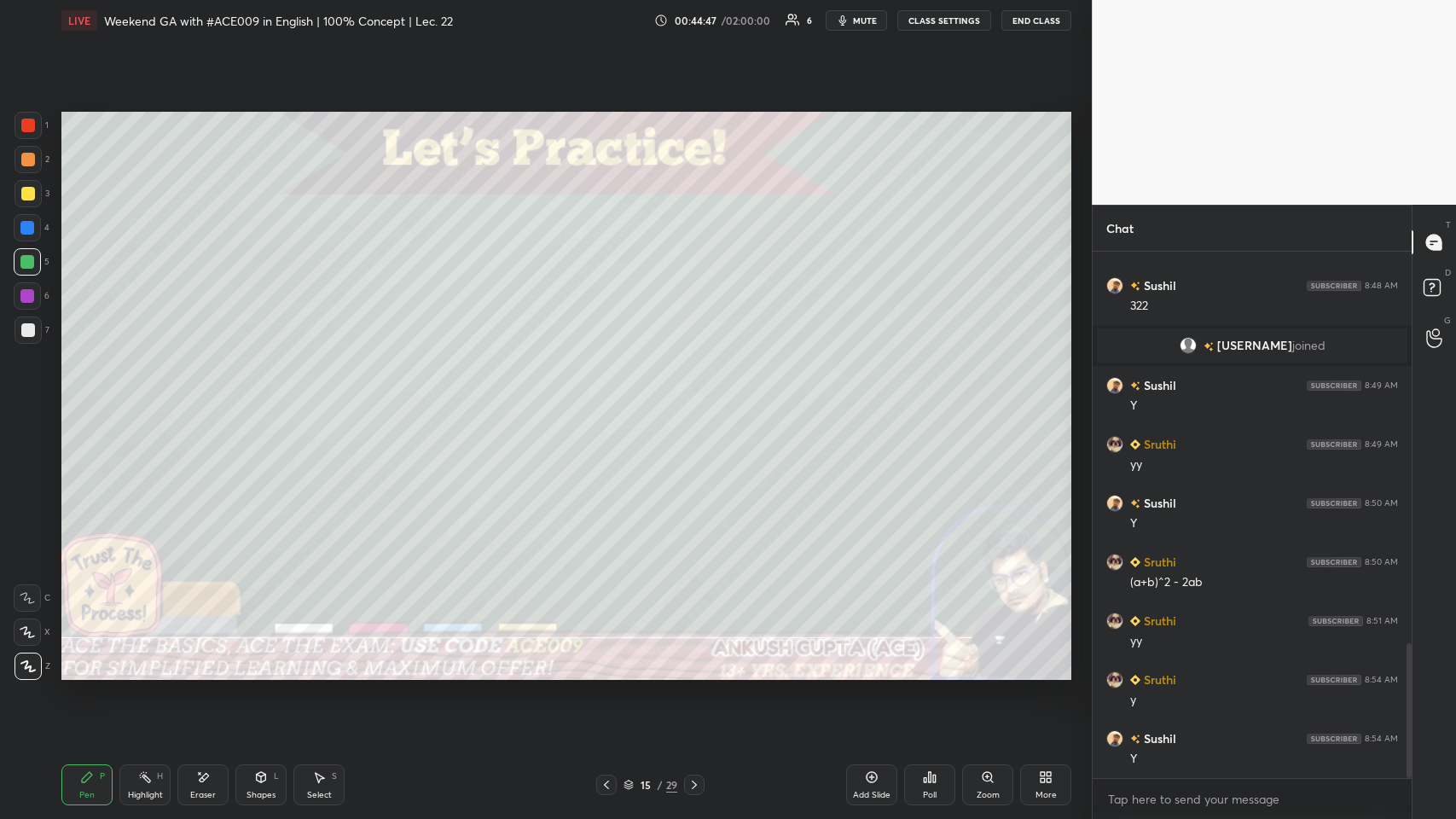 click at bounding box center (28, 330) 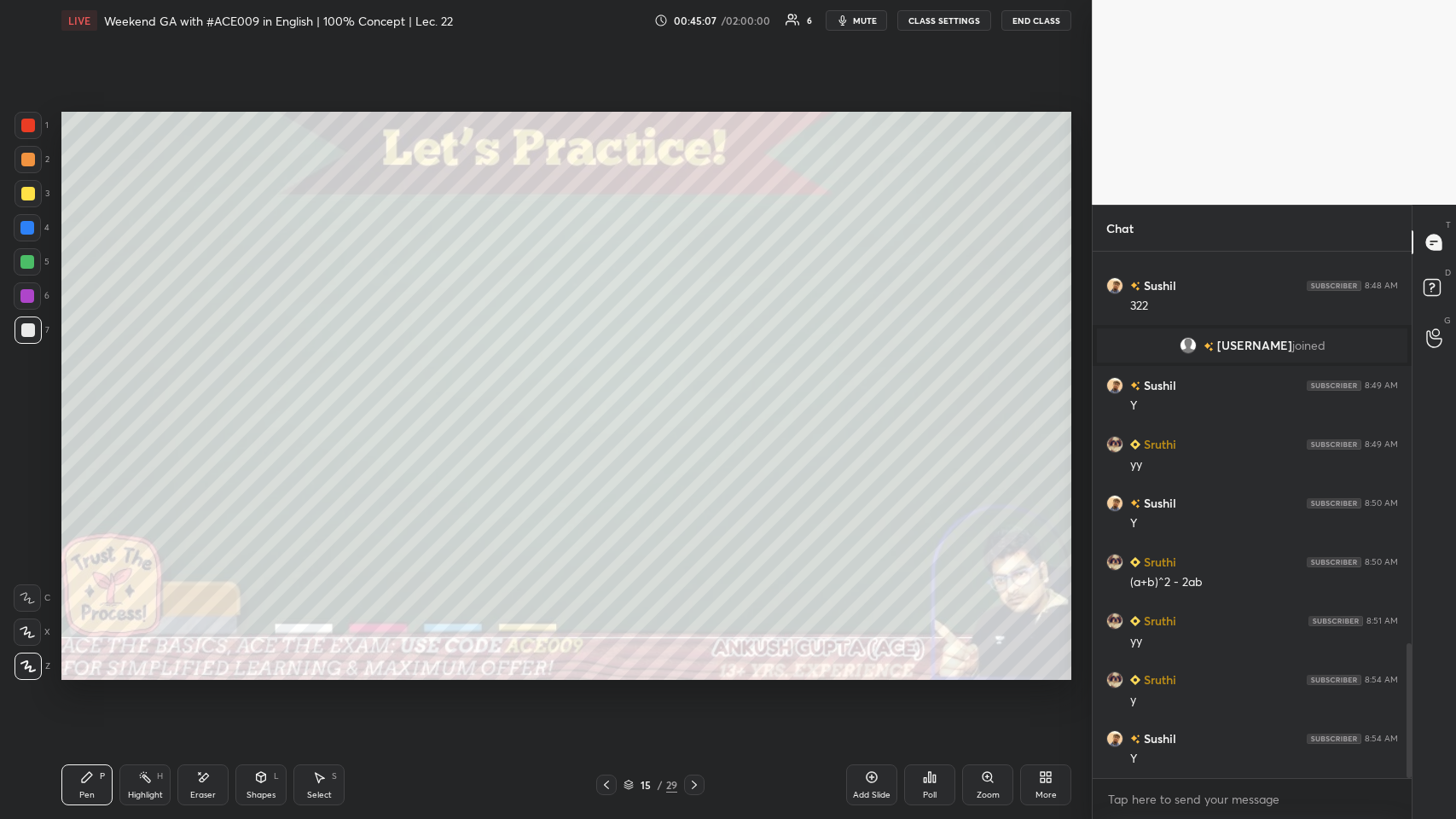 click at bounding box center (27, 262) 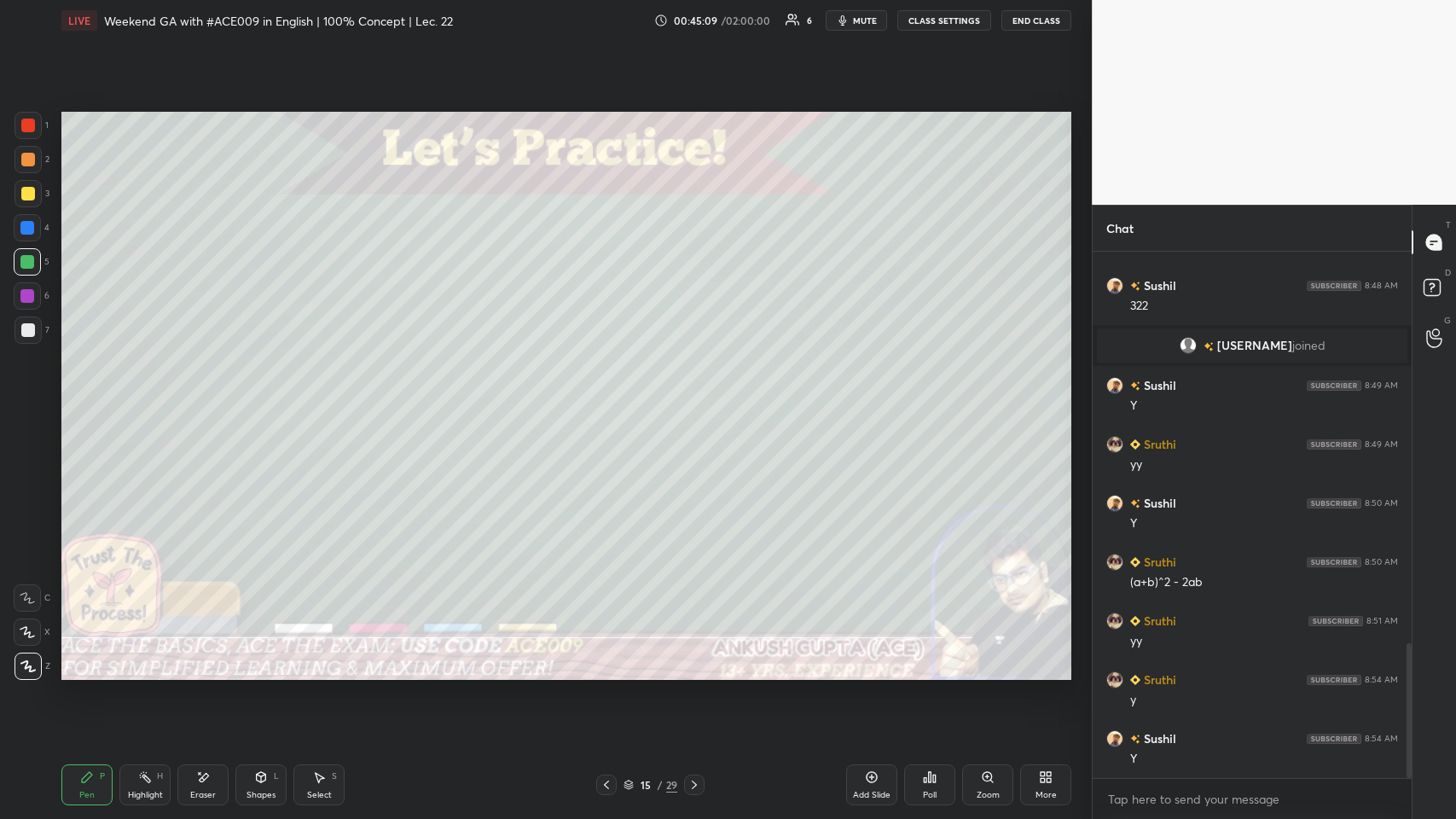 click at bounding box center [27, 228] 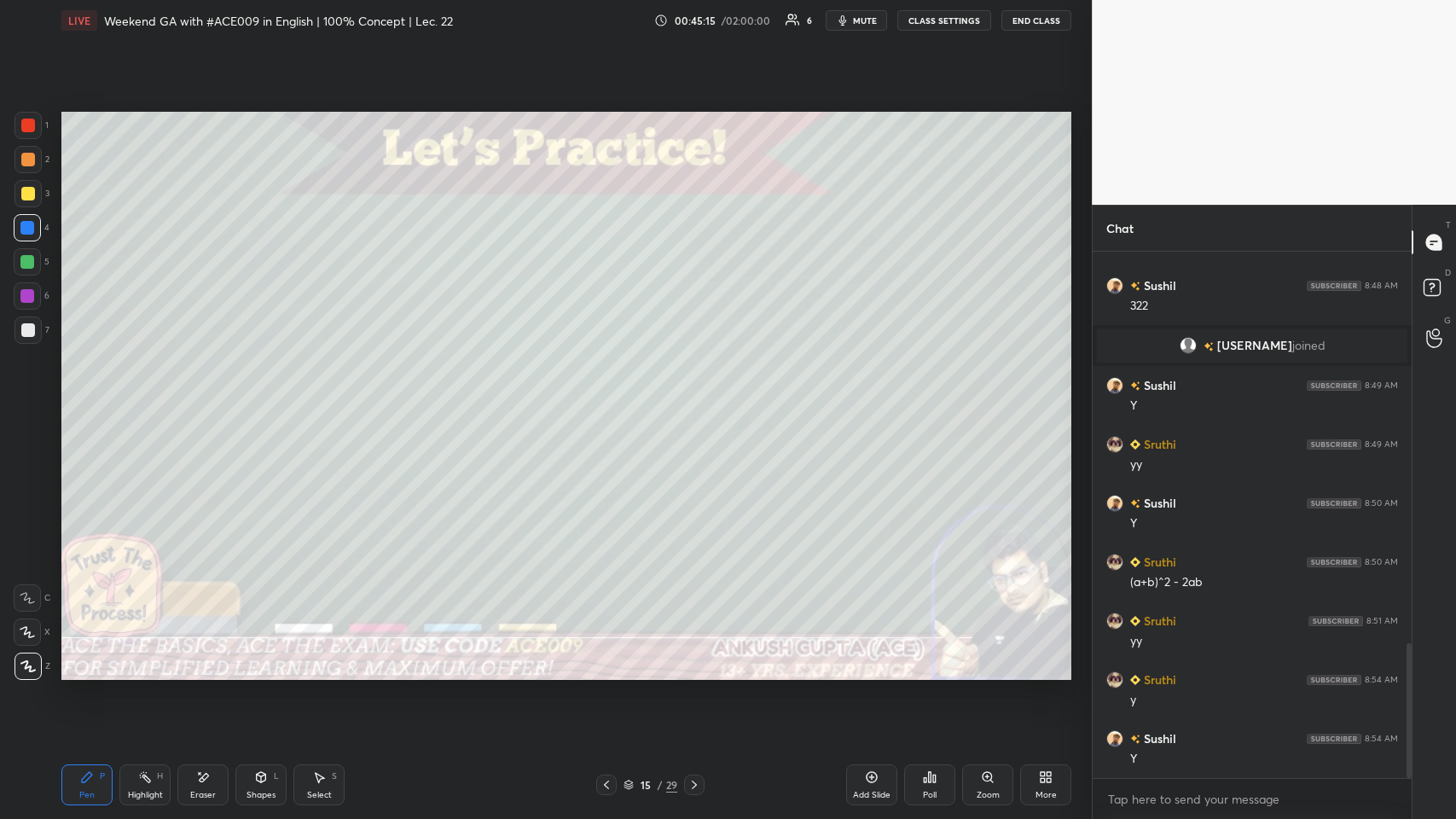 click 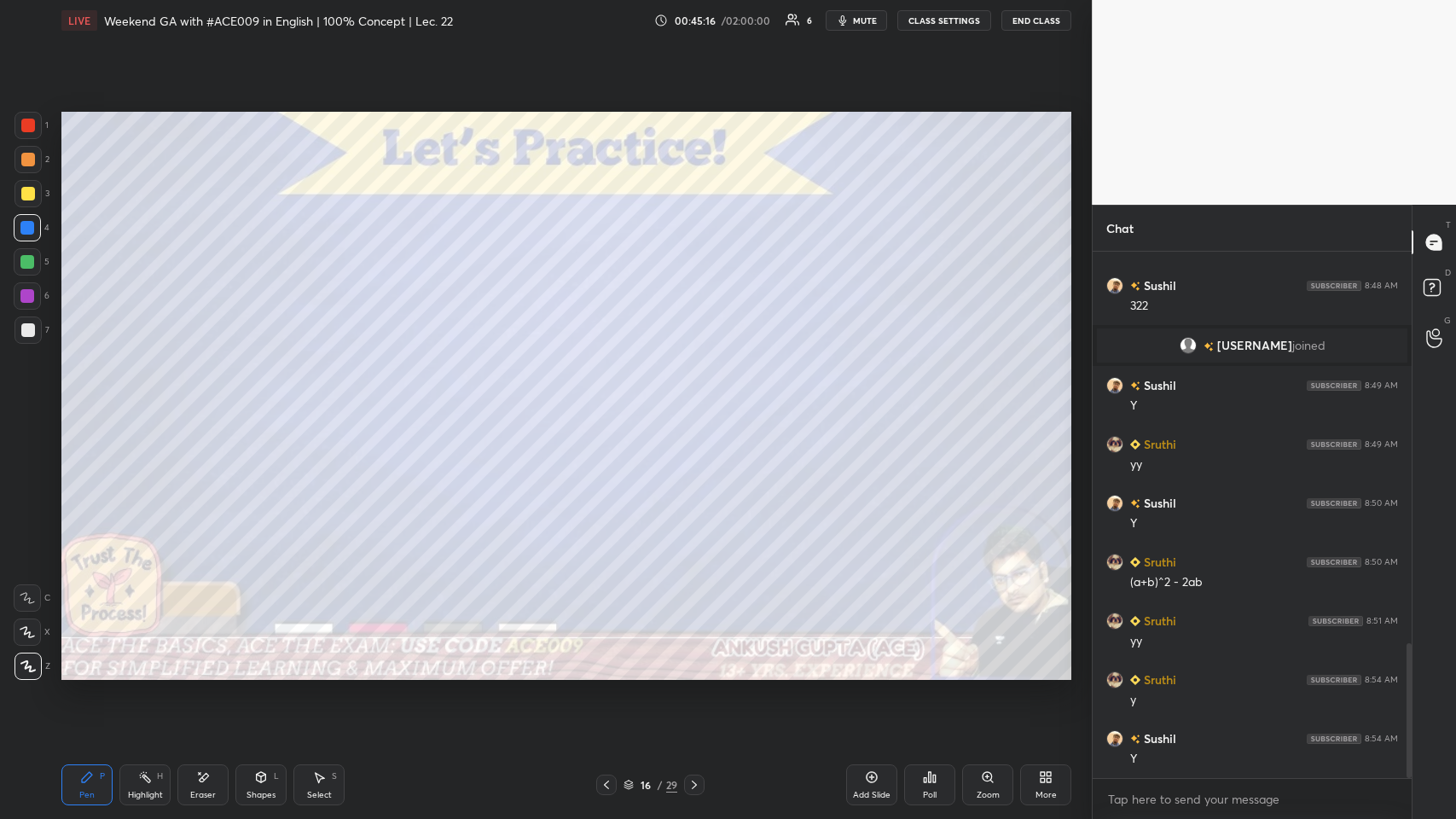 click at bounding box center (28, 330) 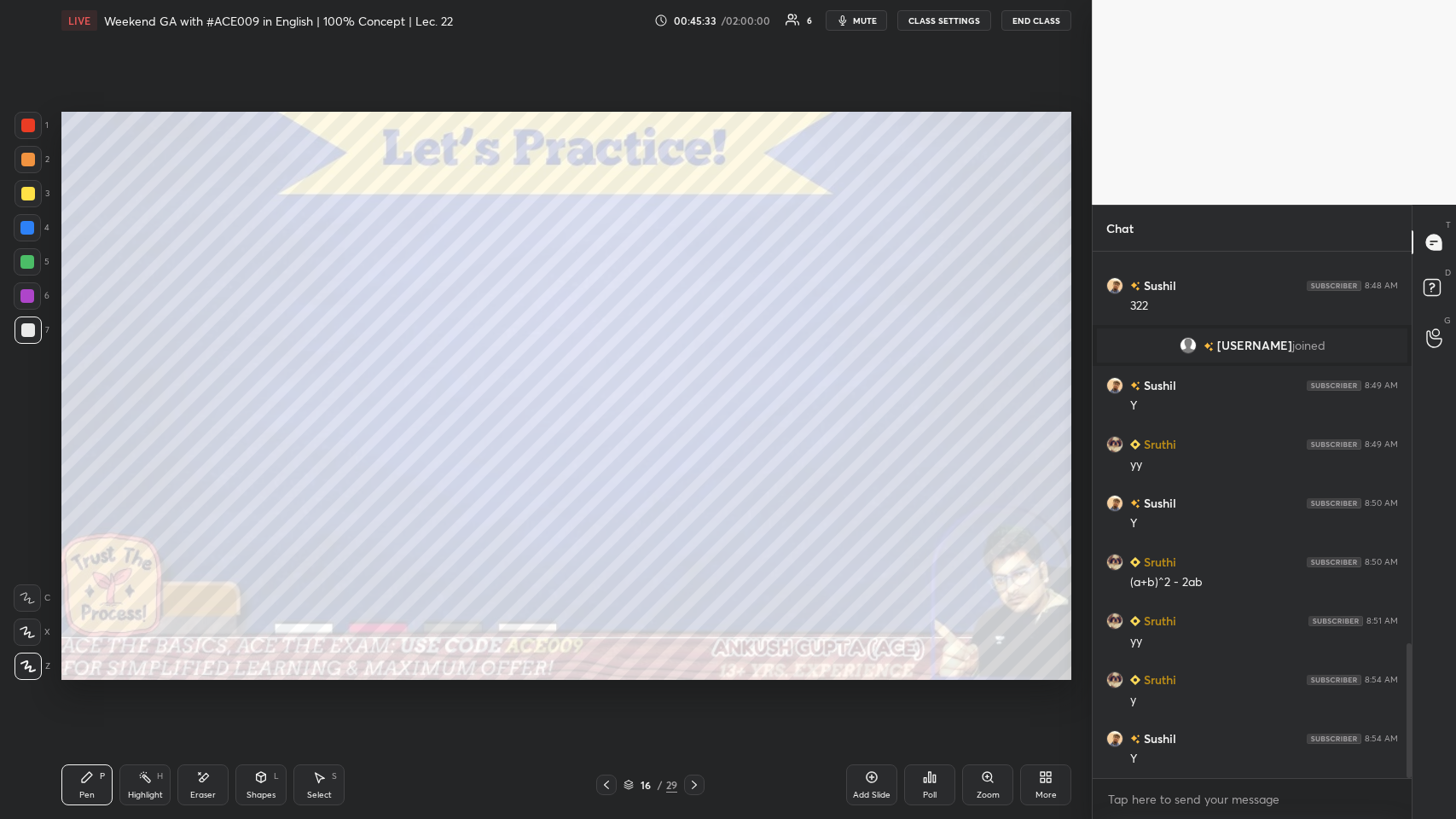 click 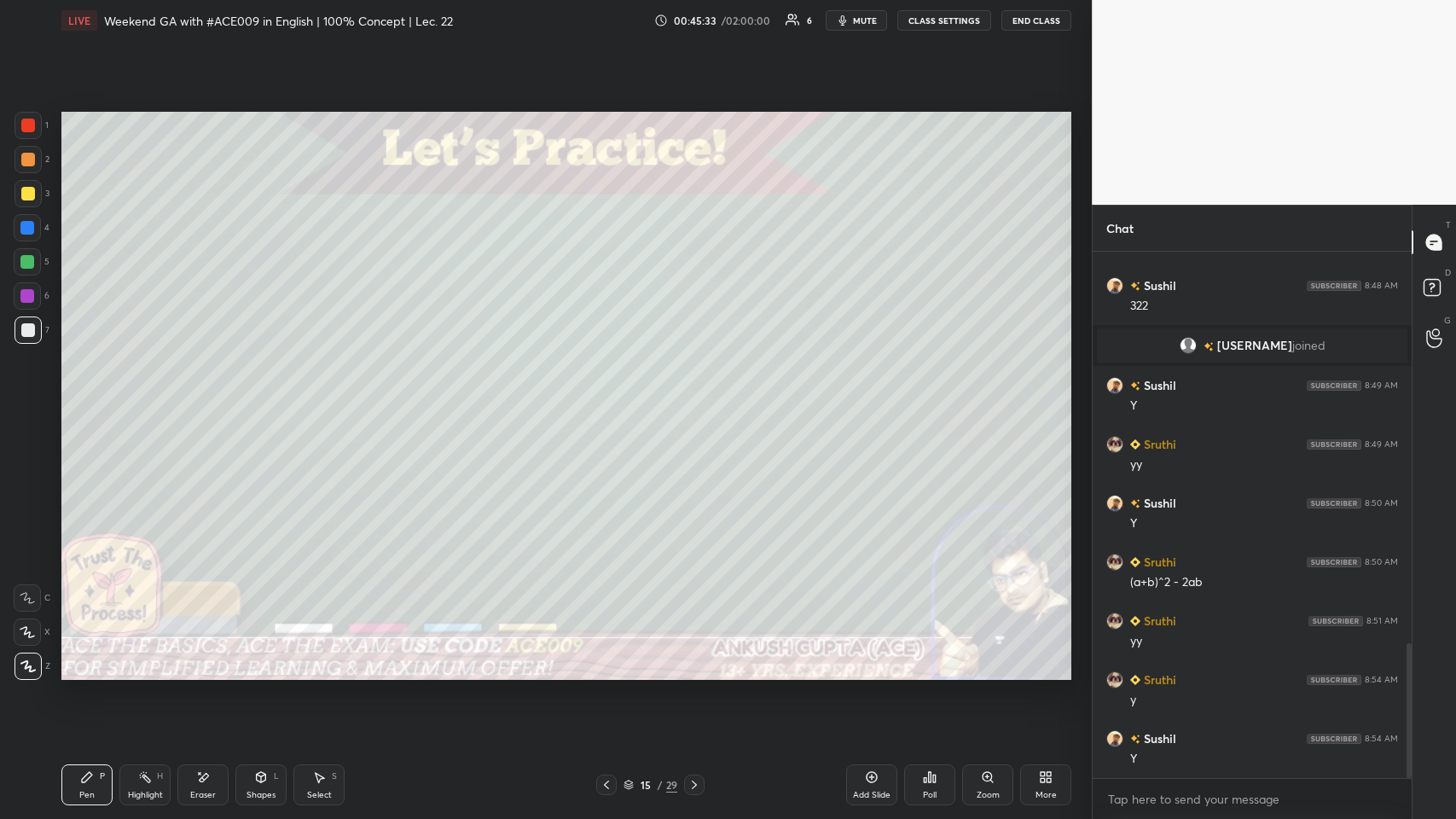 click 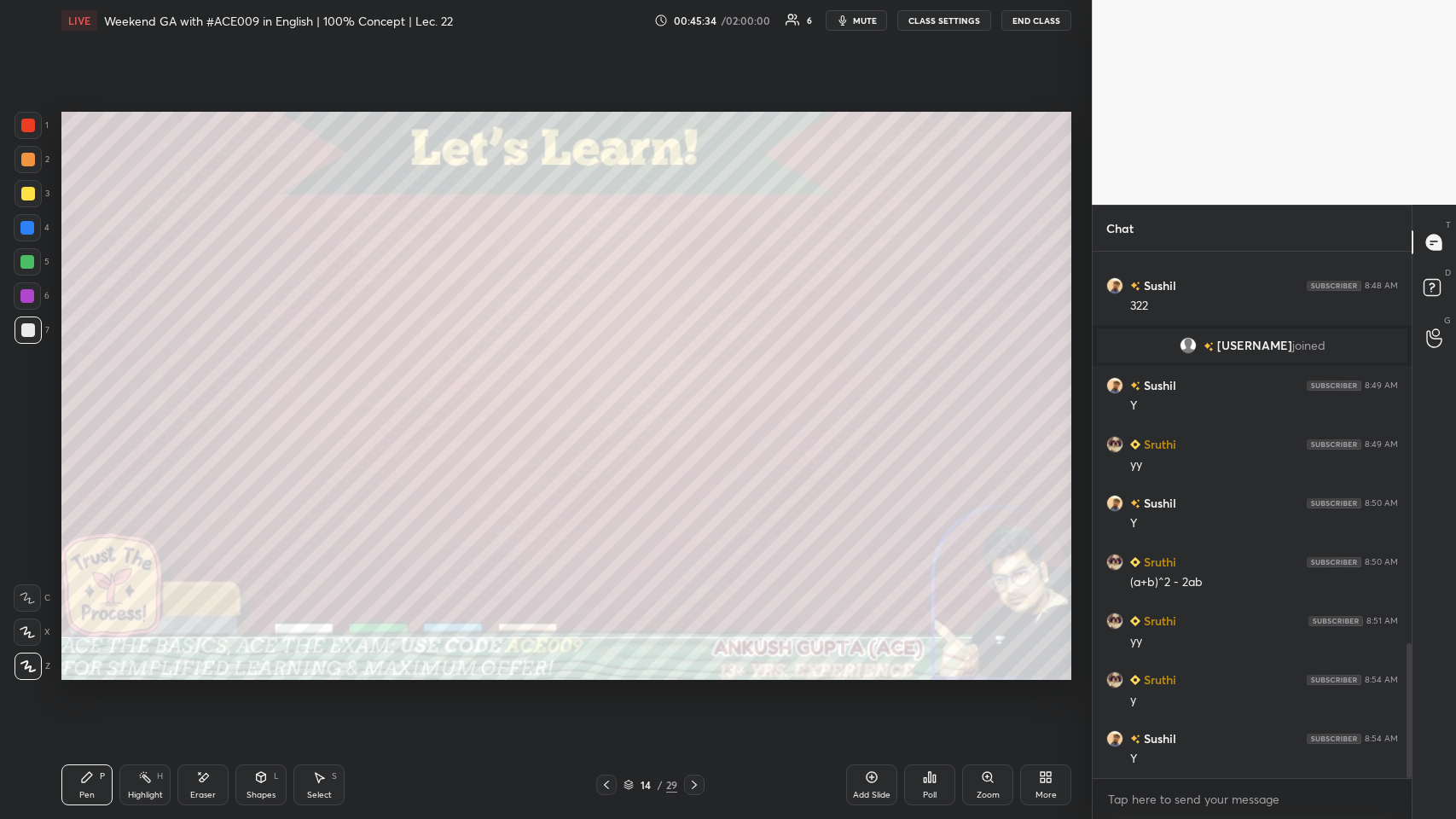 click 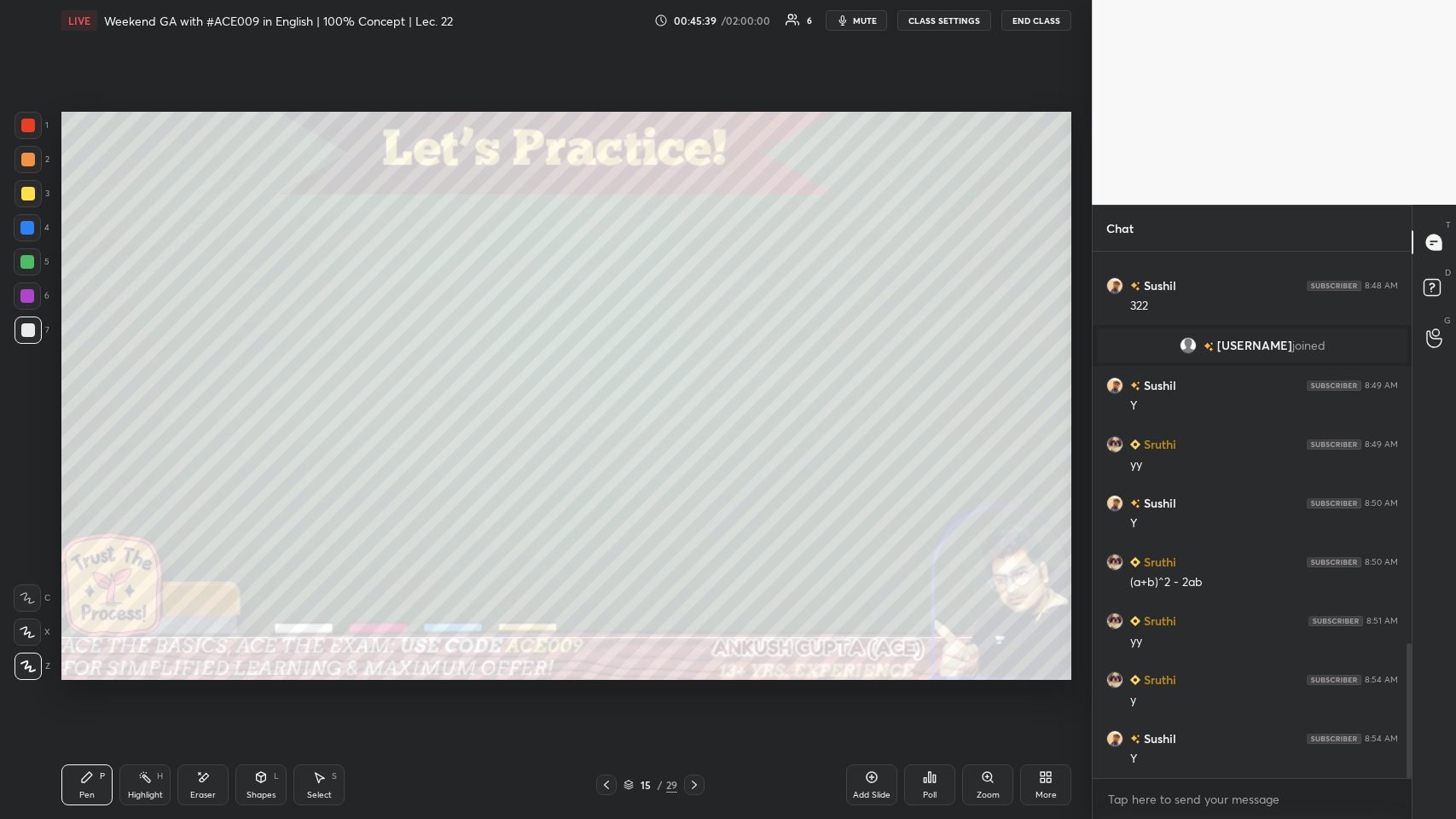 click 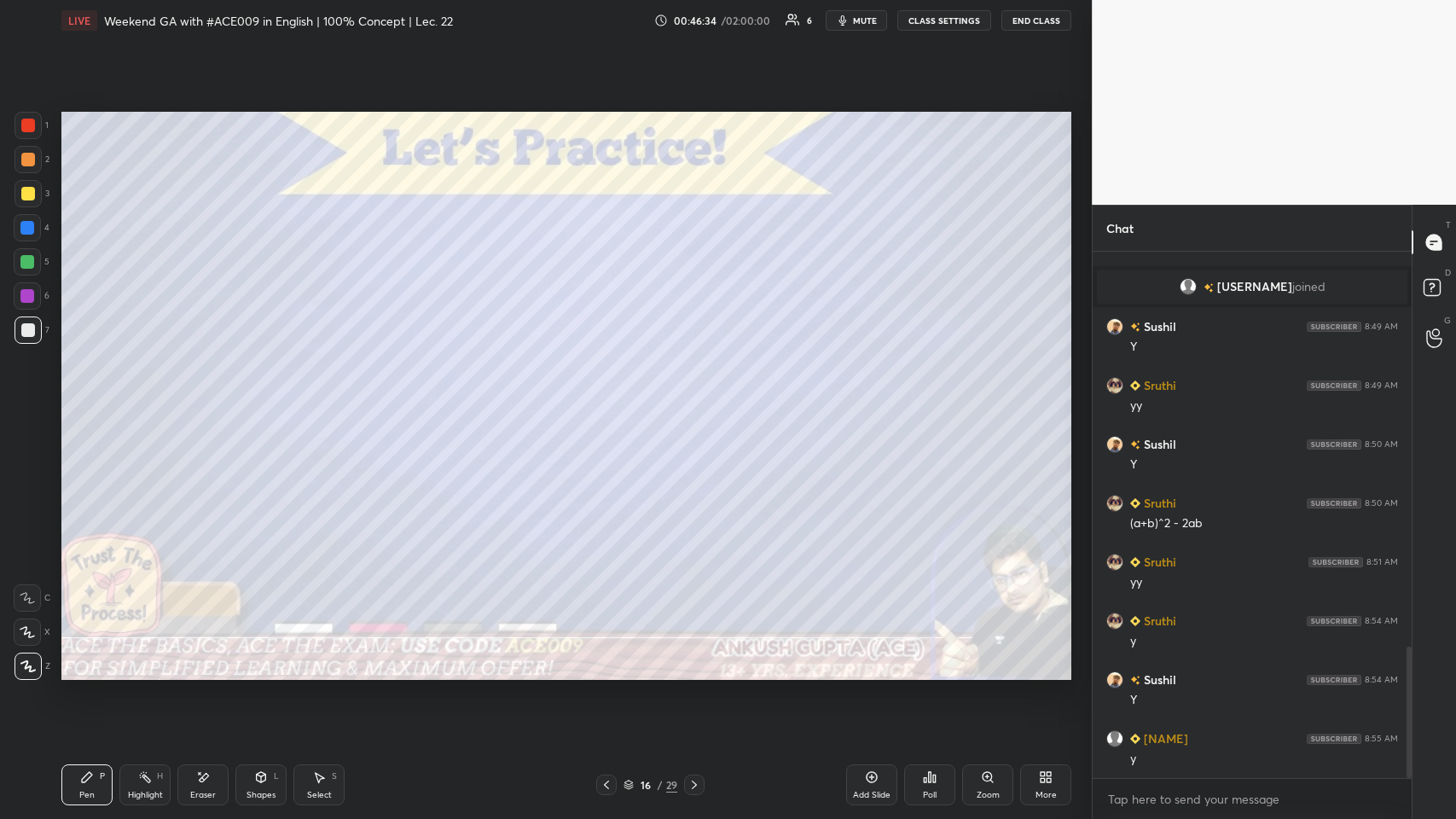 scroll, scrollTop: 1646, scrollLeft: 0, axis: vertical 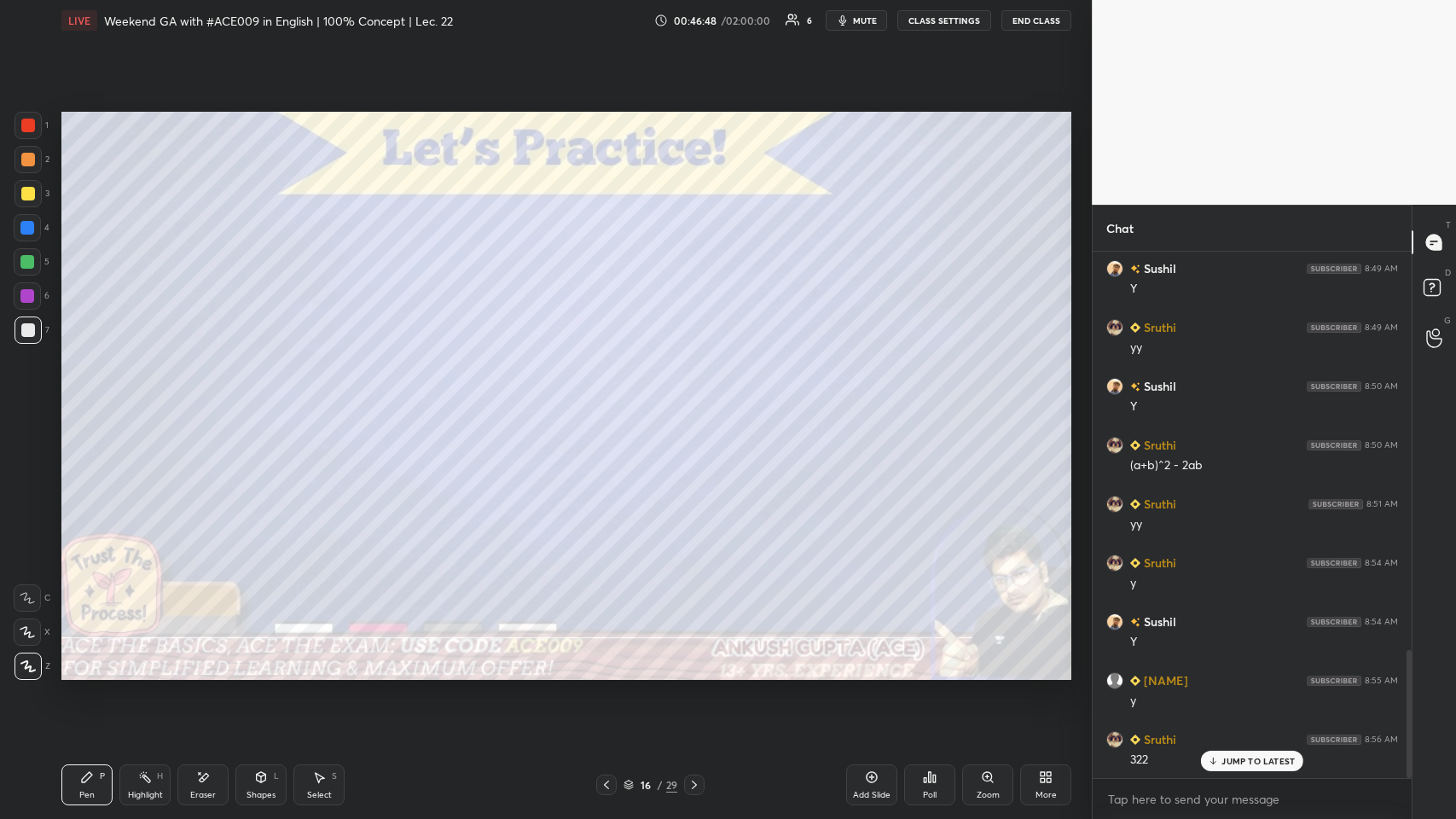 click at bounding box center (28, 194) 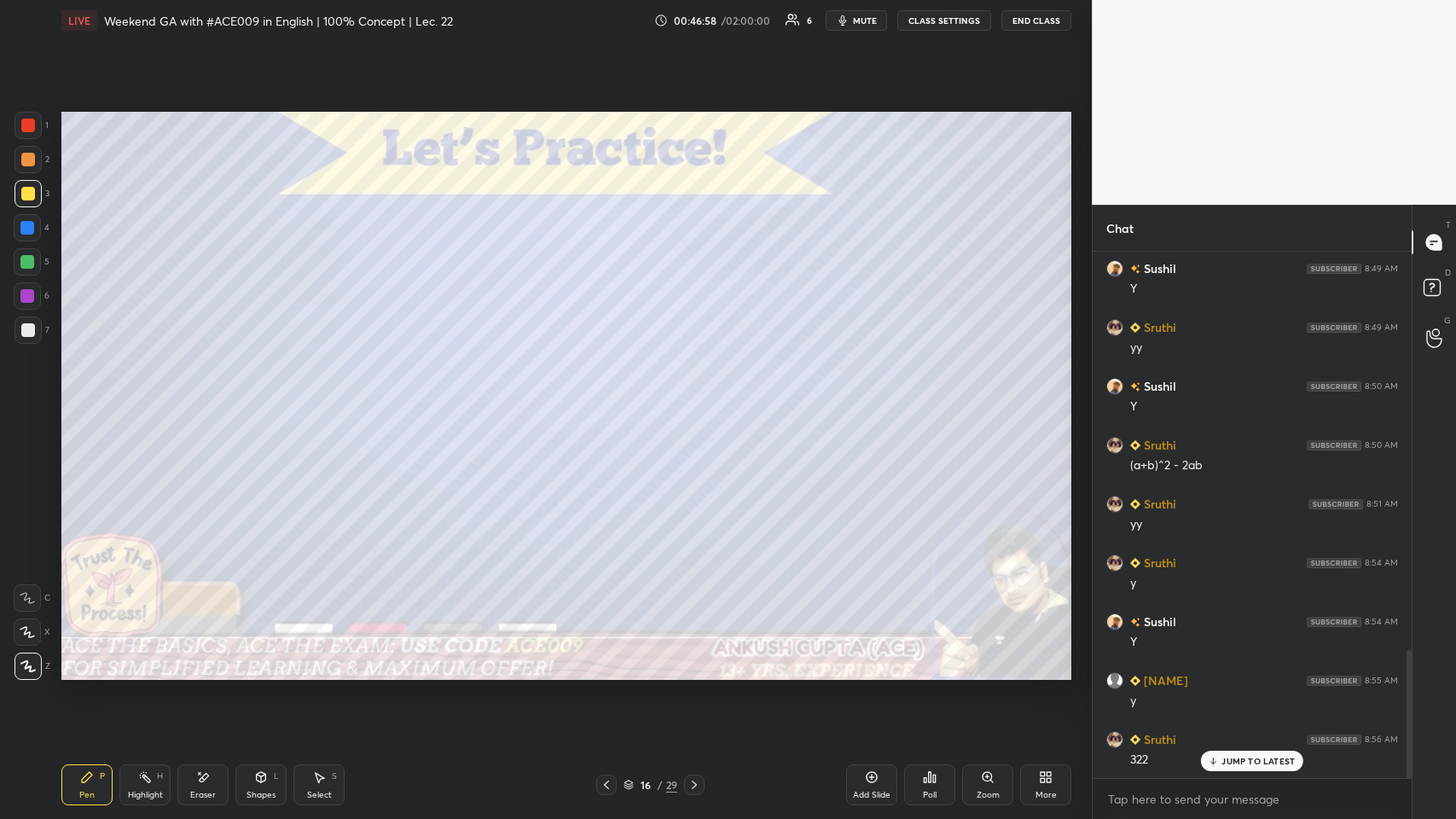 click 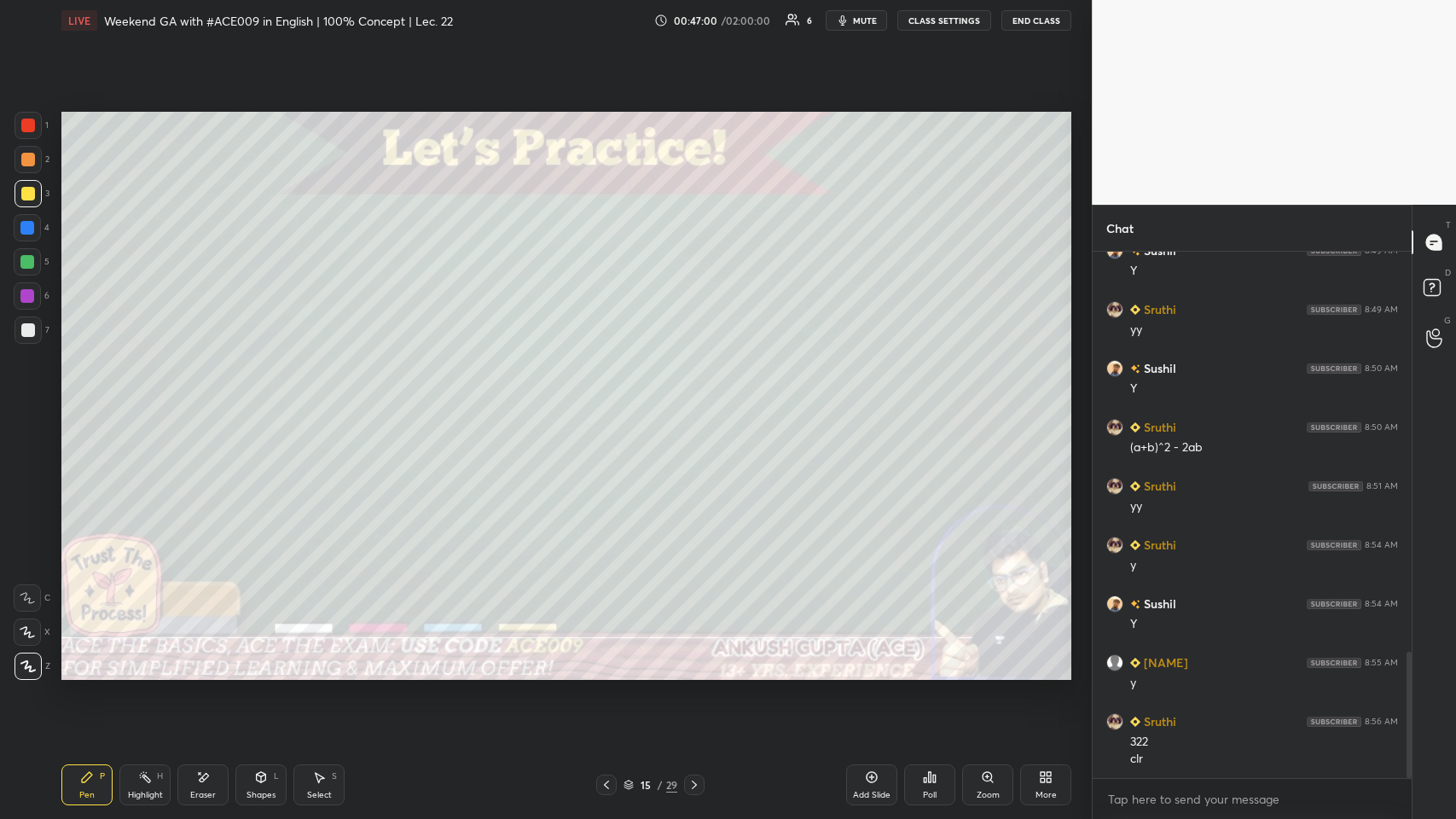 scroll, scrollTop: 1722, scrollLeft: 0, axis: vertical 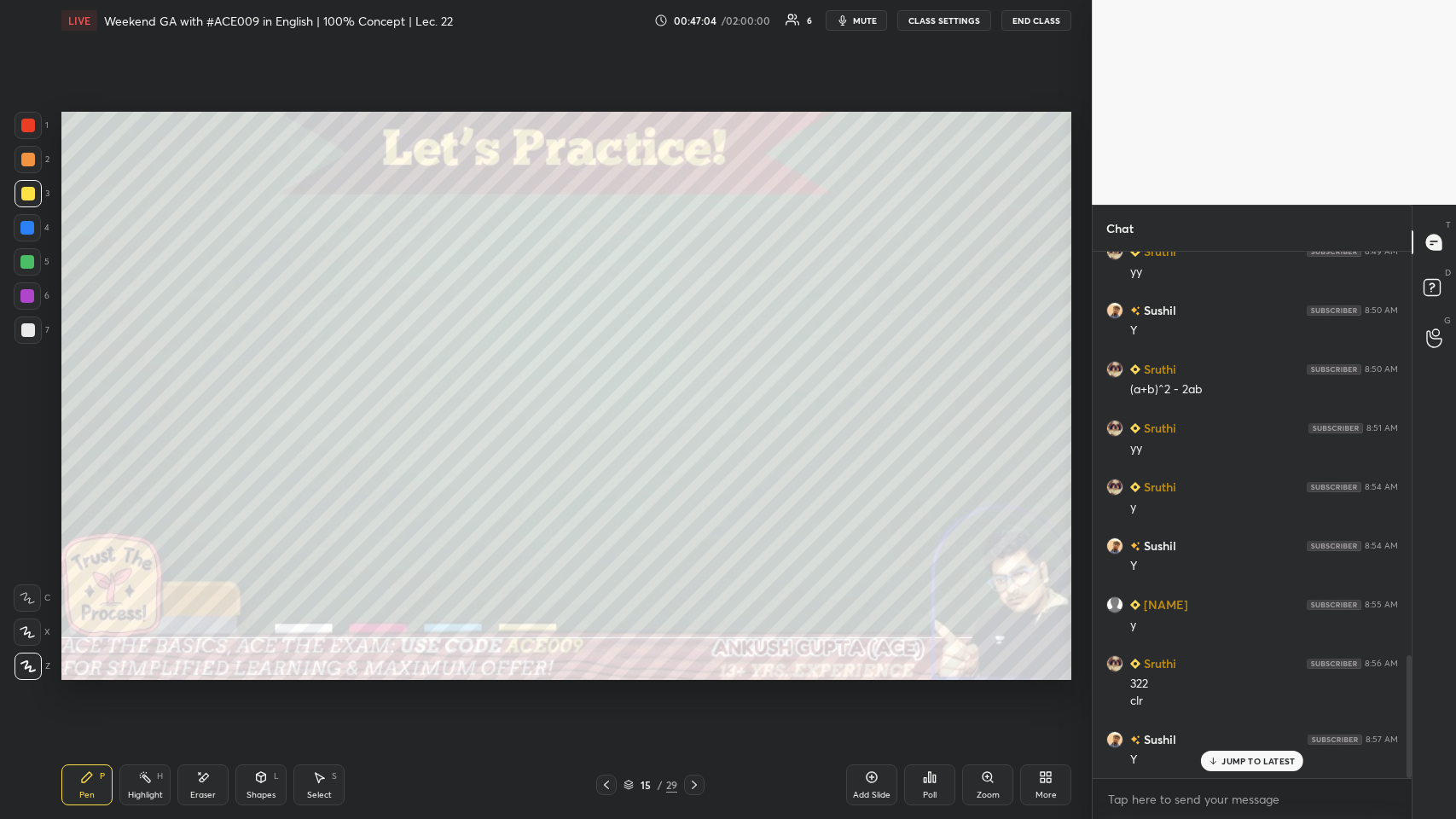 click 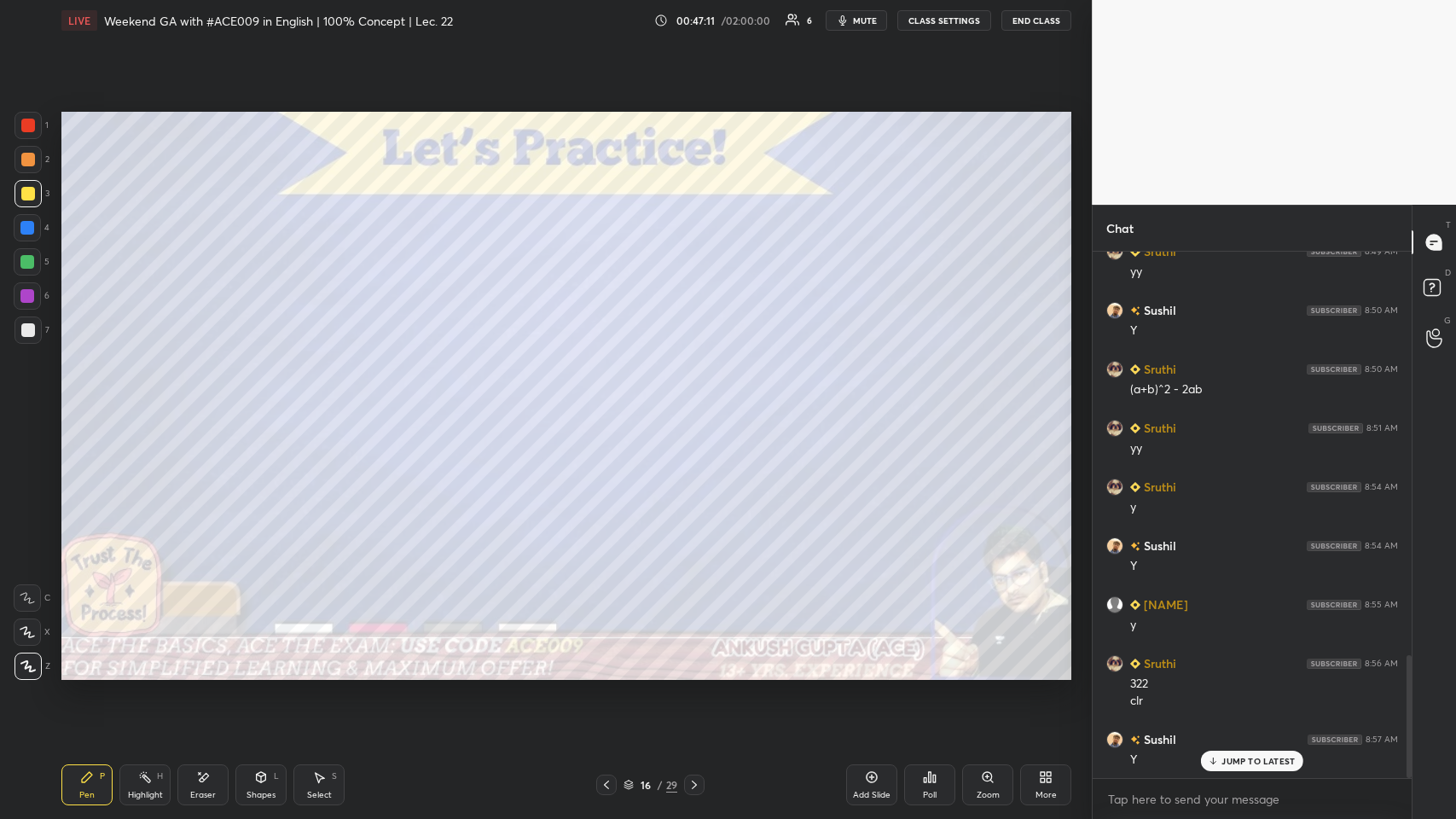 click 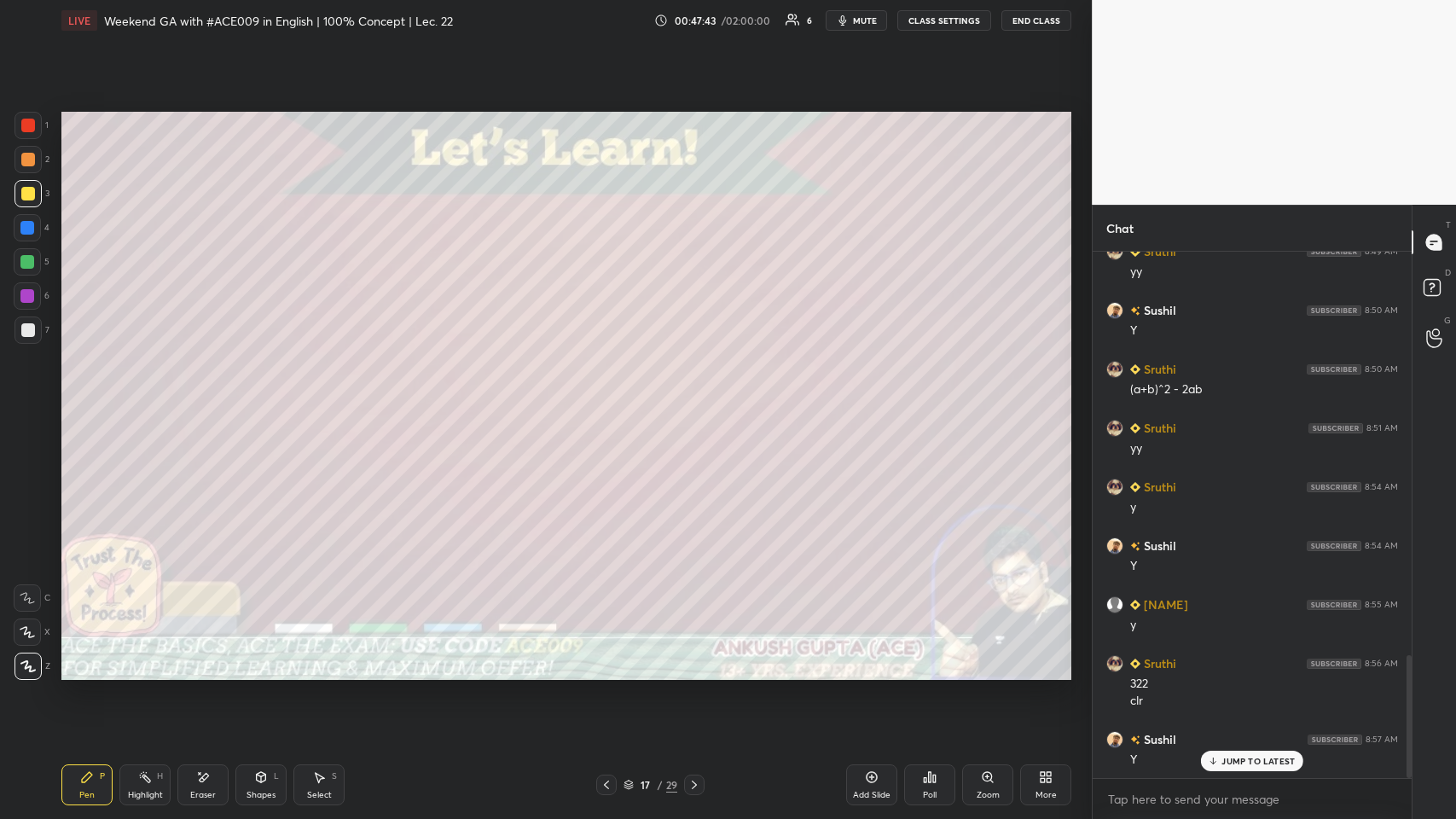 click at bounding box center [28, 330] 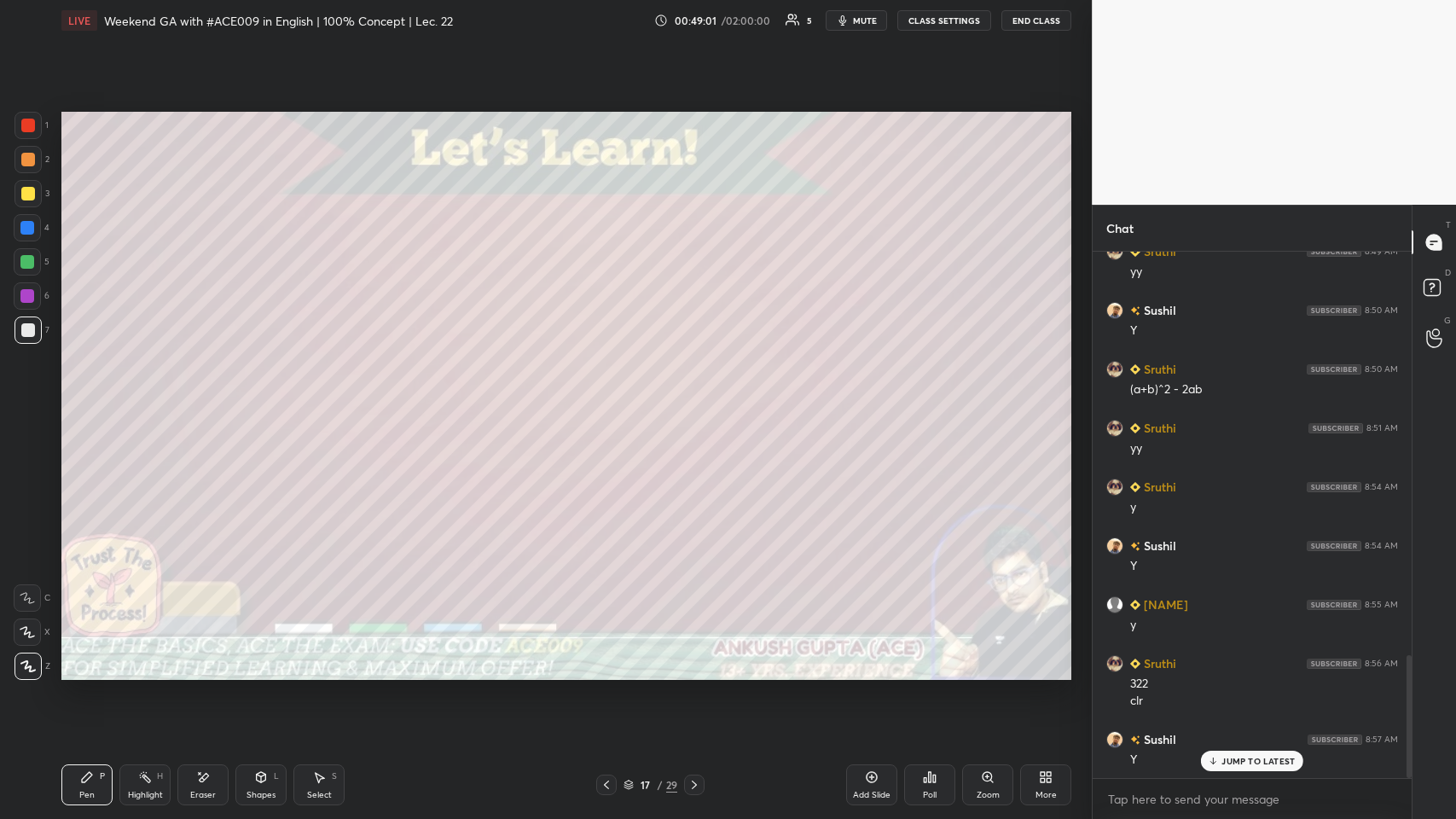 scroll, scrollTop: 1781, scrollLeft: 0, axis: vertical 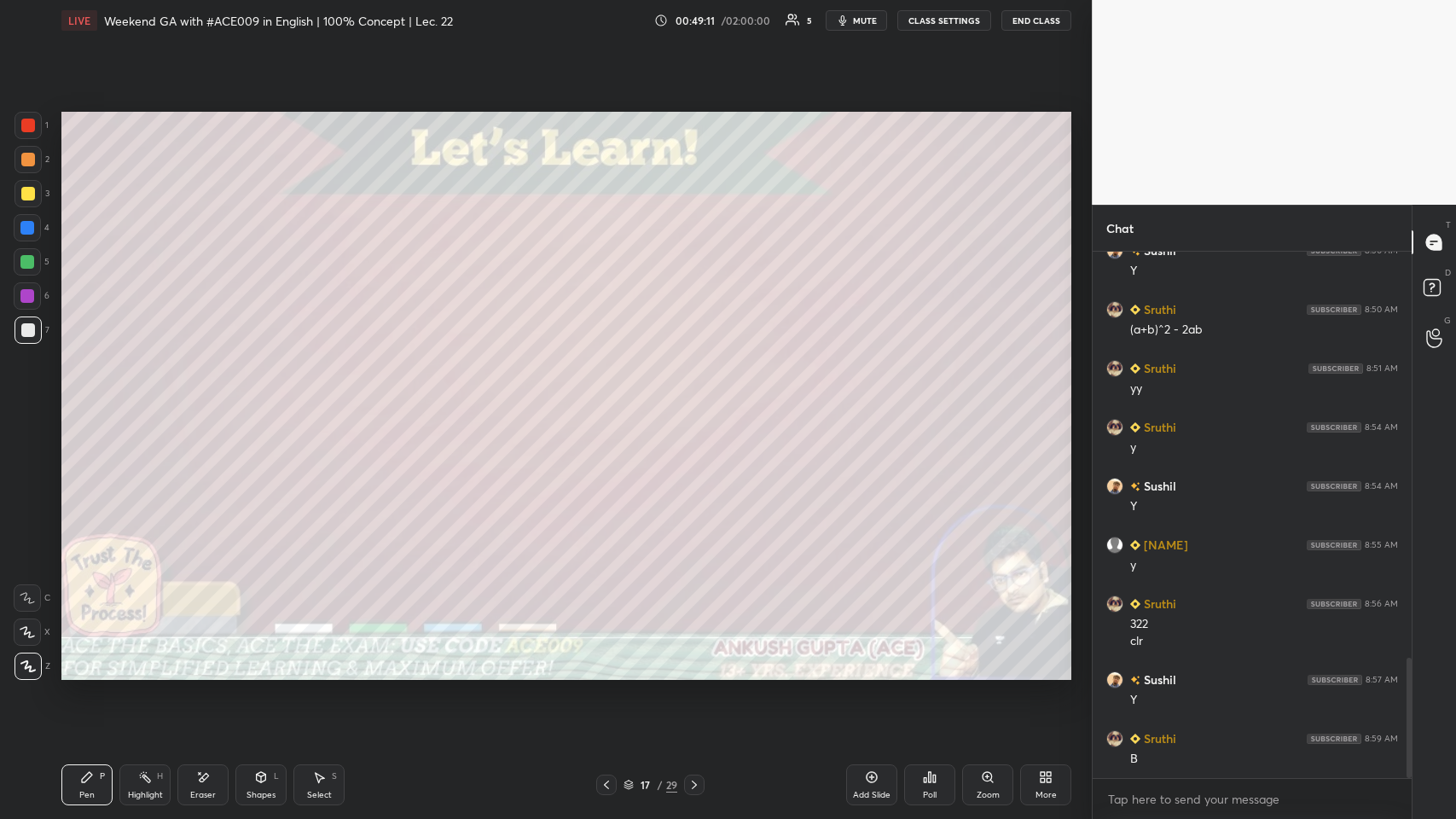 click at bounding box center [28, 330] 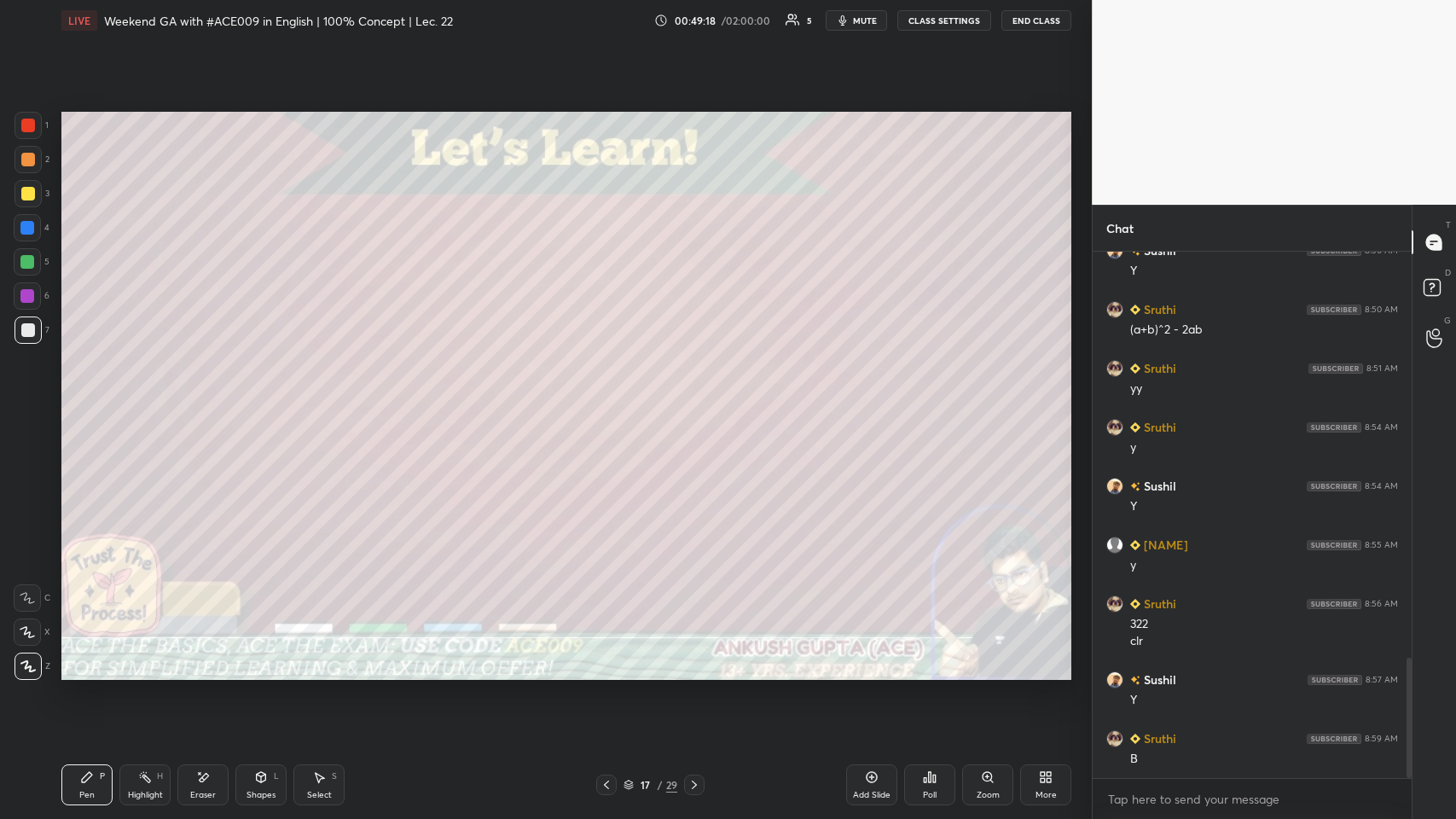 click 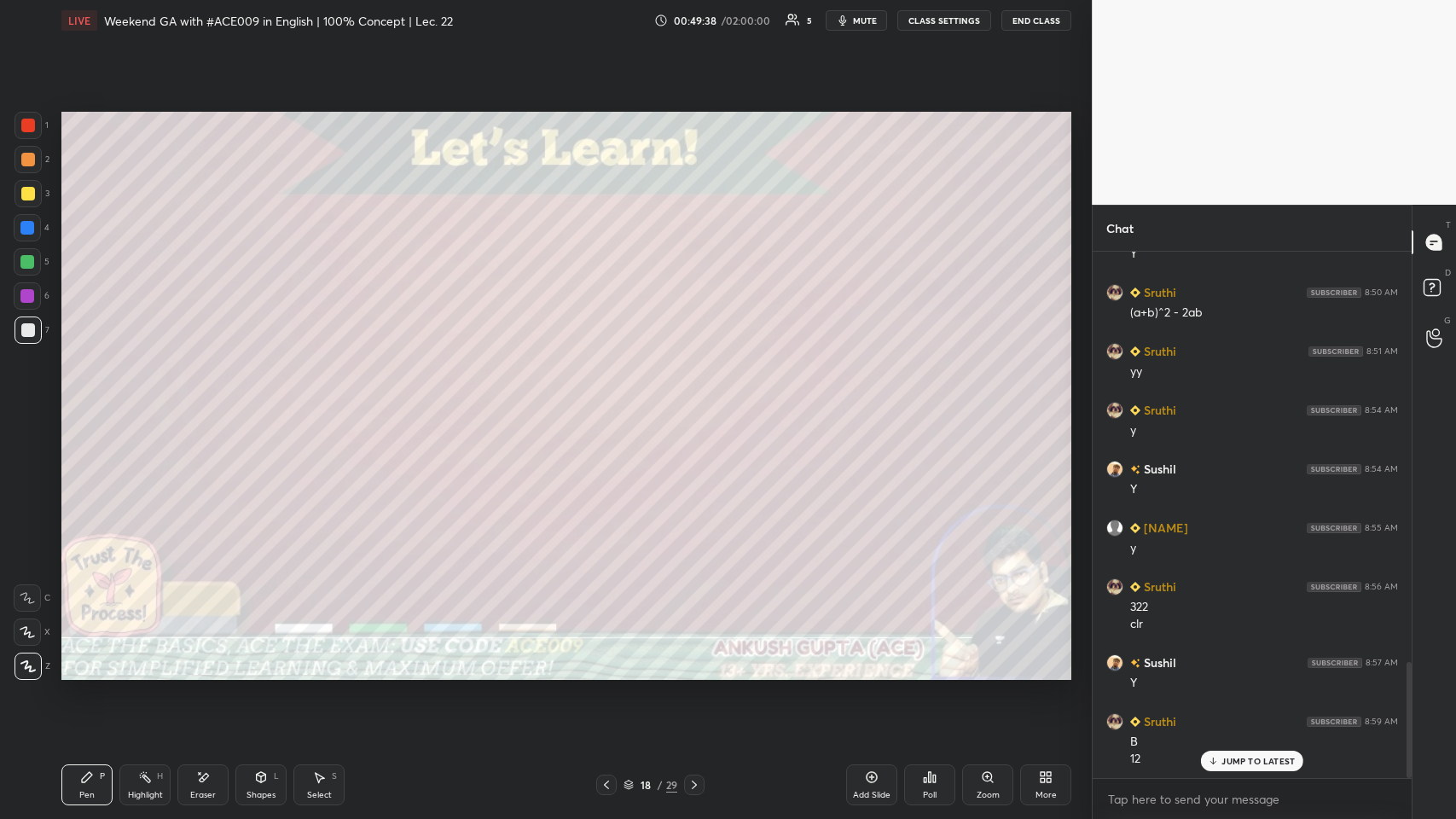 scroll, scrollTop: 1856, scrollLeft: 0, axis: vertical 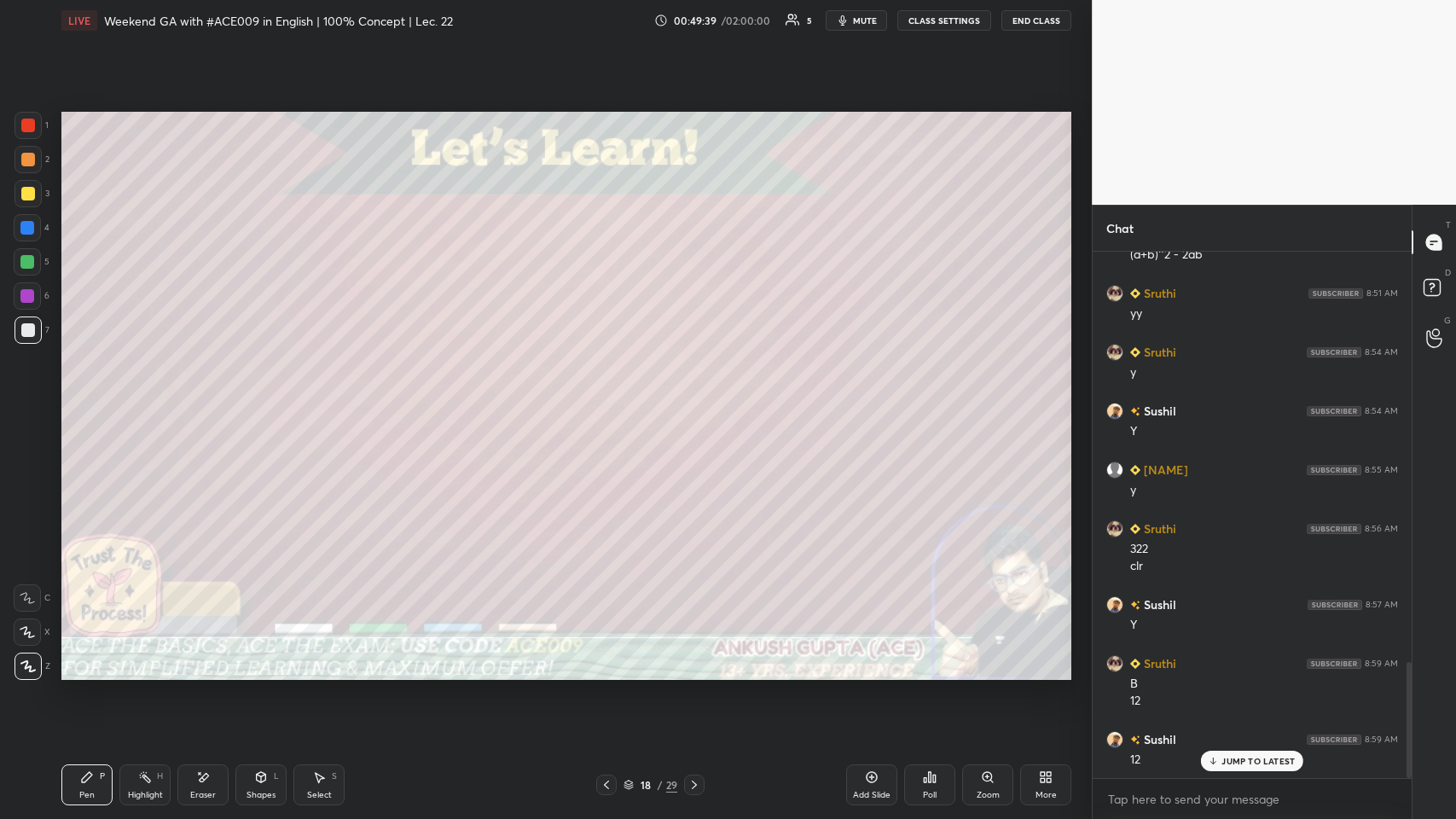 click at bounding box center (27, 262) 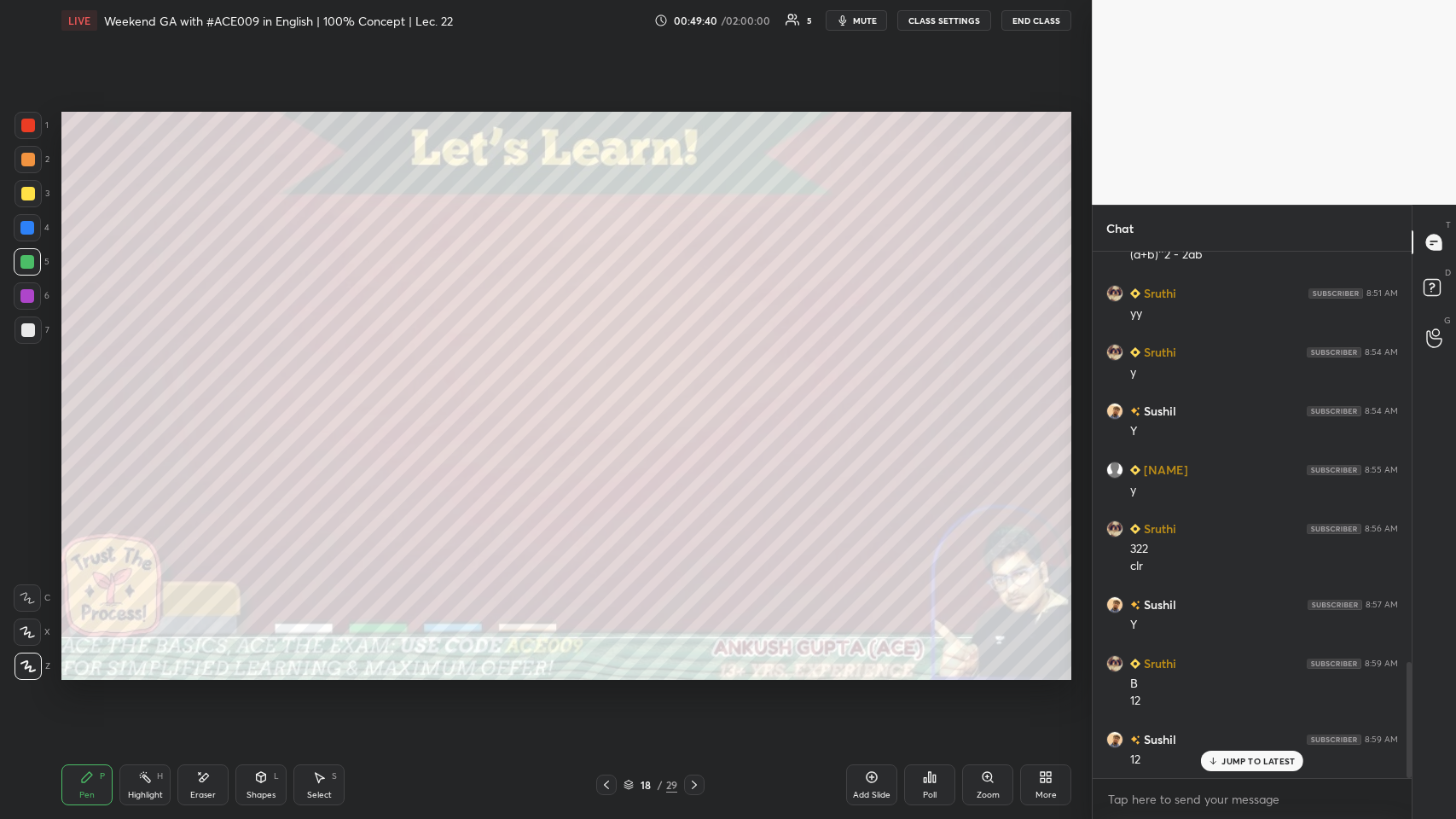 click 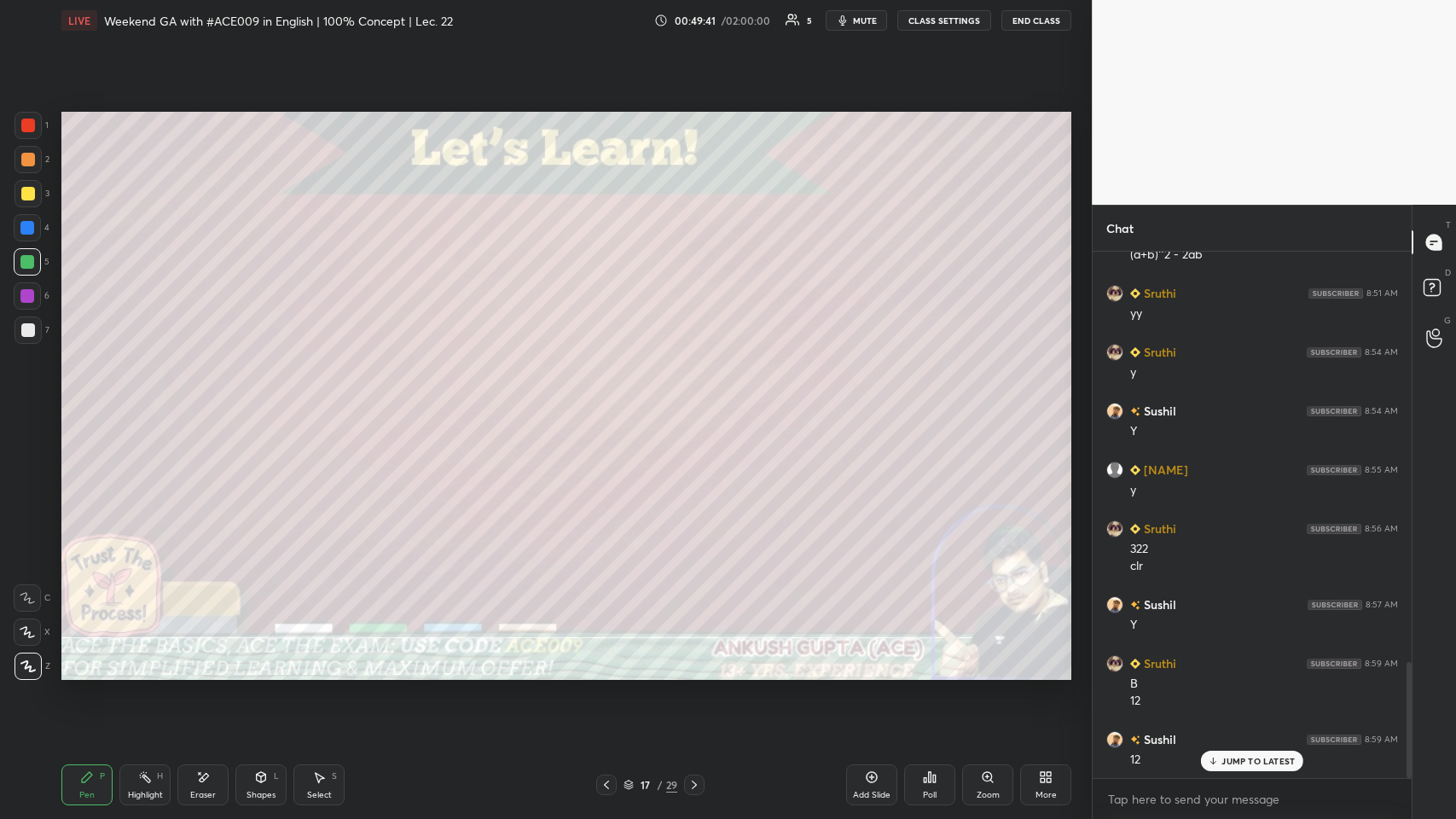 click 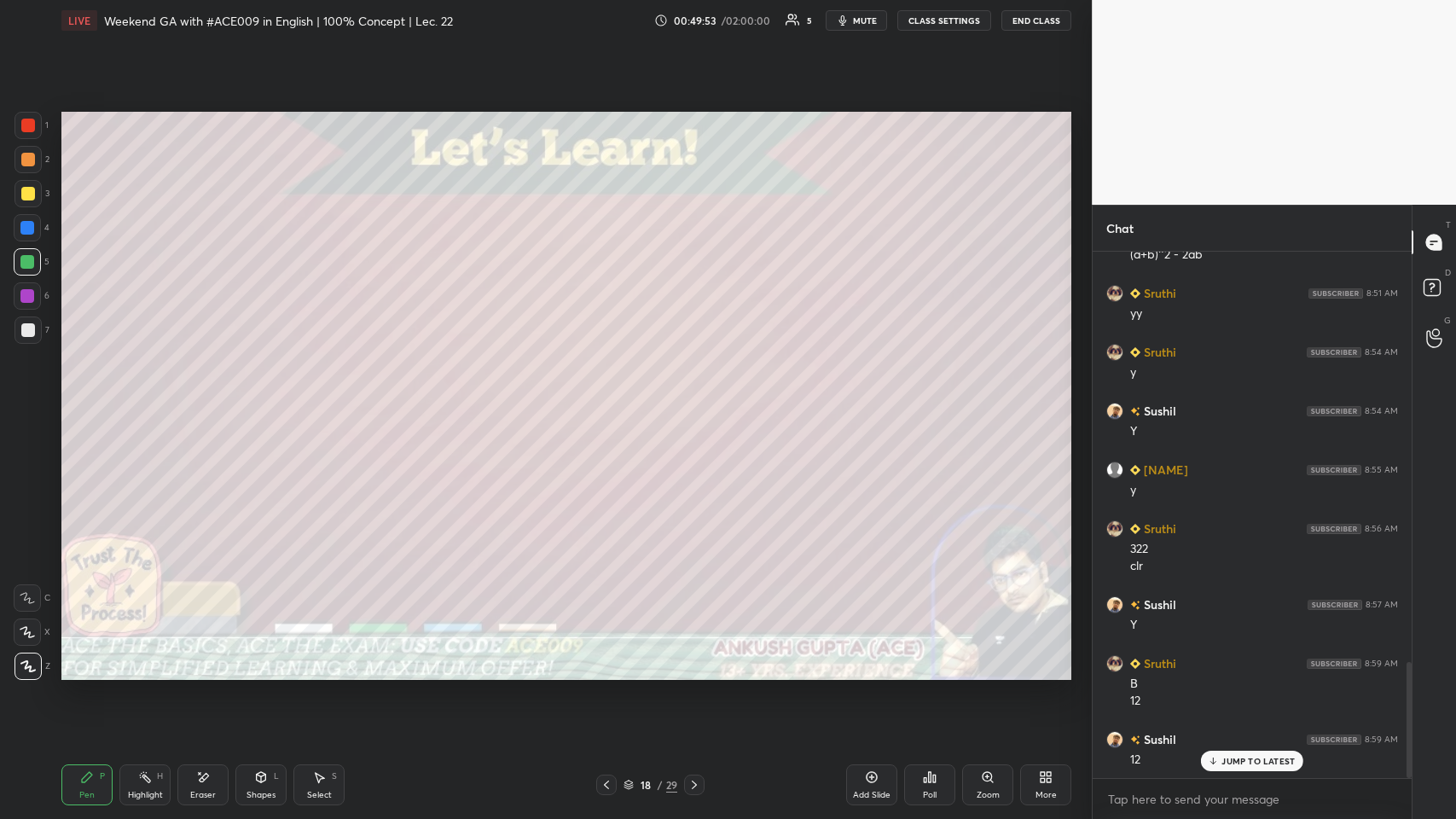 click 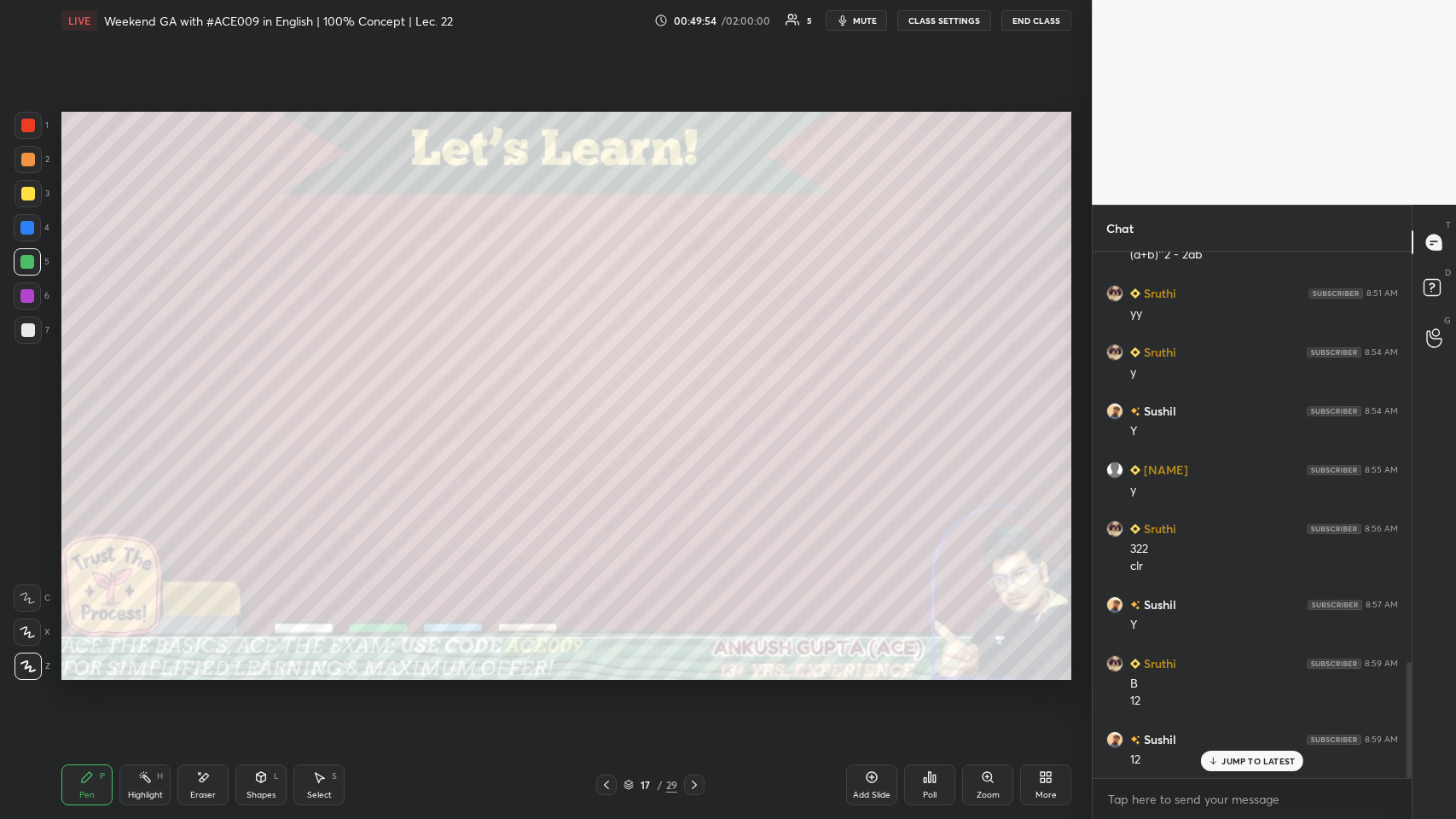 click on "17 / 29" at bounding box center (650, 785) 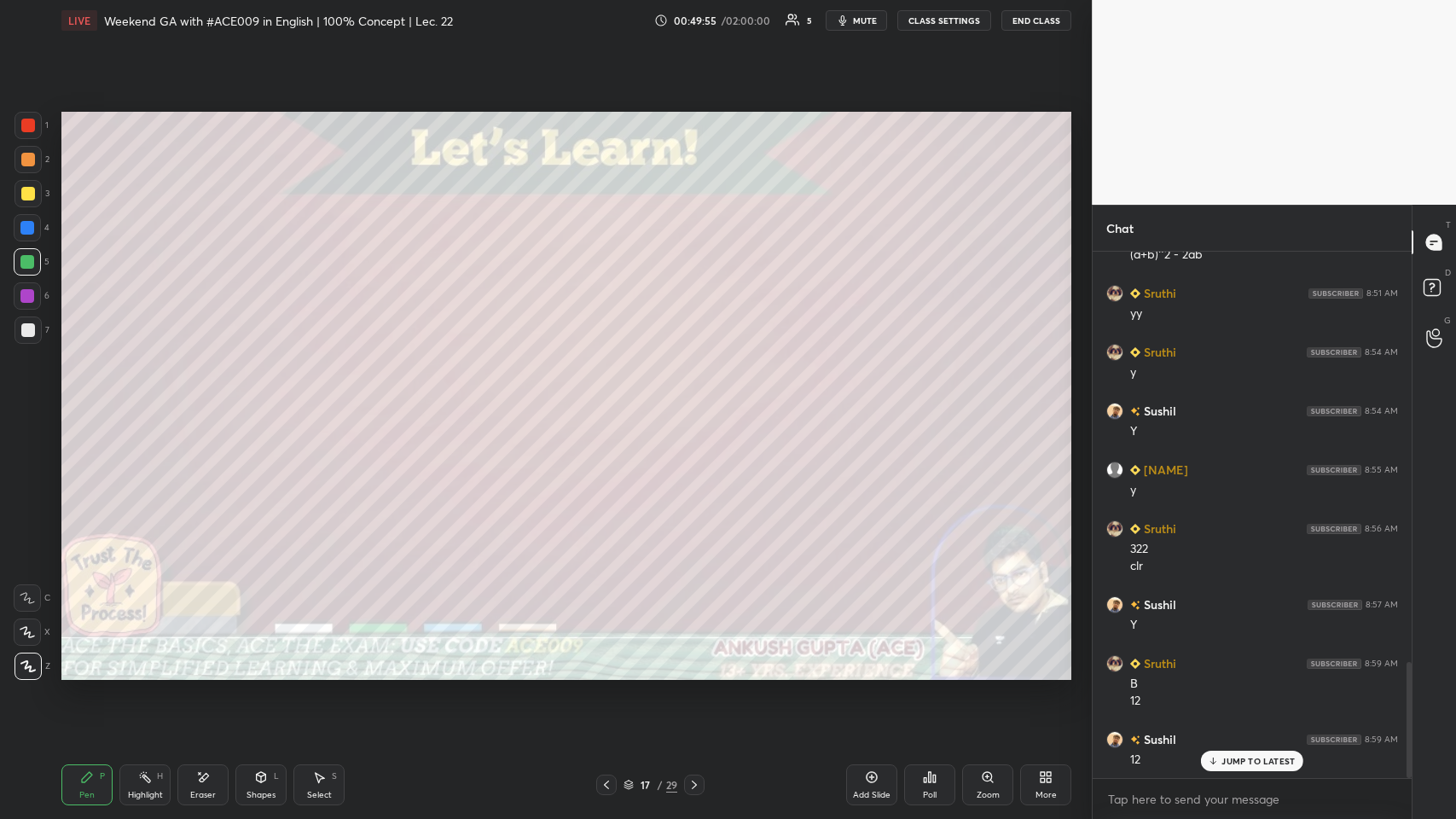 click 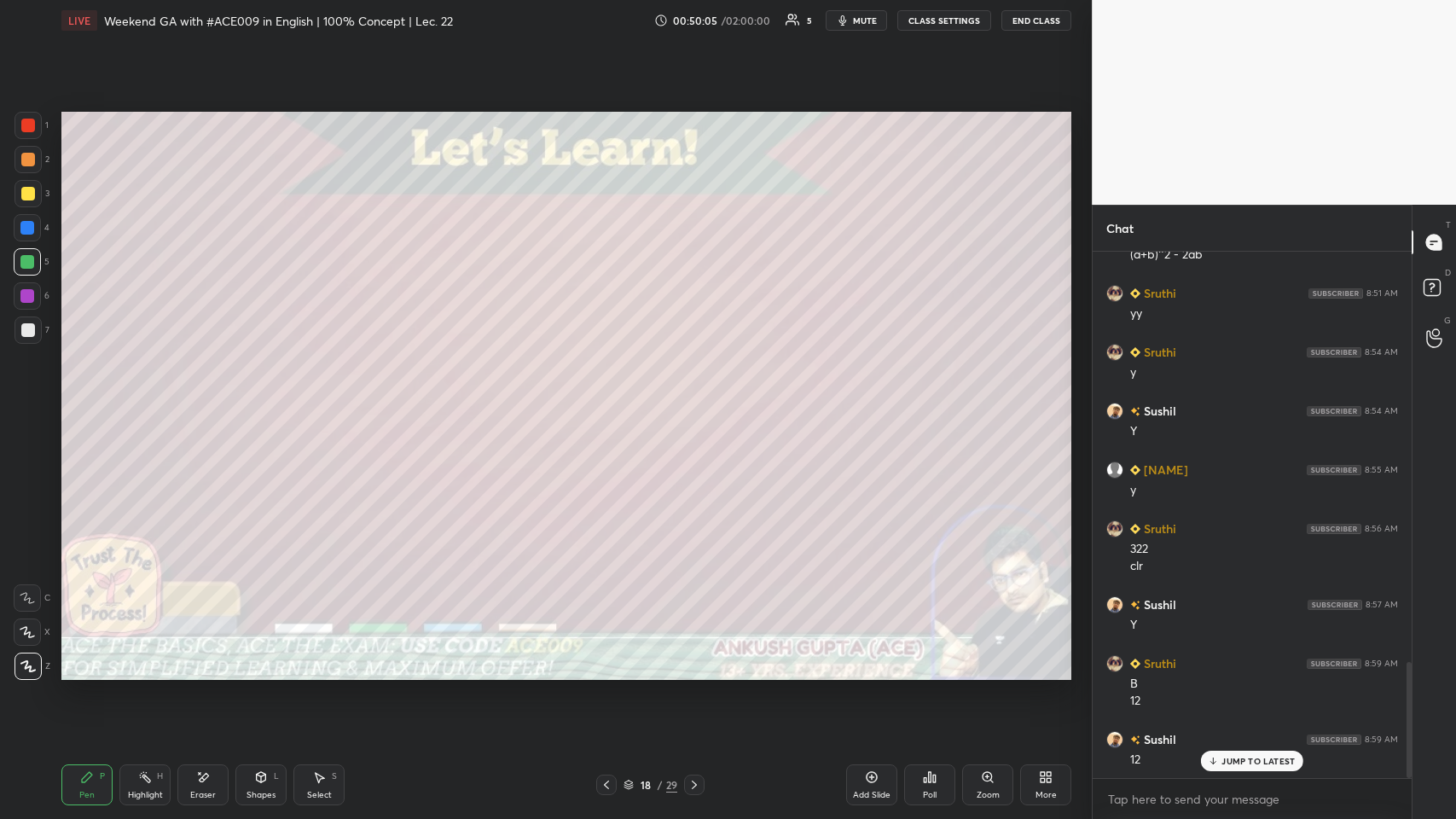 click 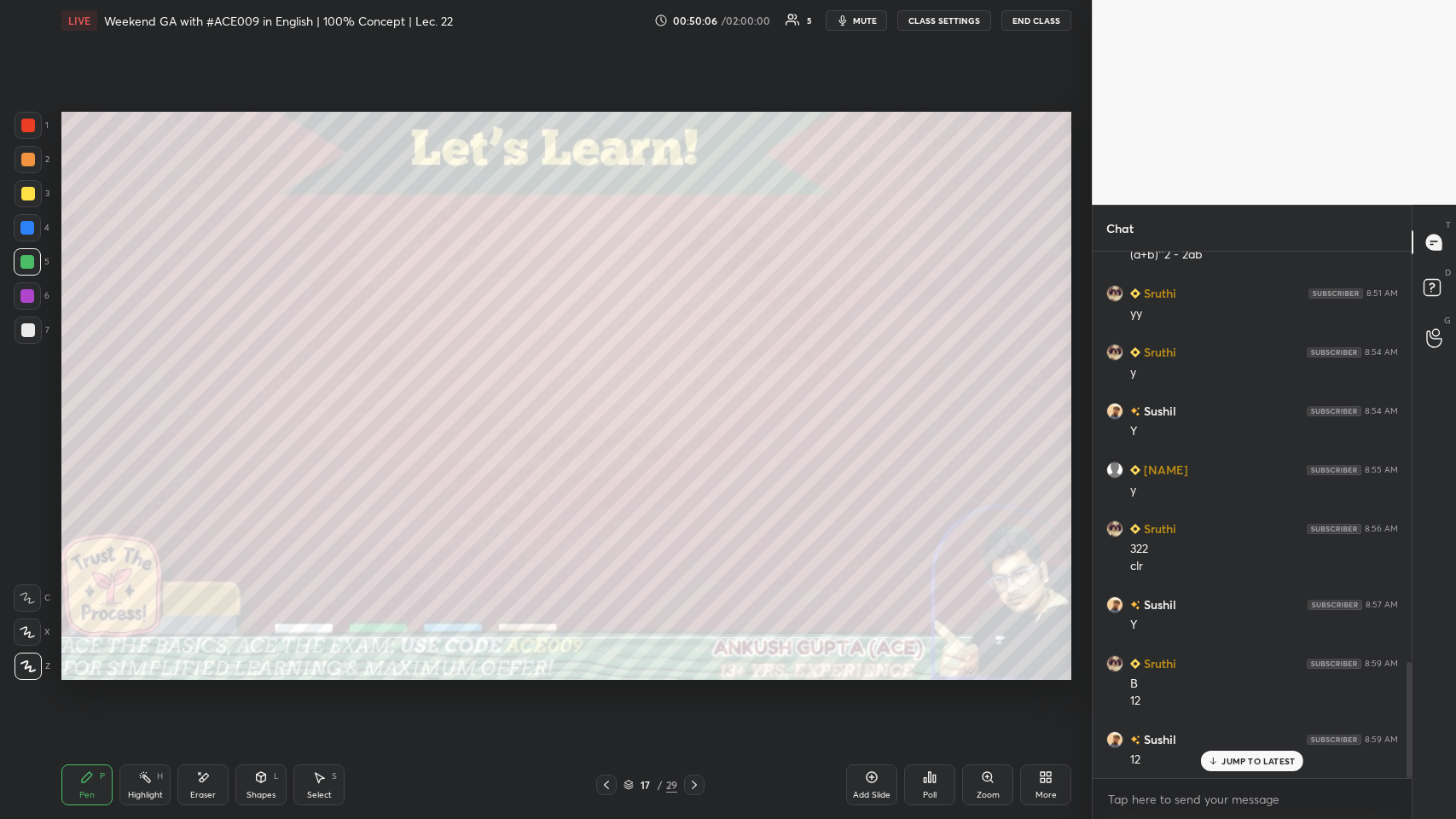 click on "17 / 29" at bounding box center [650, 785] 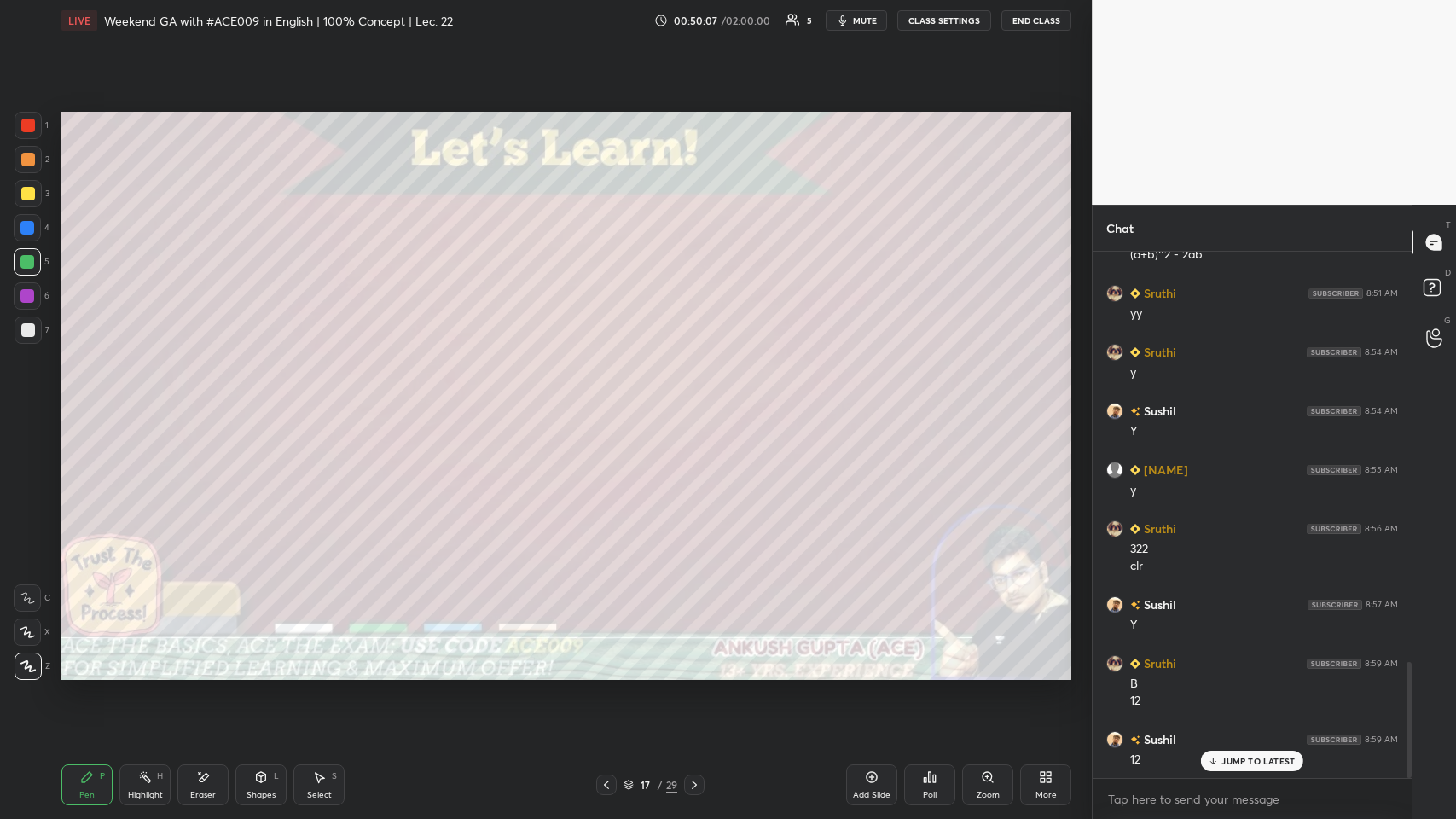 click 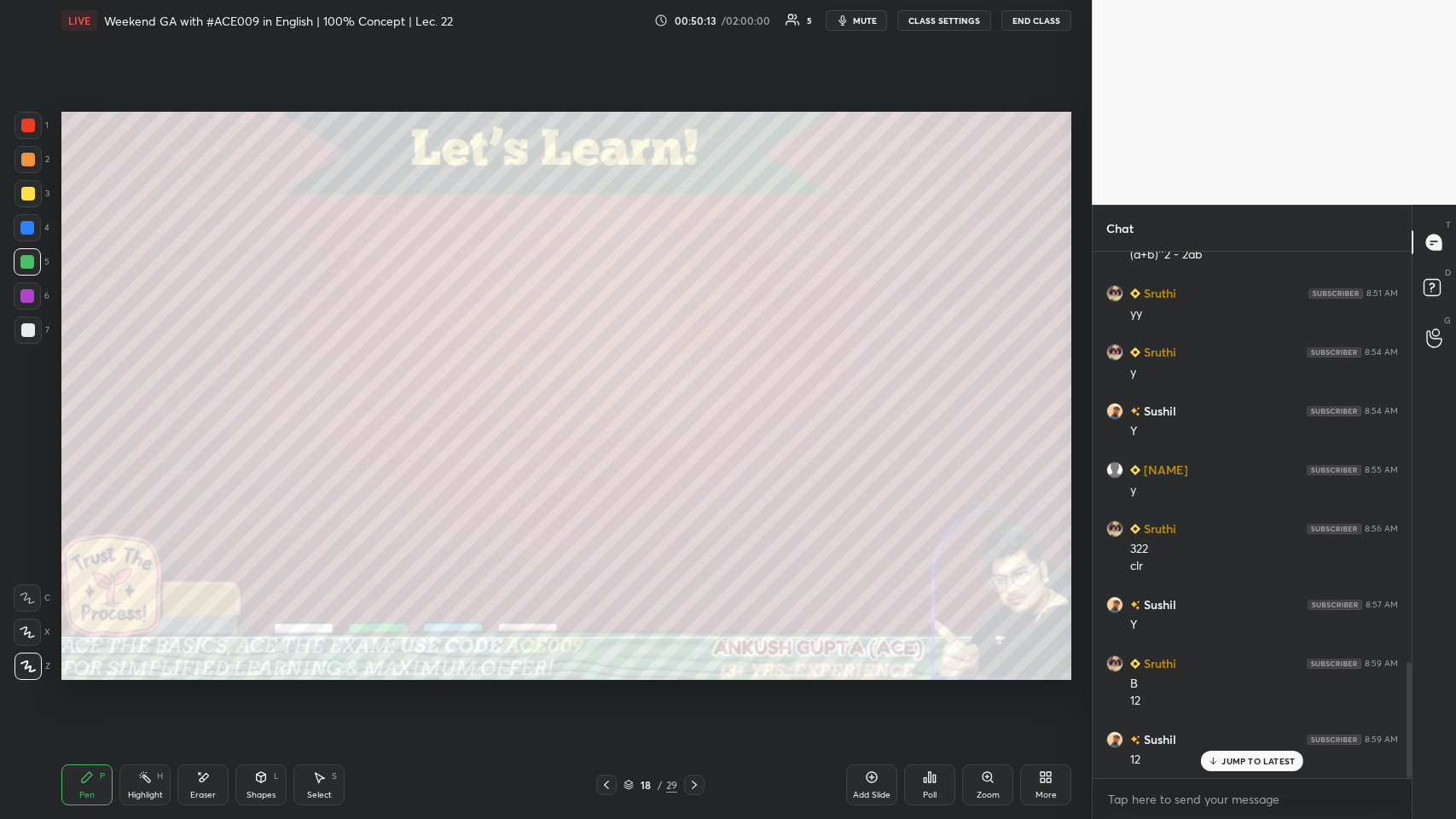 click 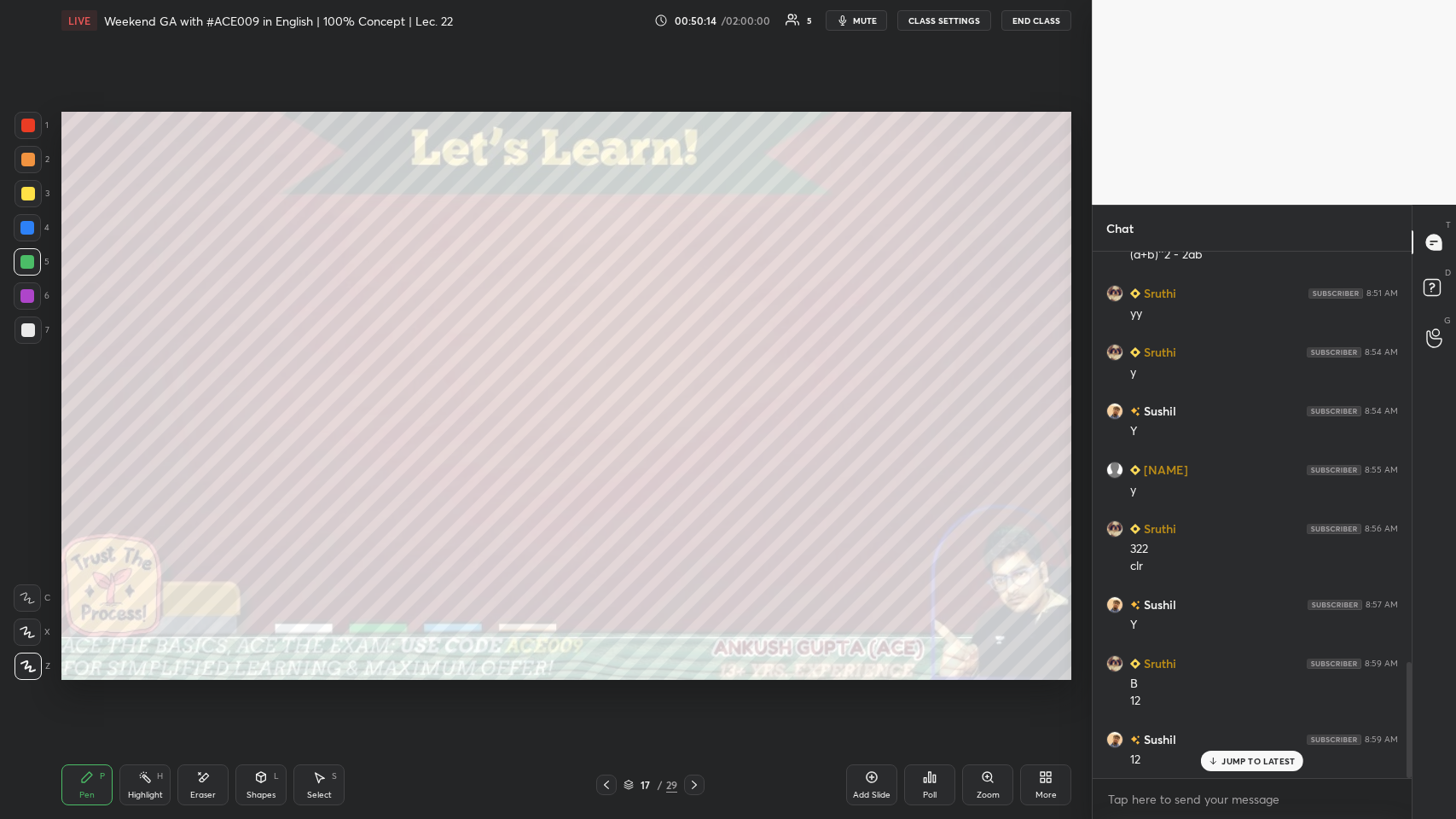 click 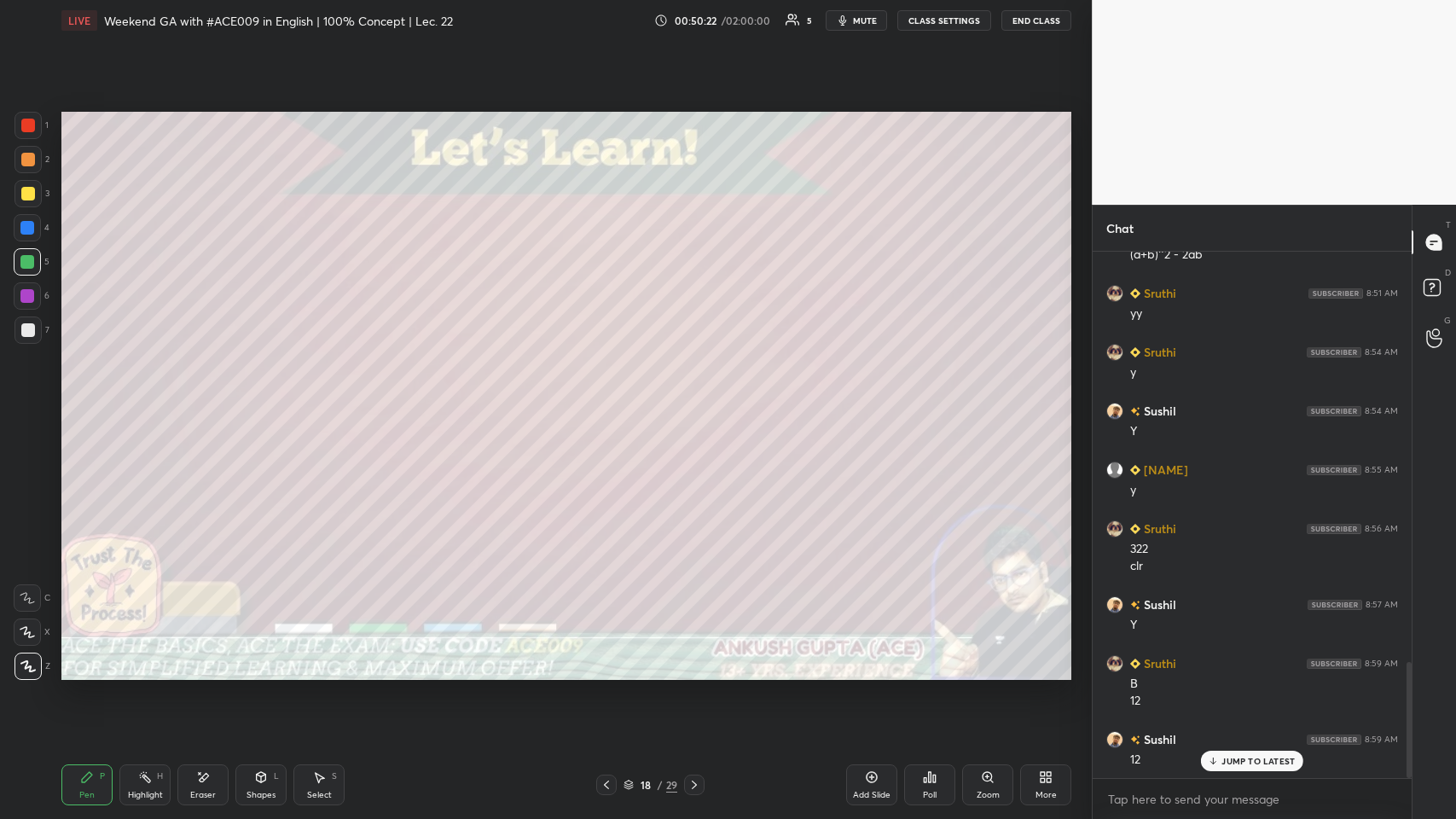 click at bounding box center [27, 228] 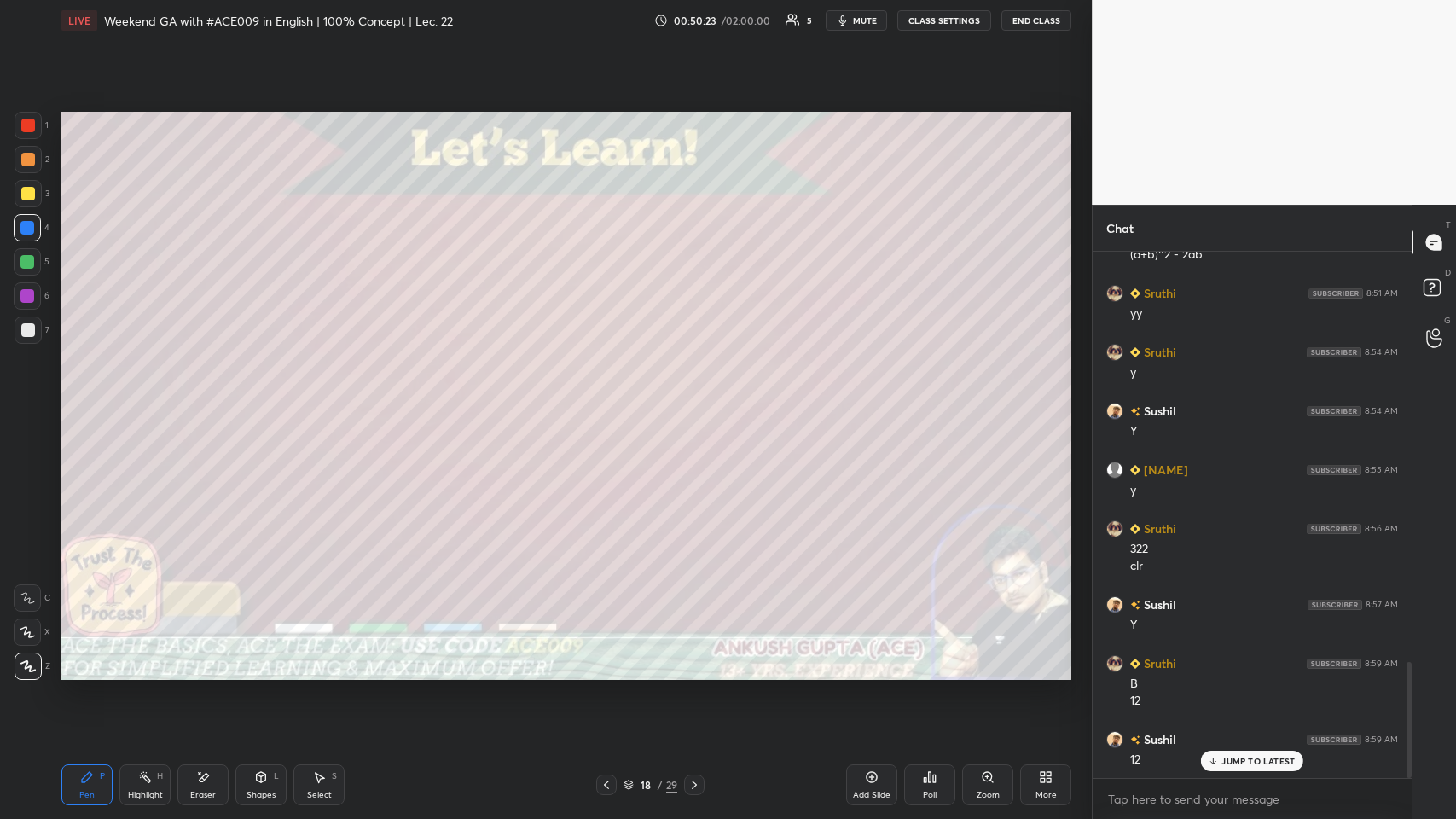 scroll, scrollTop: 1897, scrollLeft: 0, axis: vertical 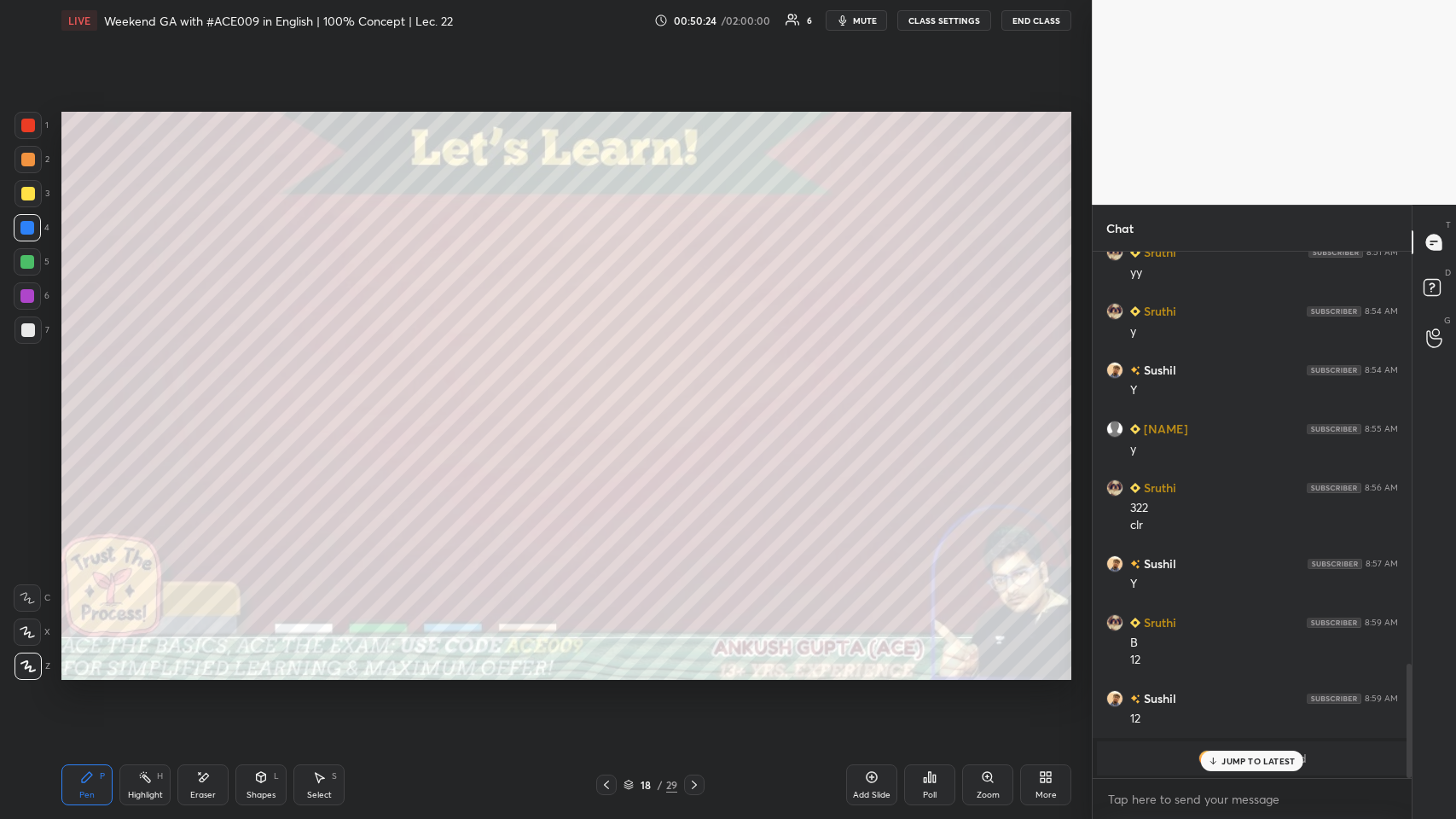 click on "Select S" at bounding box center (319, 785) 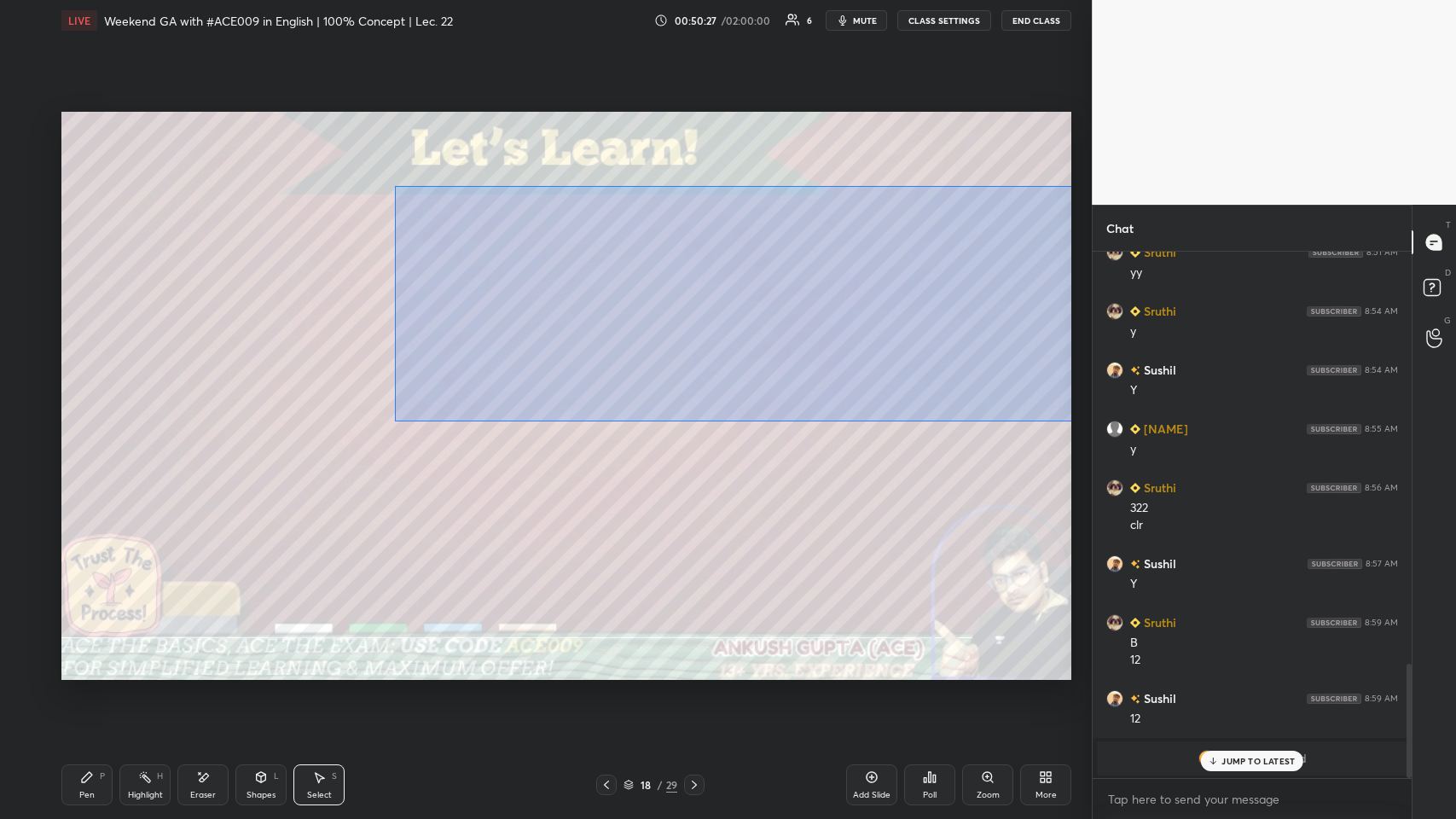 scroll, scrollTop: 1957, scrollLeft: 0, axis: vertical 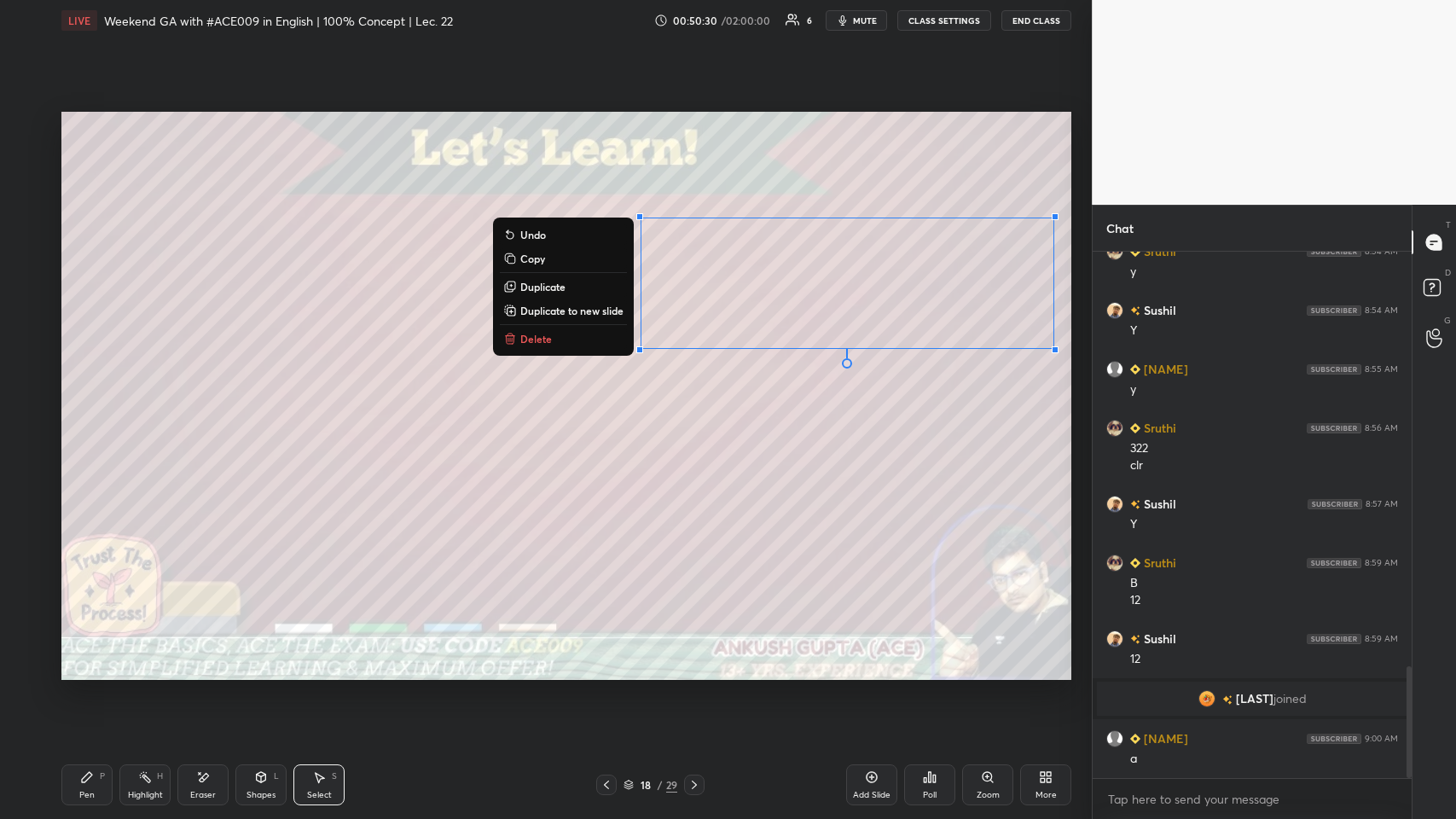 click 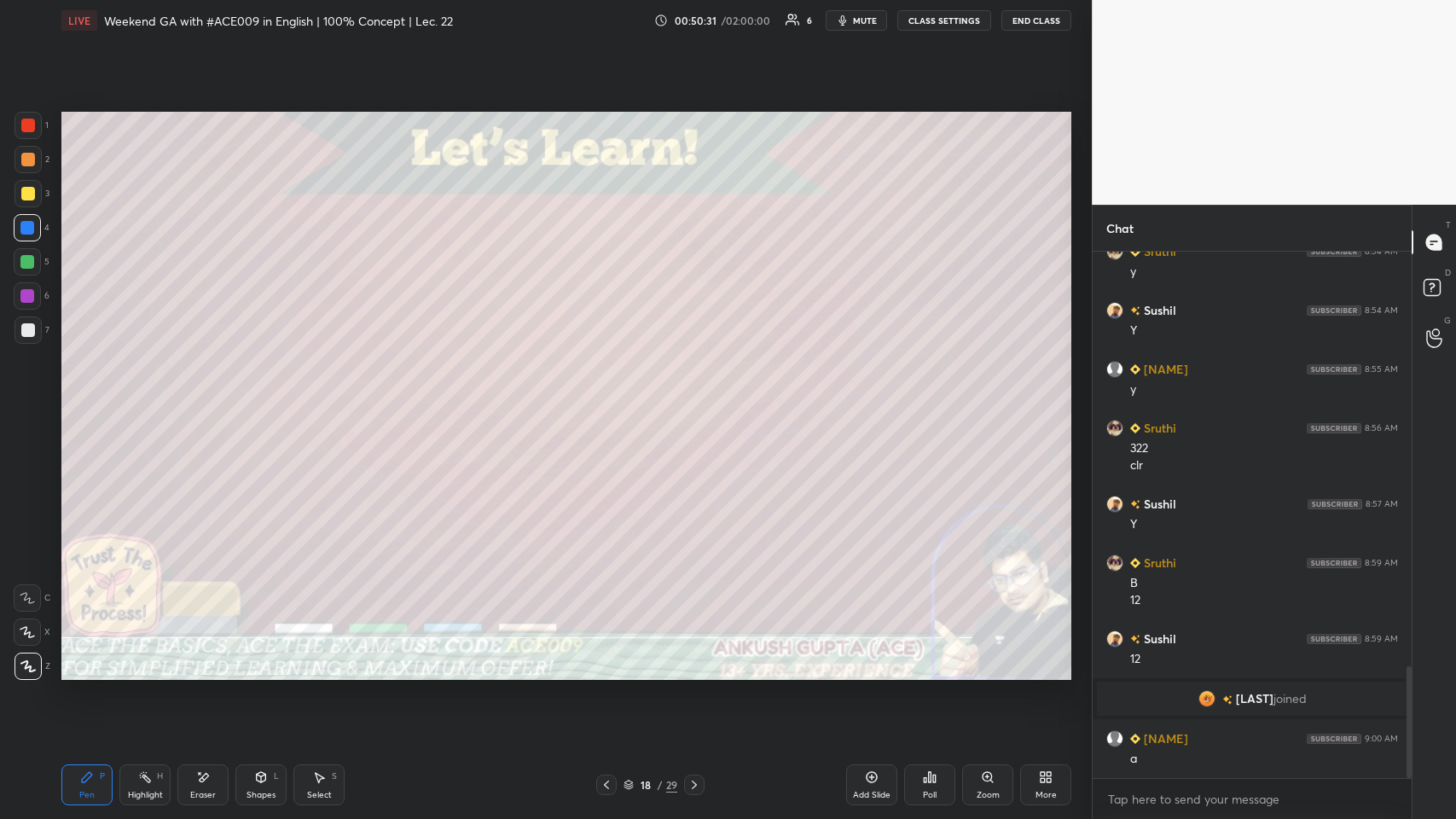 click at bounding box center [28, 160] 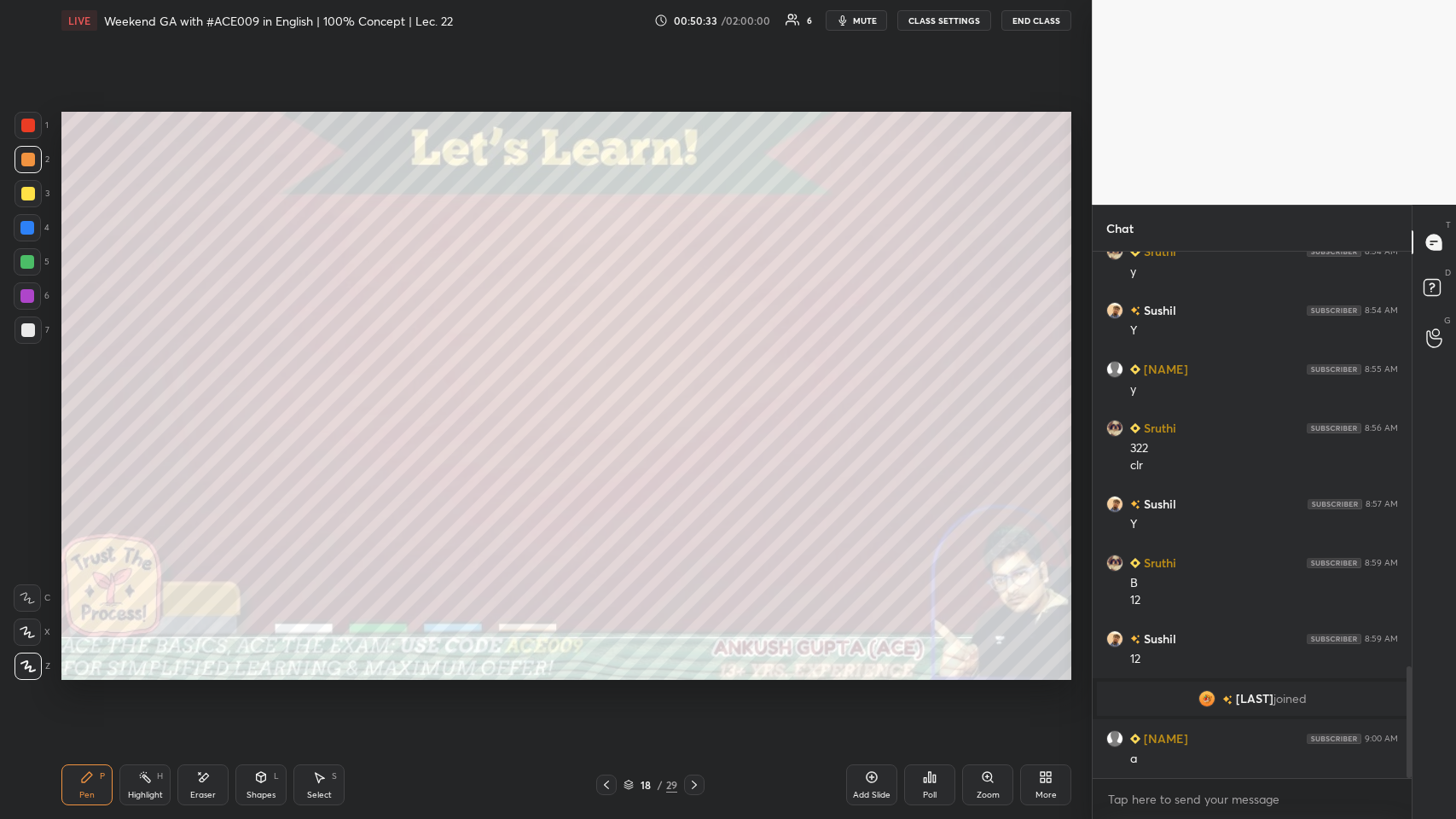 click at bounding box center [28, 194] 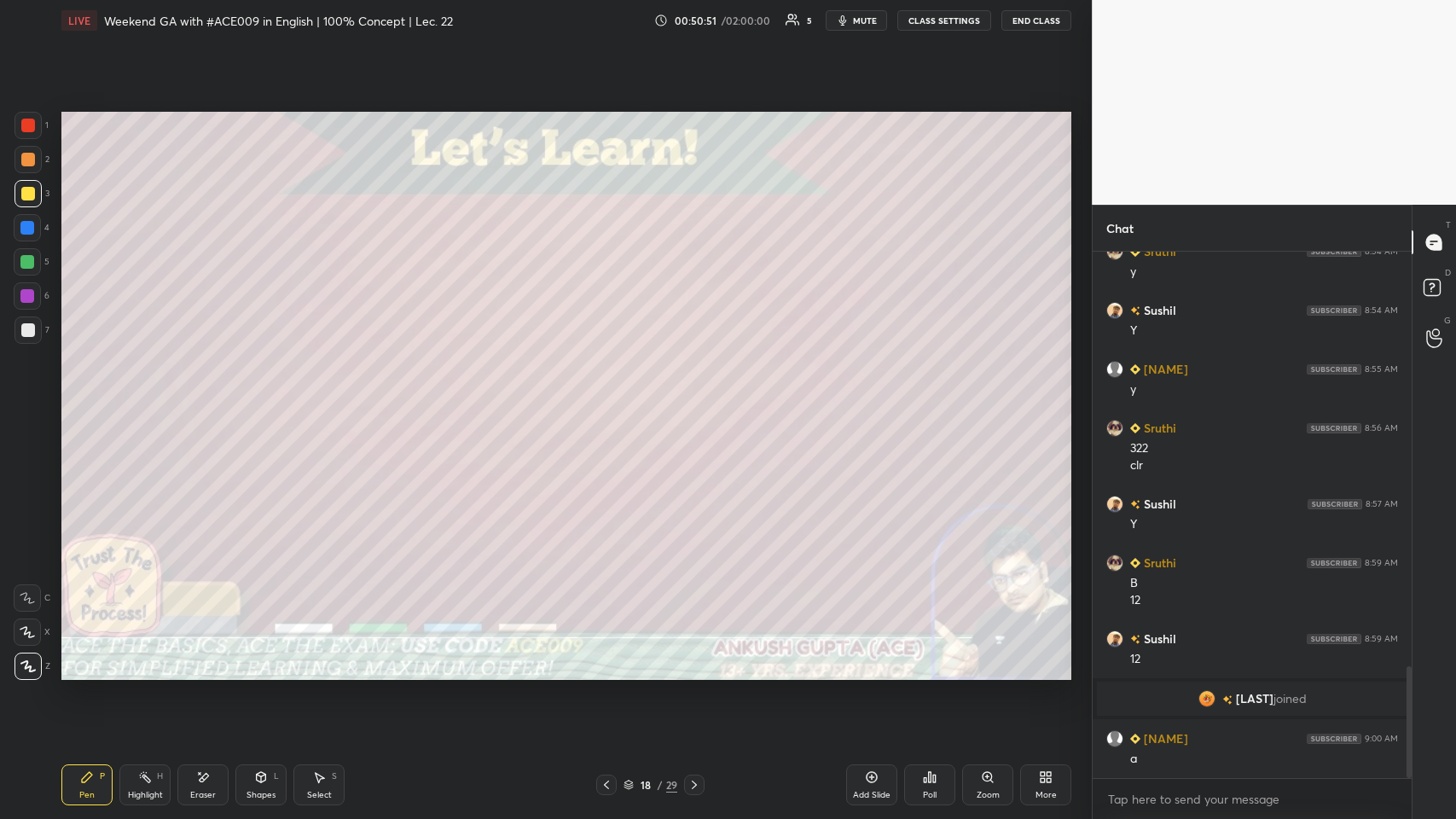 click at bounding box center [27, 228] 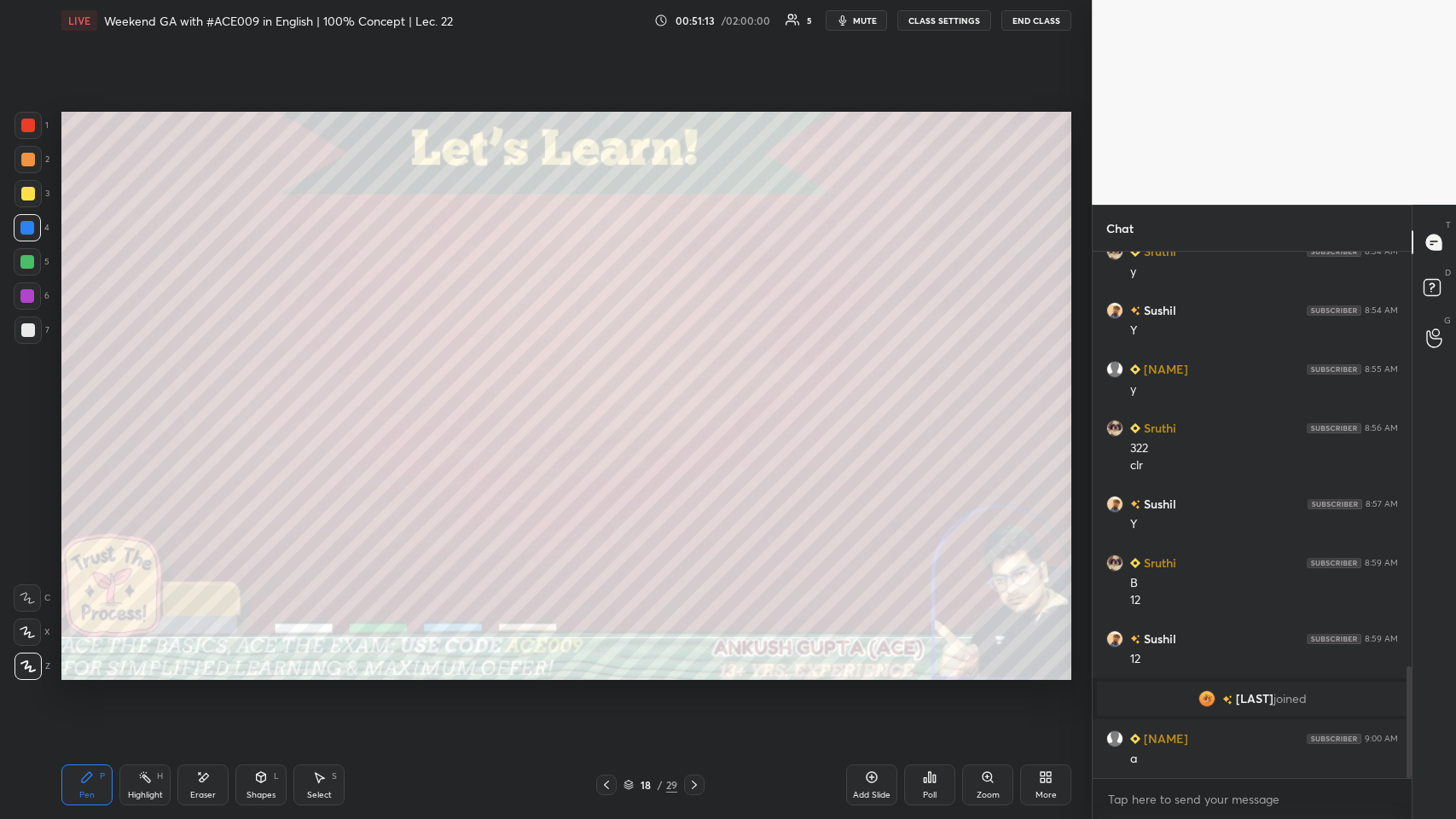 click 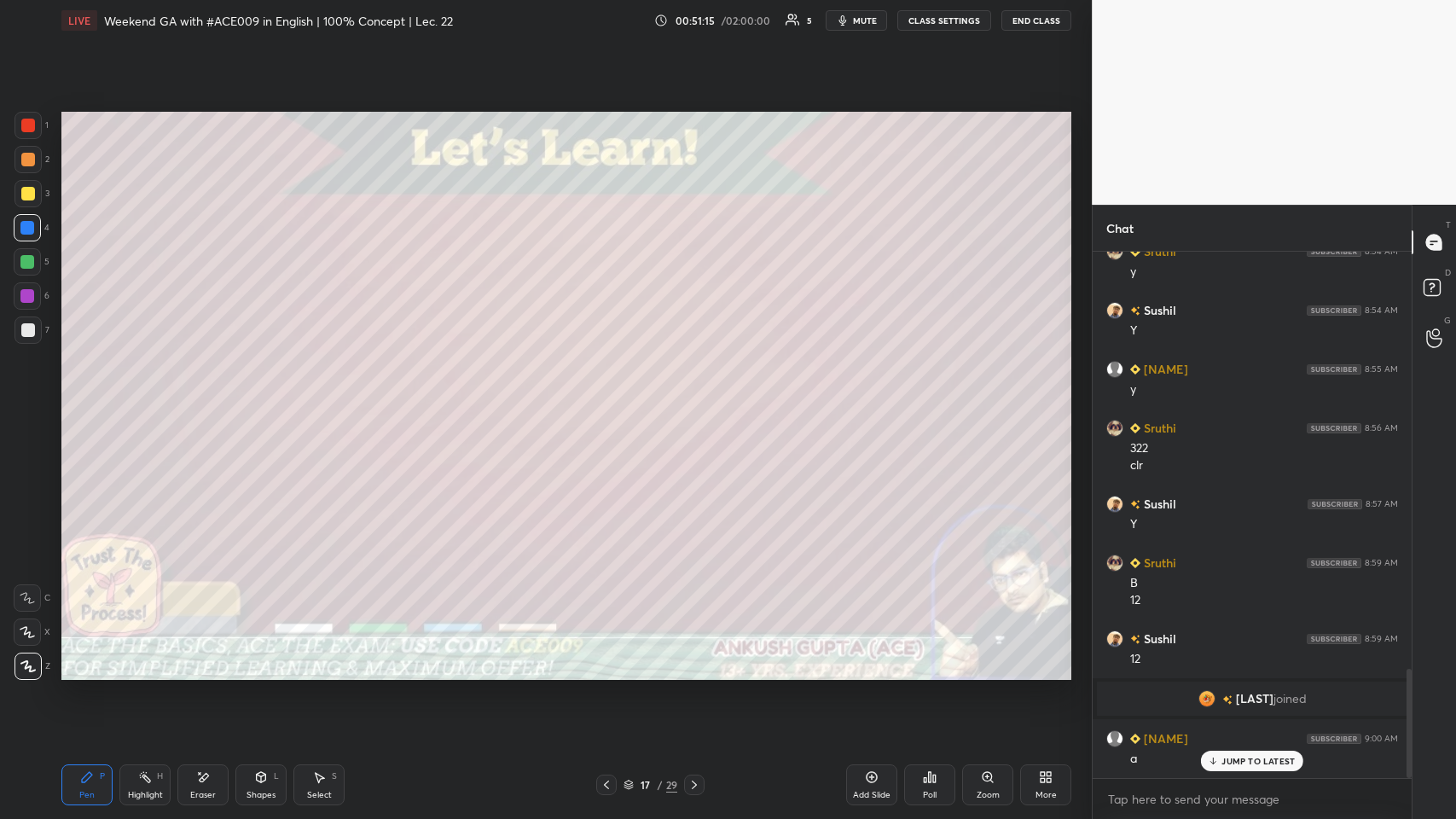 scroll, scrollTop: 2015, scrollLeft: 0, axis: vertical 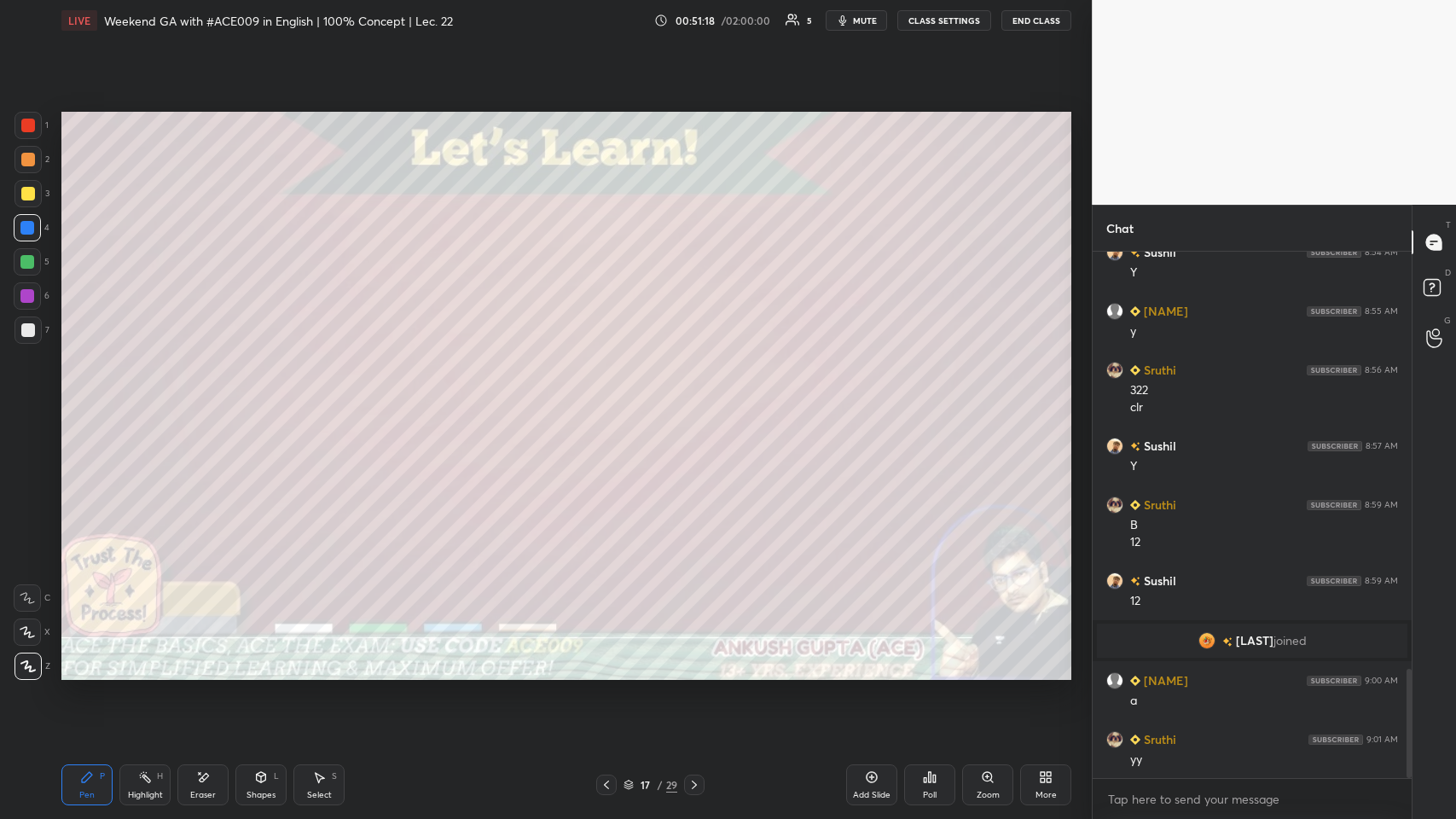 click 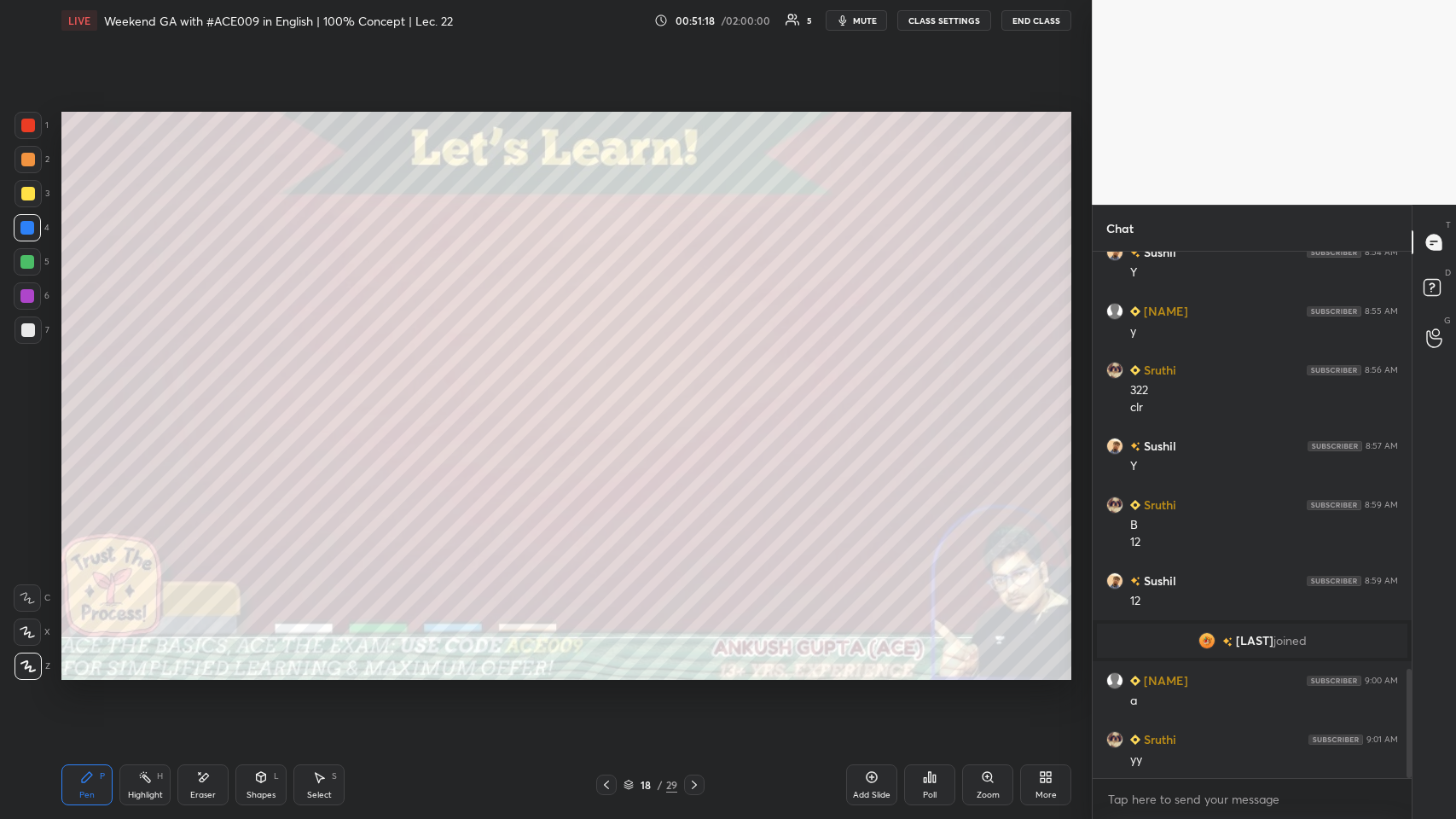 click at bounding box center [694, 785] 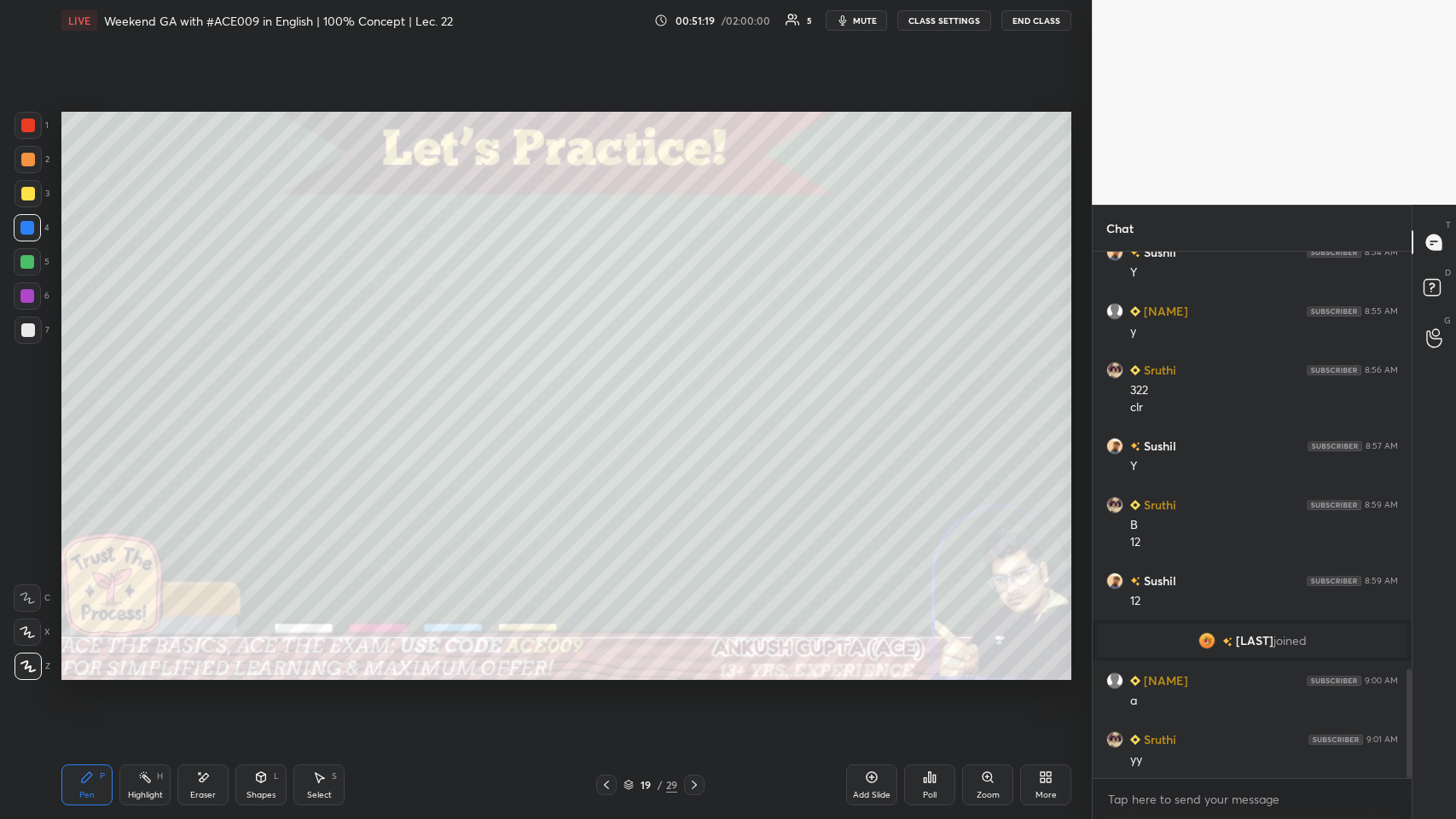 click at bounding box center (28, 194) 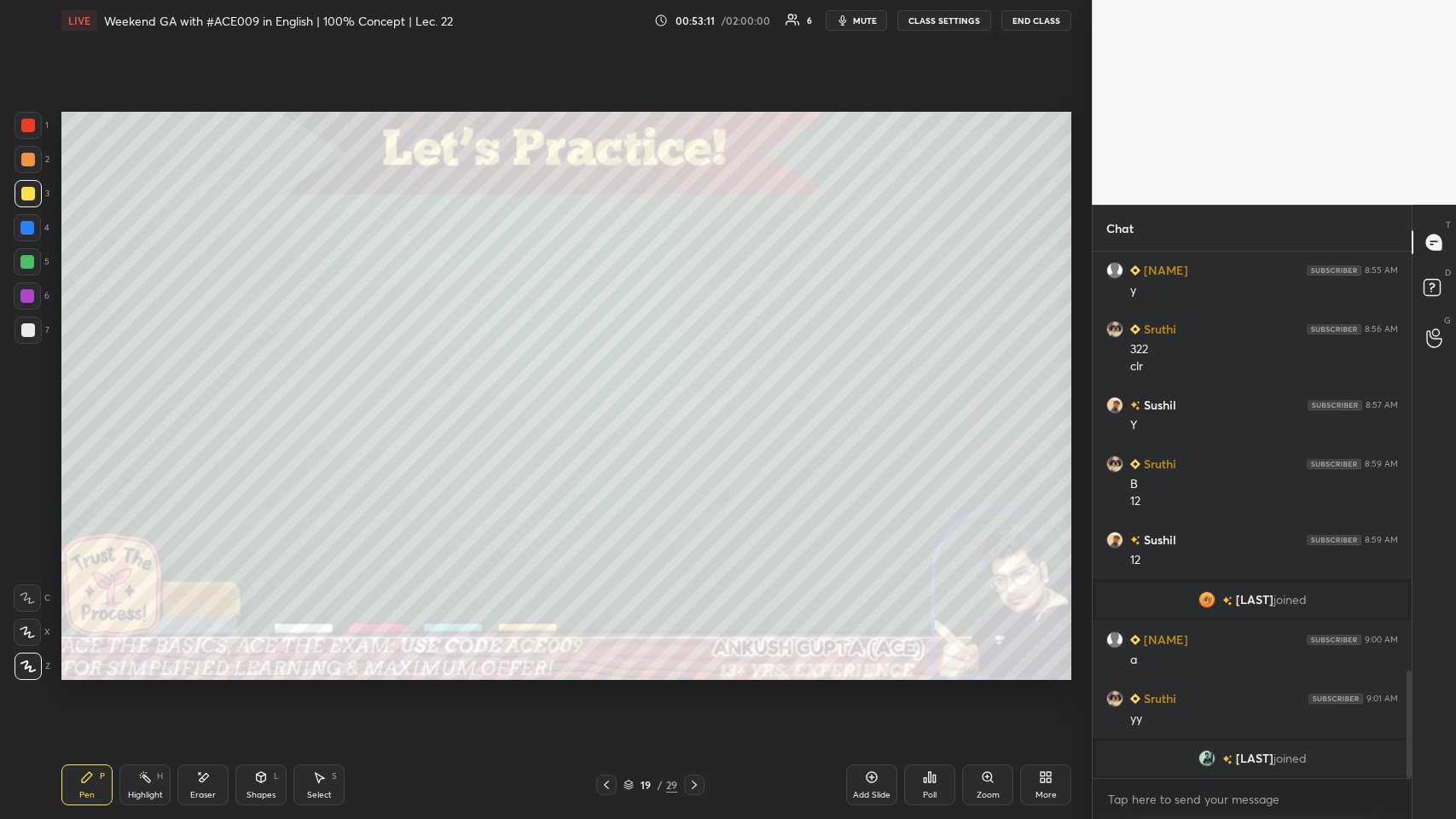 scroll, scrollTop: 1826, scrollLeft: 0, axis: vertical 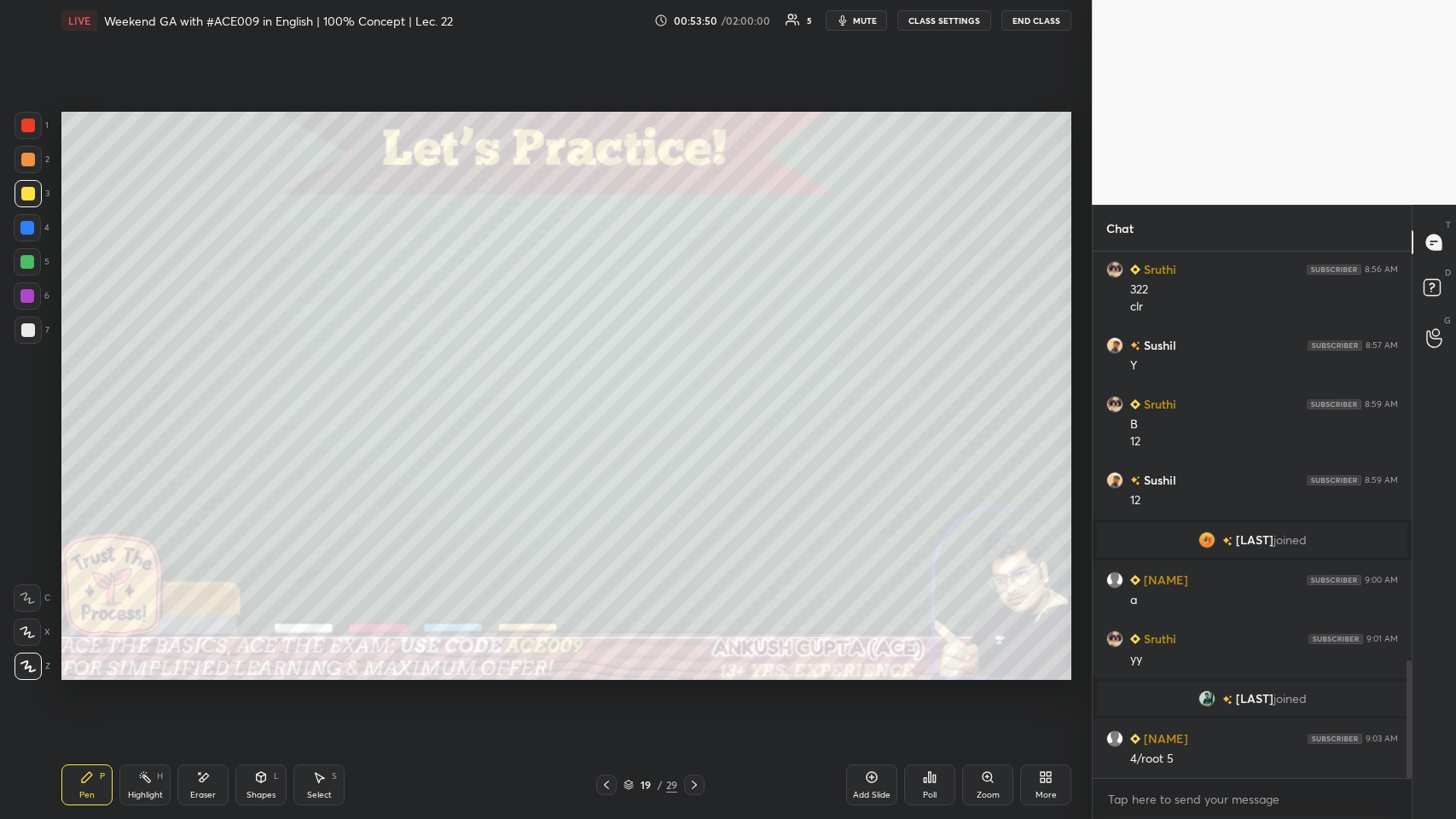 click at bounding box center (28, 330) 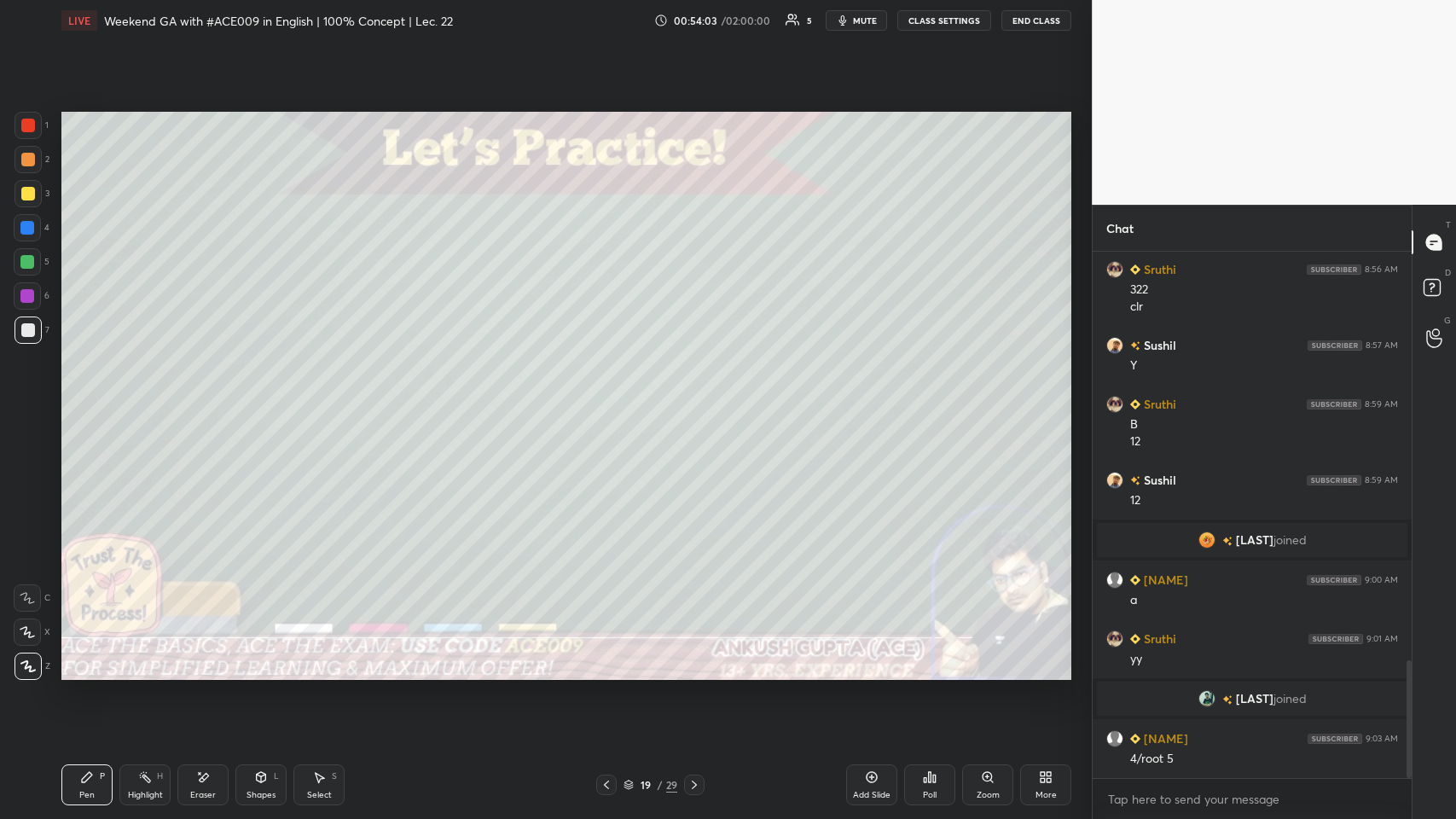 click 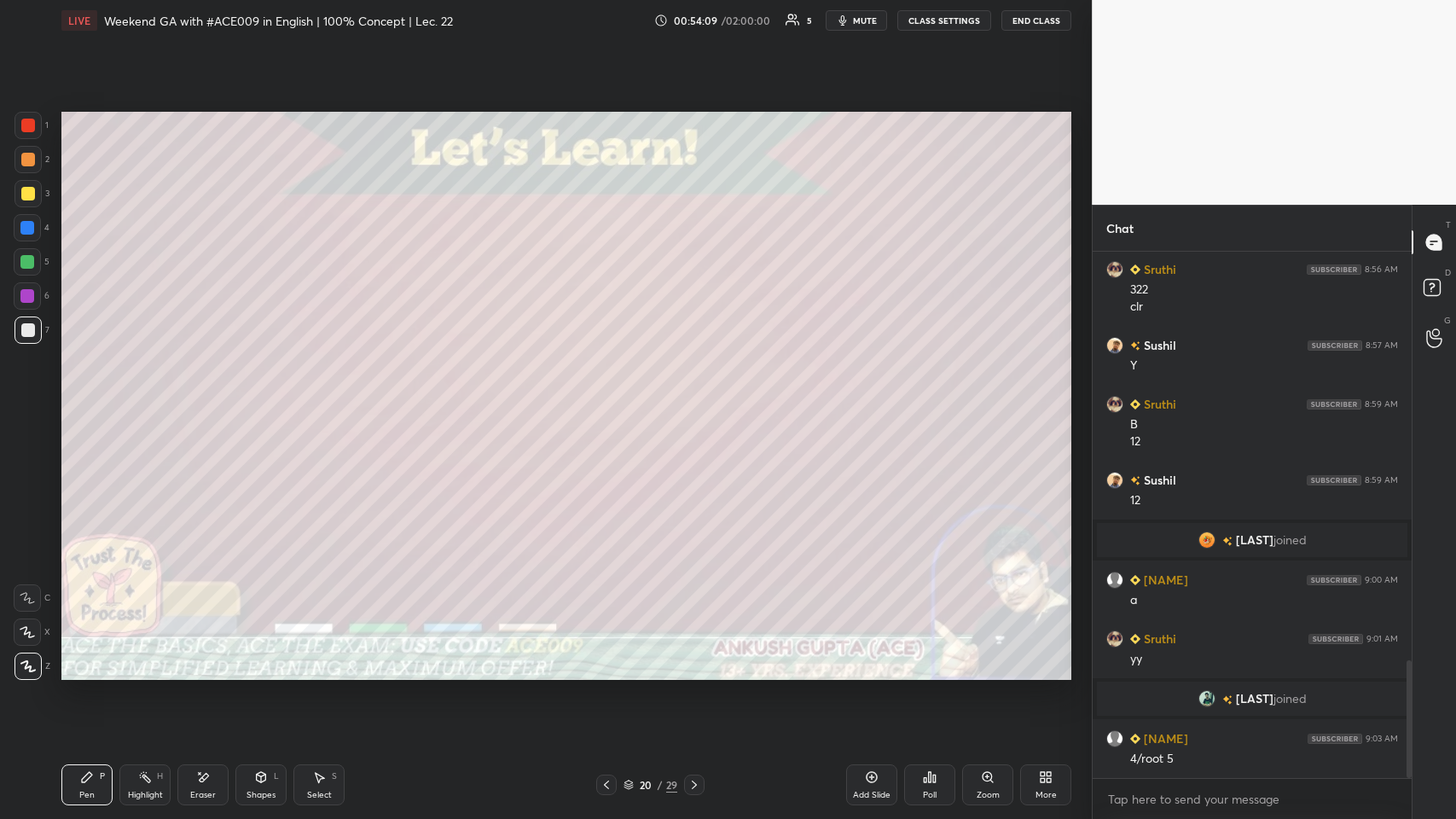 click 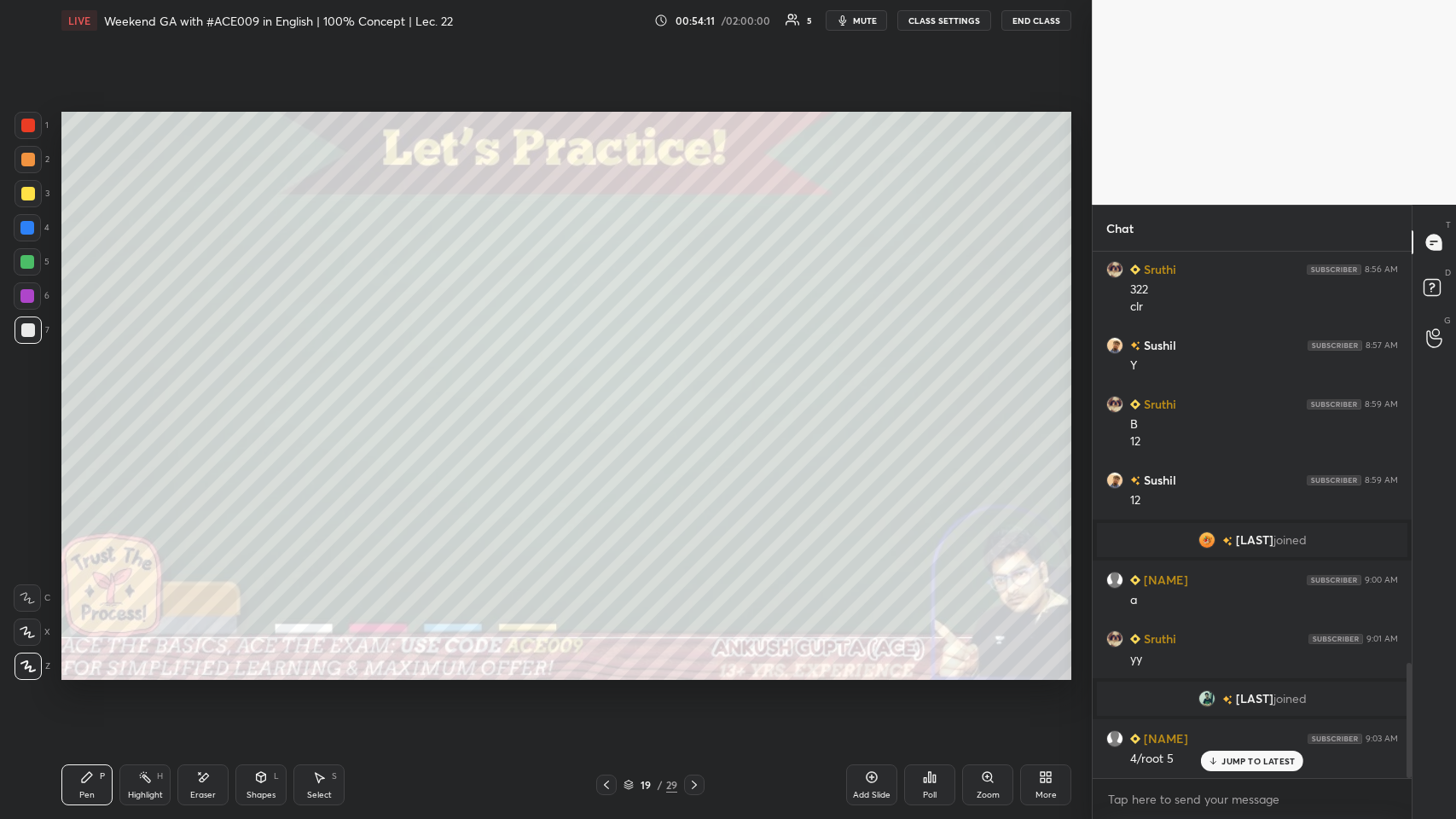 scroll, scrollTop: 1884, scrollLeft: 0, axis: vertical 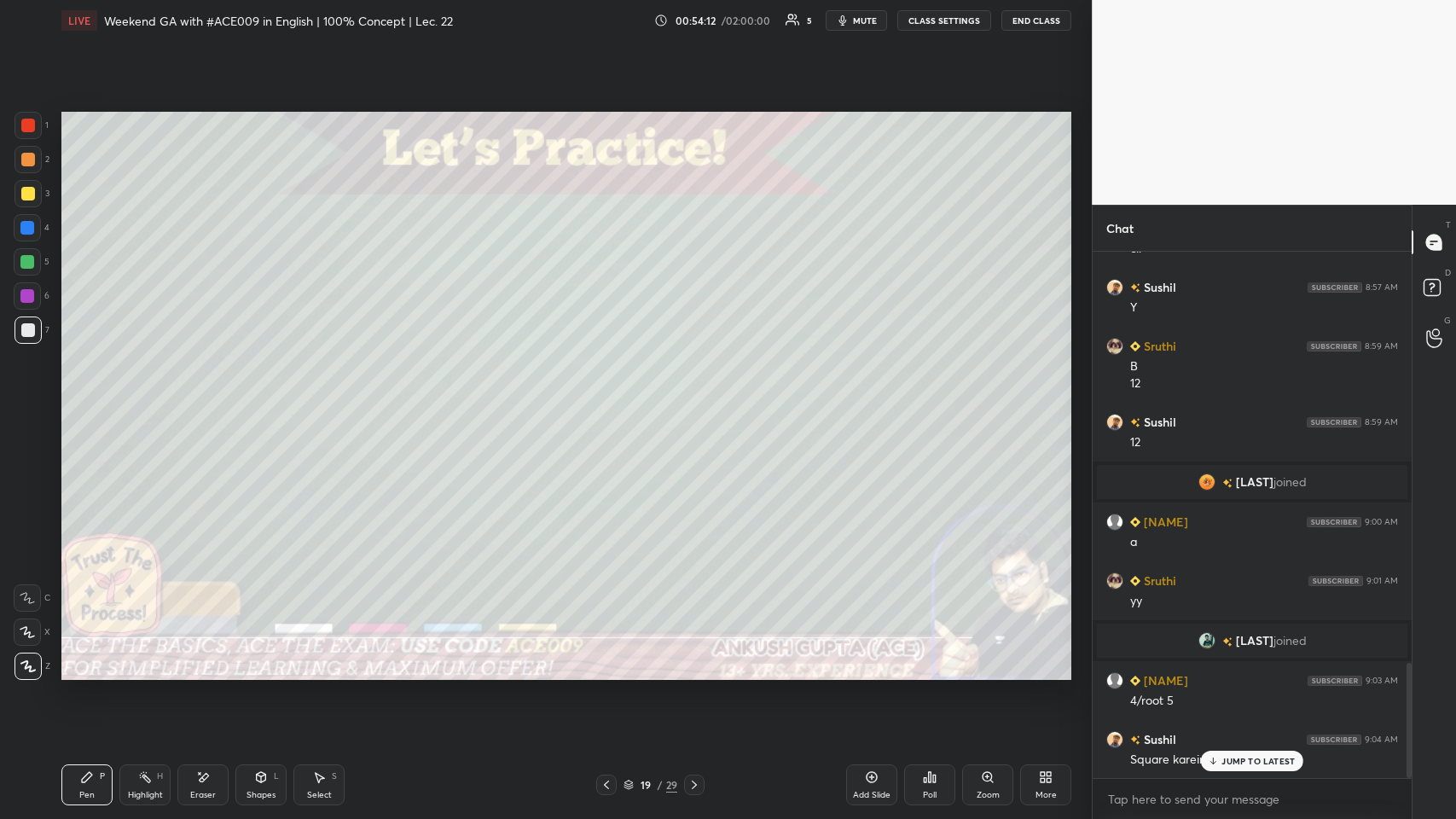 click 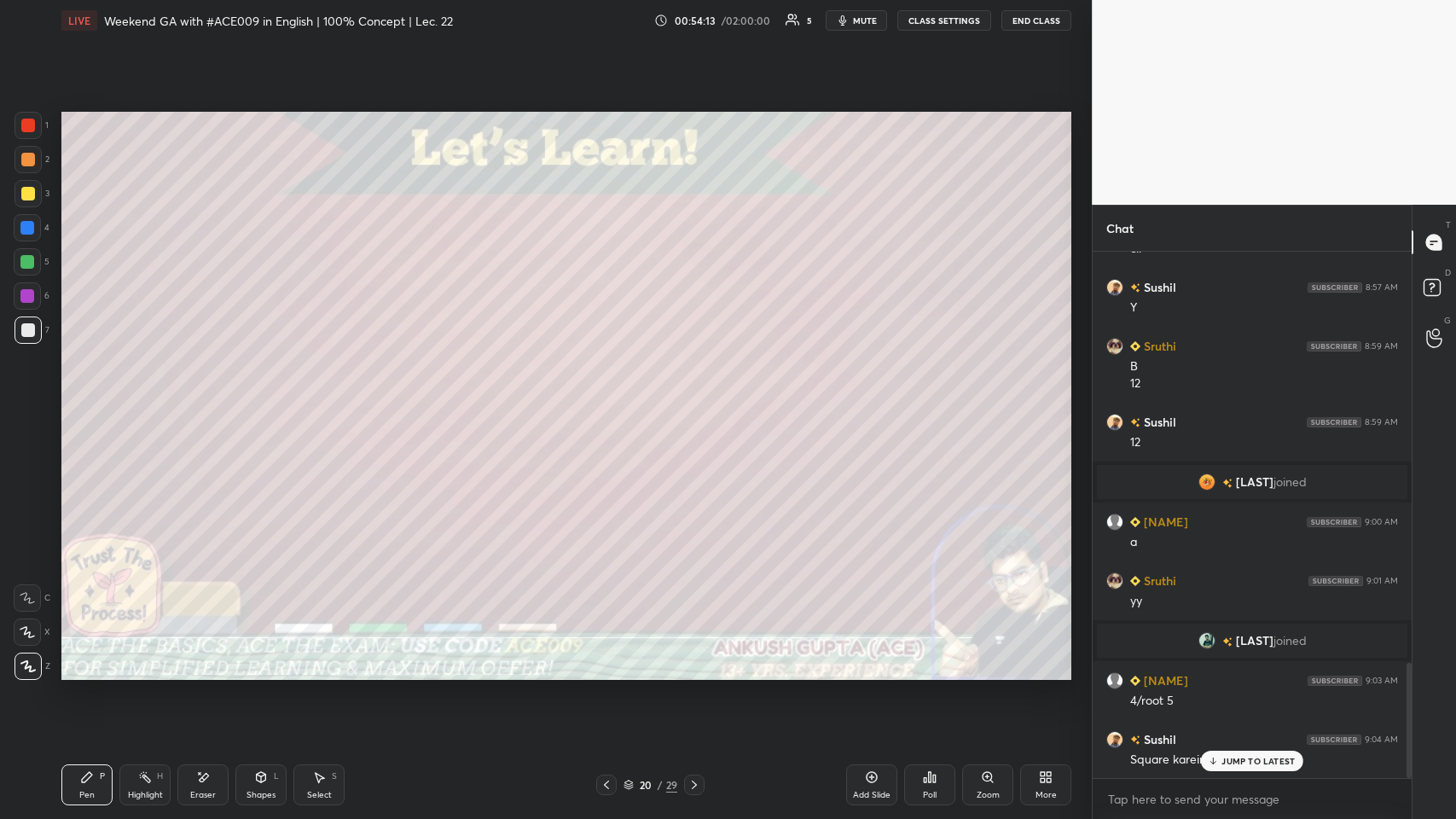 click at bounding box center [606, 785] 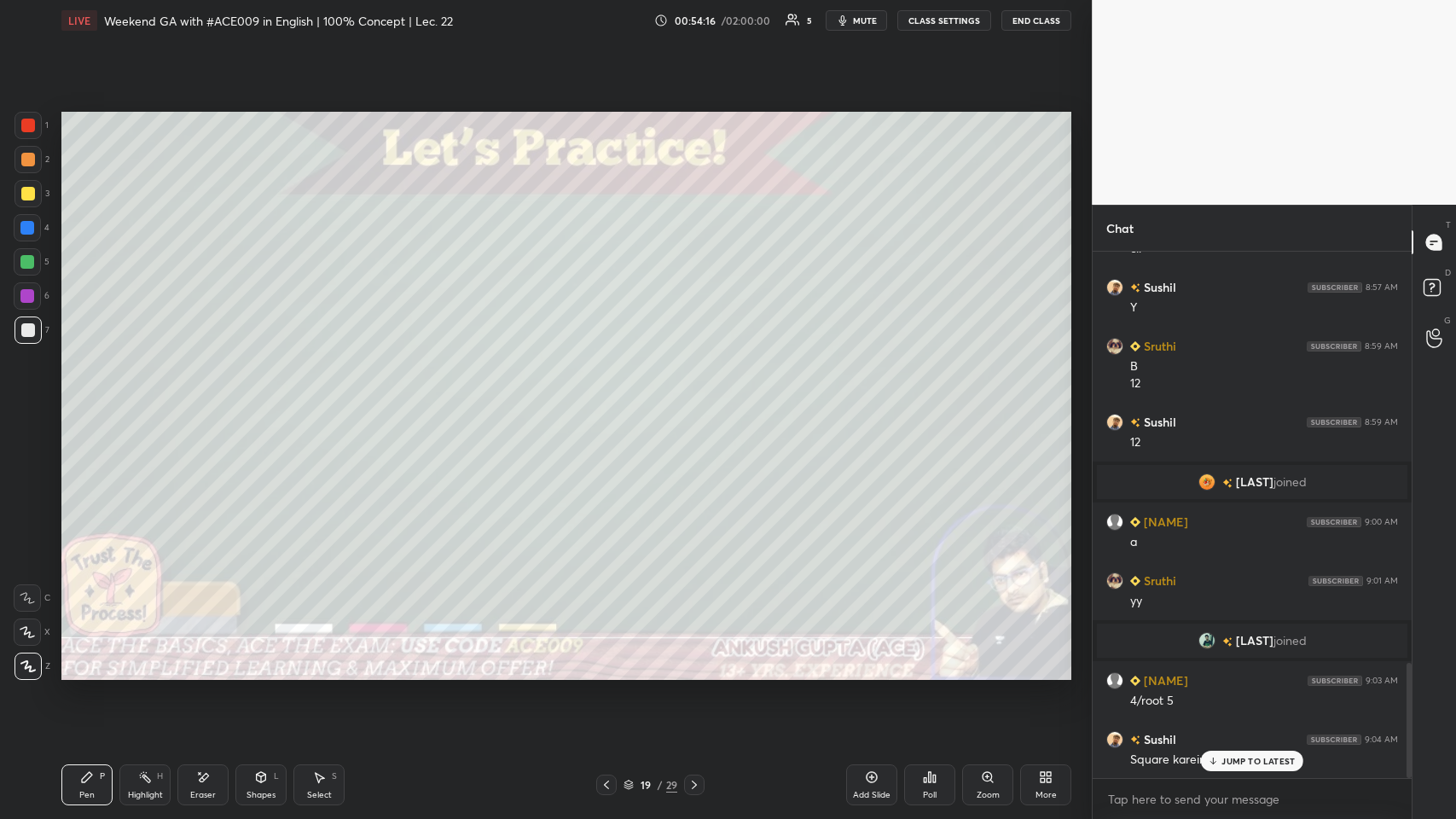 click 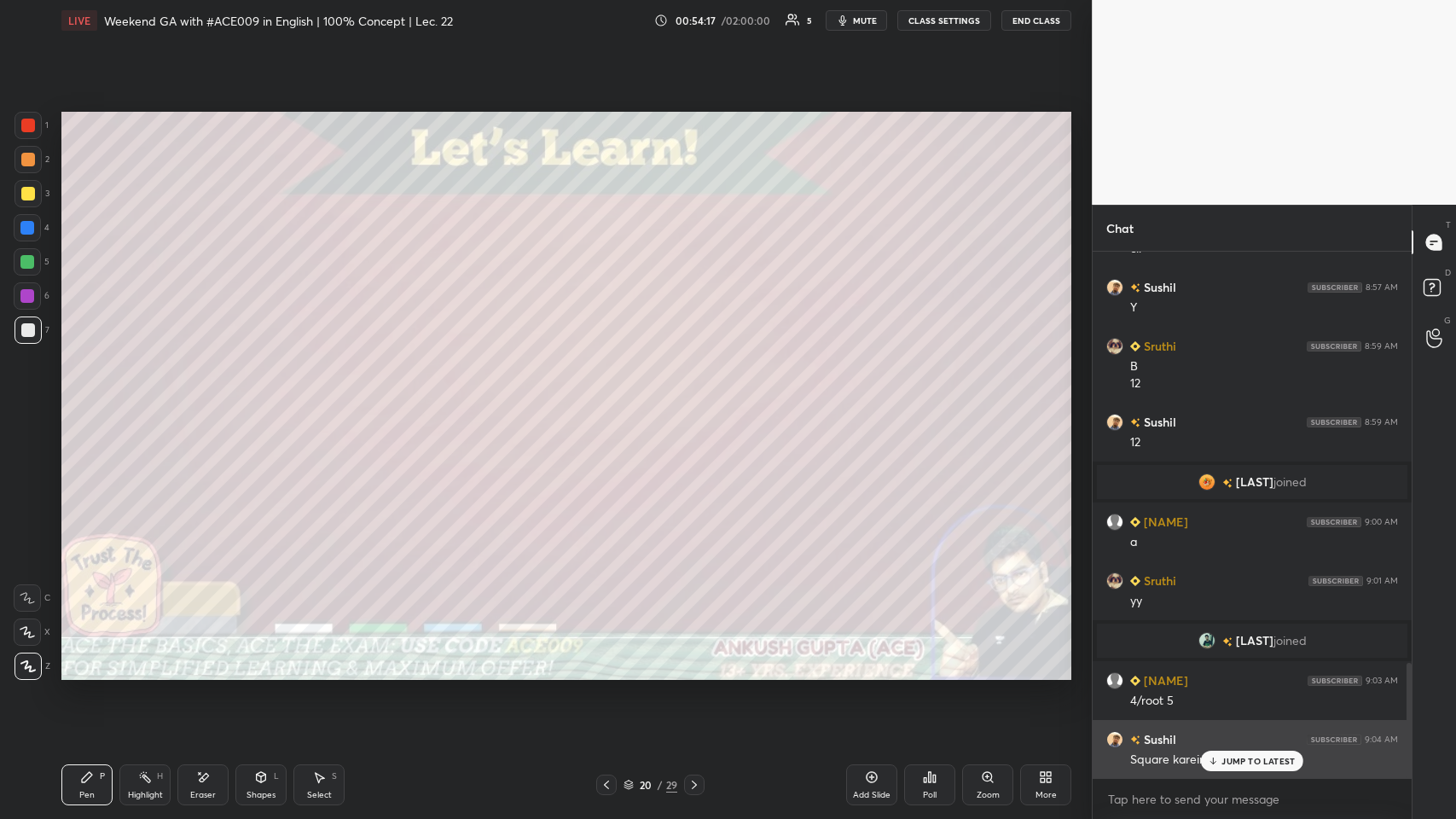 click on "JUMP TO LATEST" at bounding box center [1252, 761] 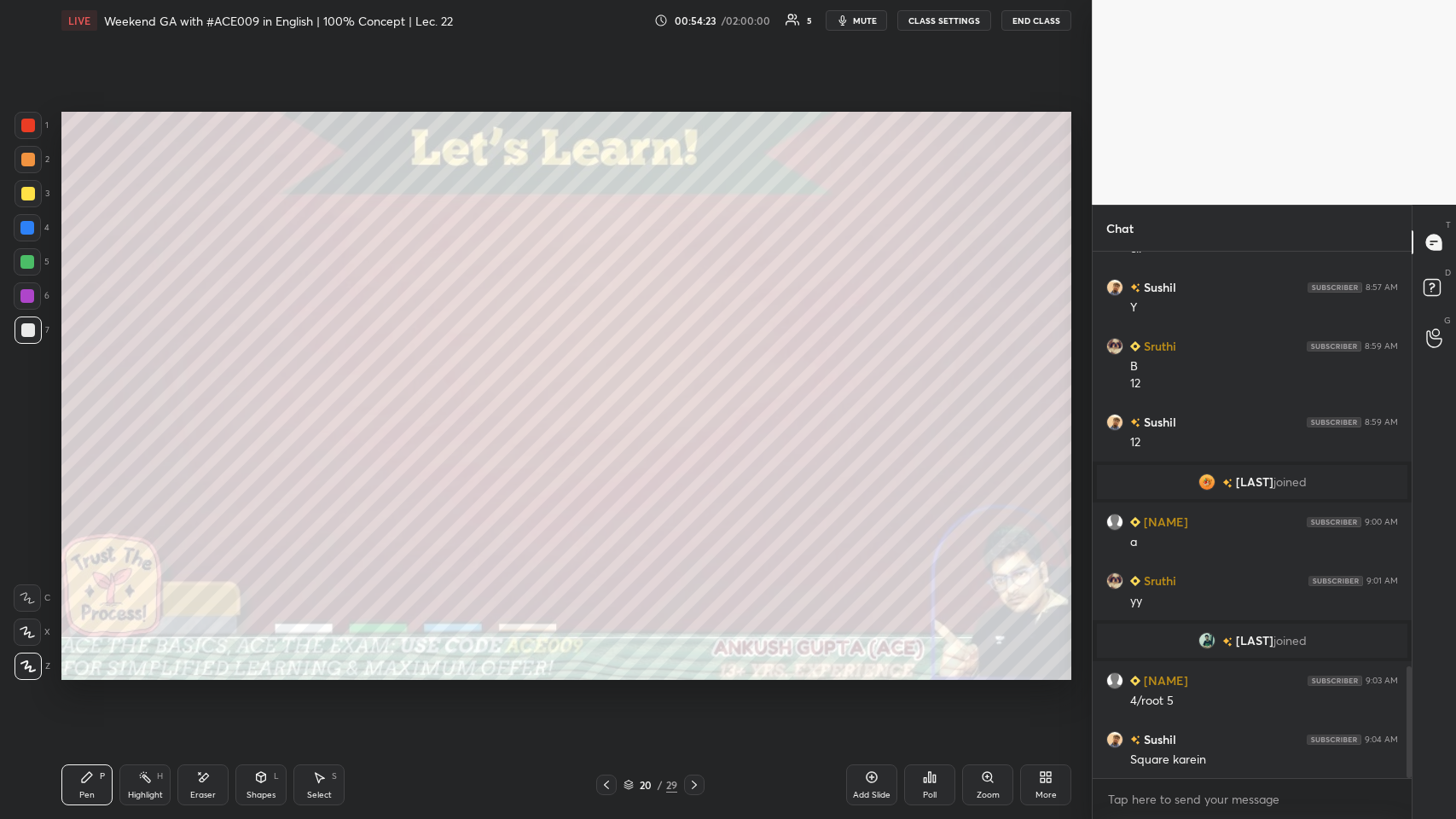 scroll, scrollTop: 1943, scrollLeft: 0, axis: vertical 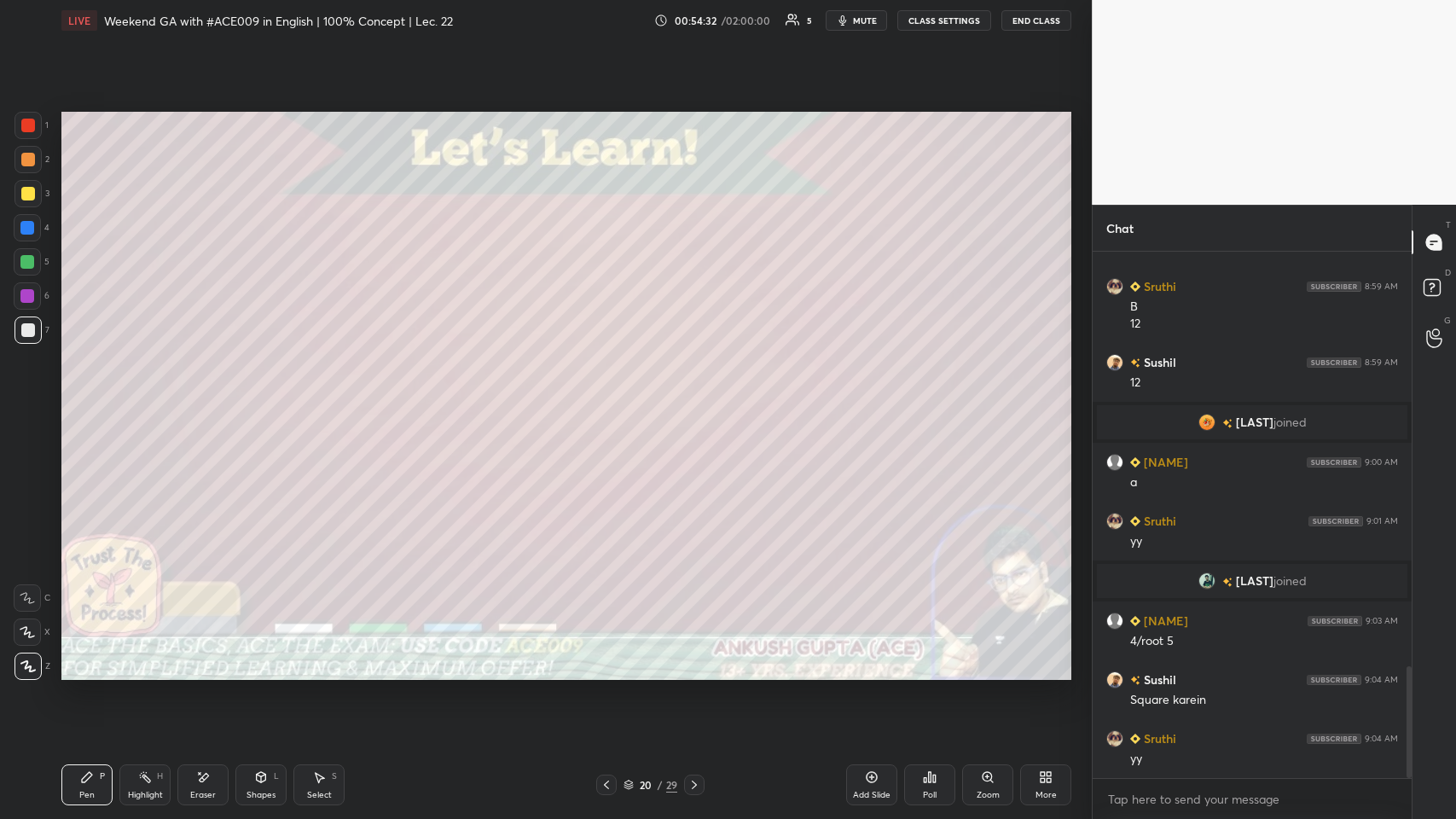 click 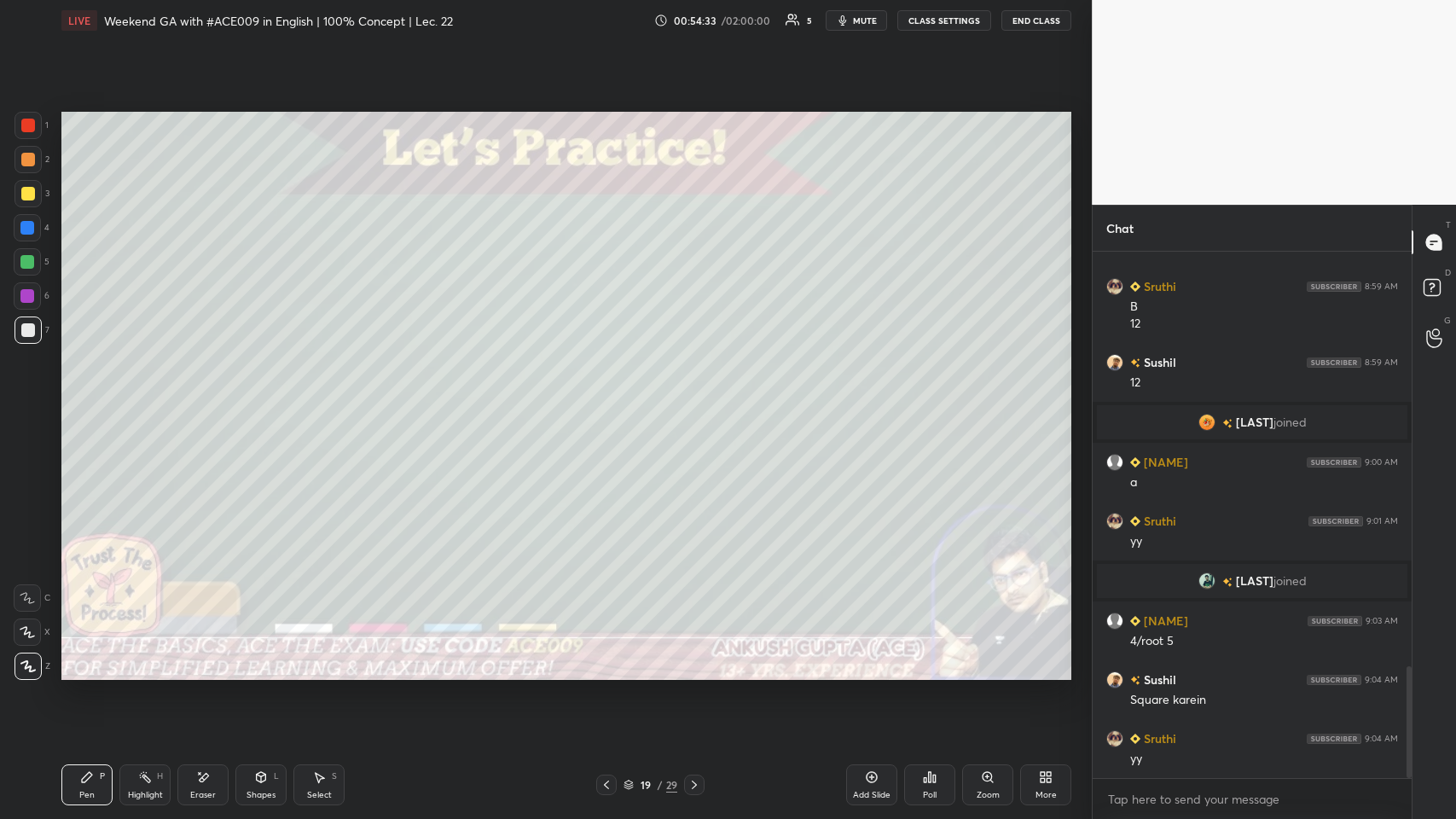 click at bounding box center (694, 785) 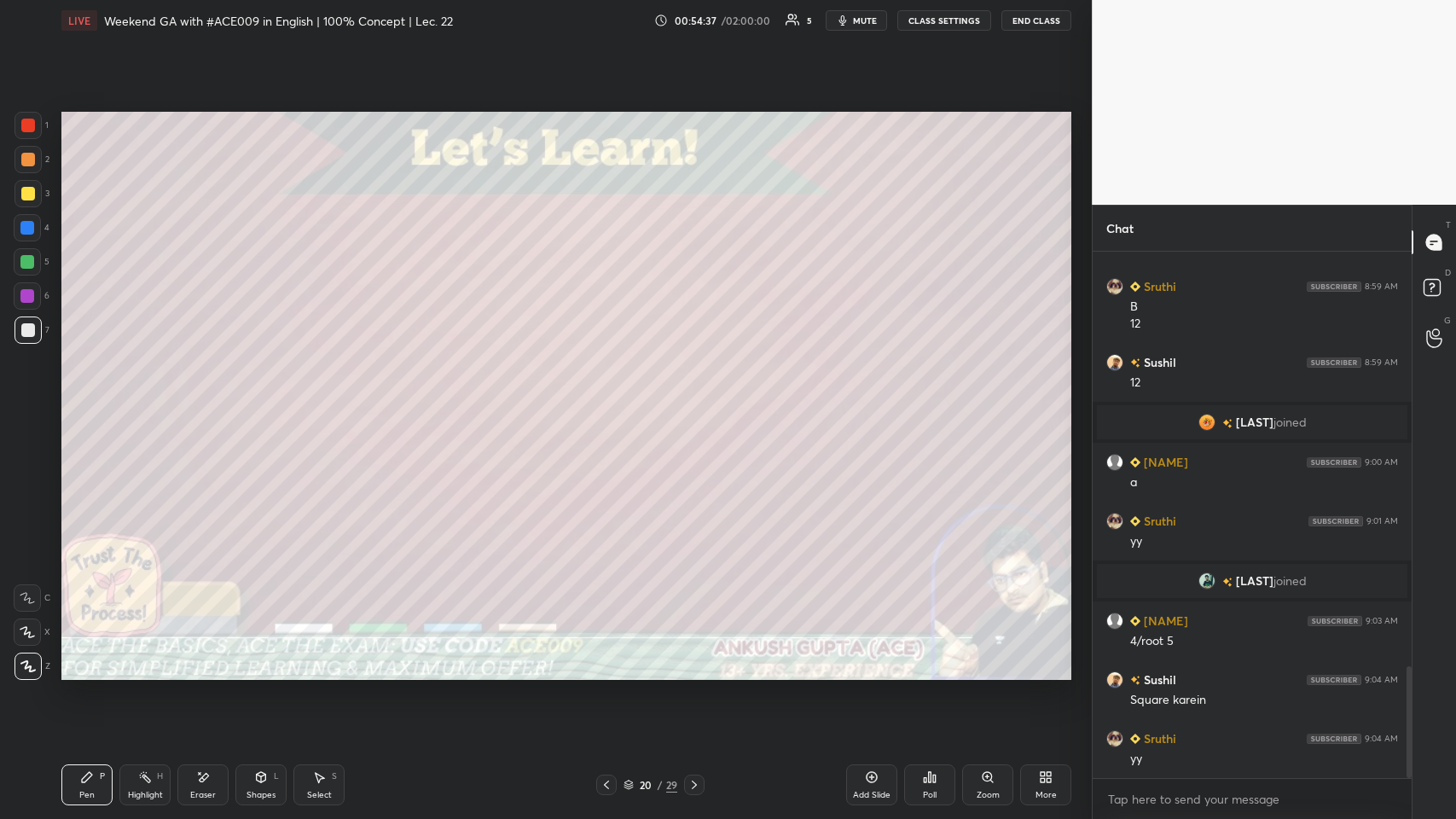 click 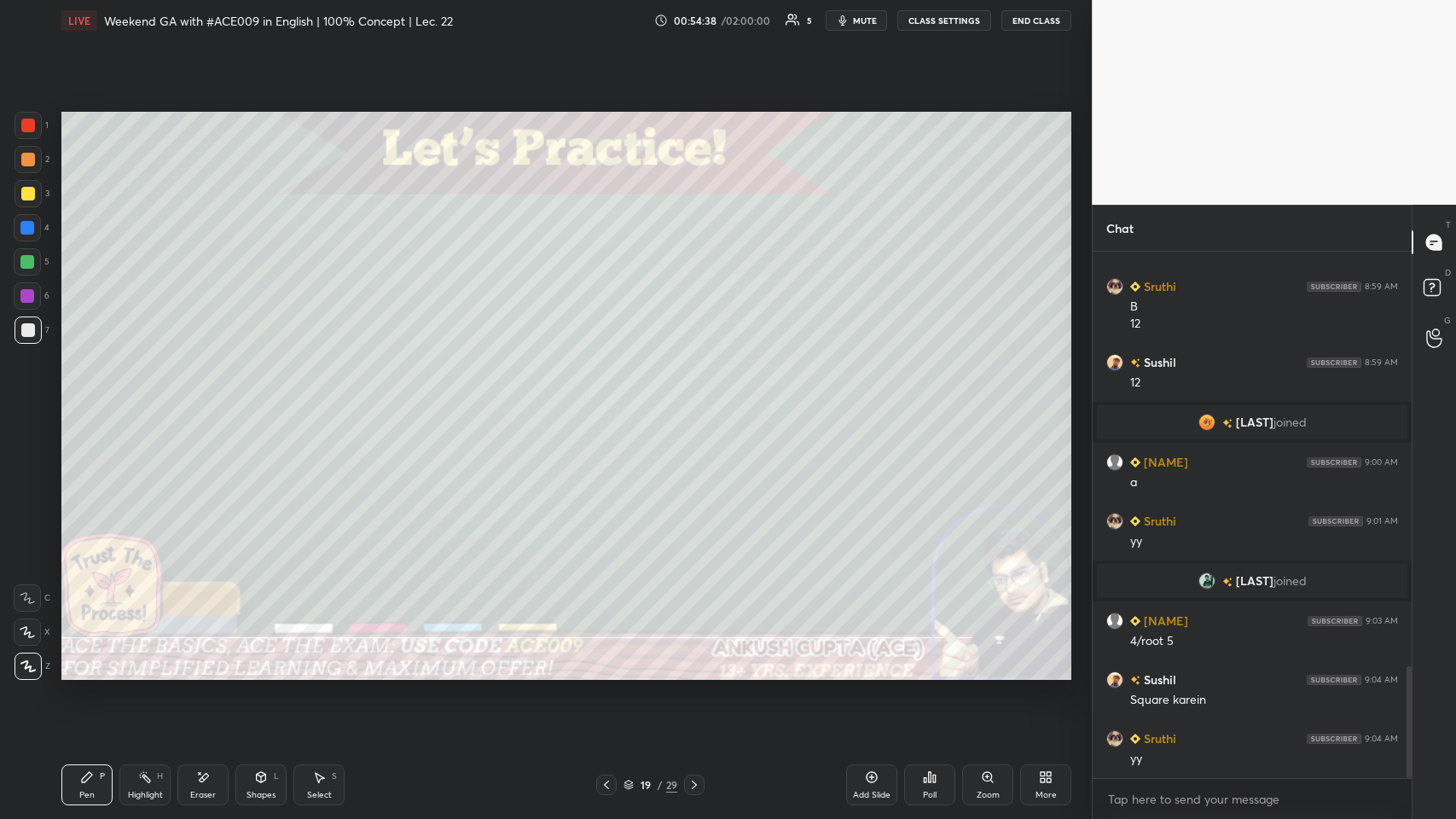 click 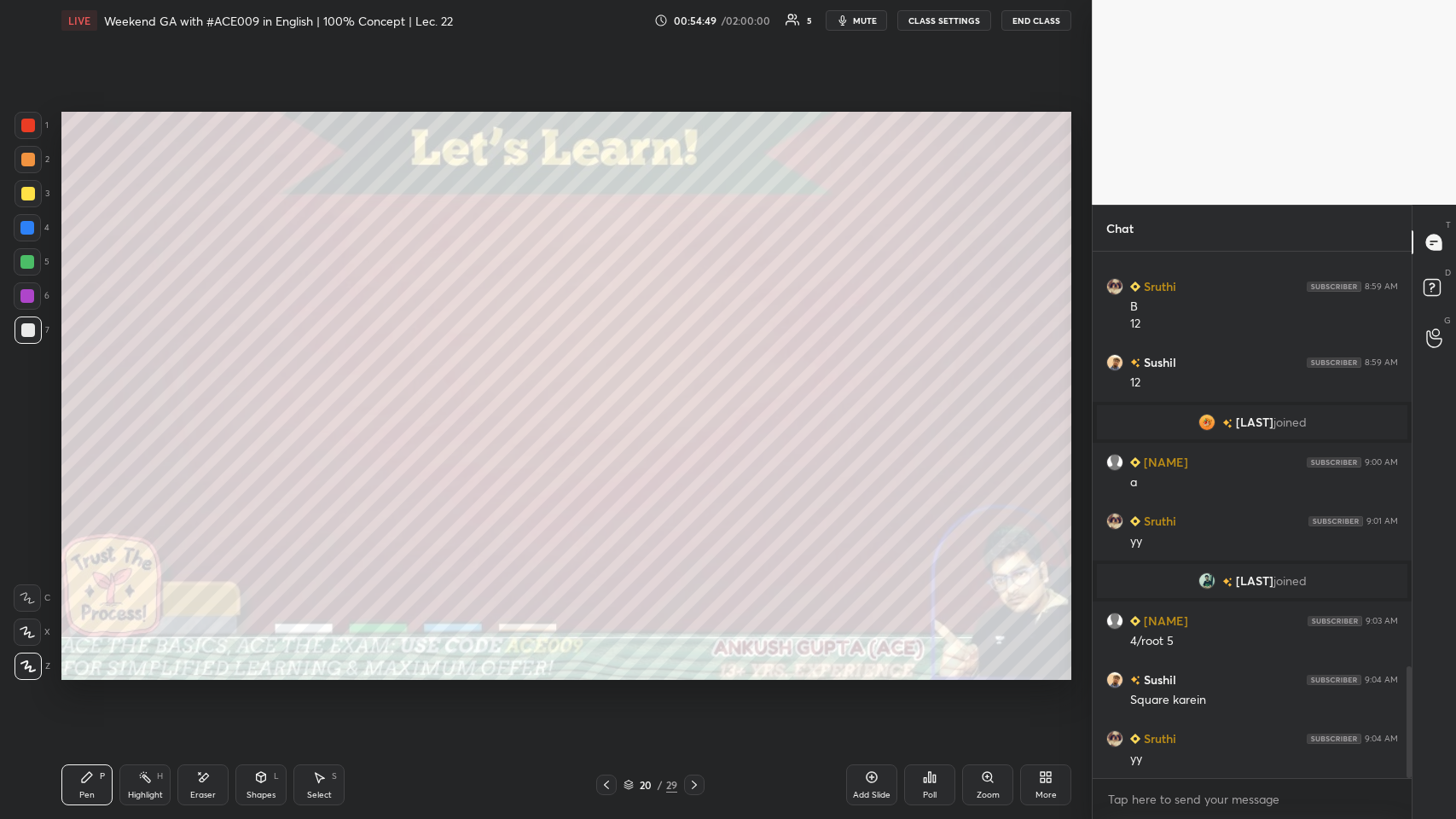 scroll, scrollTop: 2001, scrollLeft: 0, axis: vertical 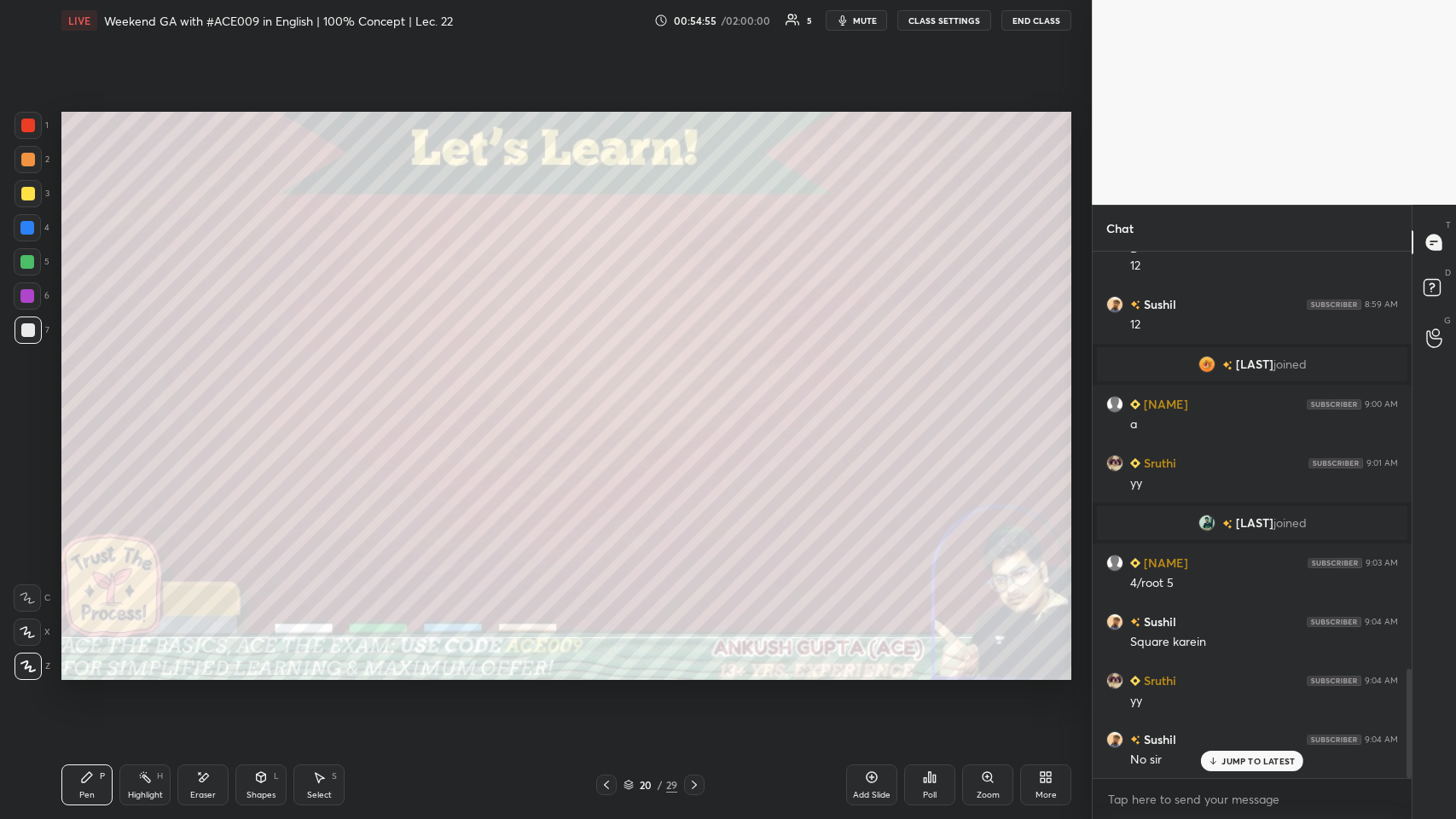click at bounding box center (28, 194) 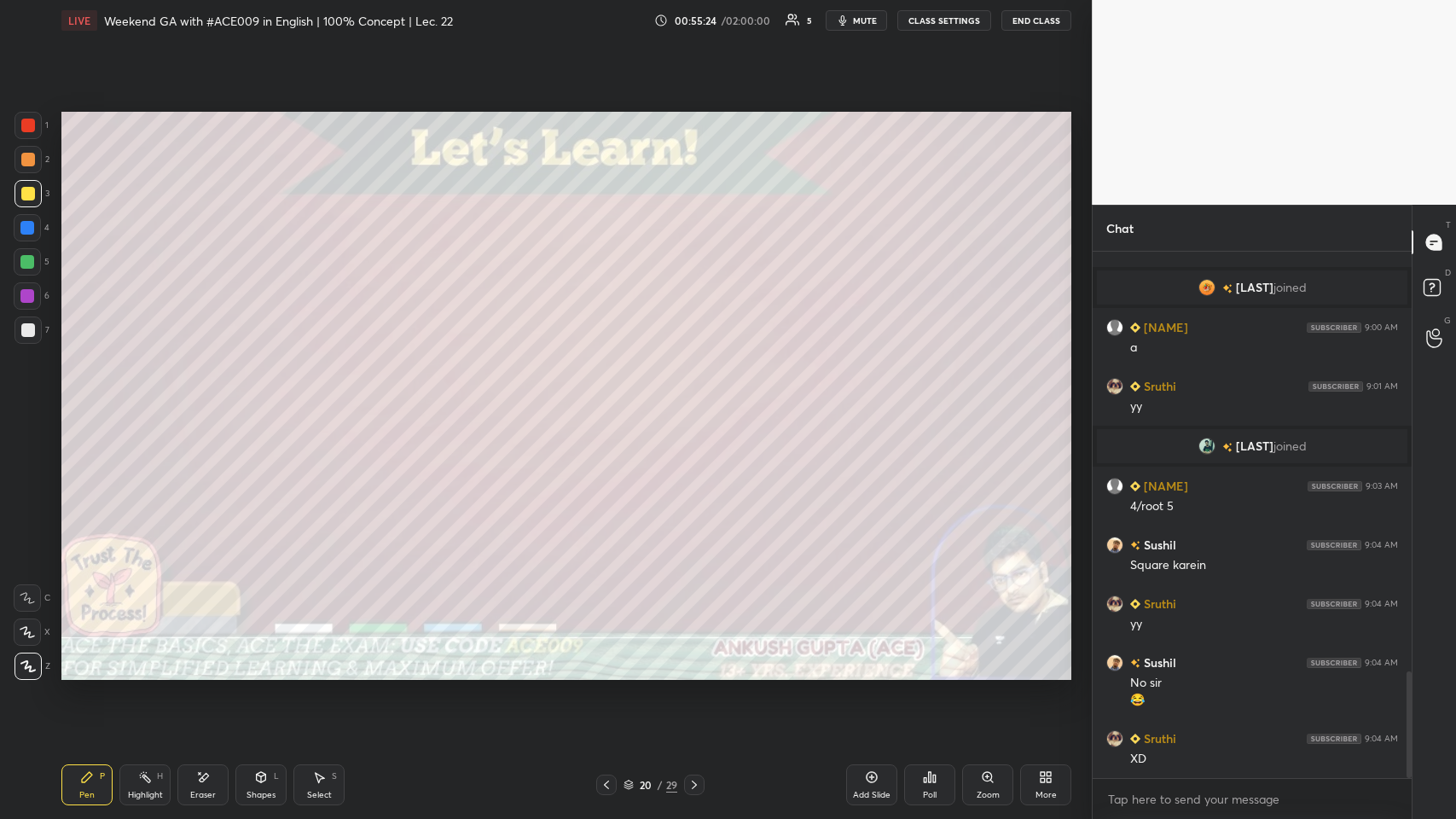 scroll, scrollTop: 2136, scrollLeft: 0, axis: vertical 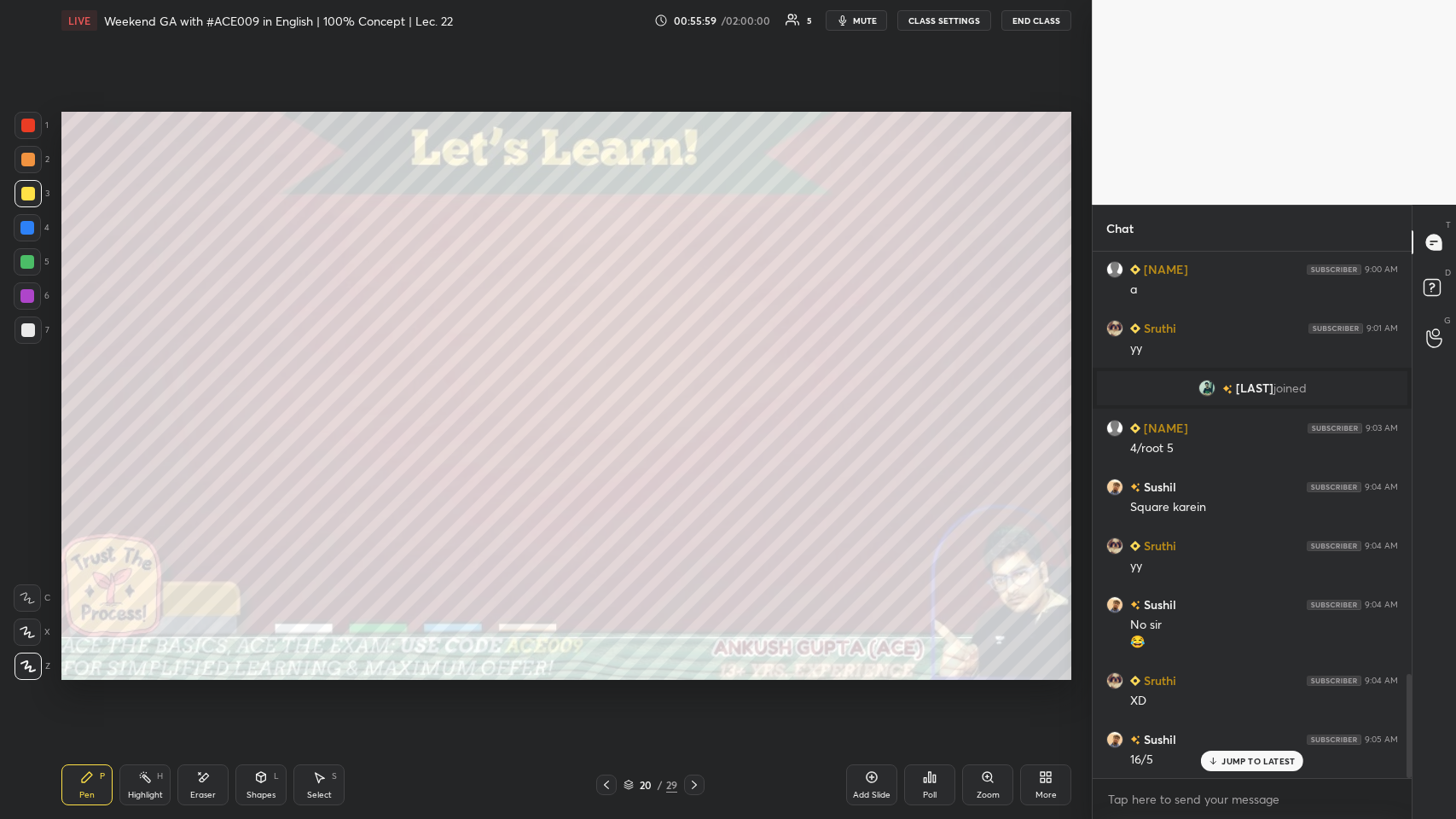 click on "Select S" at bounding box center (319, 785) 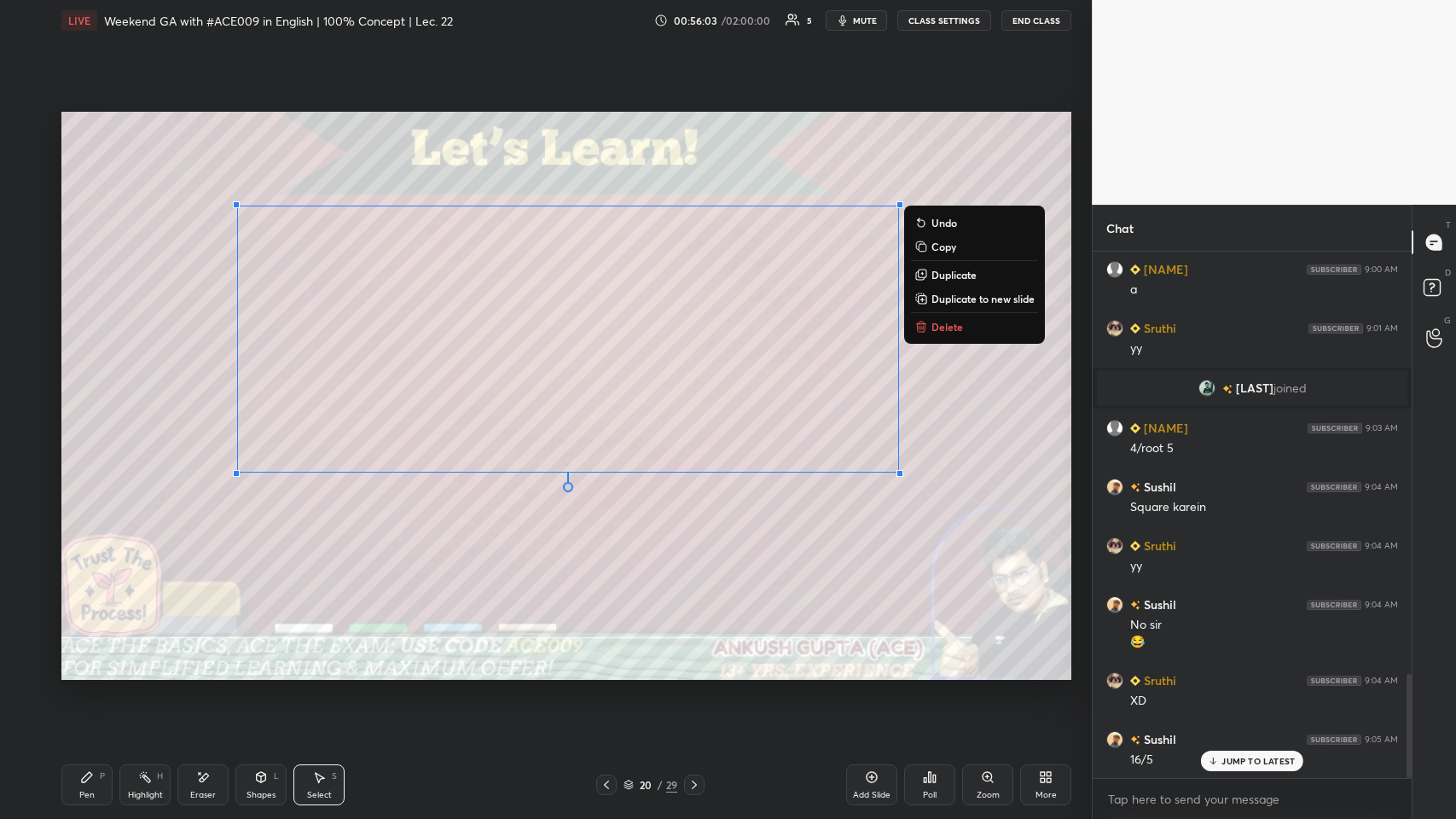 click 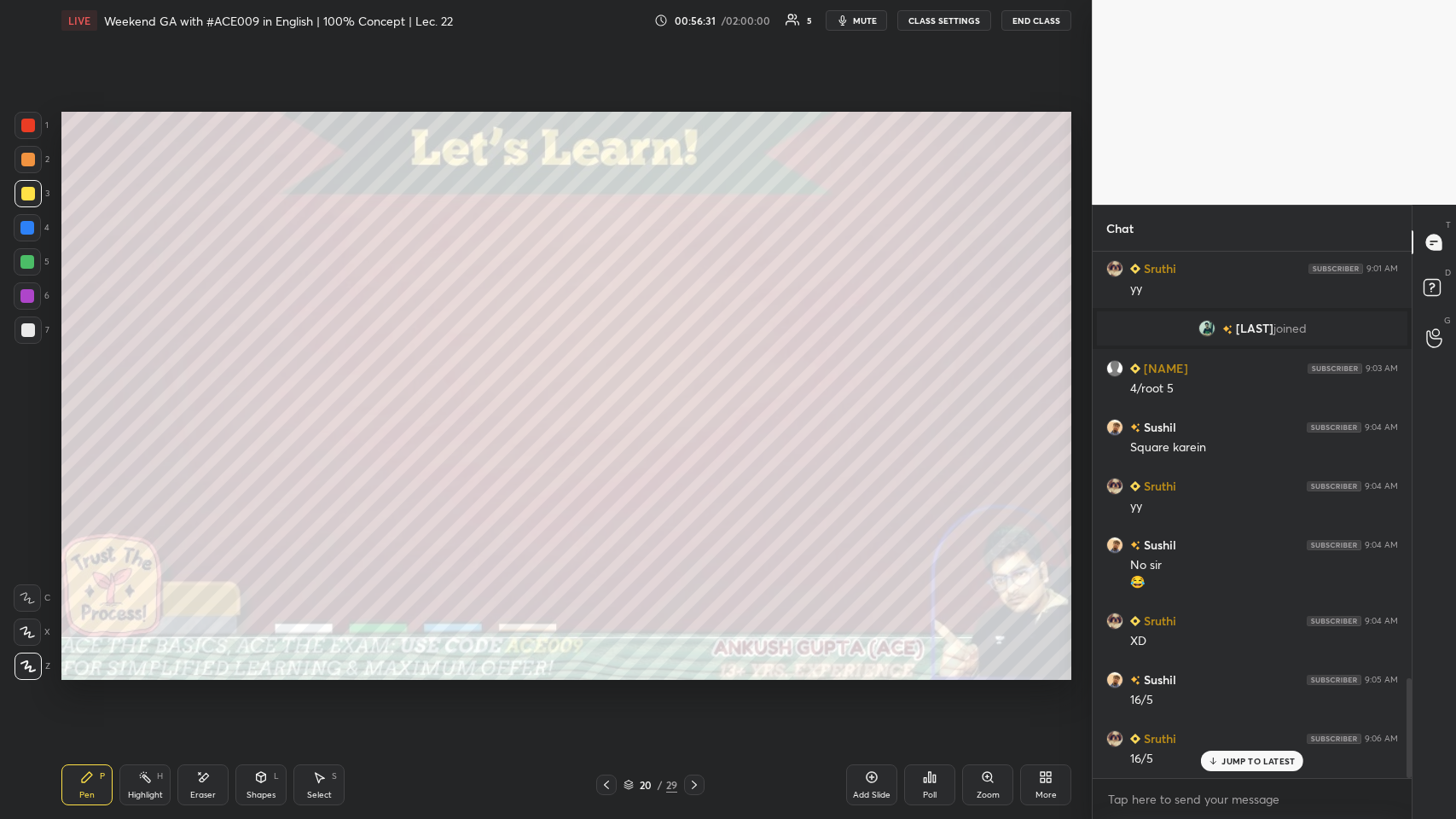 scroll, scrollTop: 2254, scrollLeft: 0, axis: vertical 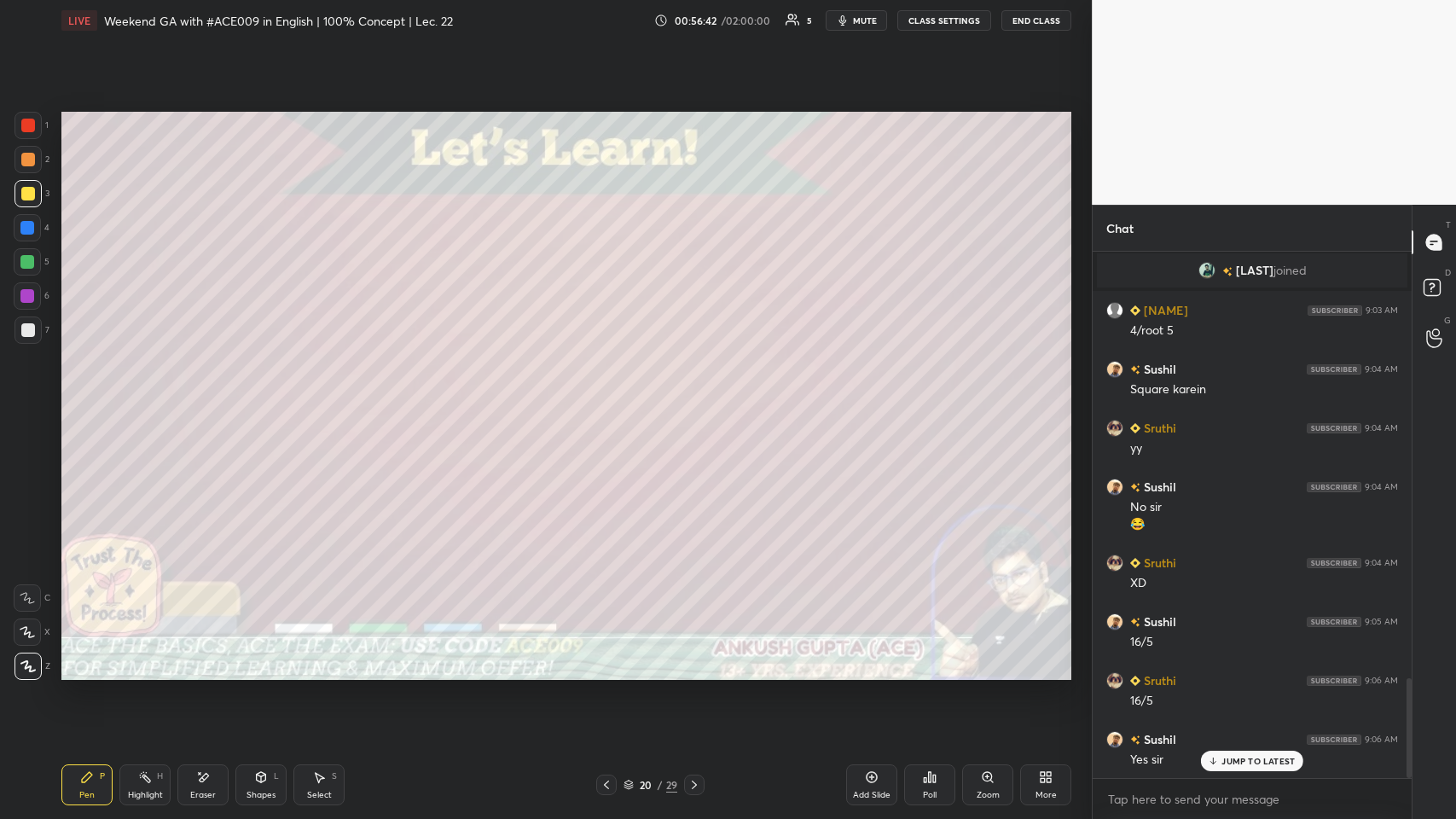 click at bounding box center [28, 330] 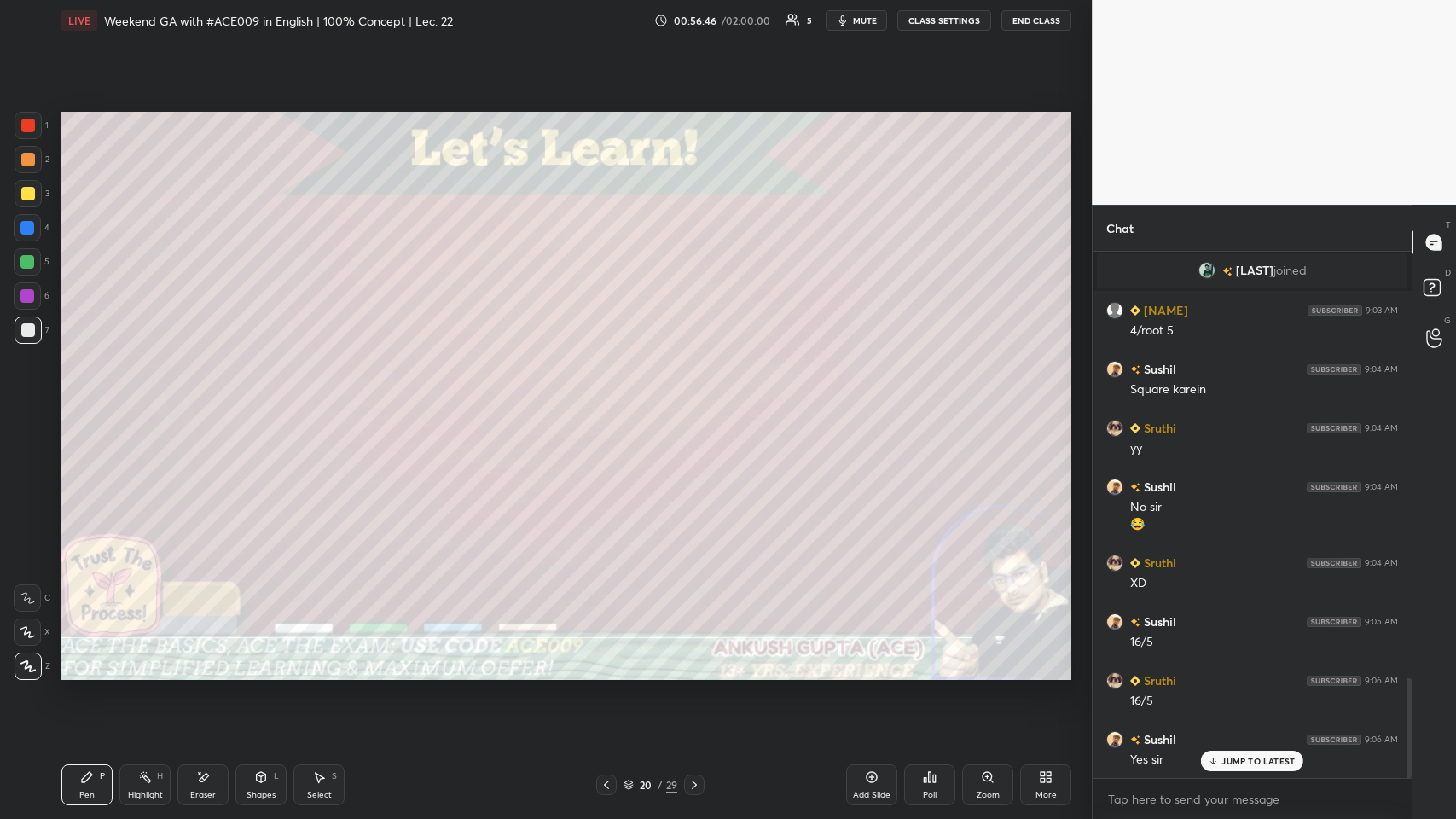 click at bounding box center (606, 785) 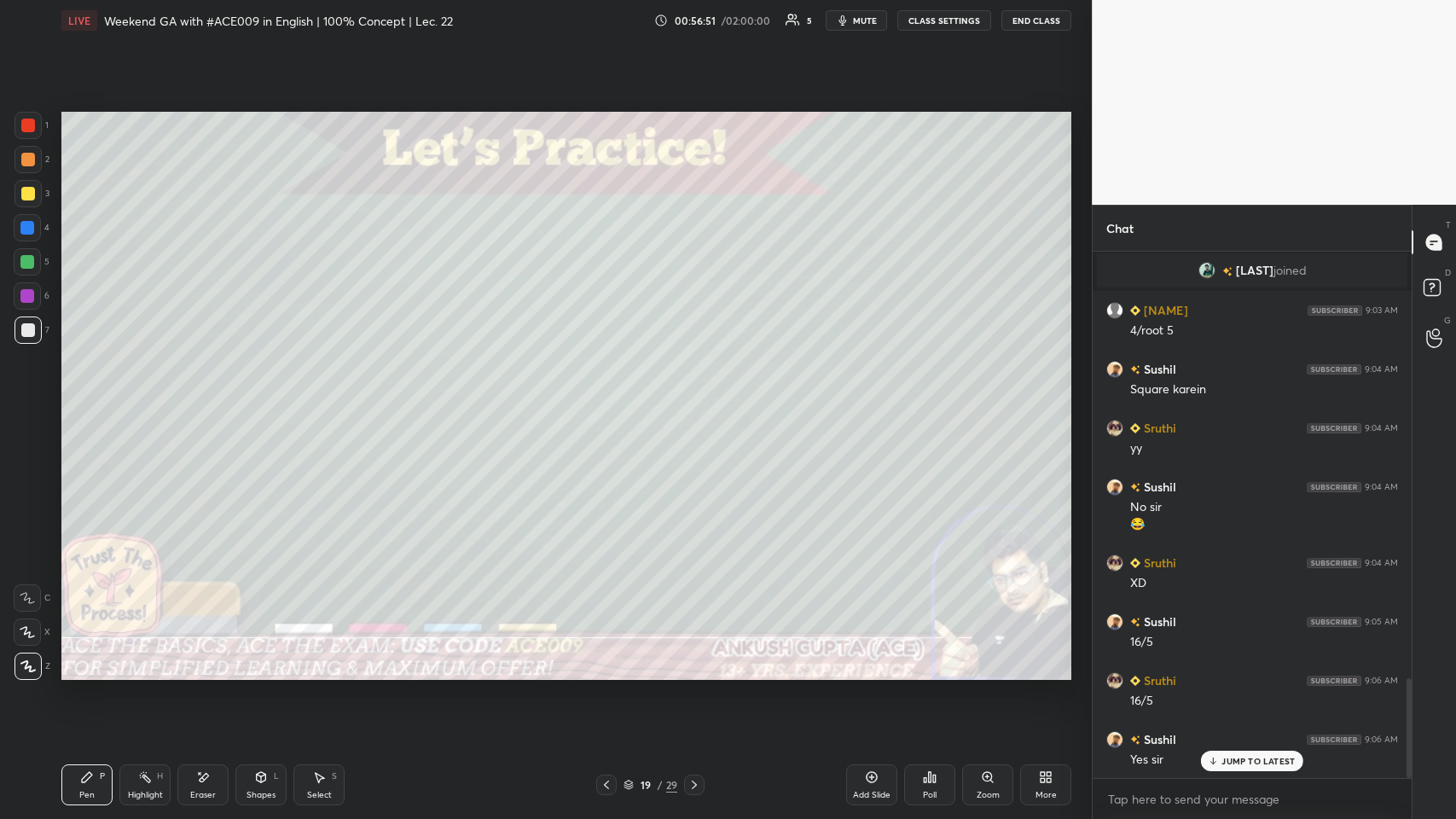 click 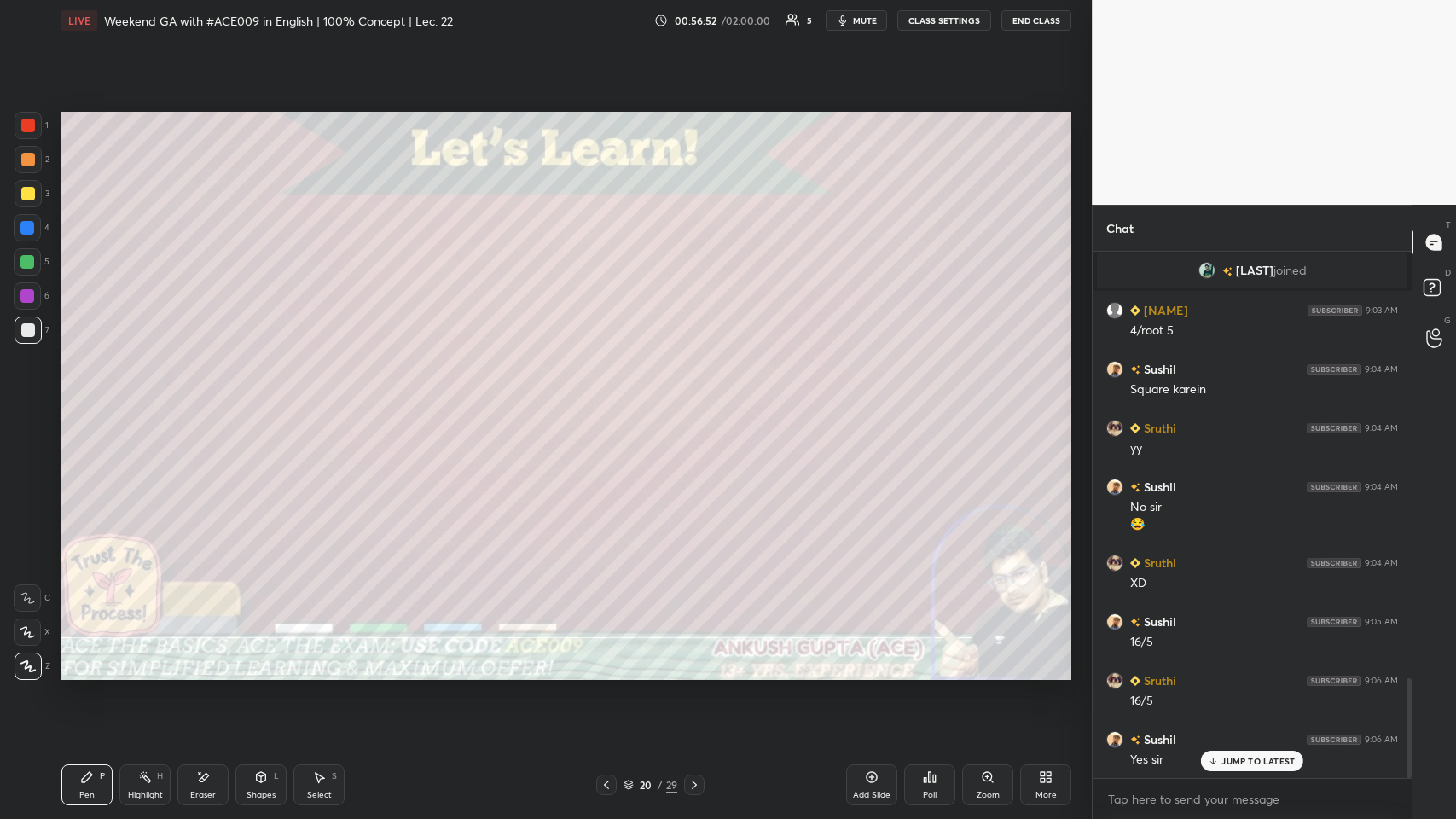 click at bounding box center [694, 785] 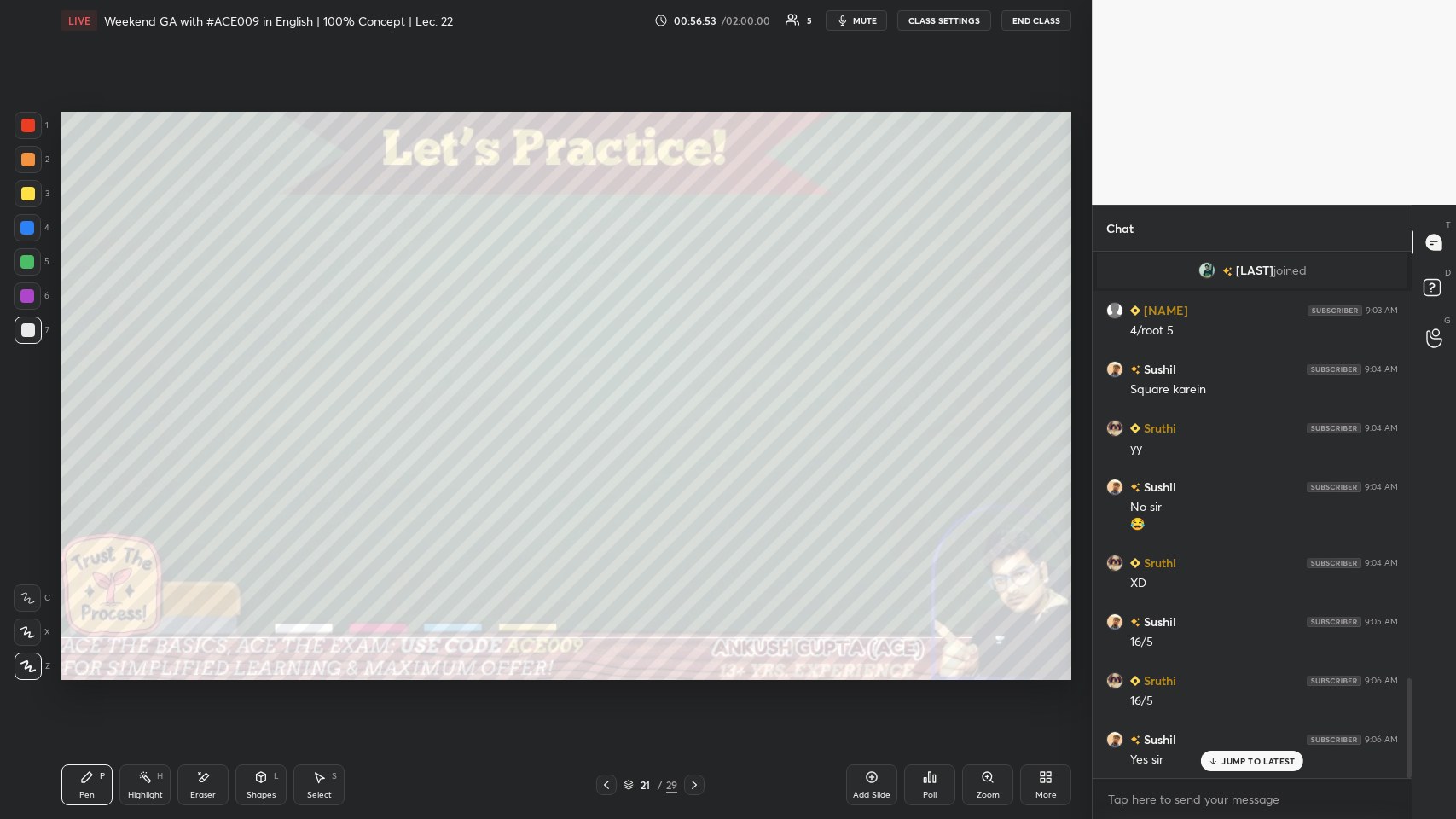 click at bounding box center (28, 194) 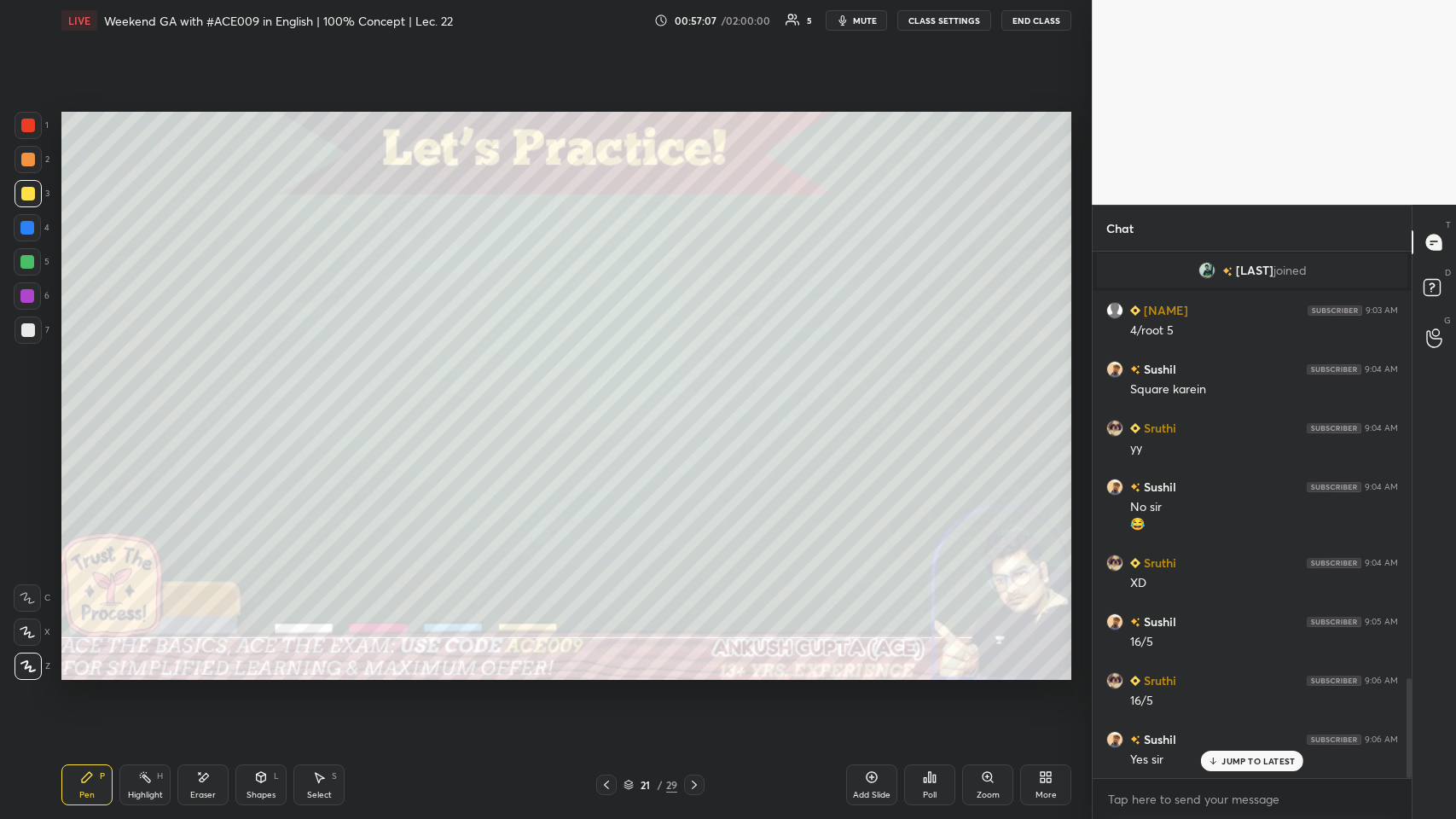 click at bounding box center (28, 330) 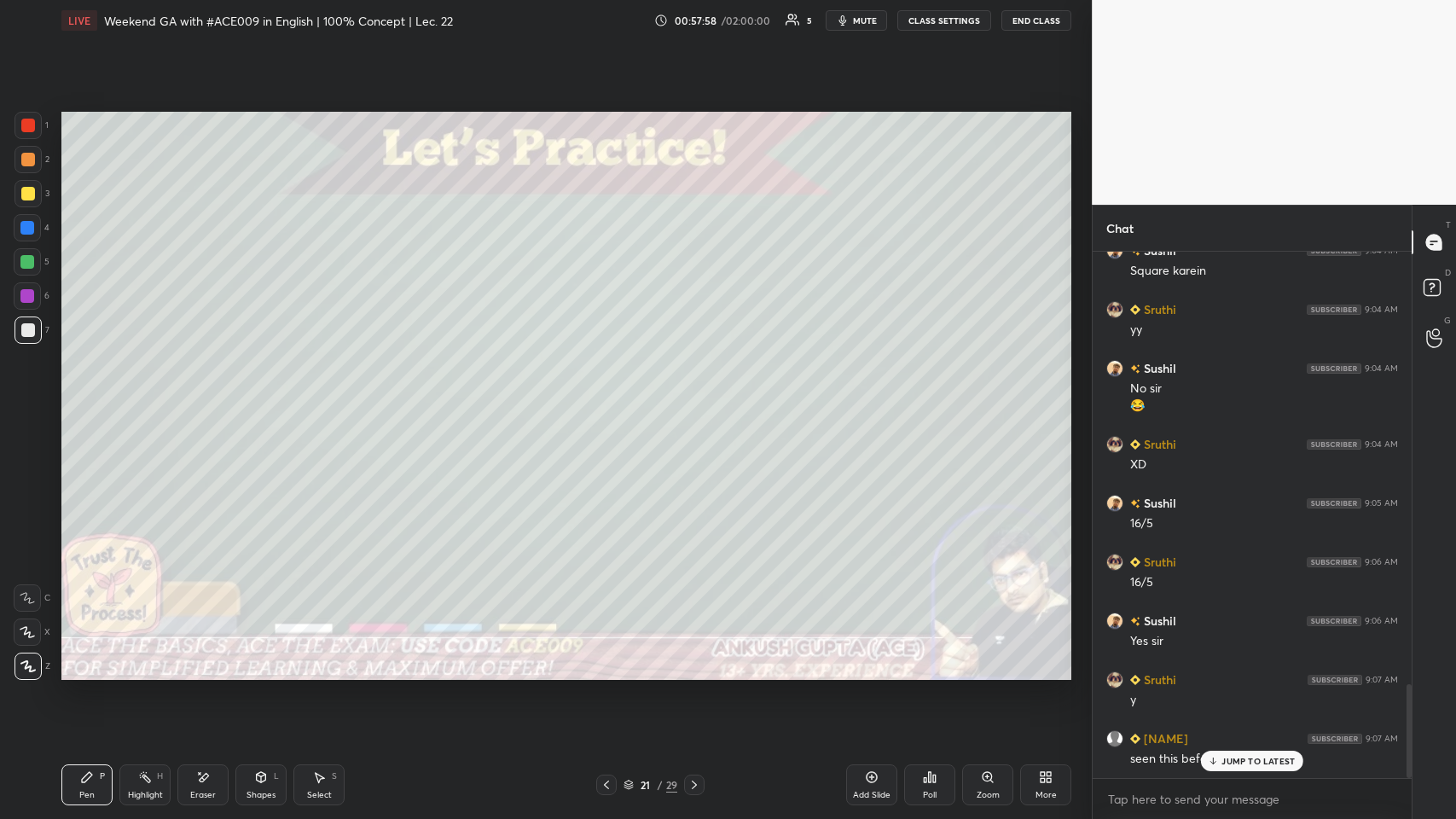 scroll, scrollTop: 2431, scrollLeft: 0, axis: vertical 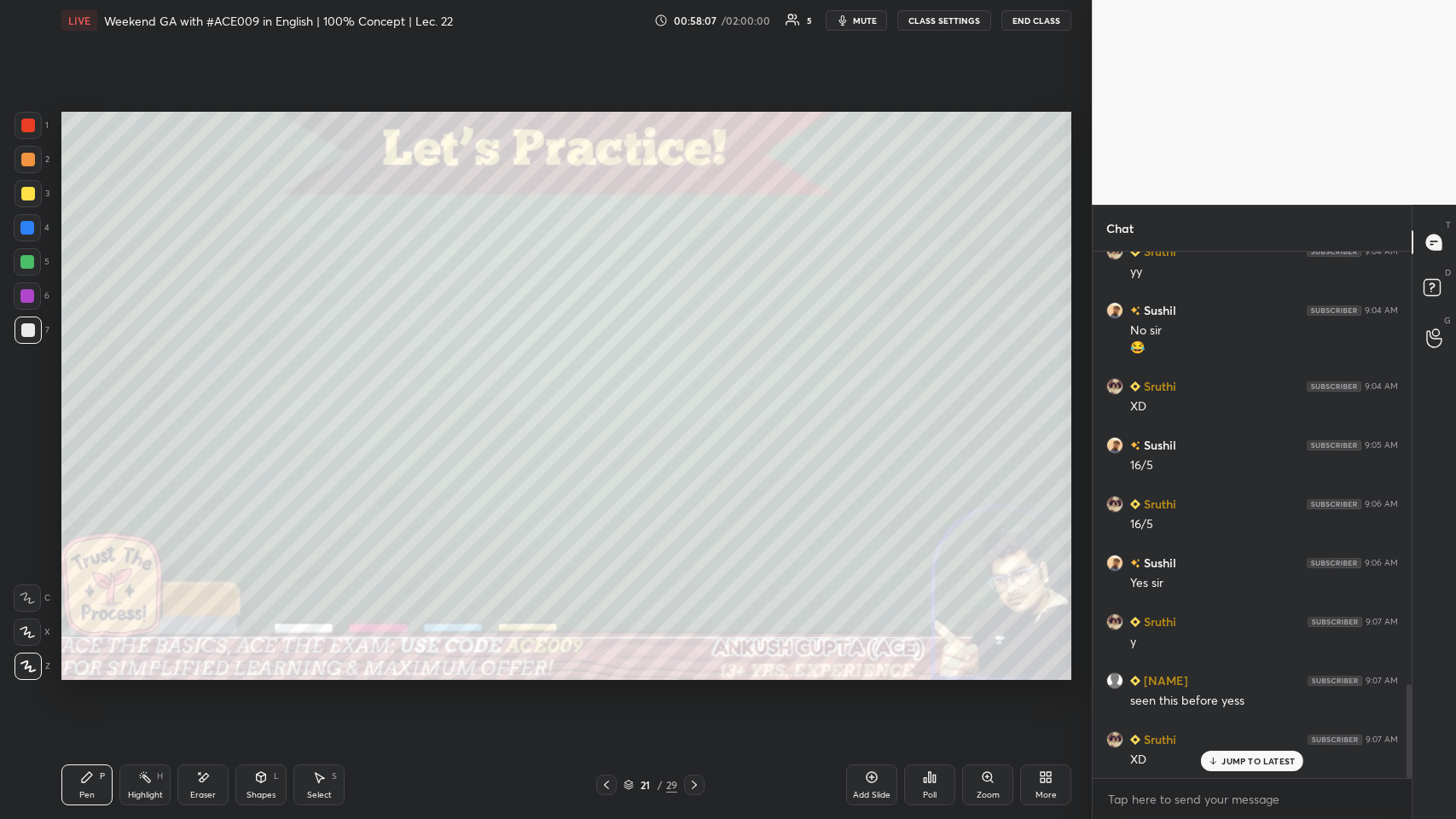 click at bounding box center [27, 228] 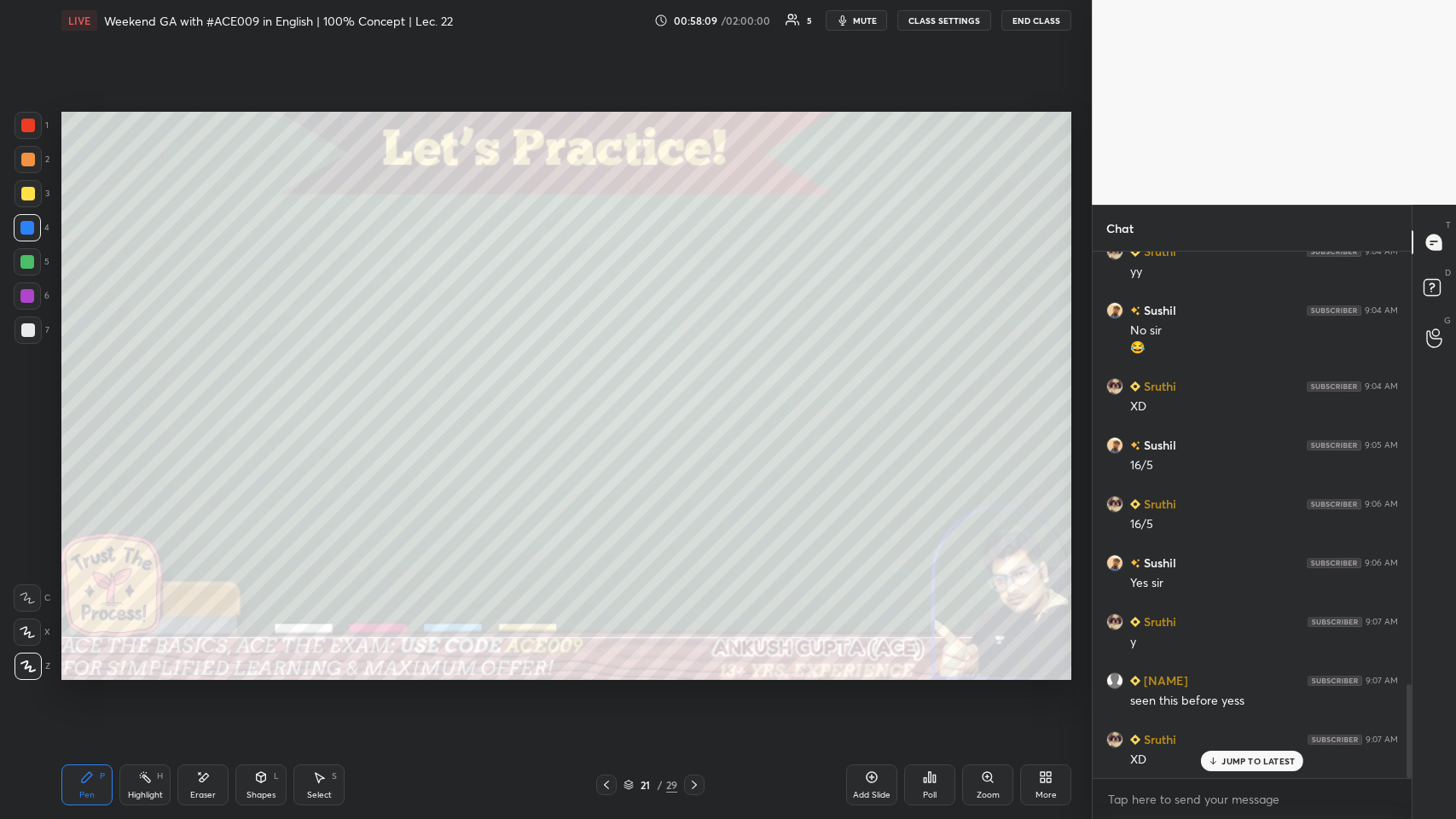click at bounding box center [694, 785] 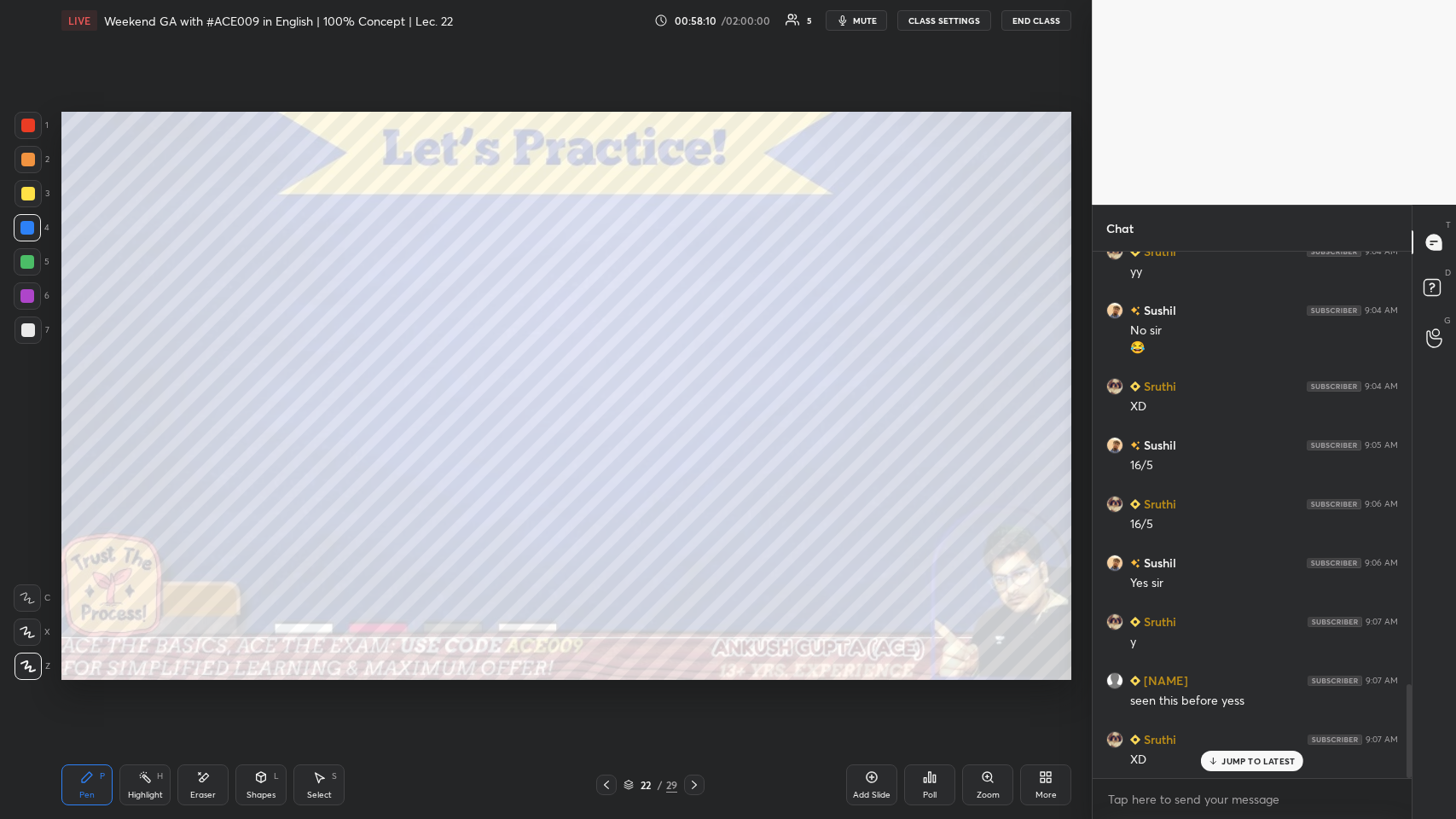 click on "3" at bounding box center (32, 197) 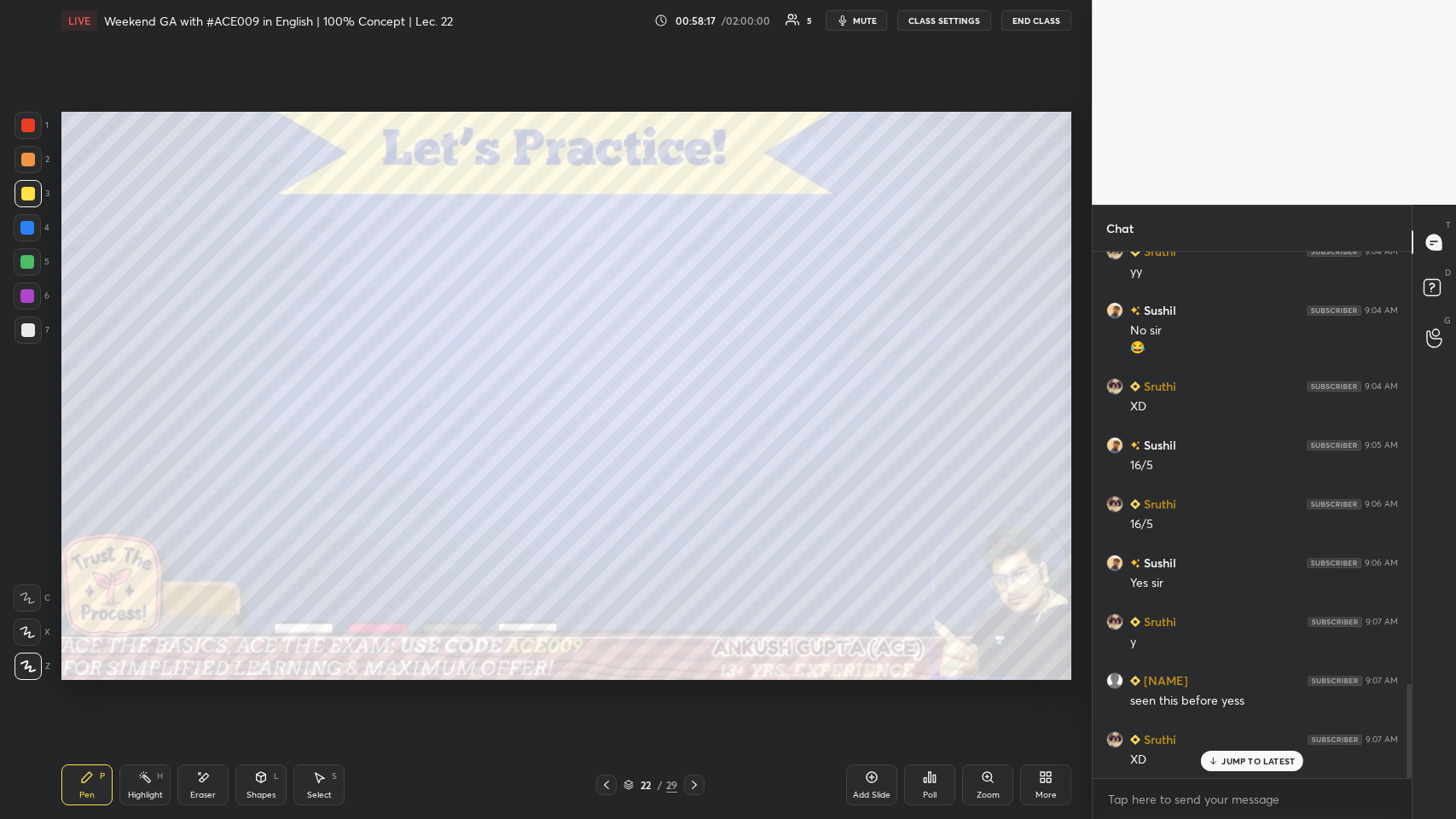 click at bounding box center [28, 330] 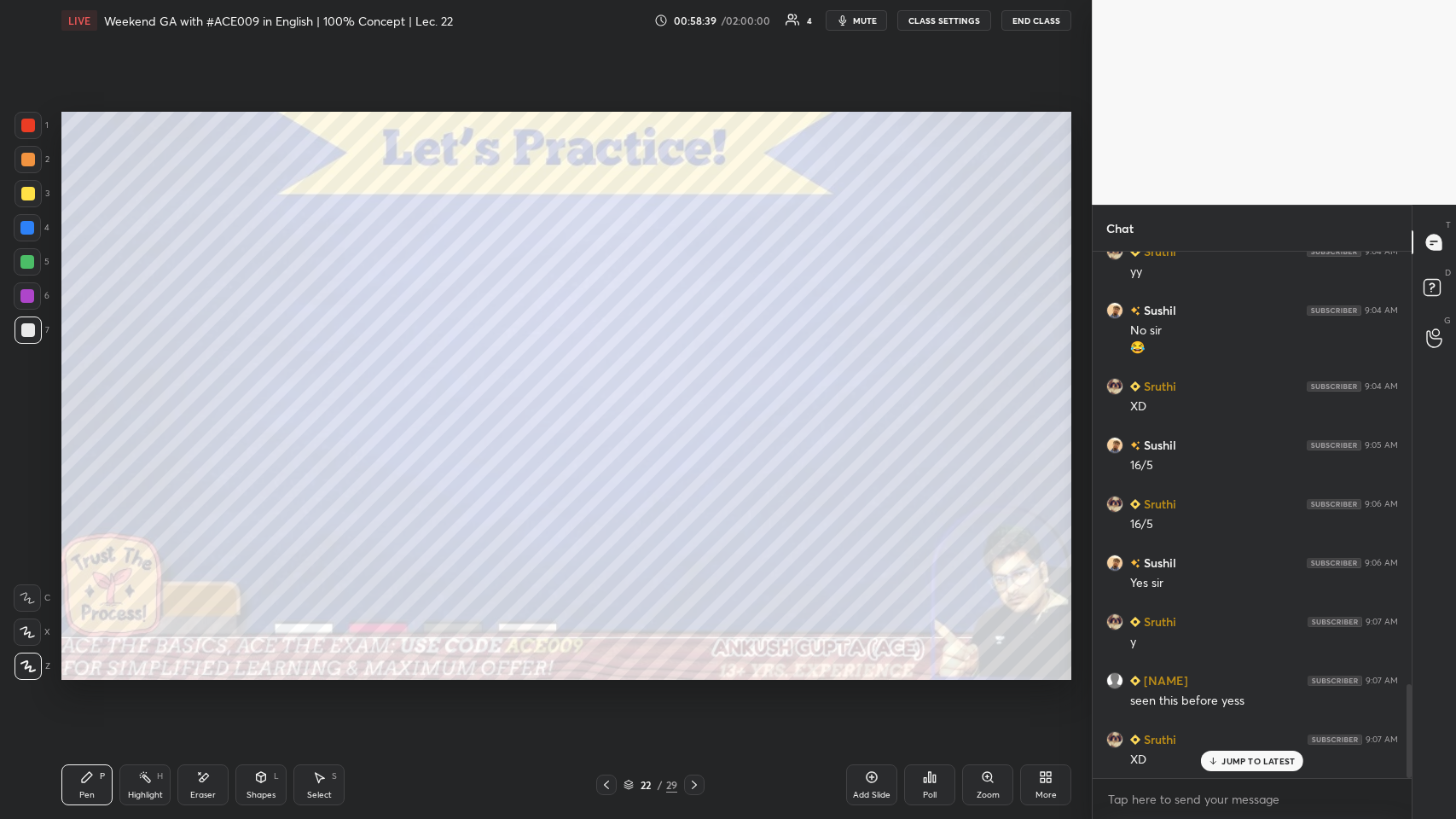 click on "Highlight" at bounding box center [145, 795] 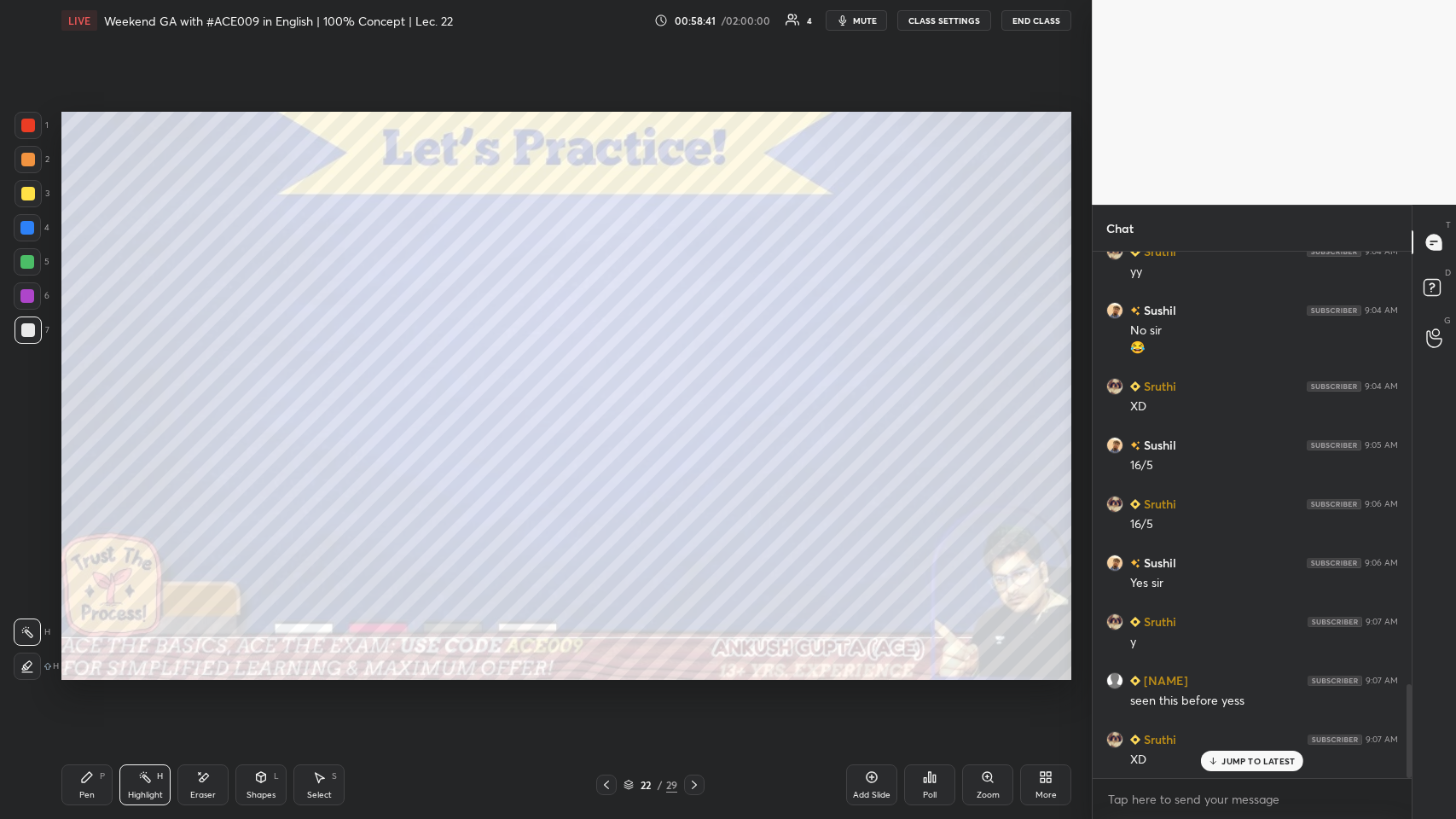 click on "Pen P" at bounding box center (87, 785) 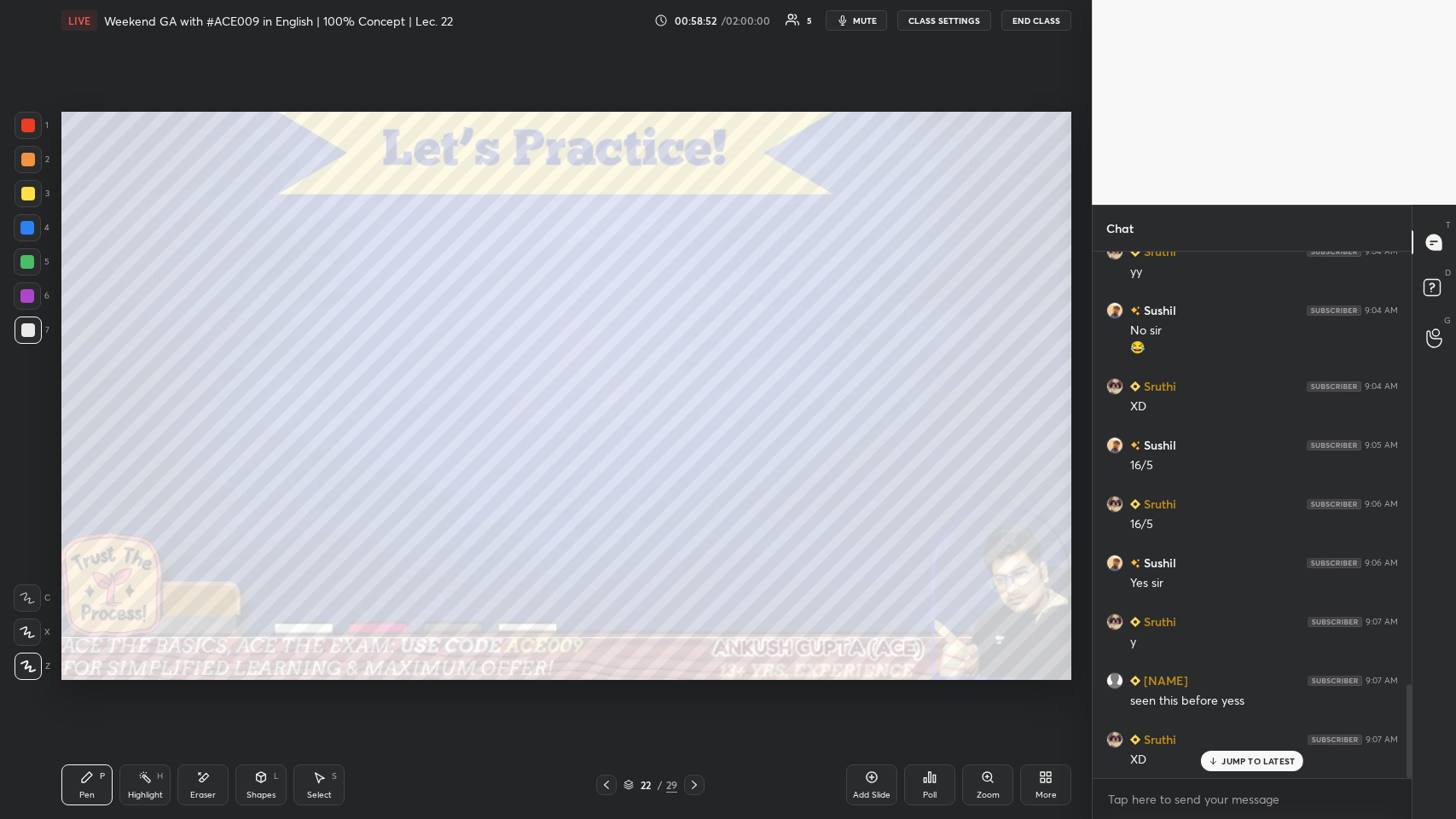 scroll, scrollTop: 2472, scrollLeft: 0, axis: vertical 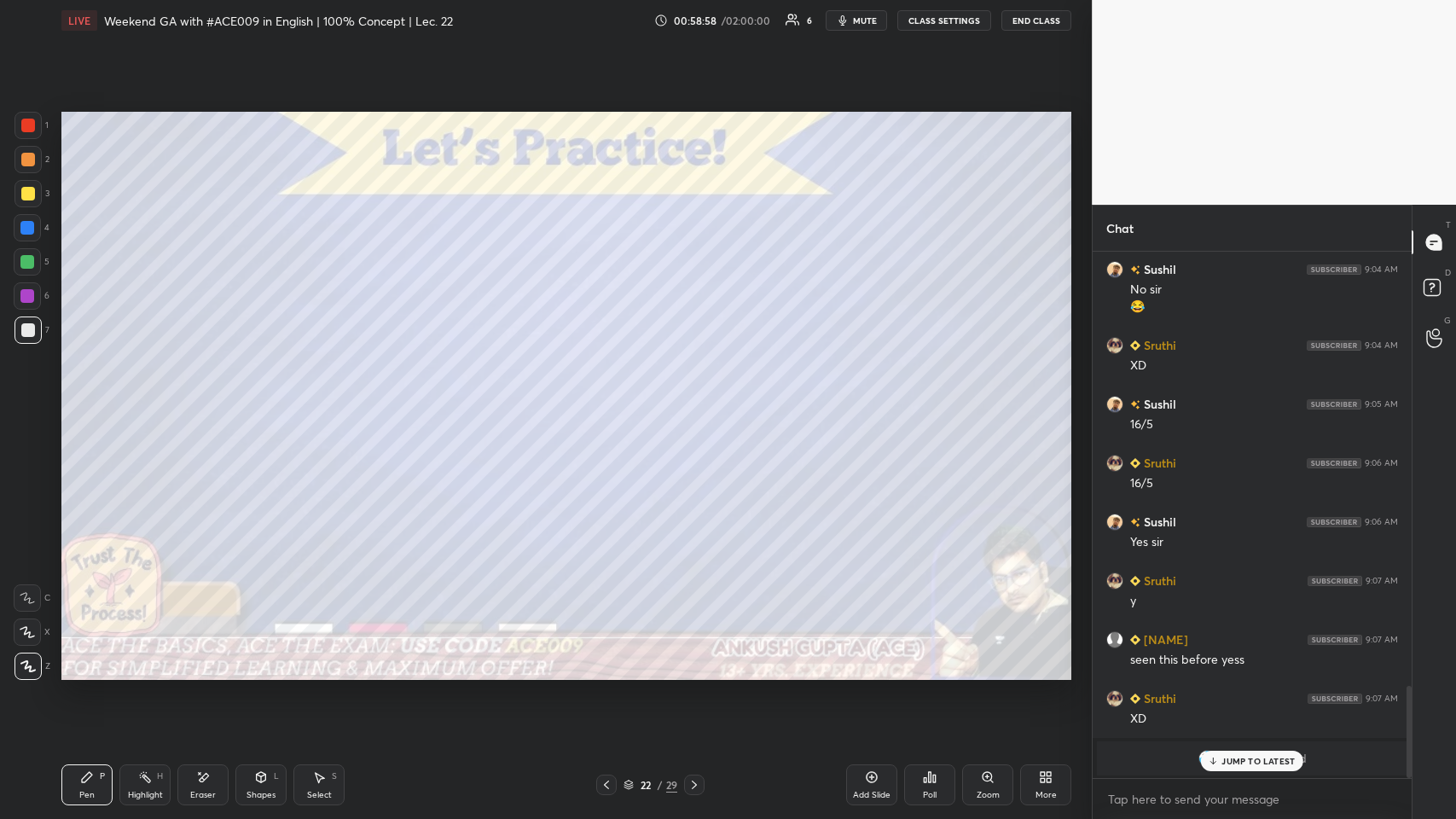 click on "Select" at bounding box center [319, 795] 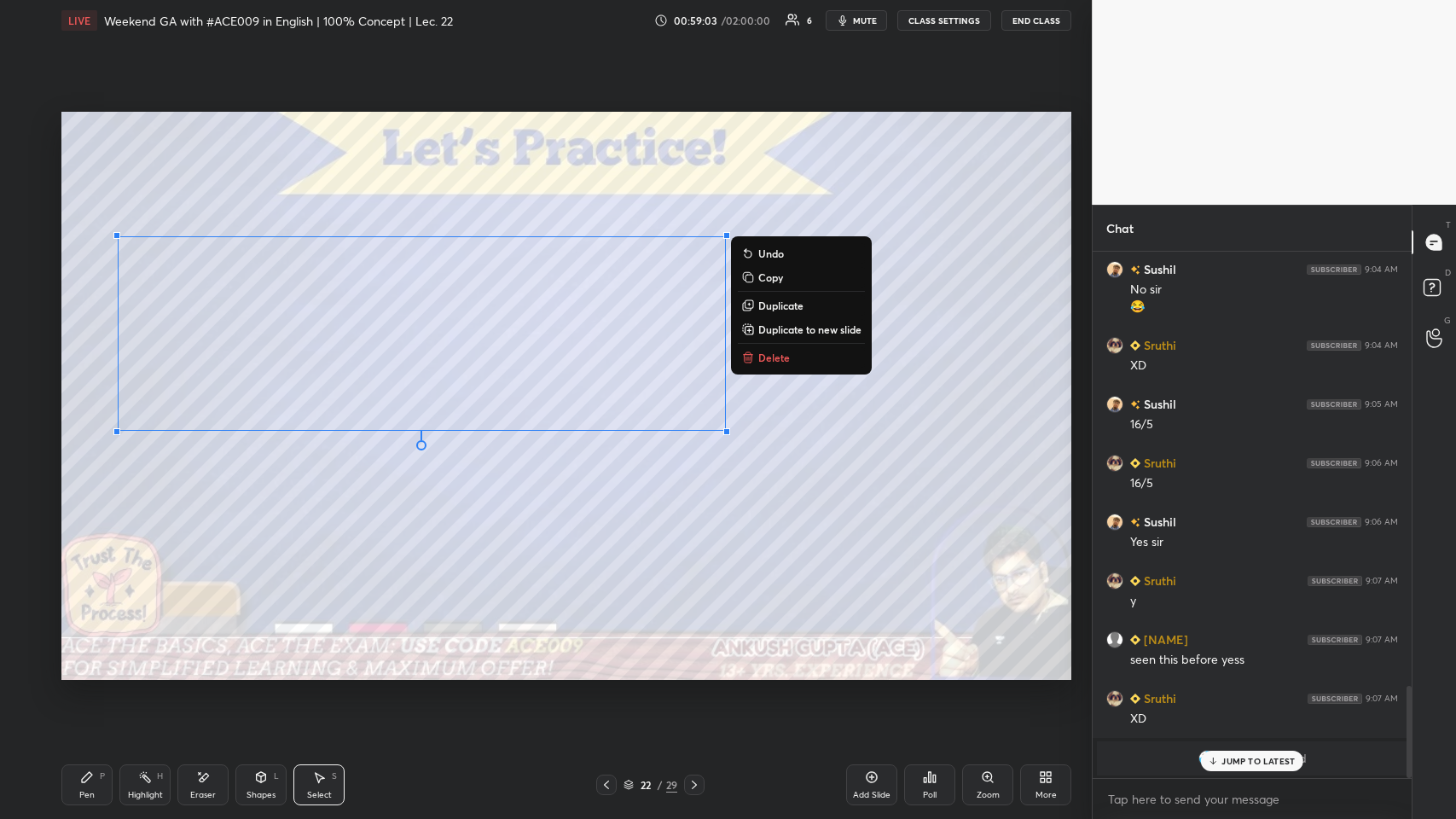 click on "Pen P" at bounding box center [87, 785] 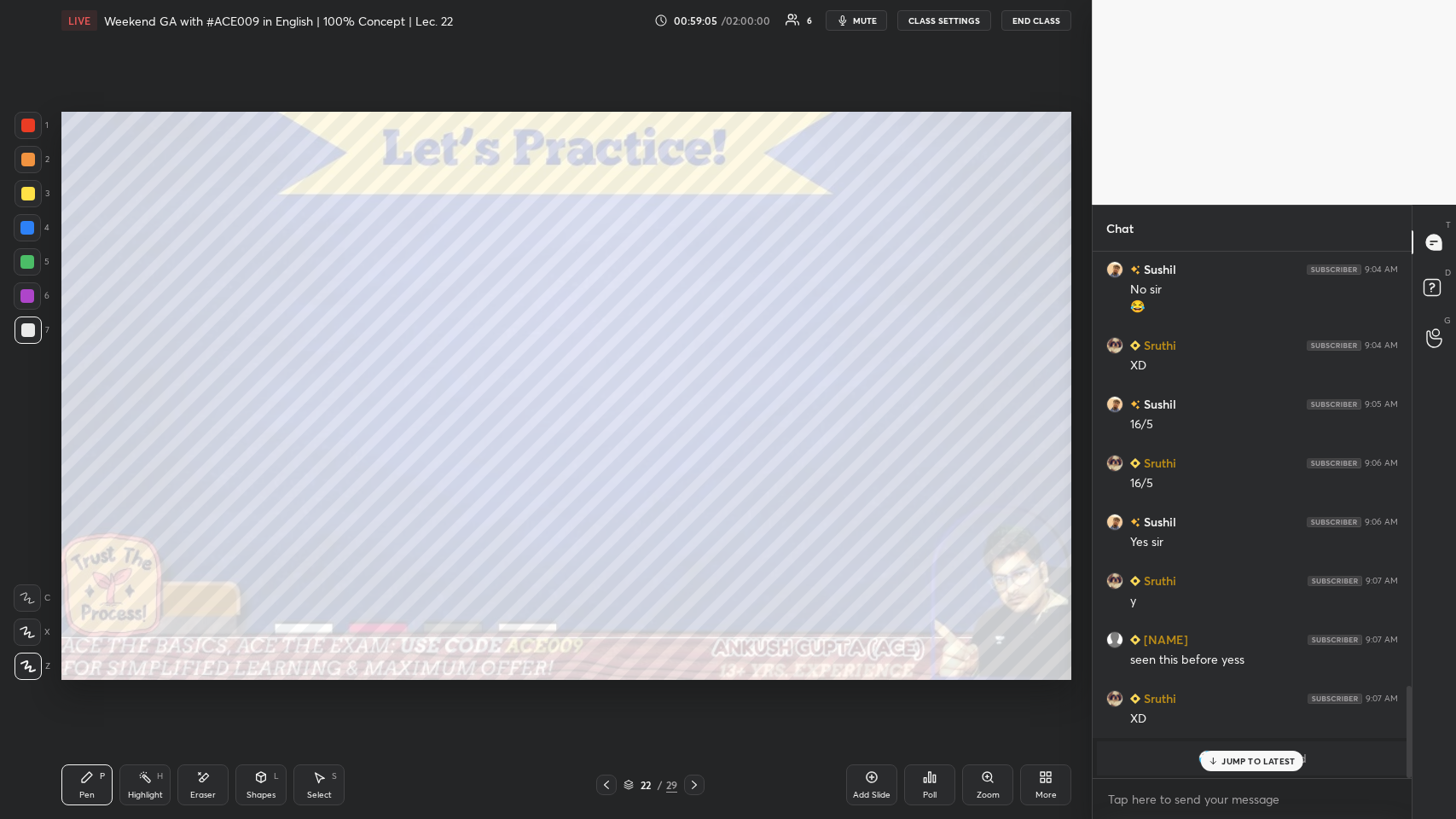 click on "Select S" at bounding box center [319, 785] 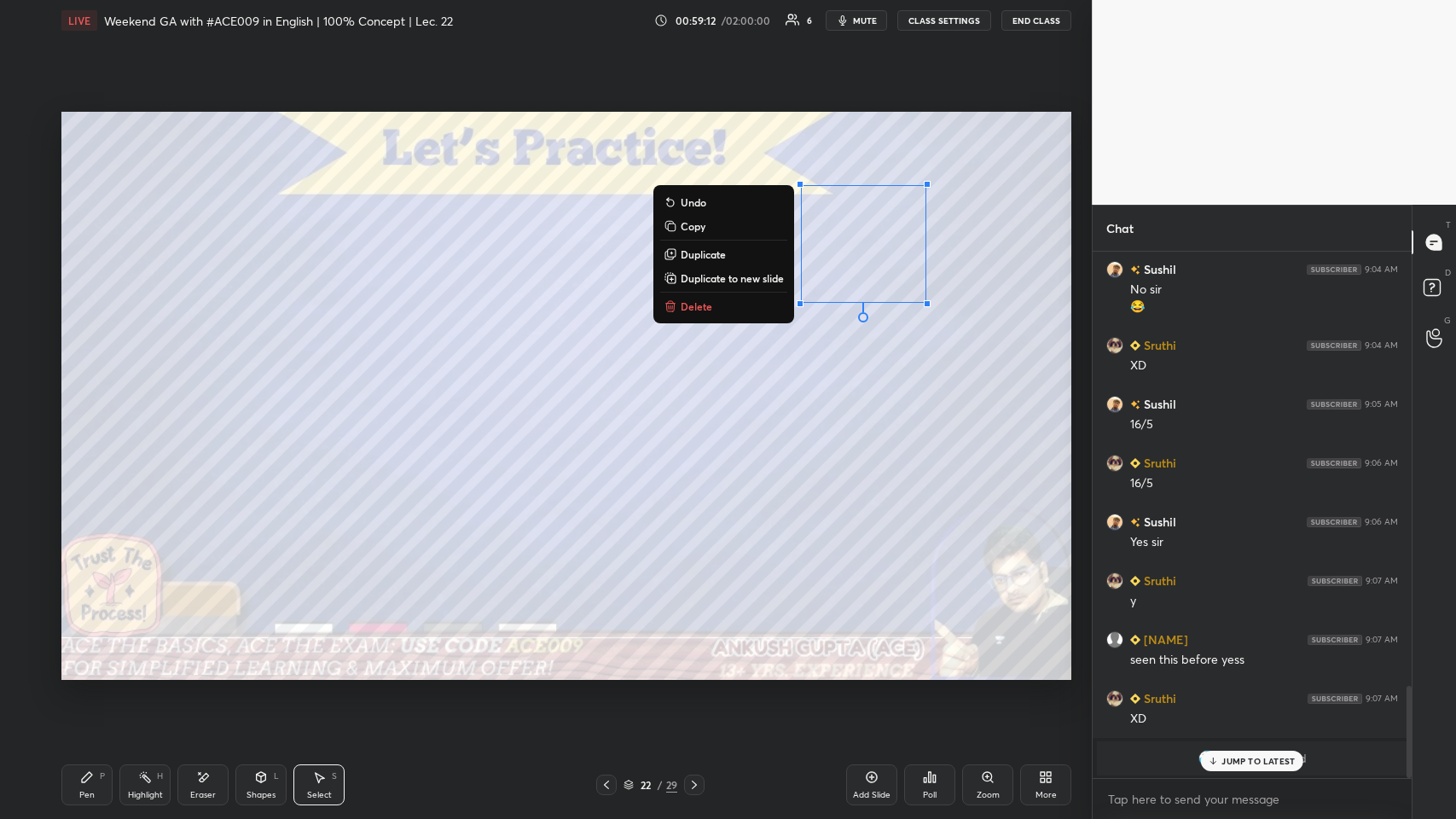 click on "Pen" at bounding box center (87, 795) 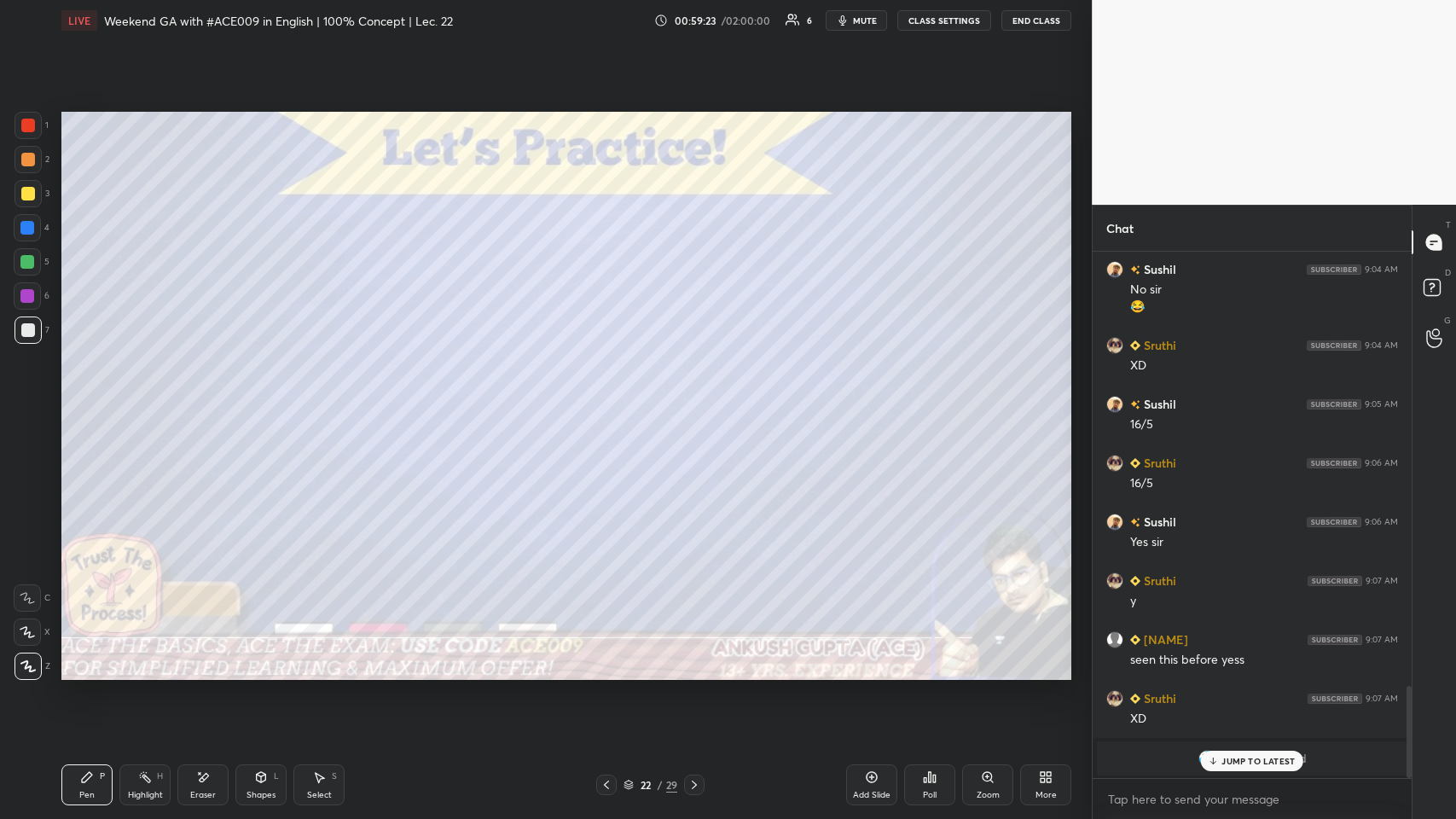 click on "Eraser" at bounding box center [203, 785] 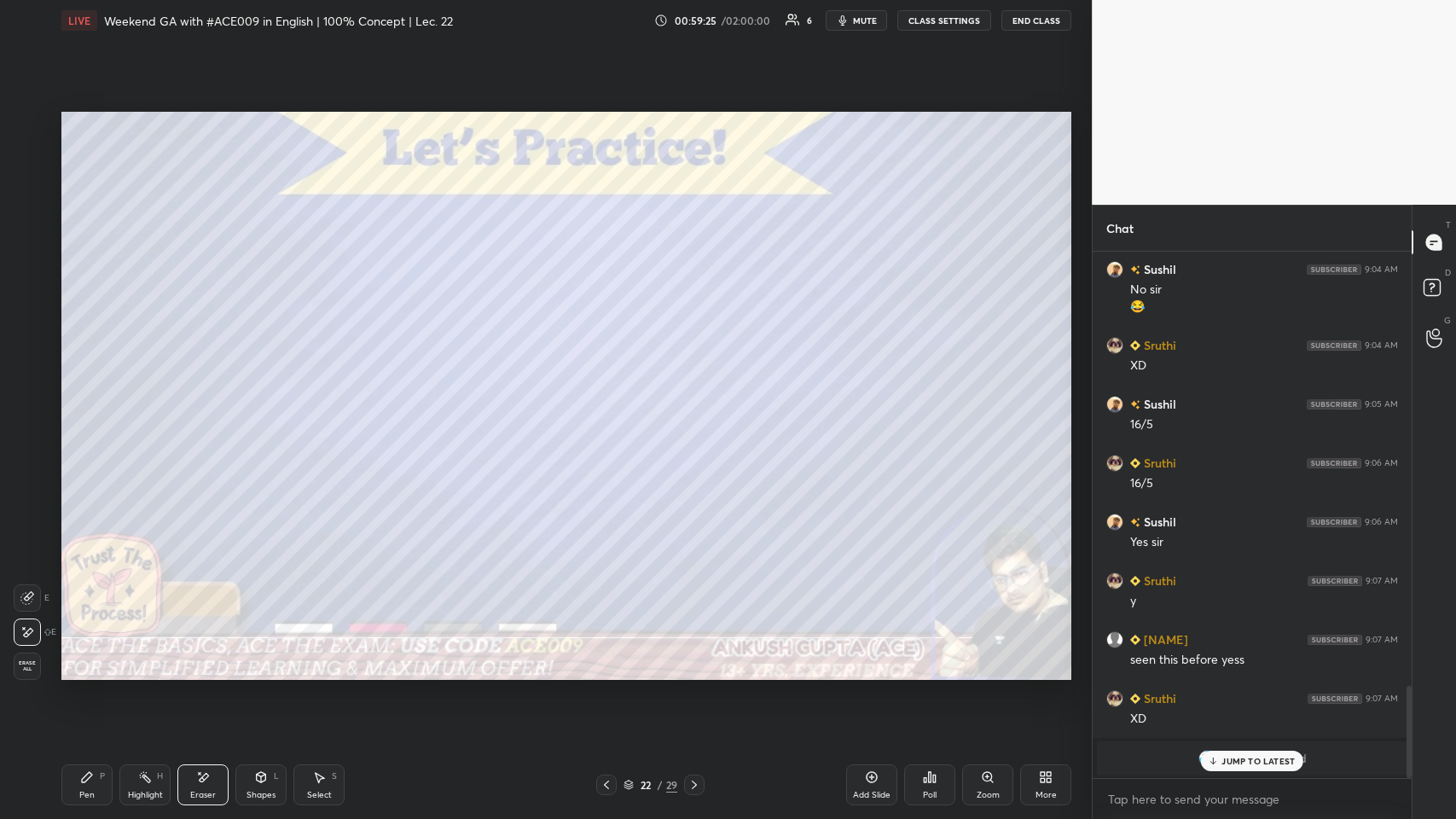 click on "Pen P" at bounding box center [87, 785] 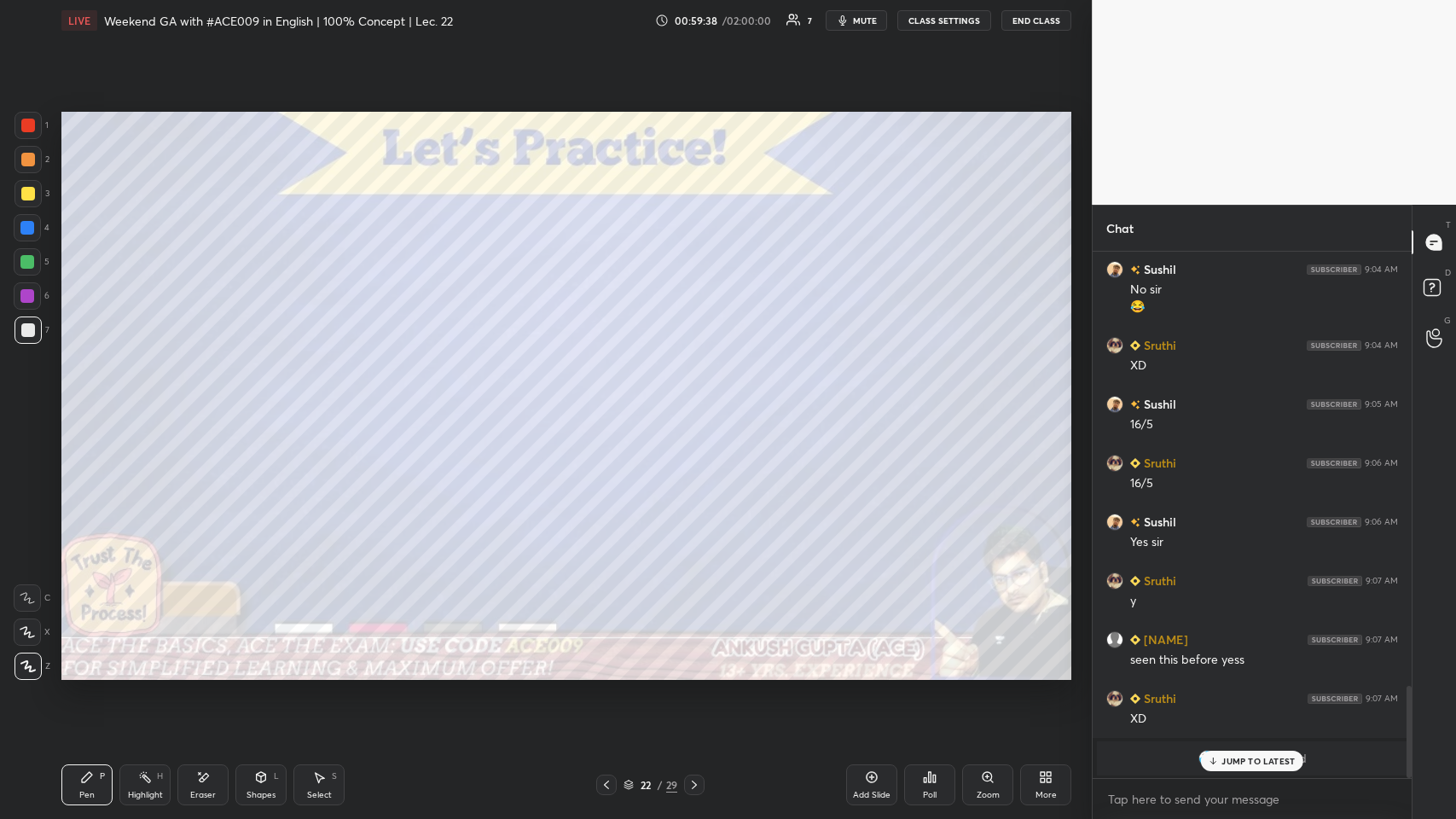 click at bounding box center (28, 194) 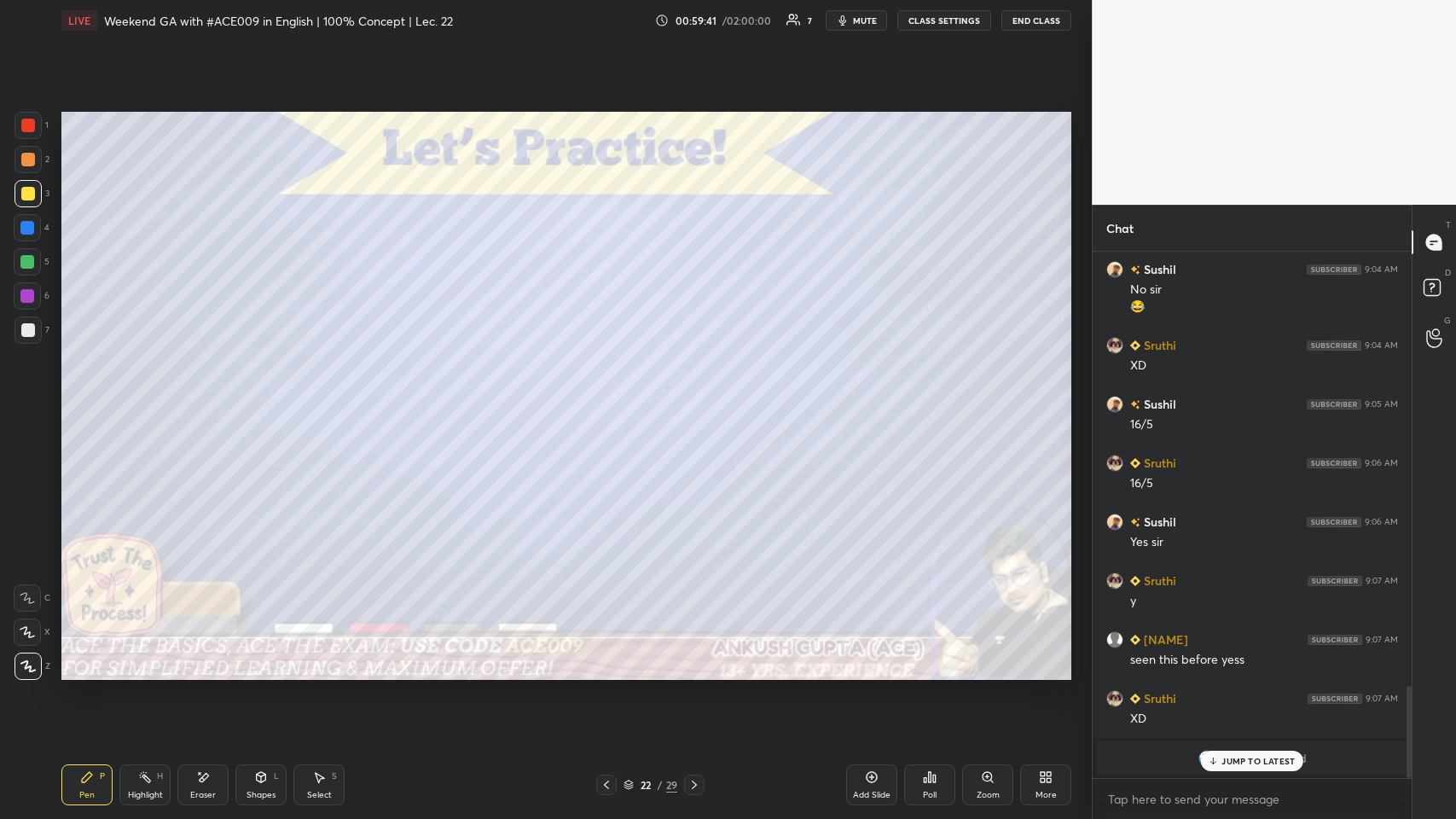 click on "Highlight" at bounding box center (145, 795) 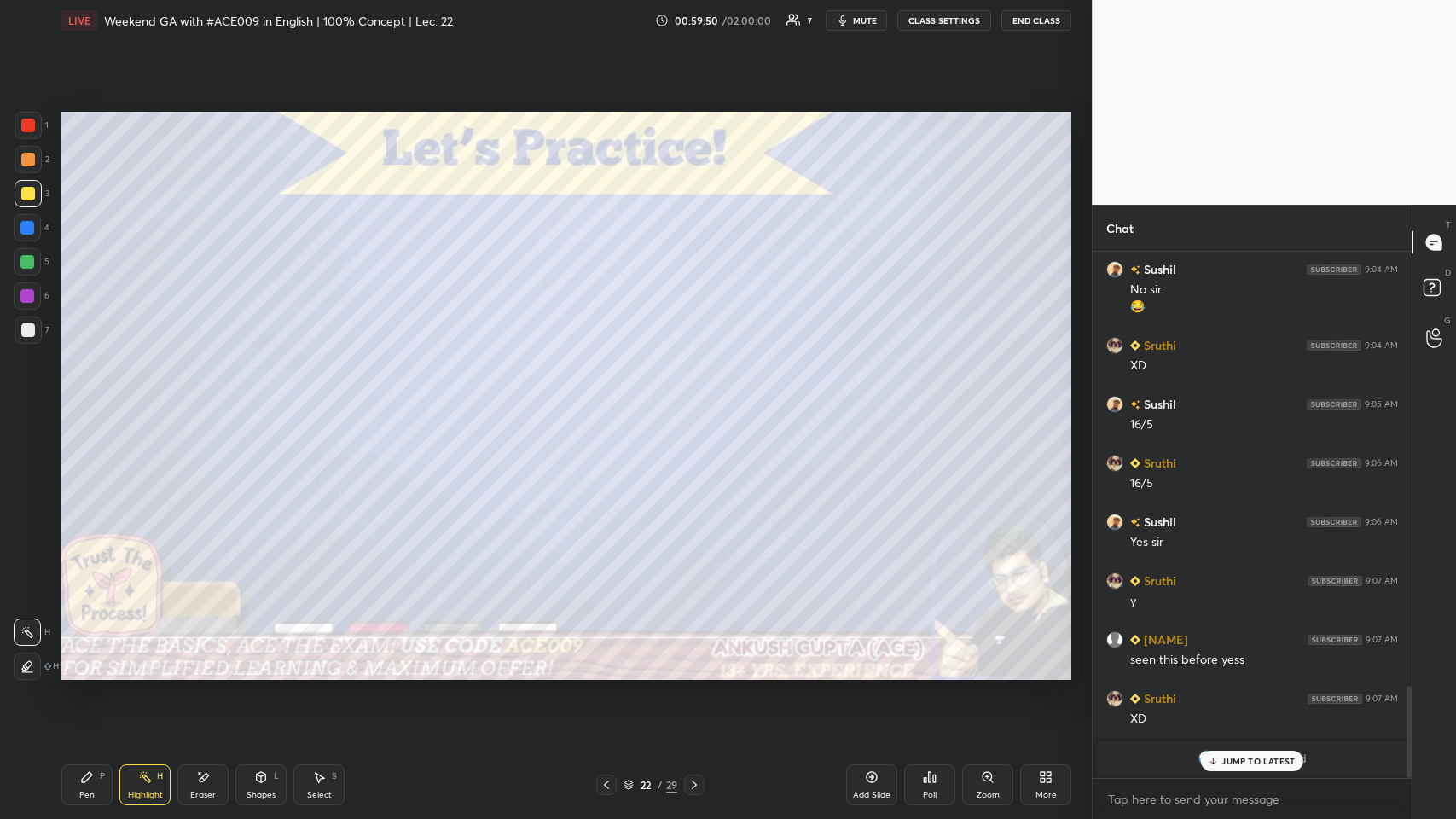 click on "Pen P" at bounding box center (87, 785) 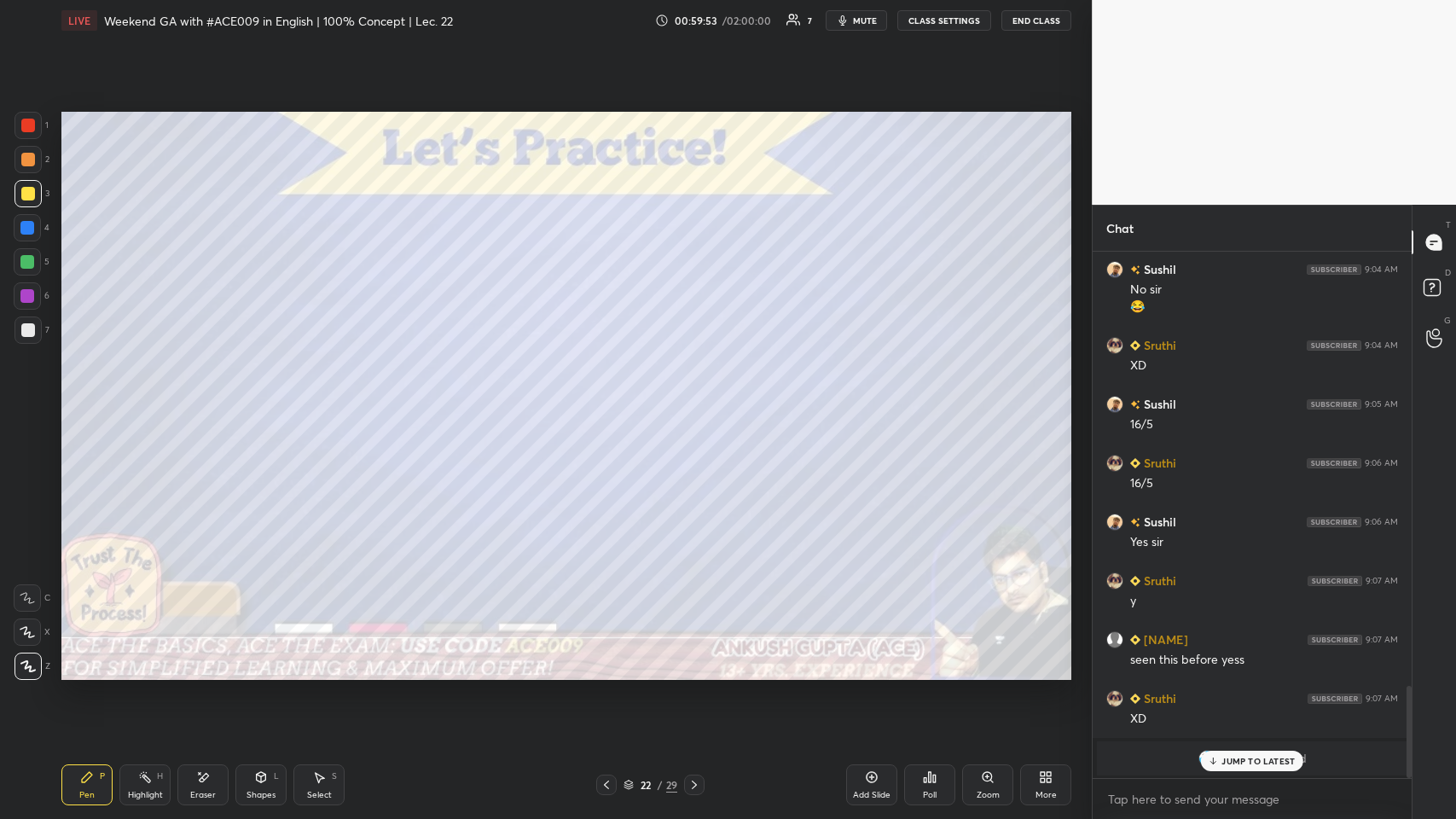 click on "JUMP TO LATEST" at bounding box center (1258, 761) 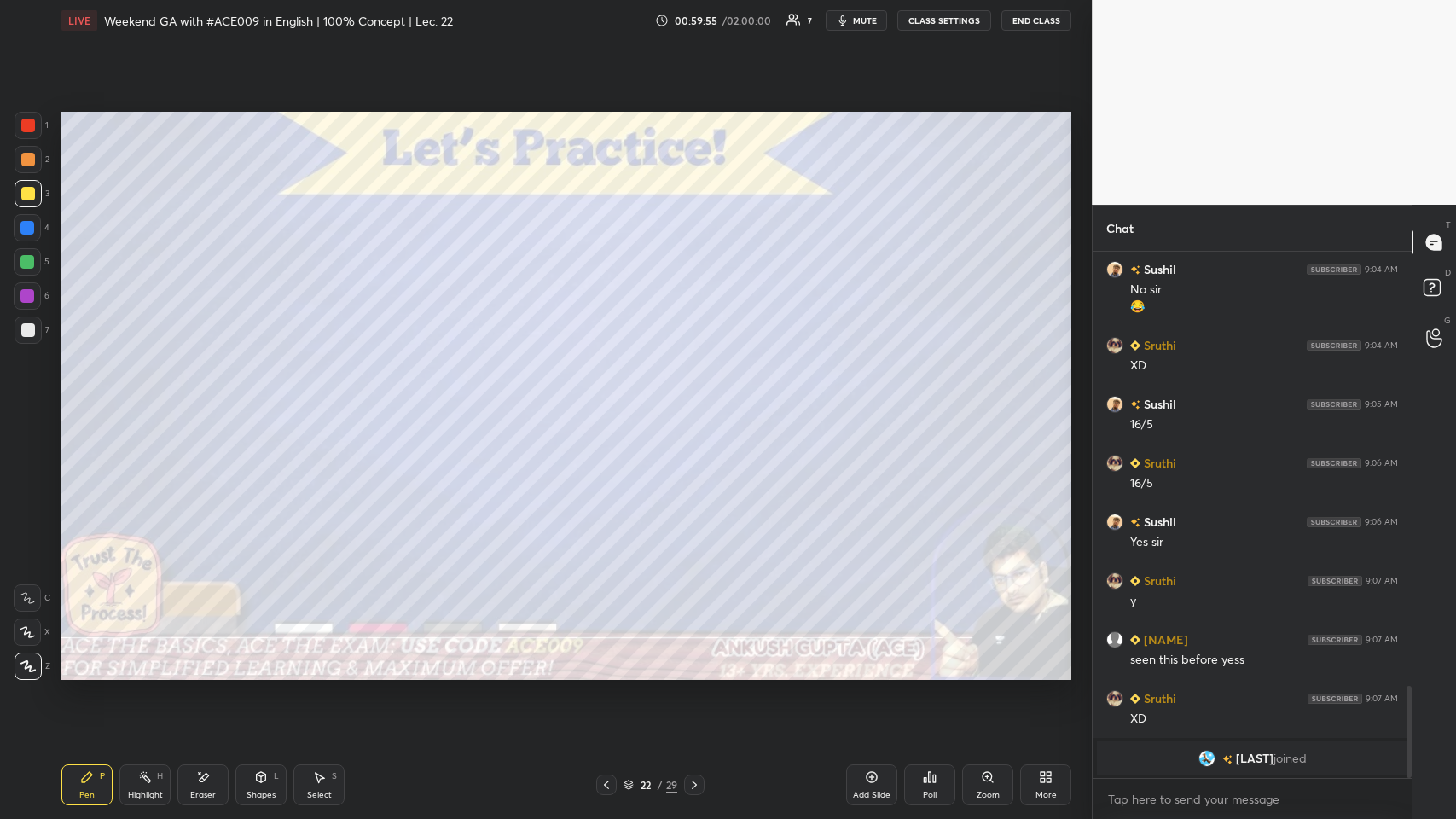click 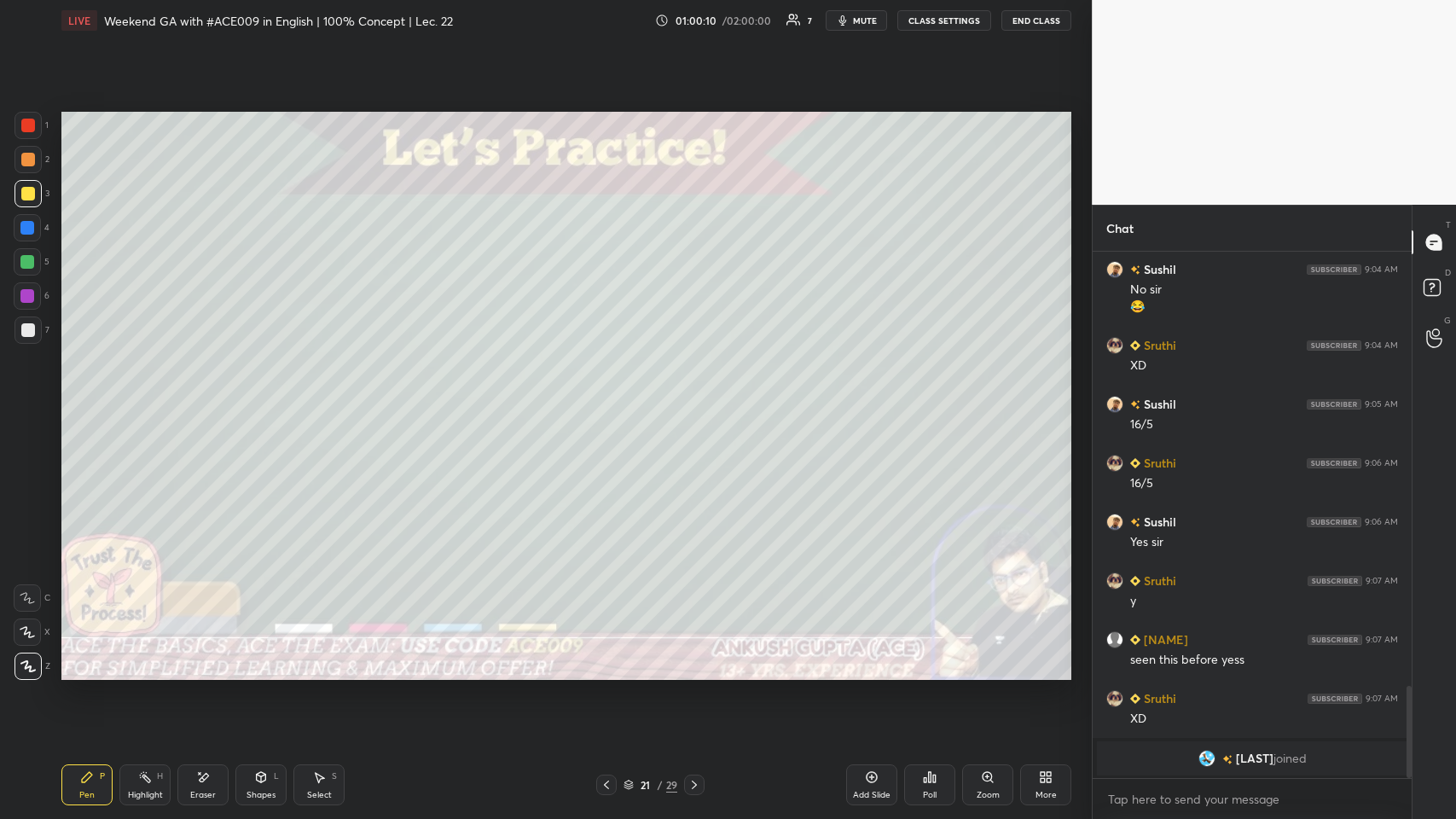 click 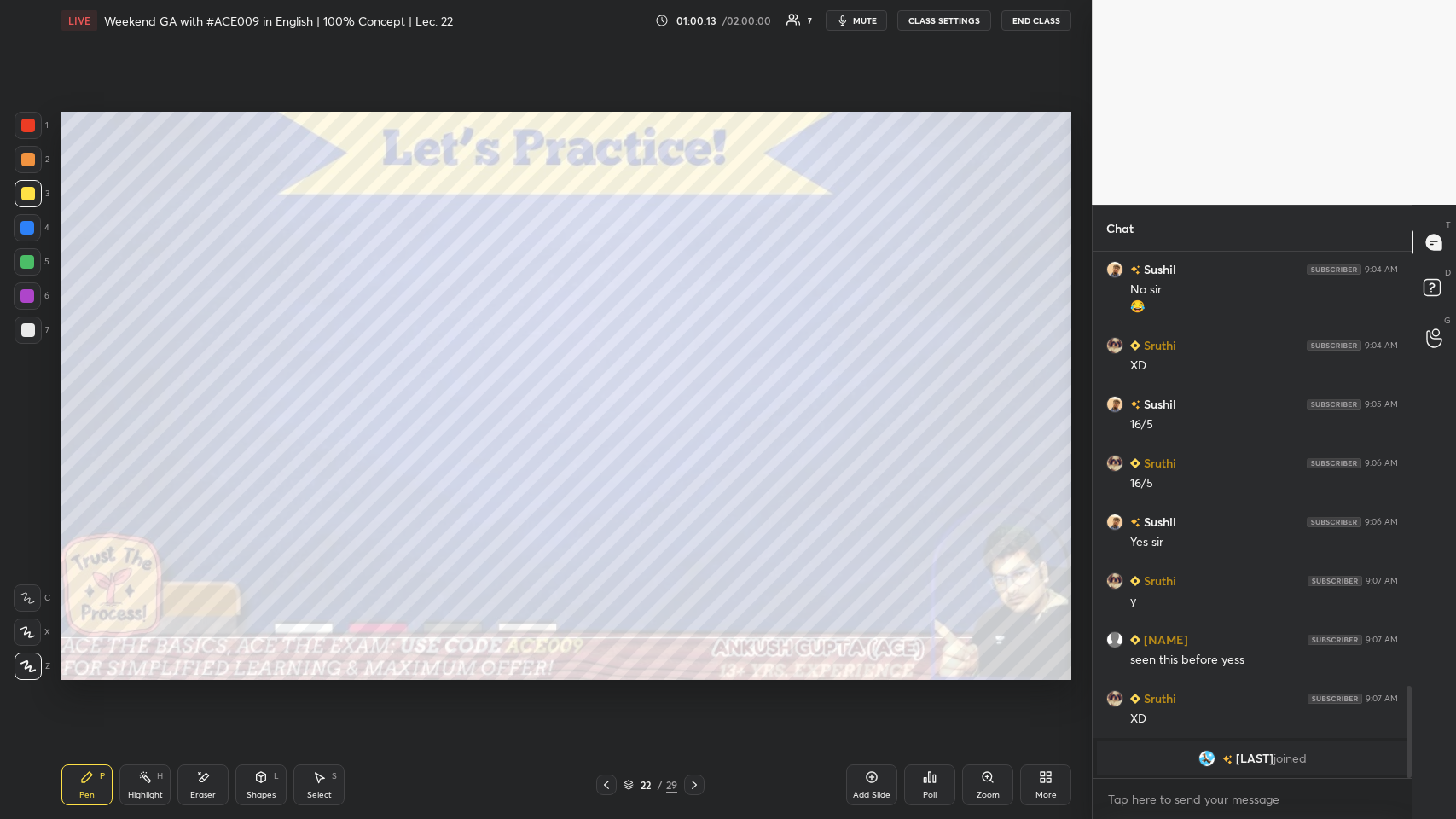 click at bounding box center [28, 330] 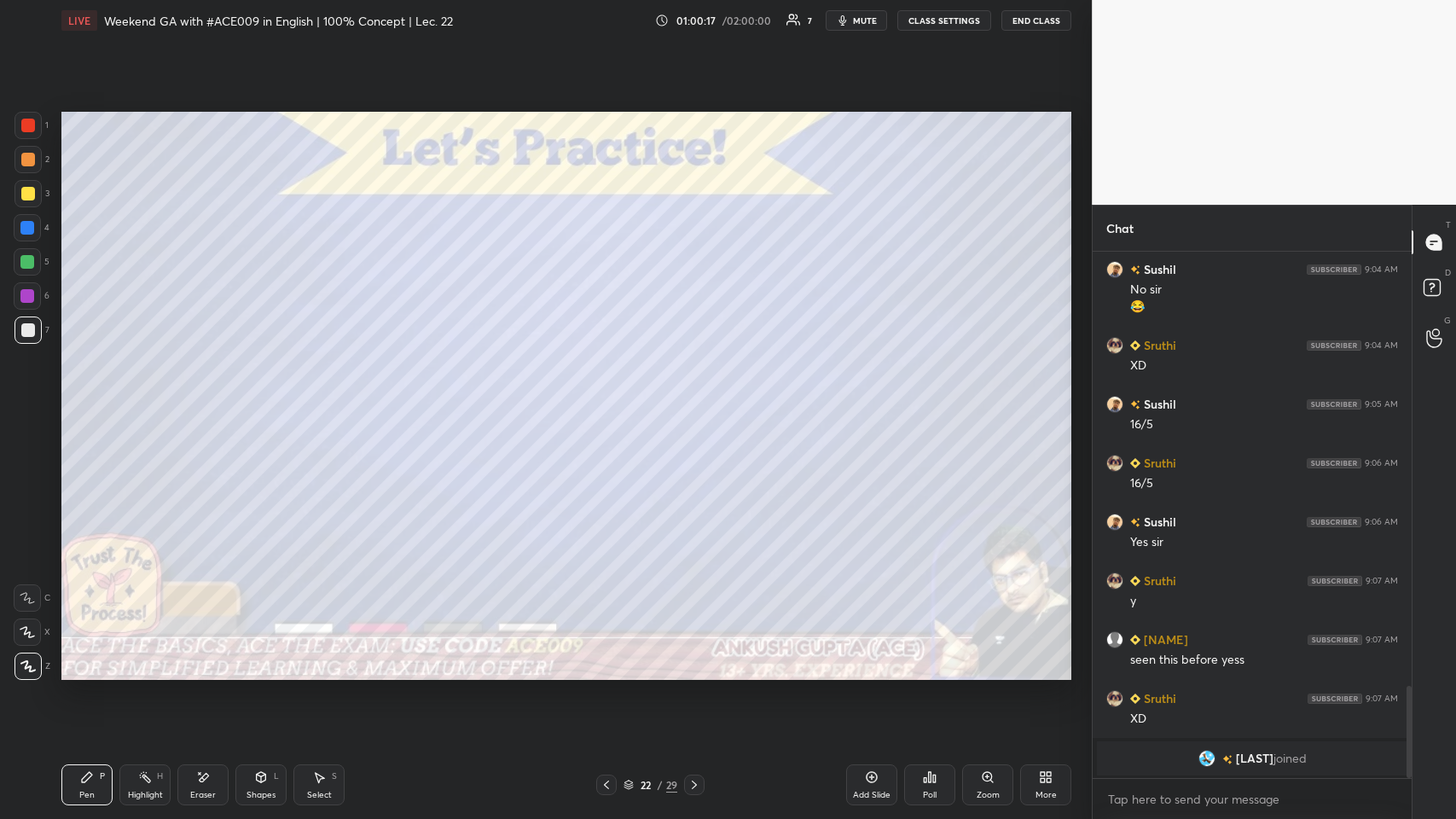 scroll, scrollTop: 2531, scrollLeft: 0, axis: vertical 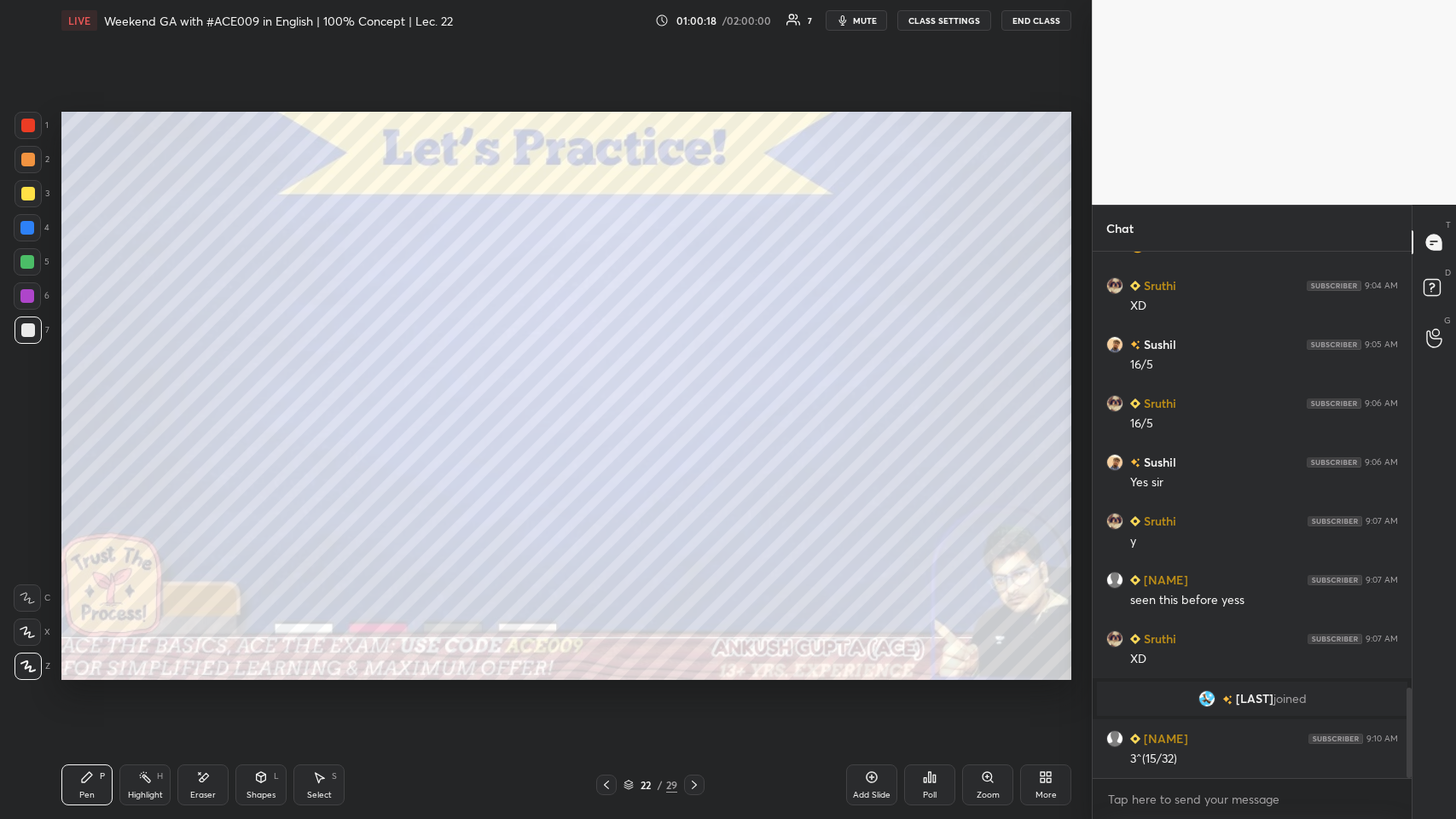 click on "Eraser" at bounding box center (203, 785) 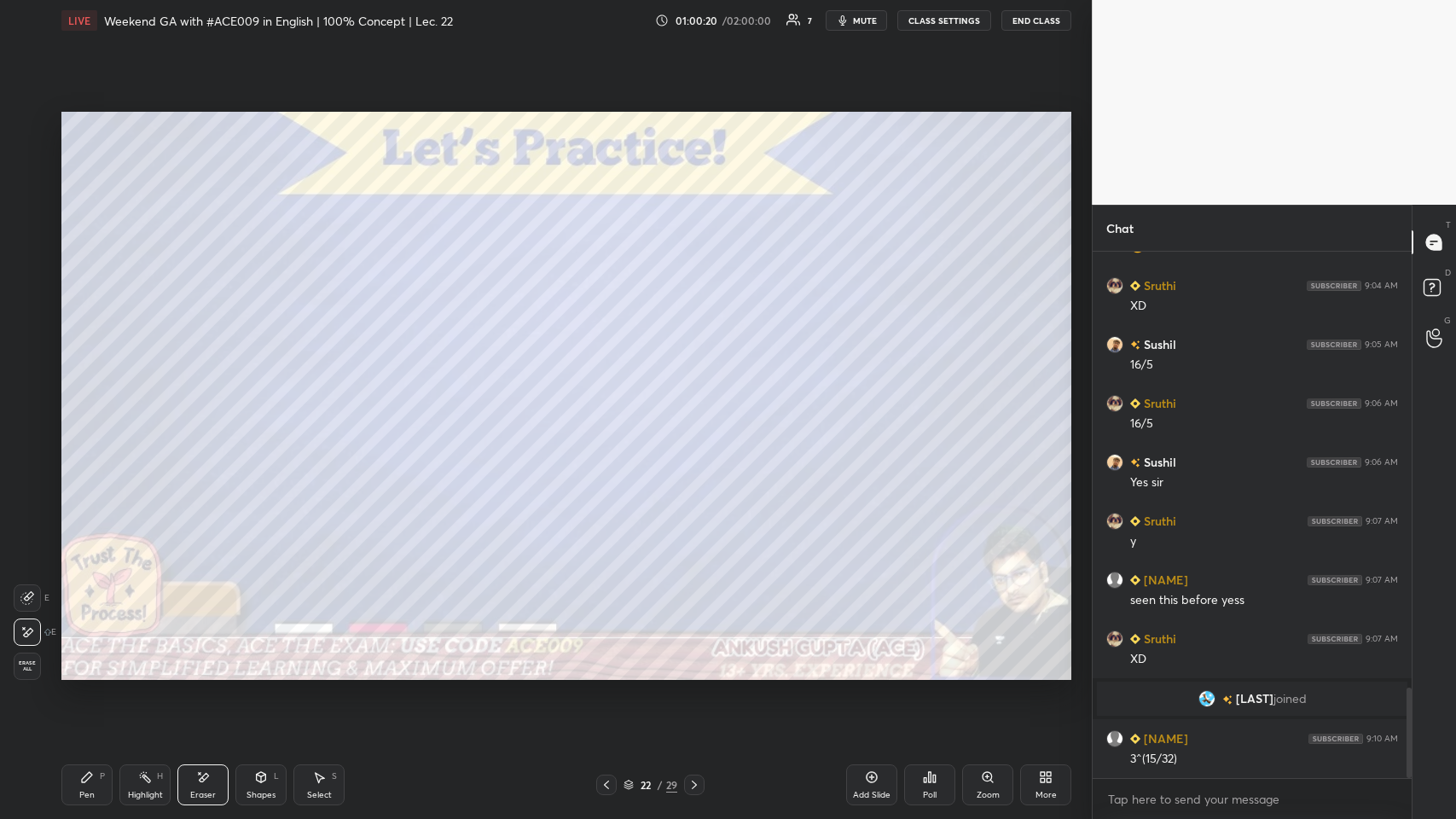 click 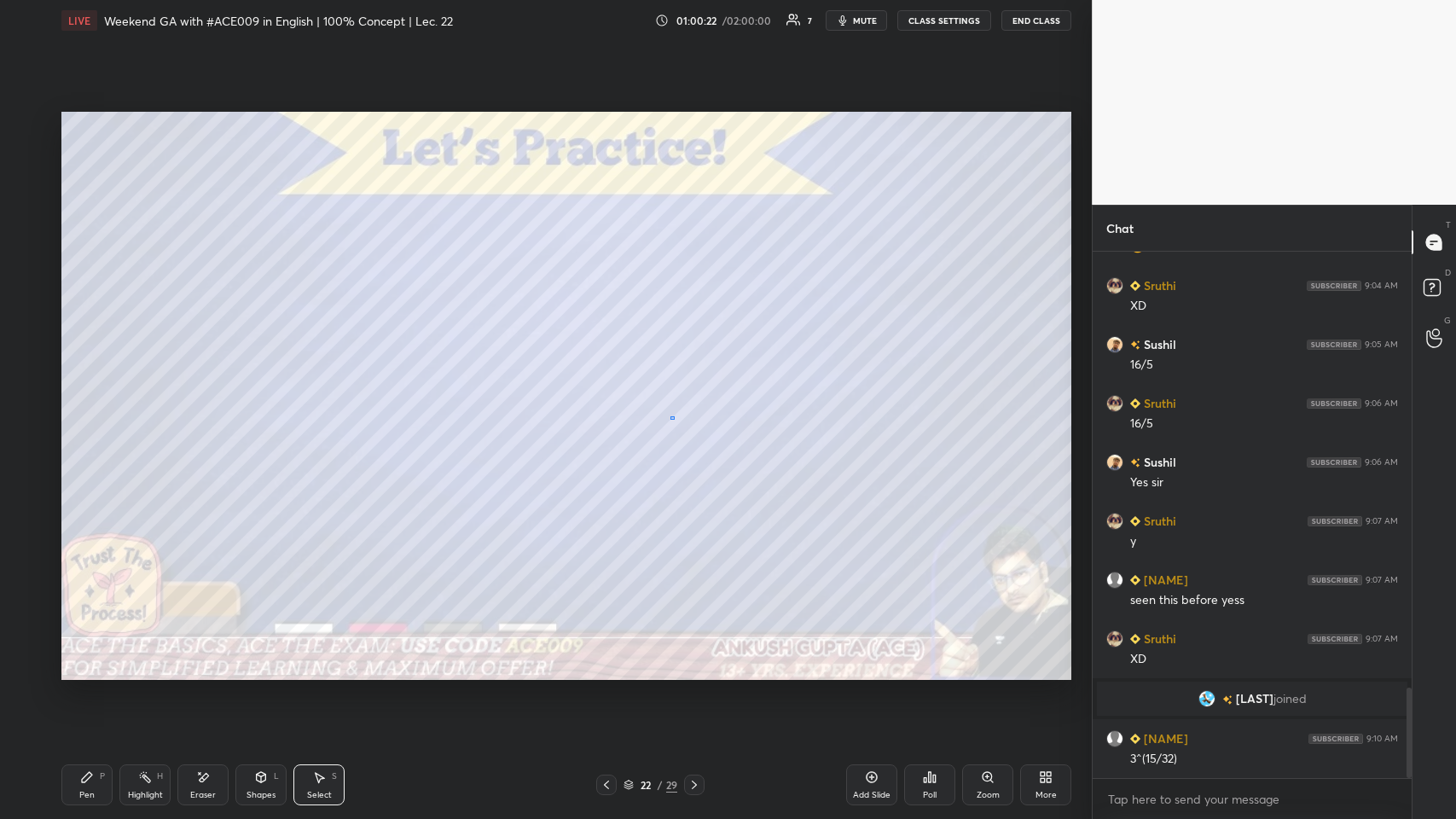 click on "0 ° Undo Copy Duplicate Duplicate to new slide Delete" at bounding box center (566, 396) 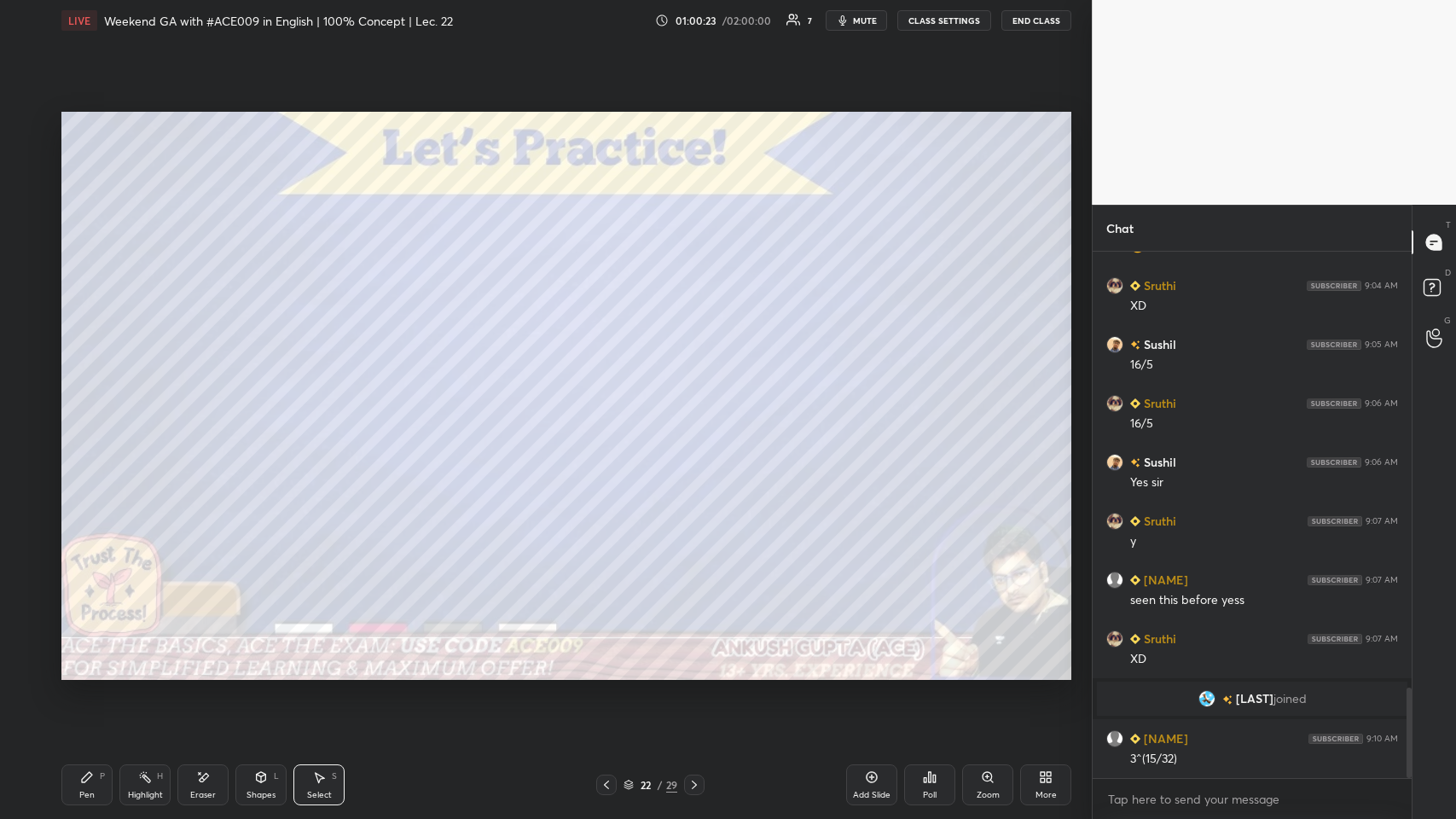 click on "0 ° Undo Copy Duplicate Duplicate to new slide Delete" at bounding box center [566, 396] 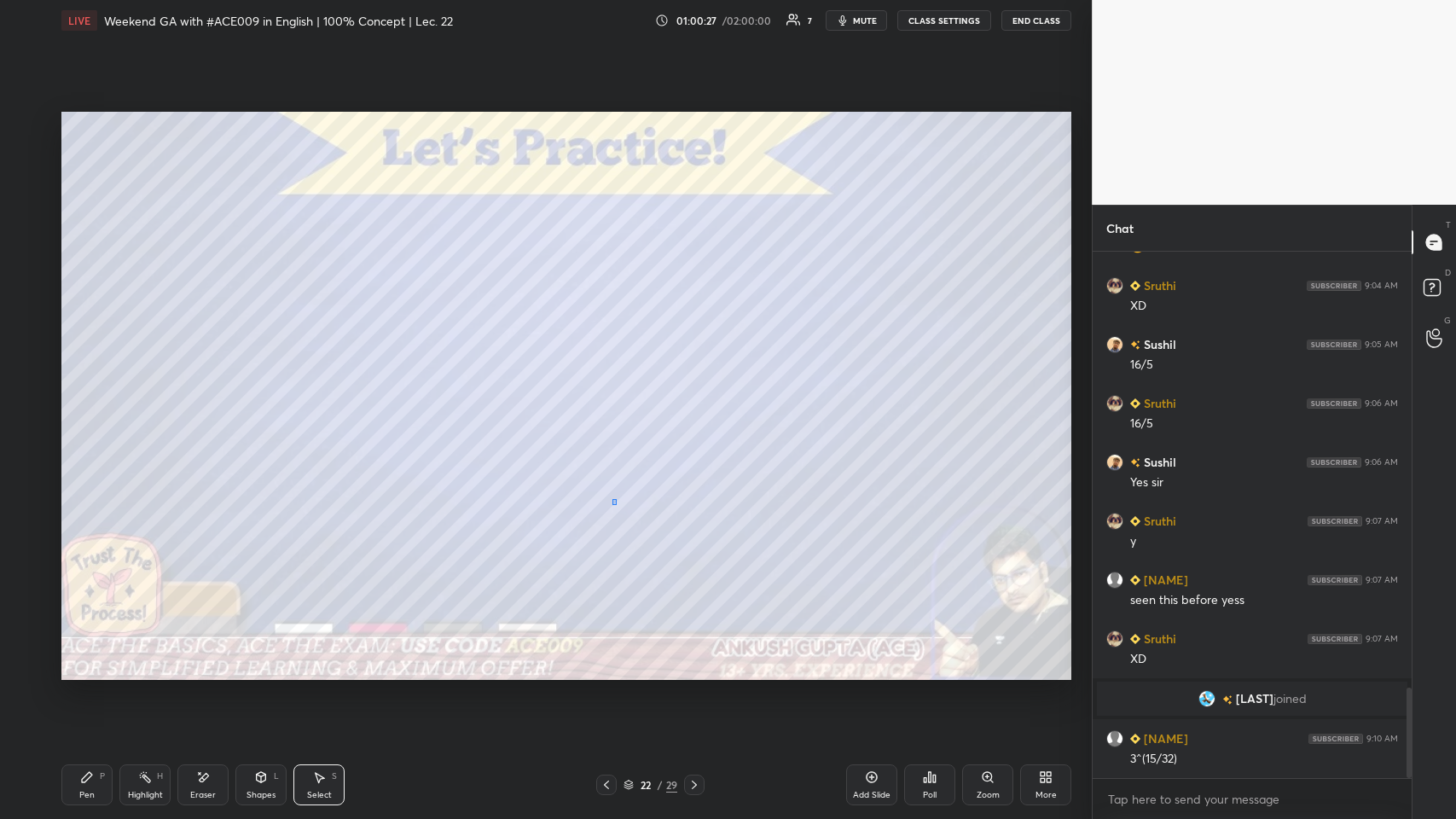 click on "0 ° Undo Copy Duplicate Duplicate to new slide Delete" at bounding box center [566, 396] 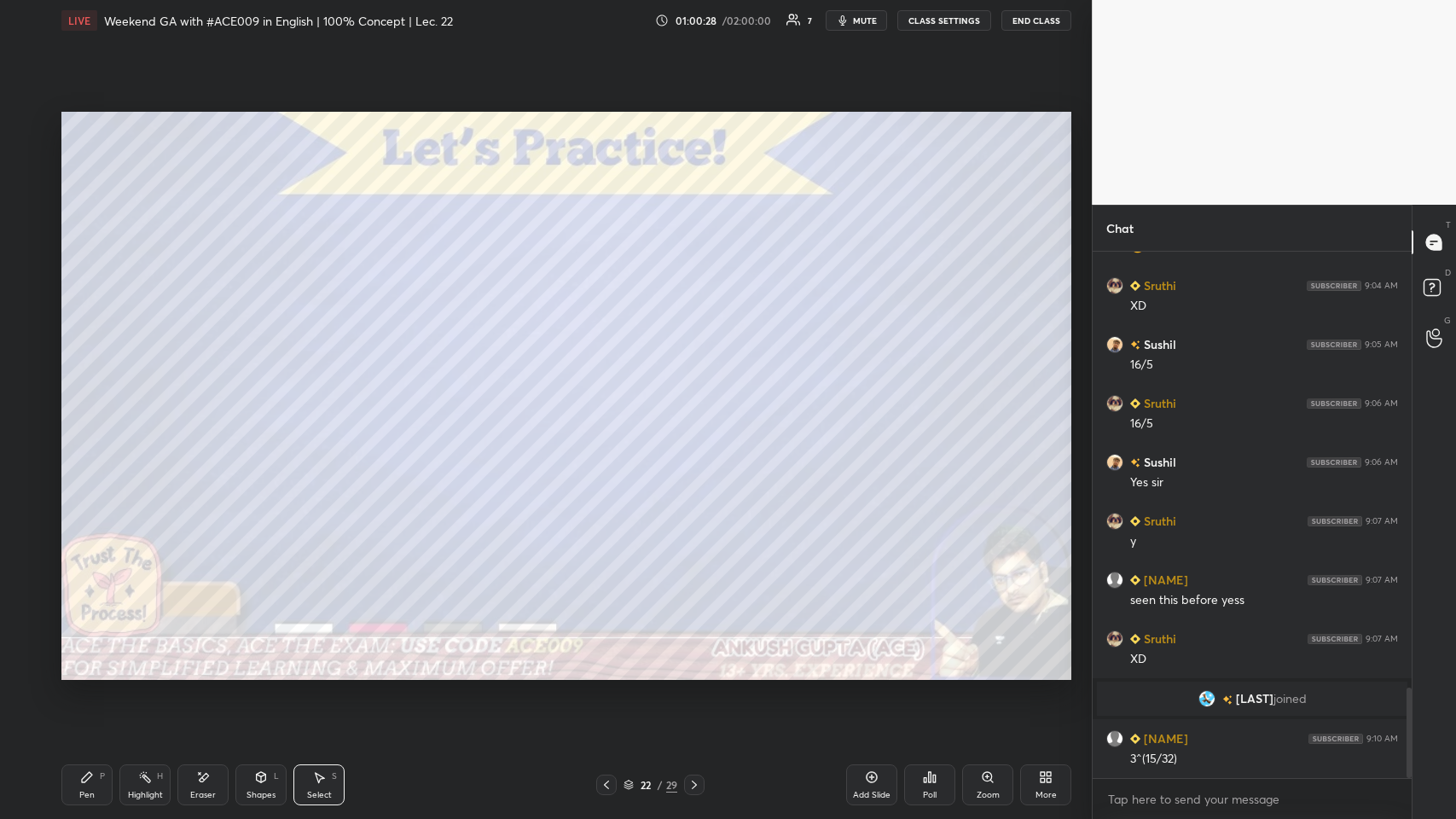 click 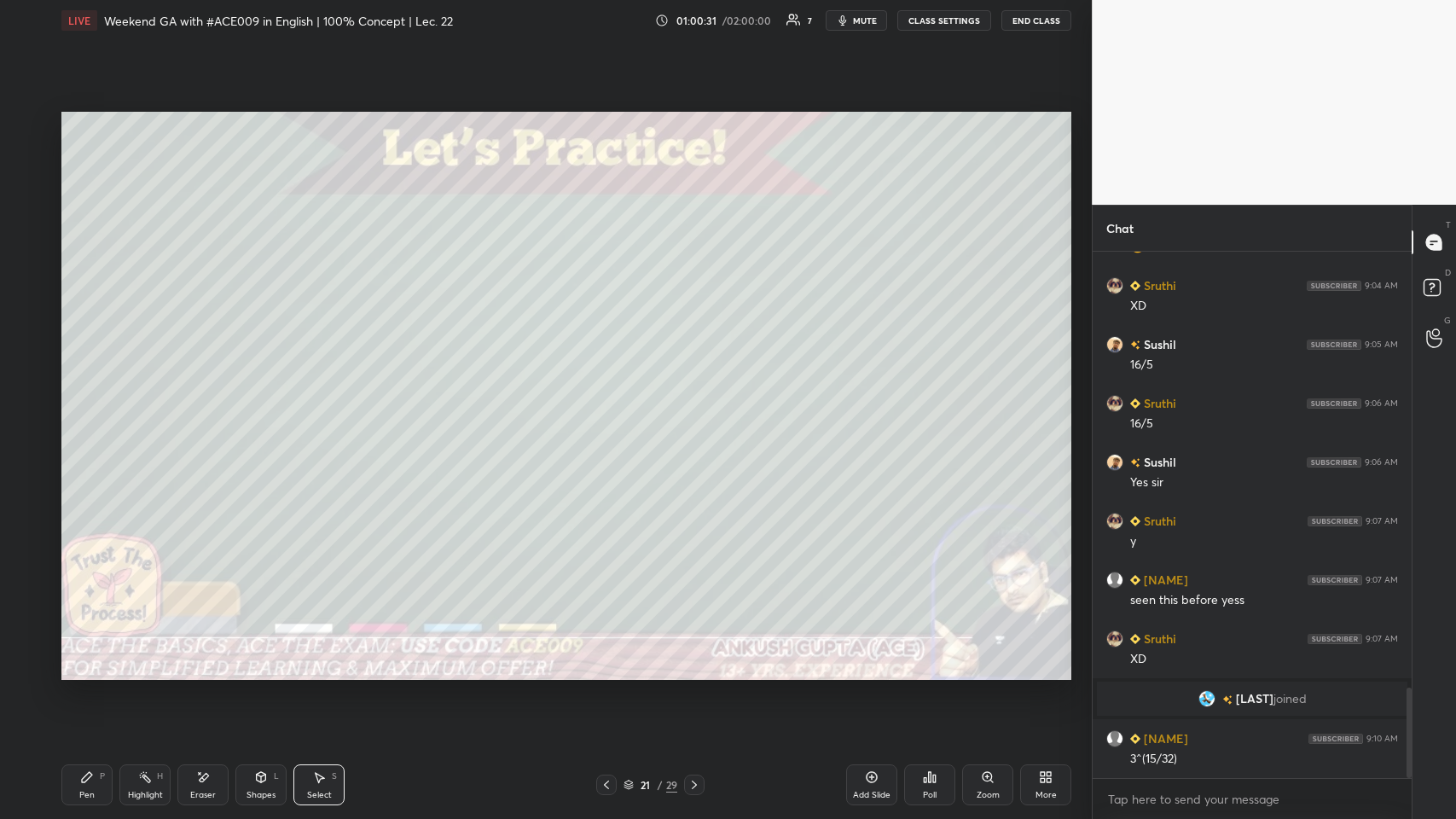 click 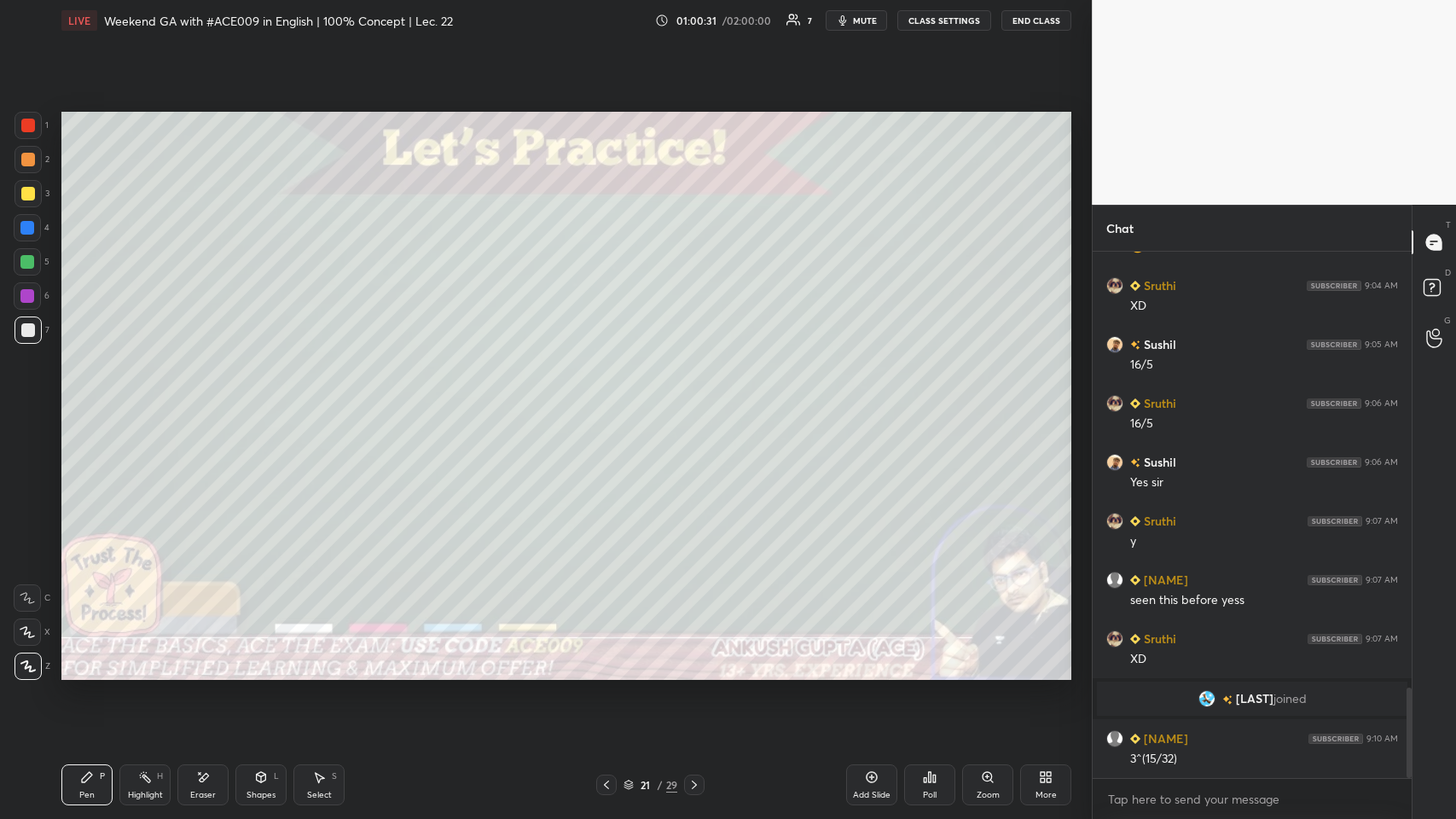 click at bounding box center [27, 228] 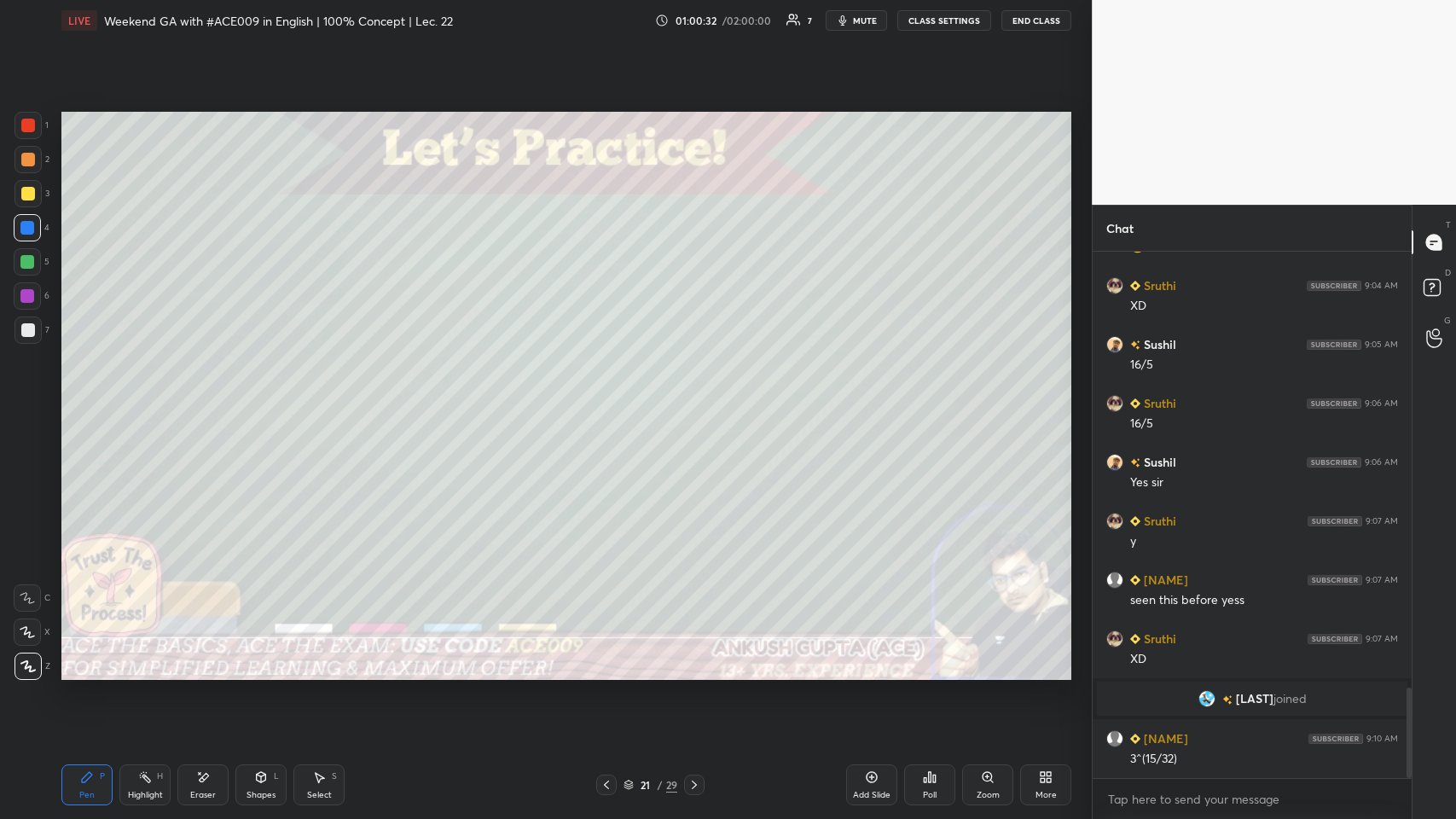 click at bounding box center (27, 262) 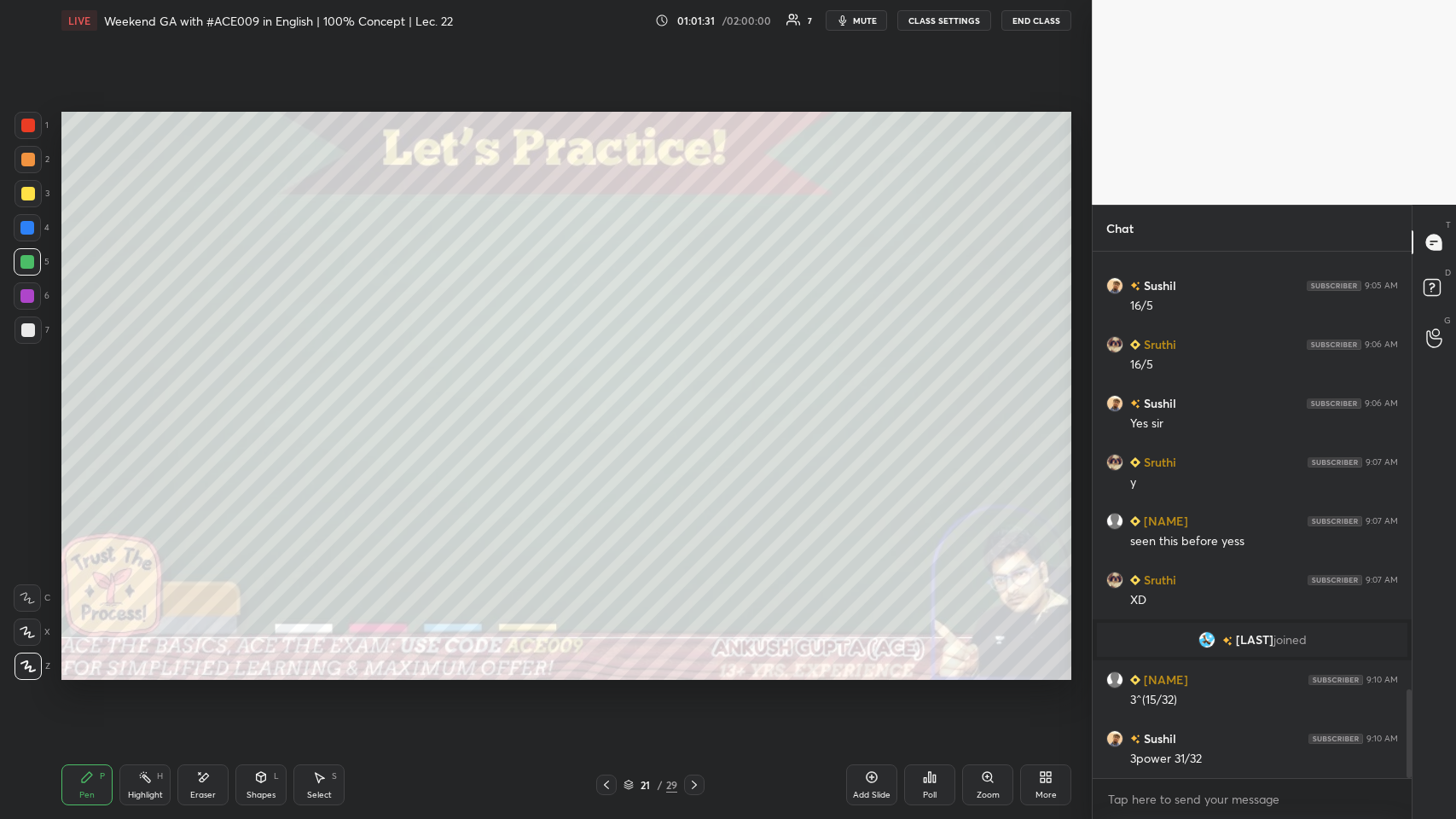 scroll, scrollTop: 2648, scrollLeft: 0, axis: vertical 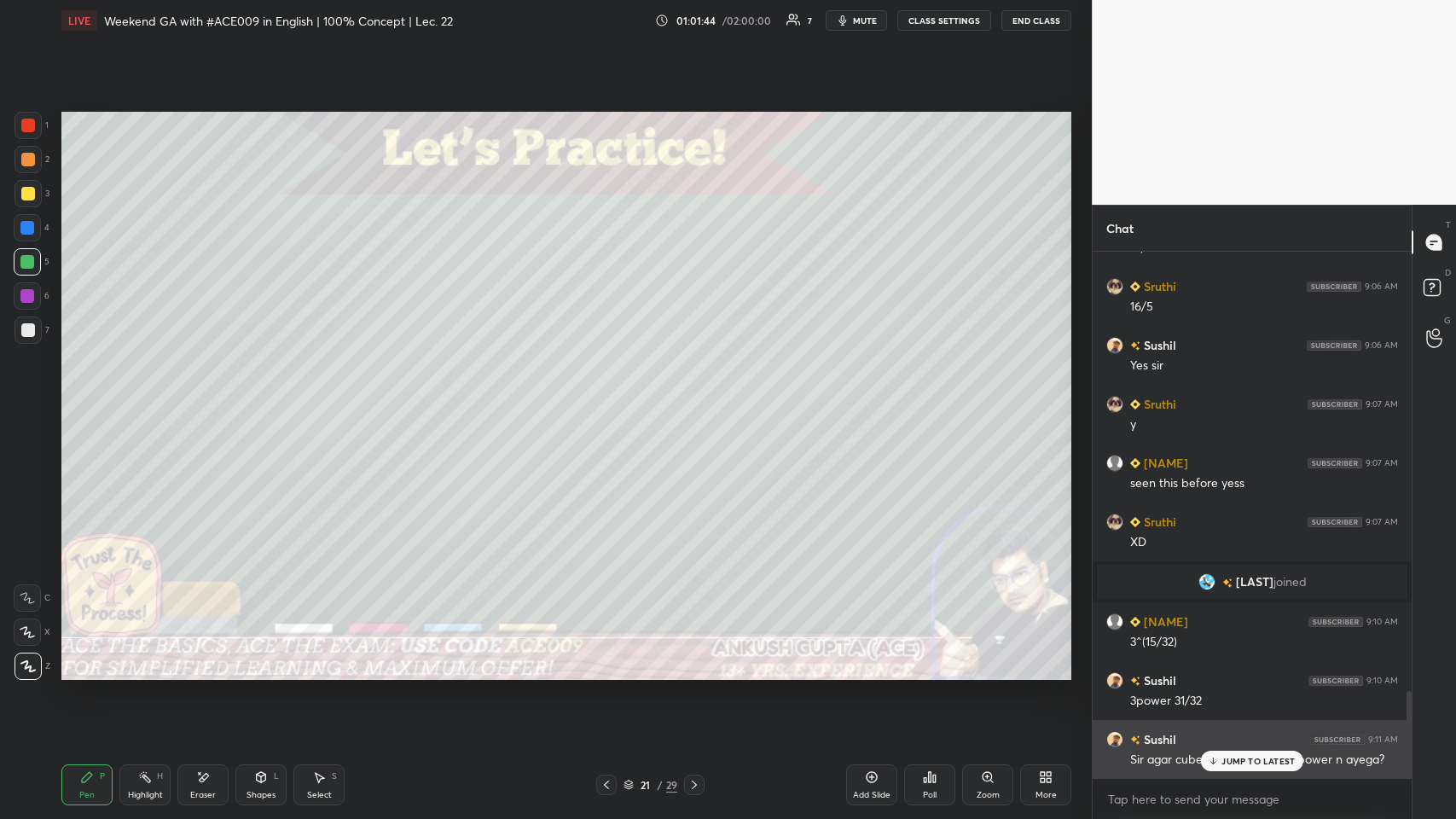 drag, startPoint x: 1282, startPoint y: 757, endPoint x: 1252, endPoint y: 754, distance: 30.149627 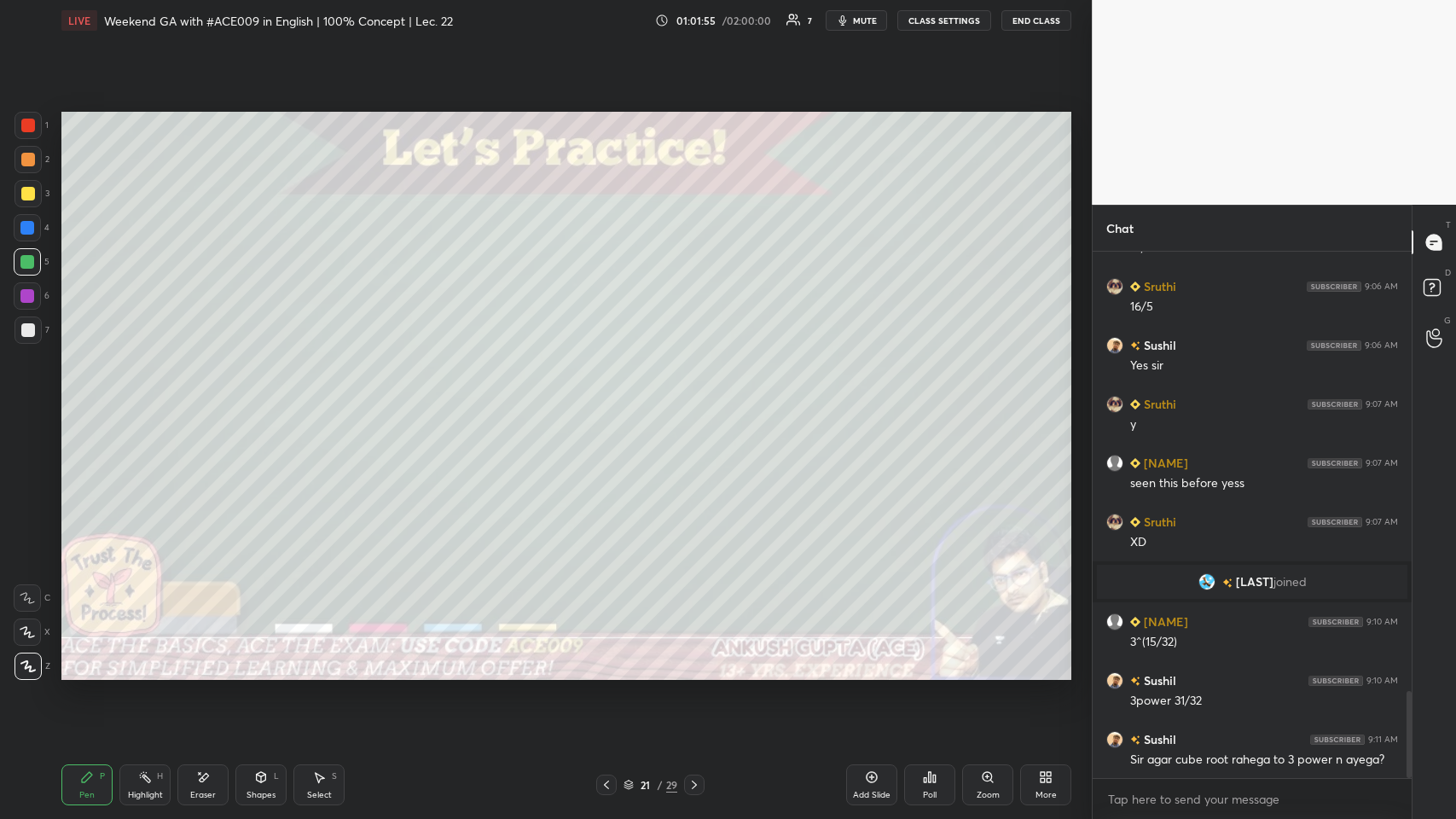click 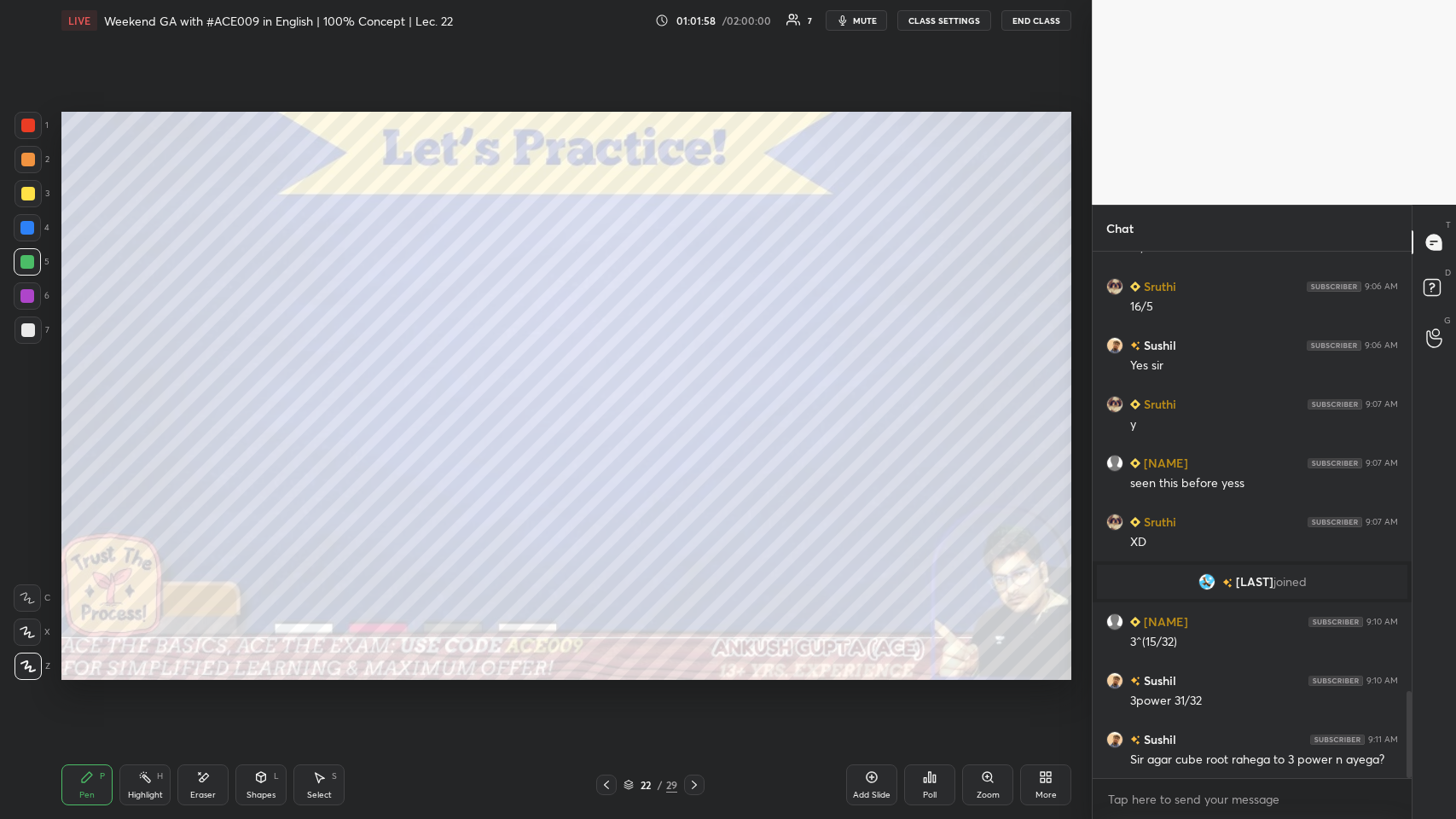 click on "Highlight H" at bounding box center (145, 785) 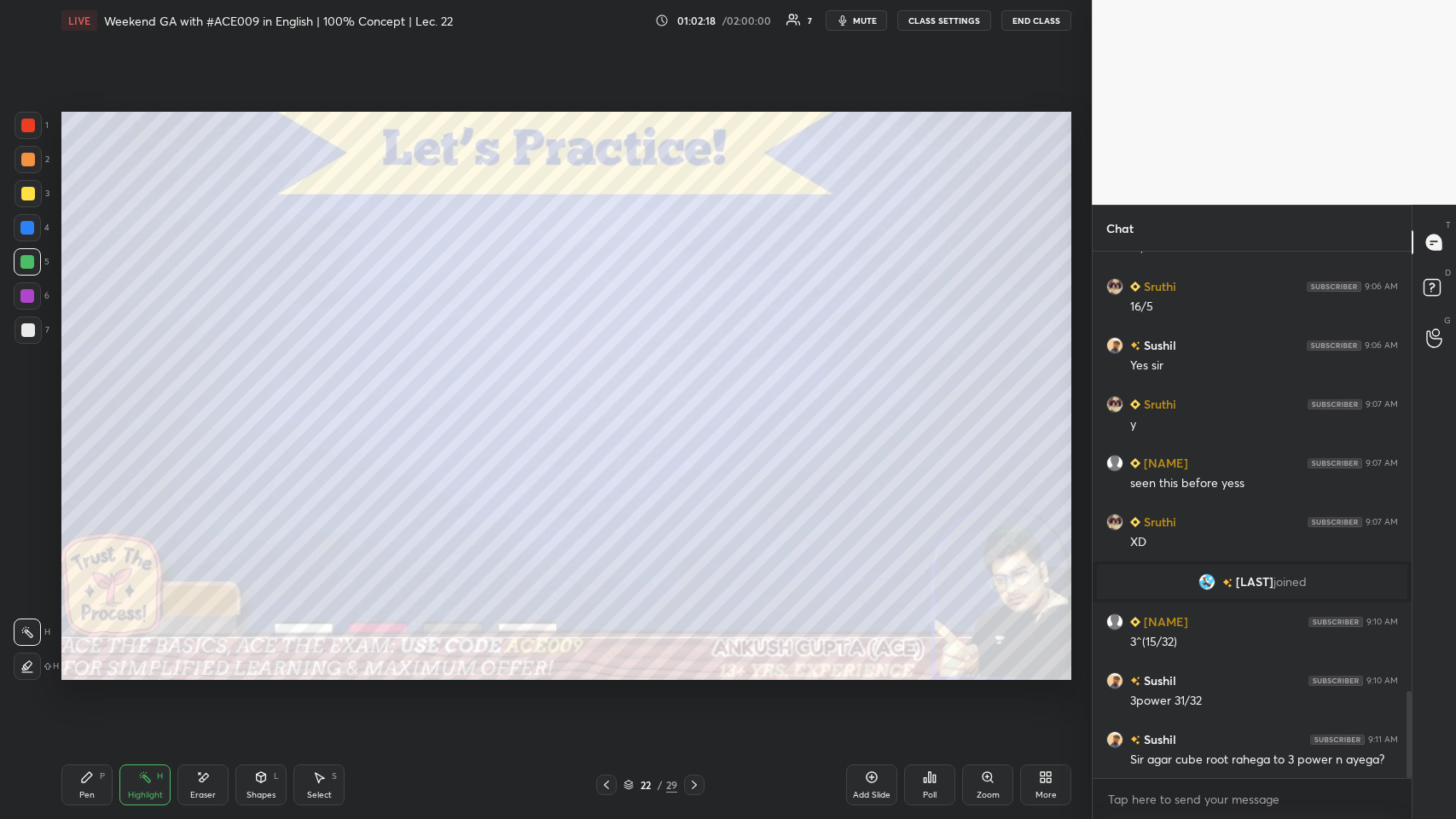 click at bounding box center (28, 194) 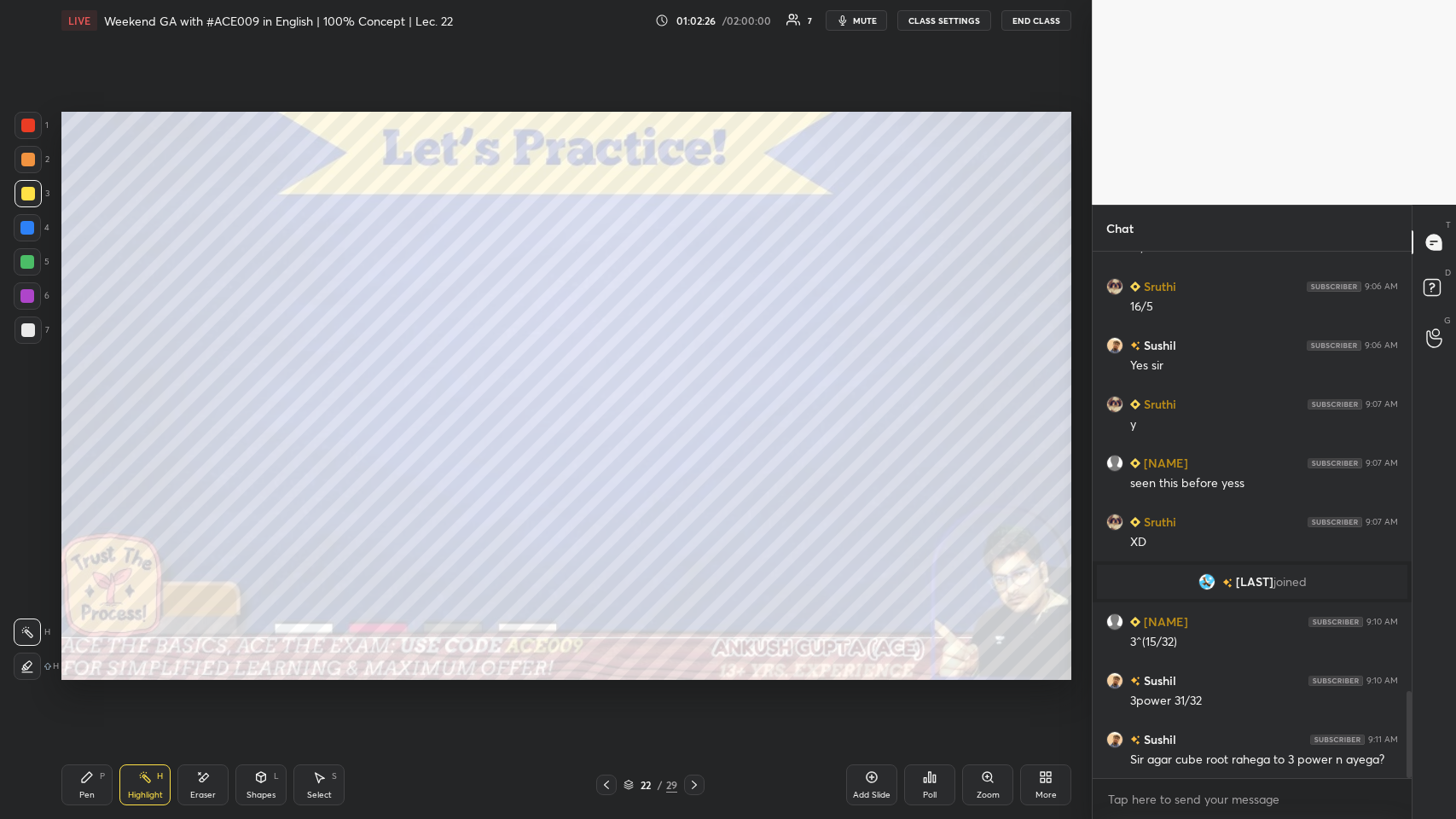scroll, scrollTop: 2708, scrollLeft: 0, axis: vertical 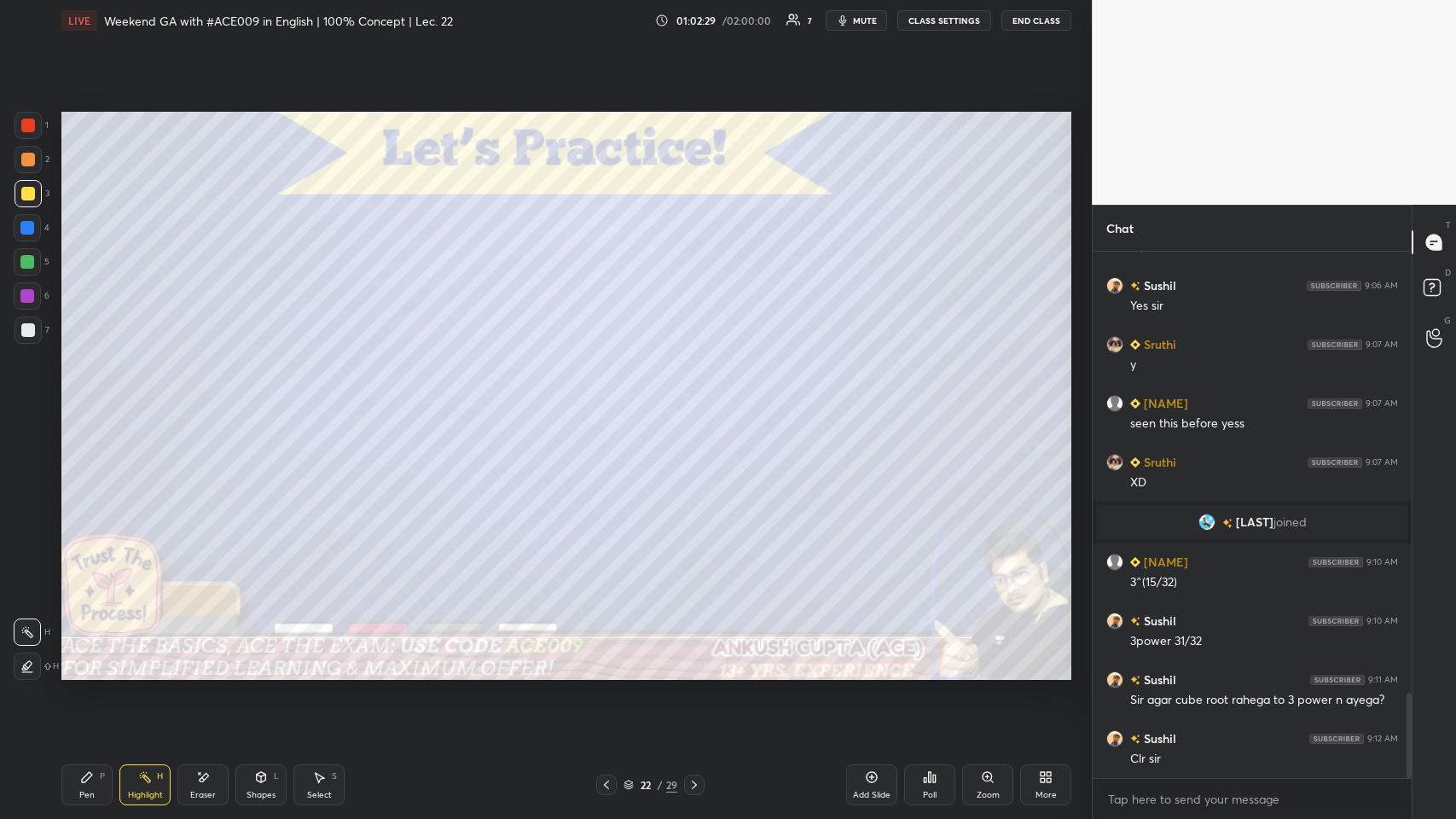 click 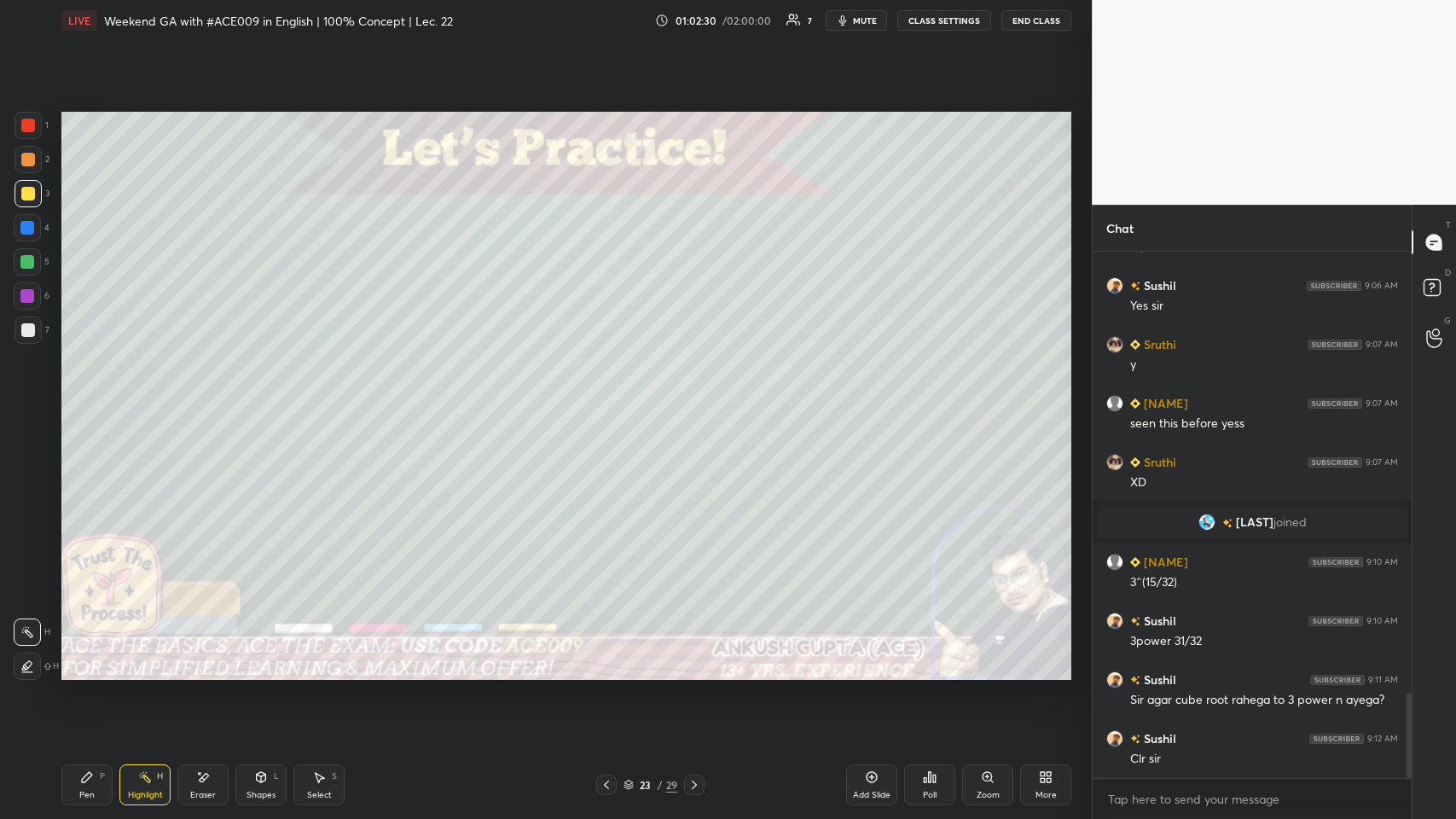 click at bounding box center (28, 194) 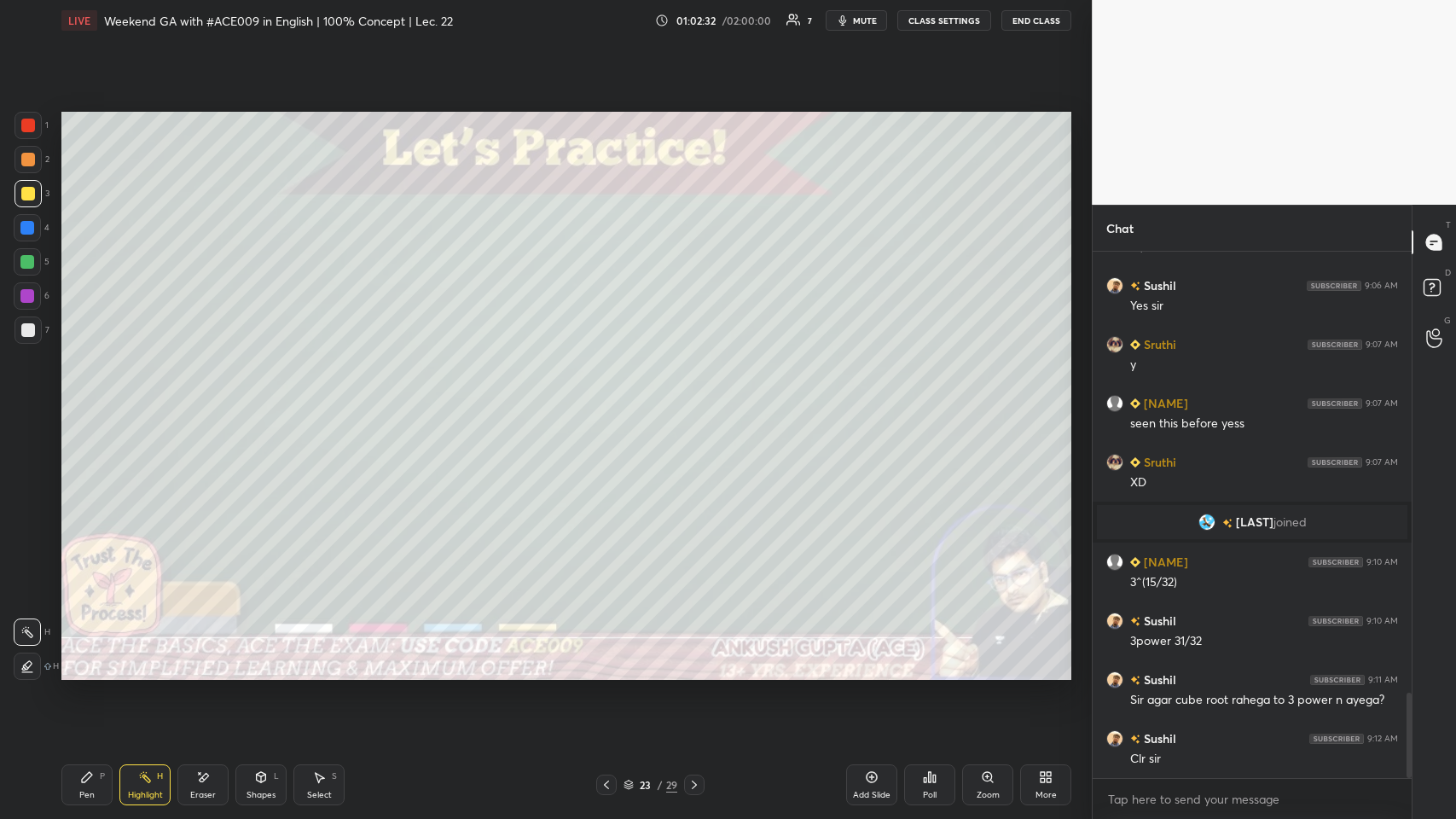 click 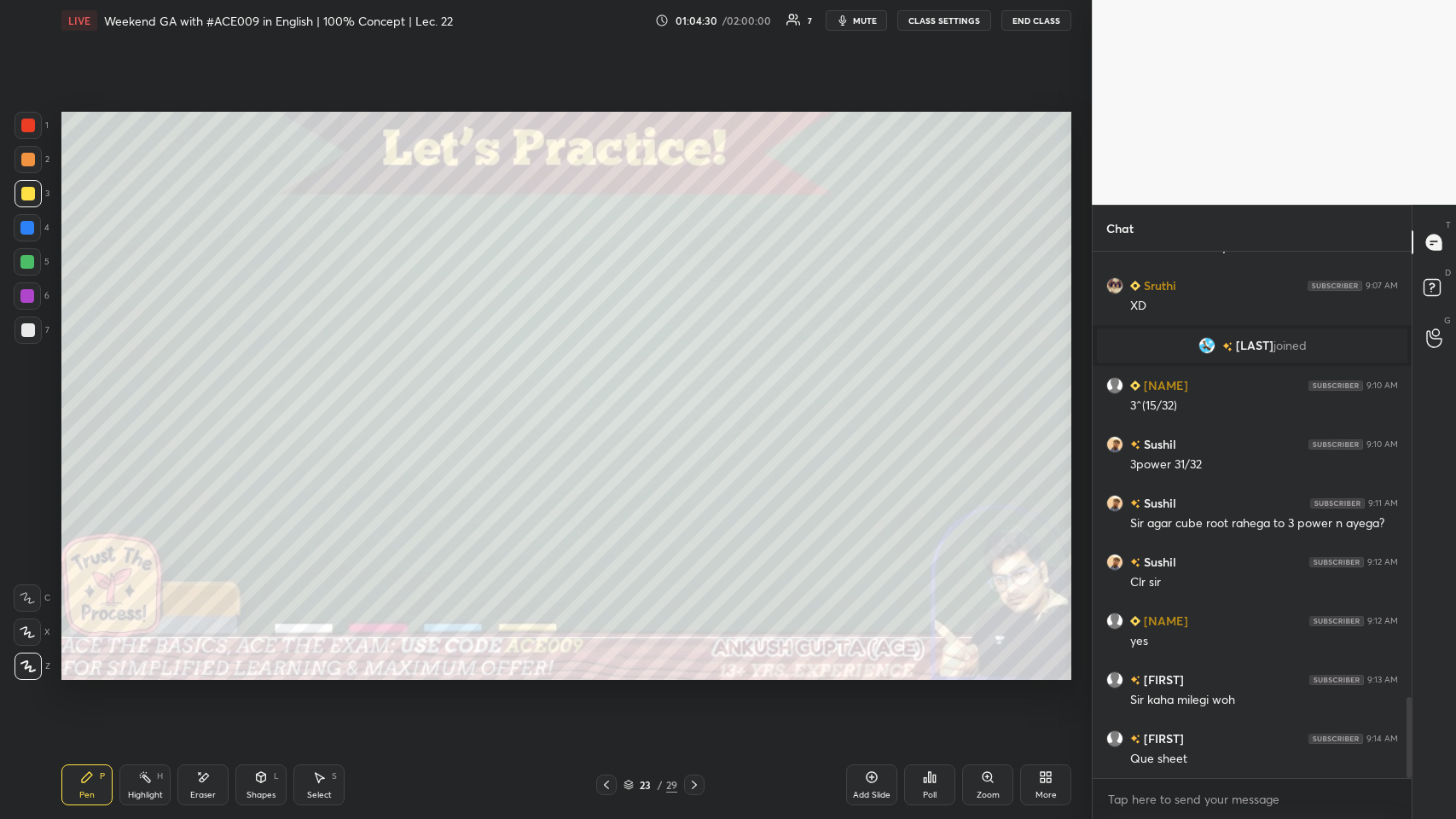 scroll, scrollTop: 2925, scrollLeft: 0, axis: vertical 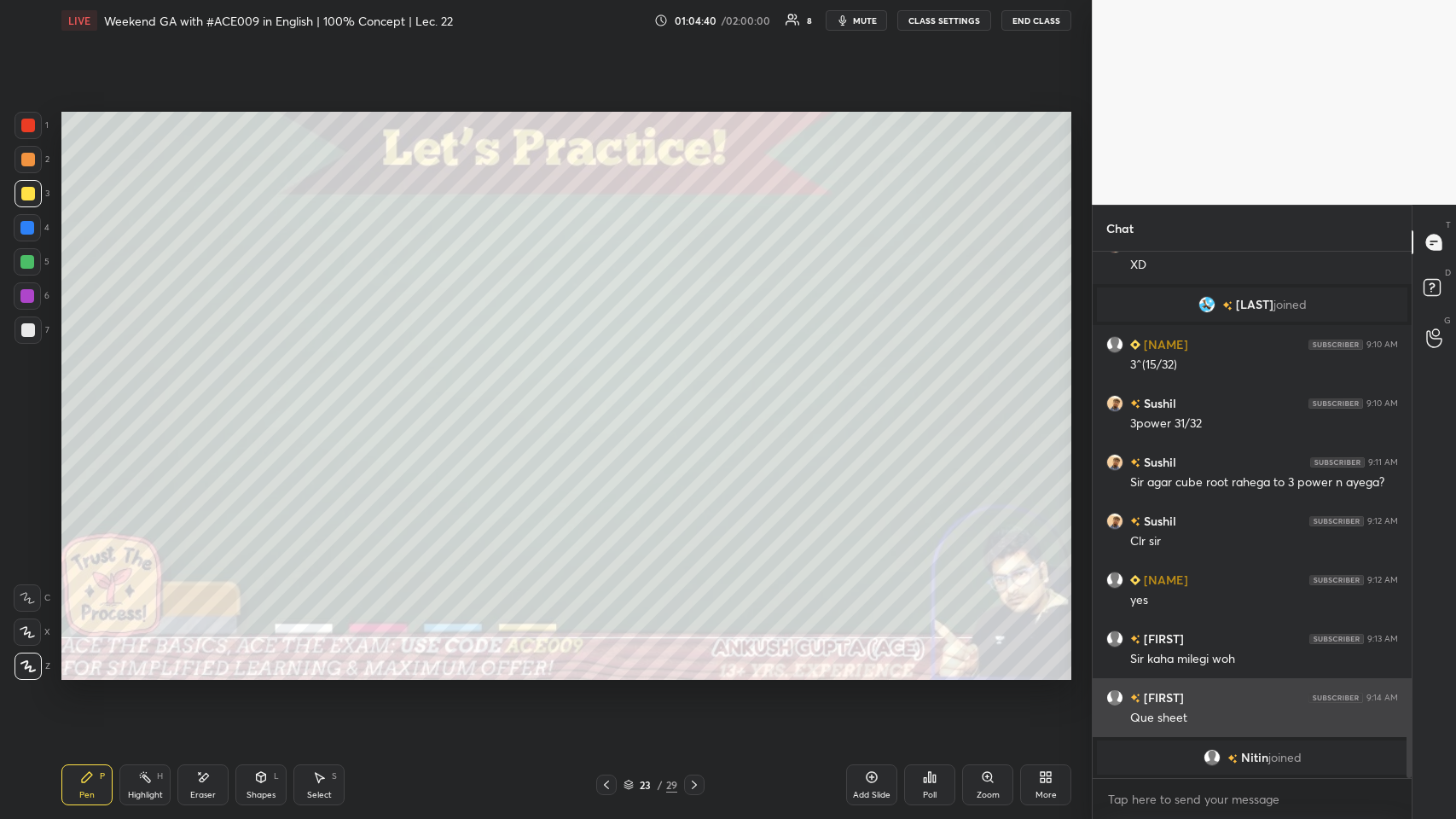 click on "[FIRST] 9:14 AM" at bounding box center (1252, 697) 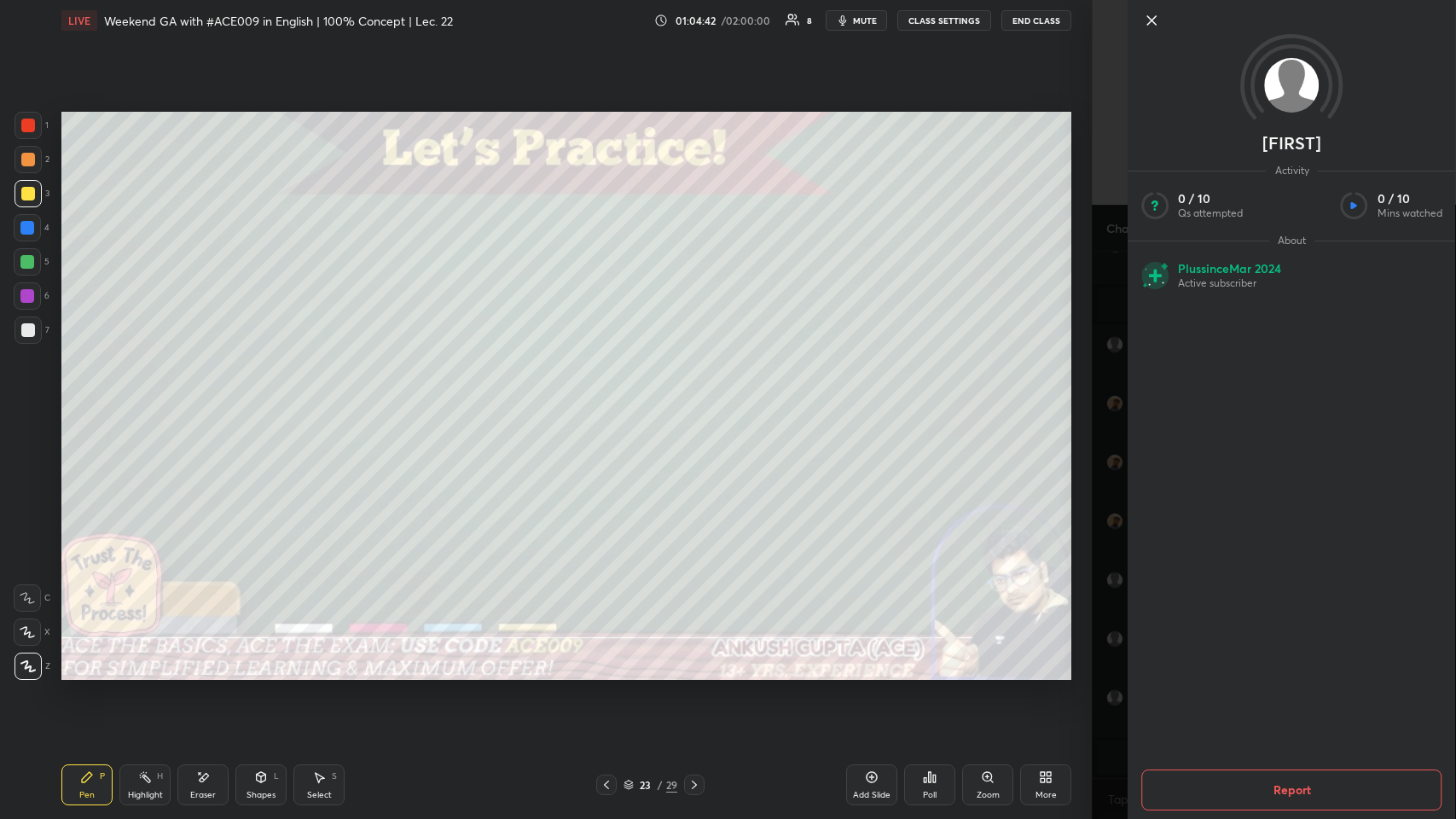 click 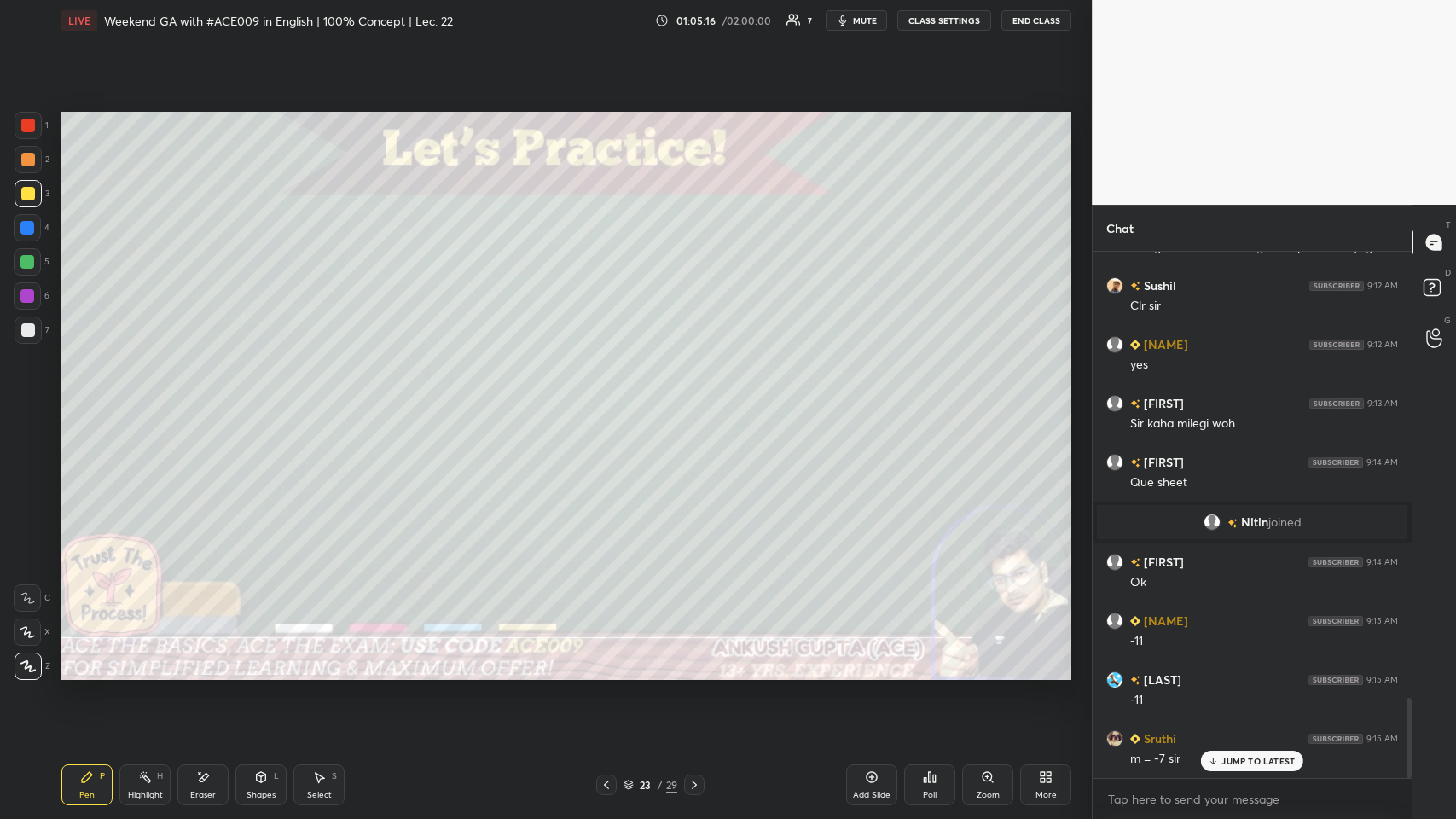 scroll, scrollTop: 2929, scrollLeft: 0, axis: vertical 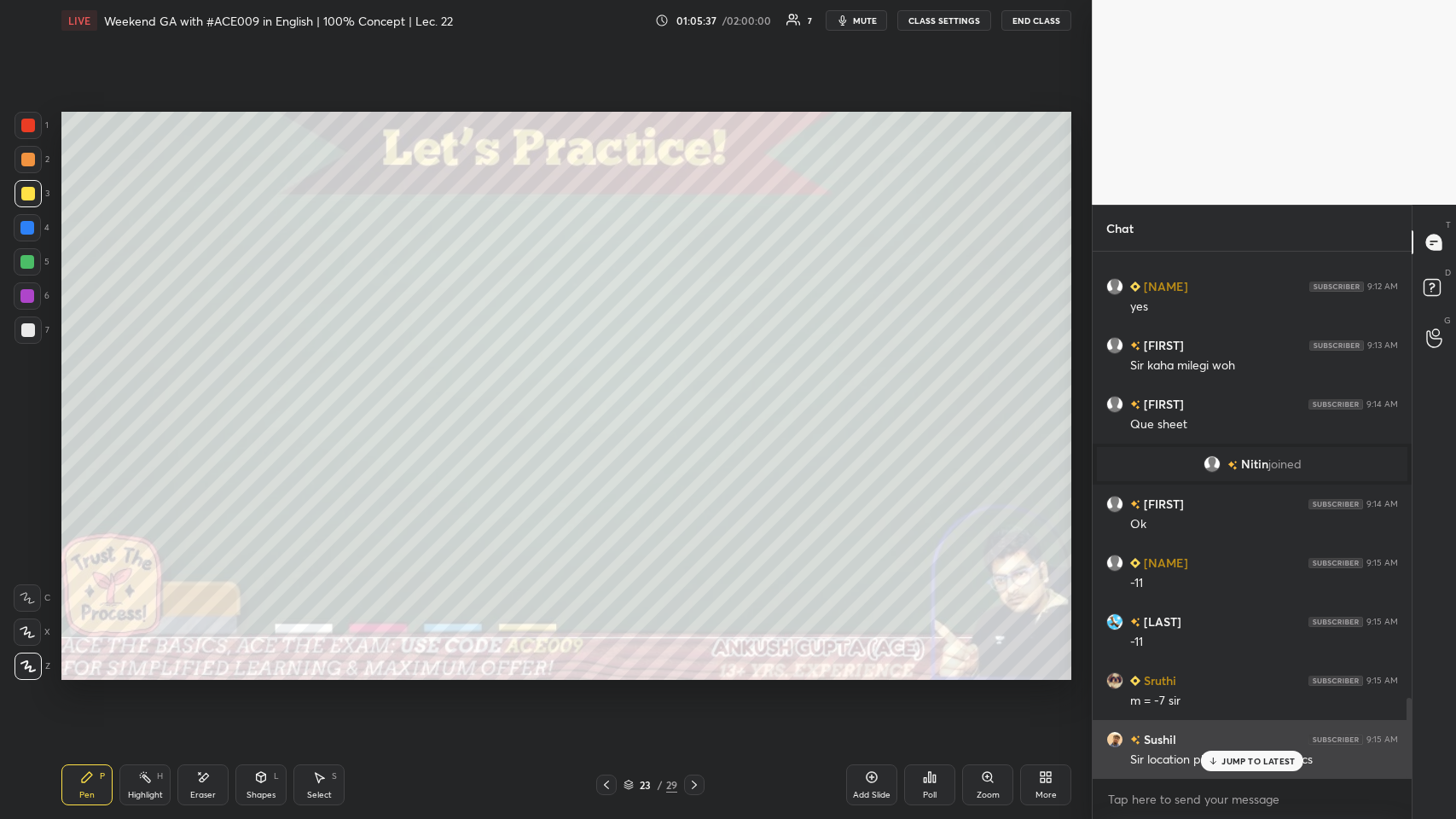 click on "JUMP TO LATEST" at bounding box center [1252, 761] 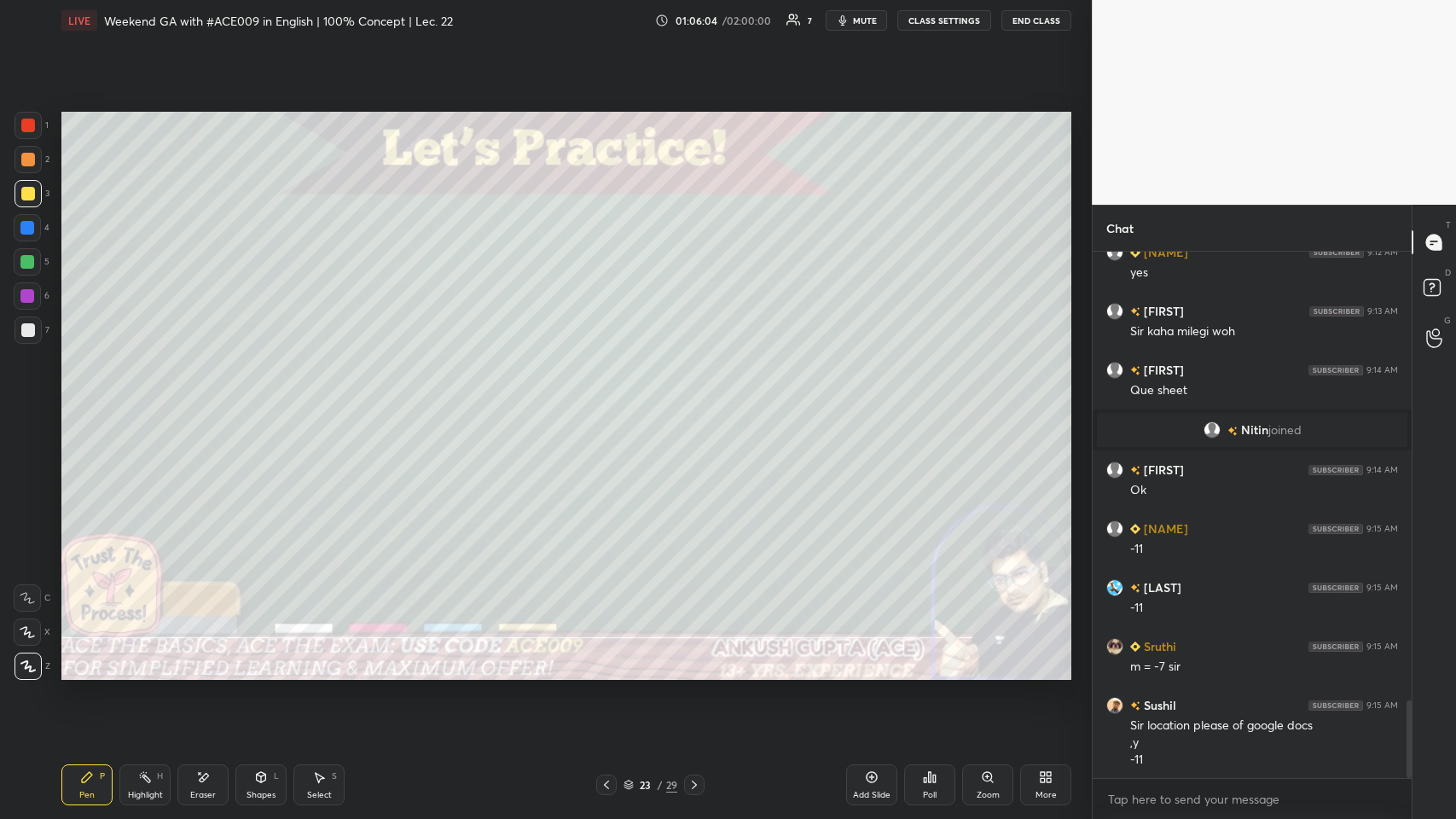 scroll, scrollTop: 3023, scrollLeft: 0, axis: vertical 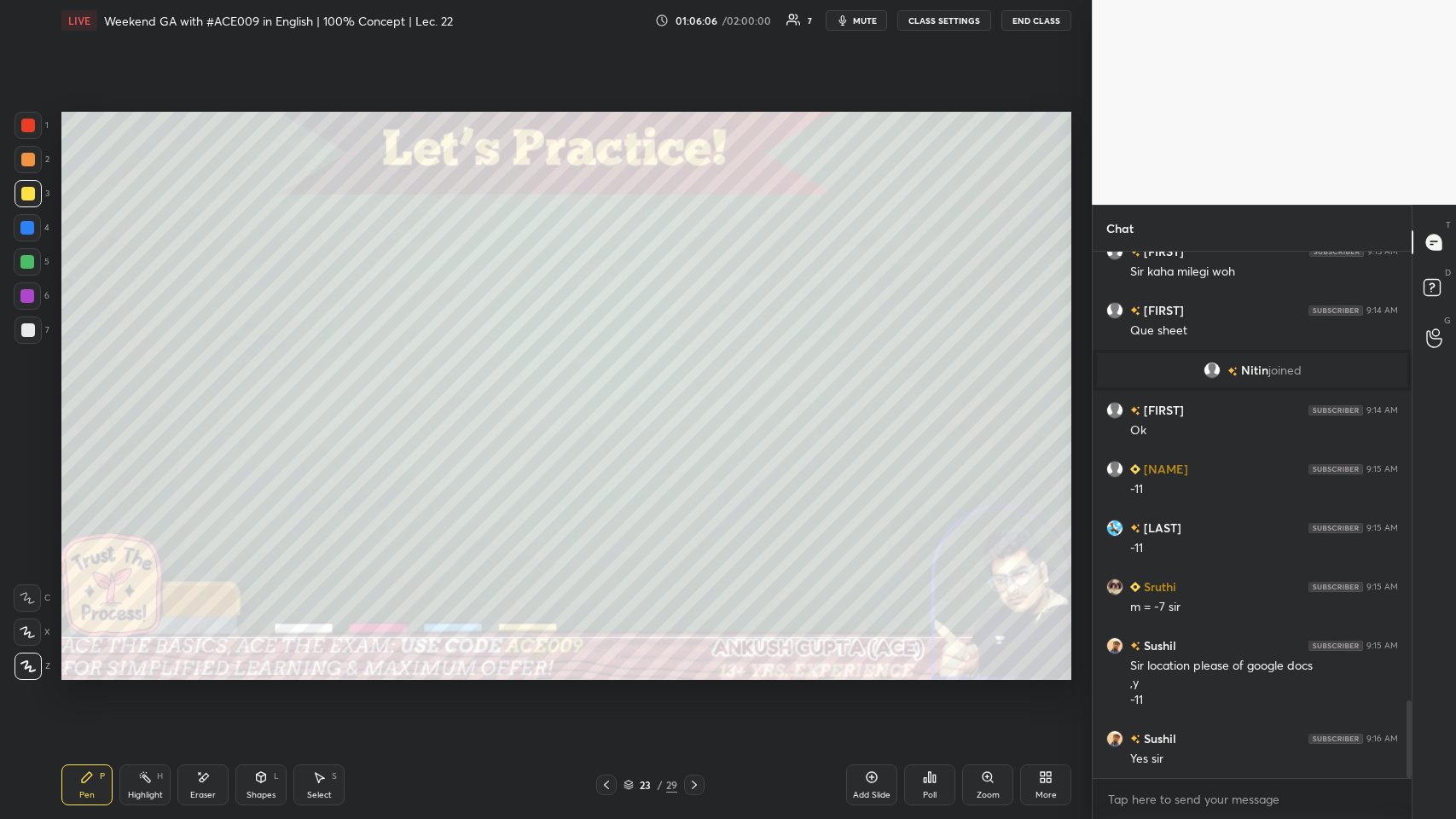 click at bounding box center [28, 330] 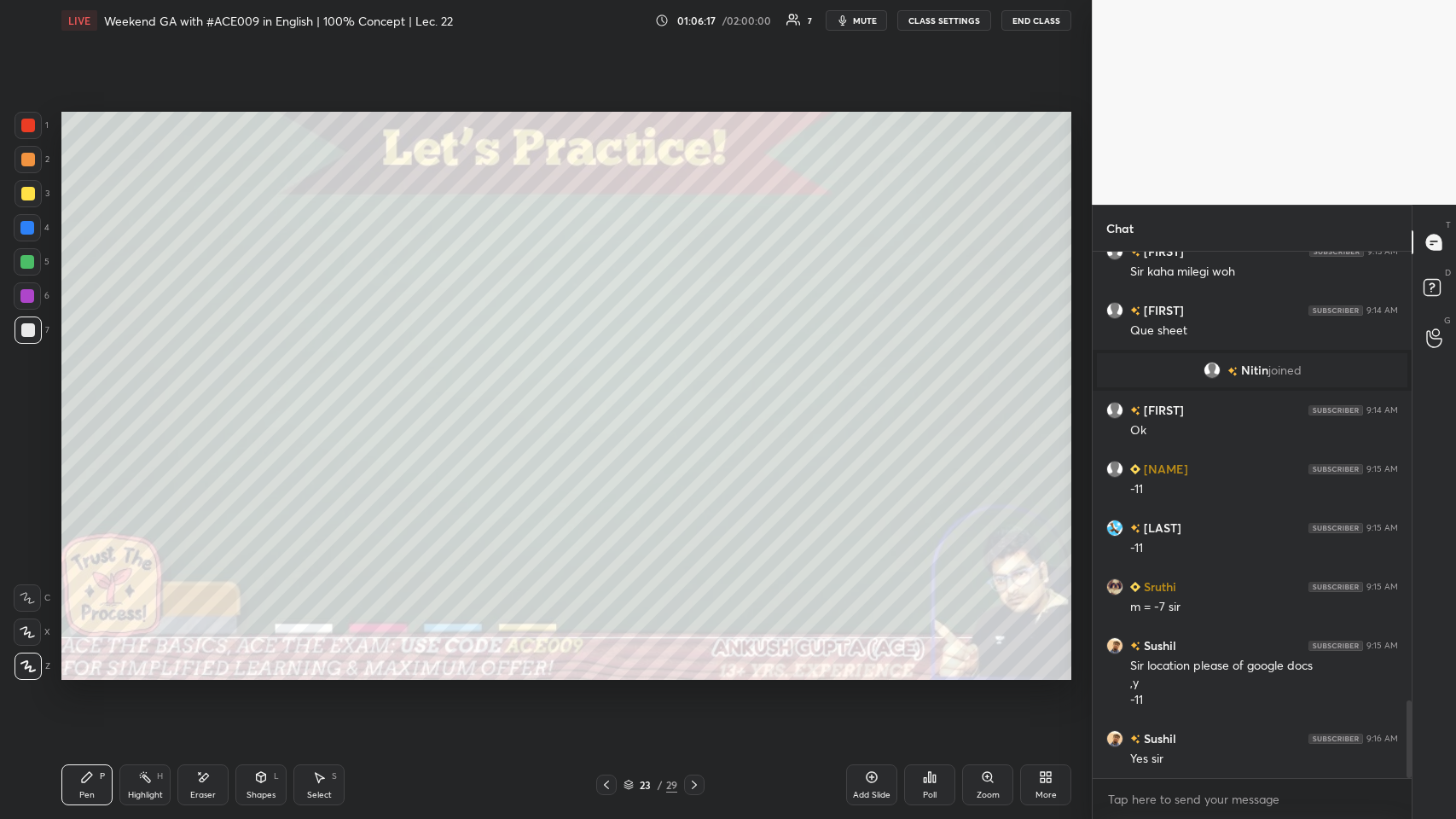 scroll, scrollTop: 3081, scrollLeft: 0, axis: vertical 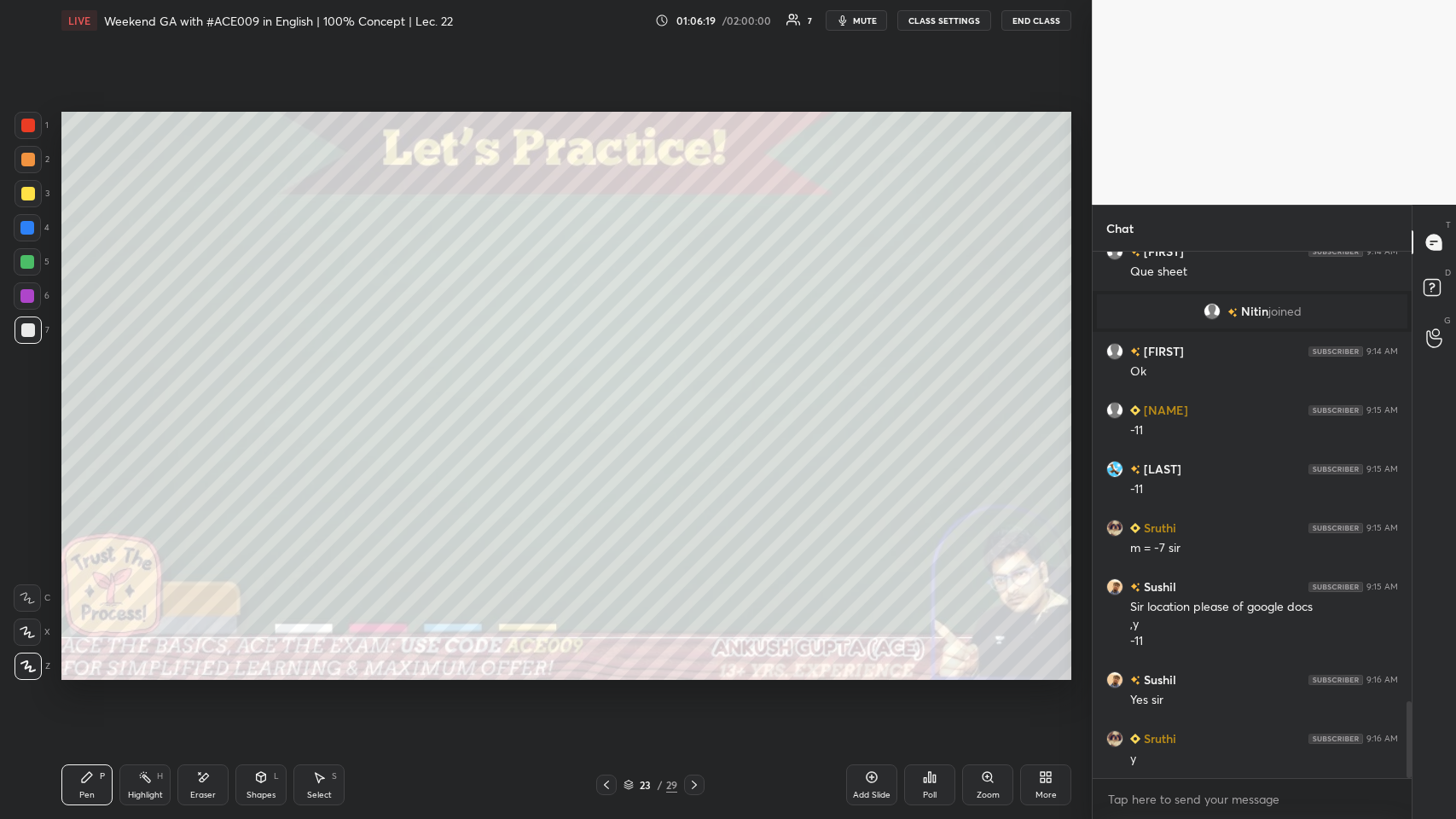 click 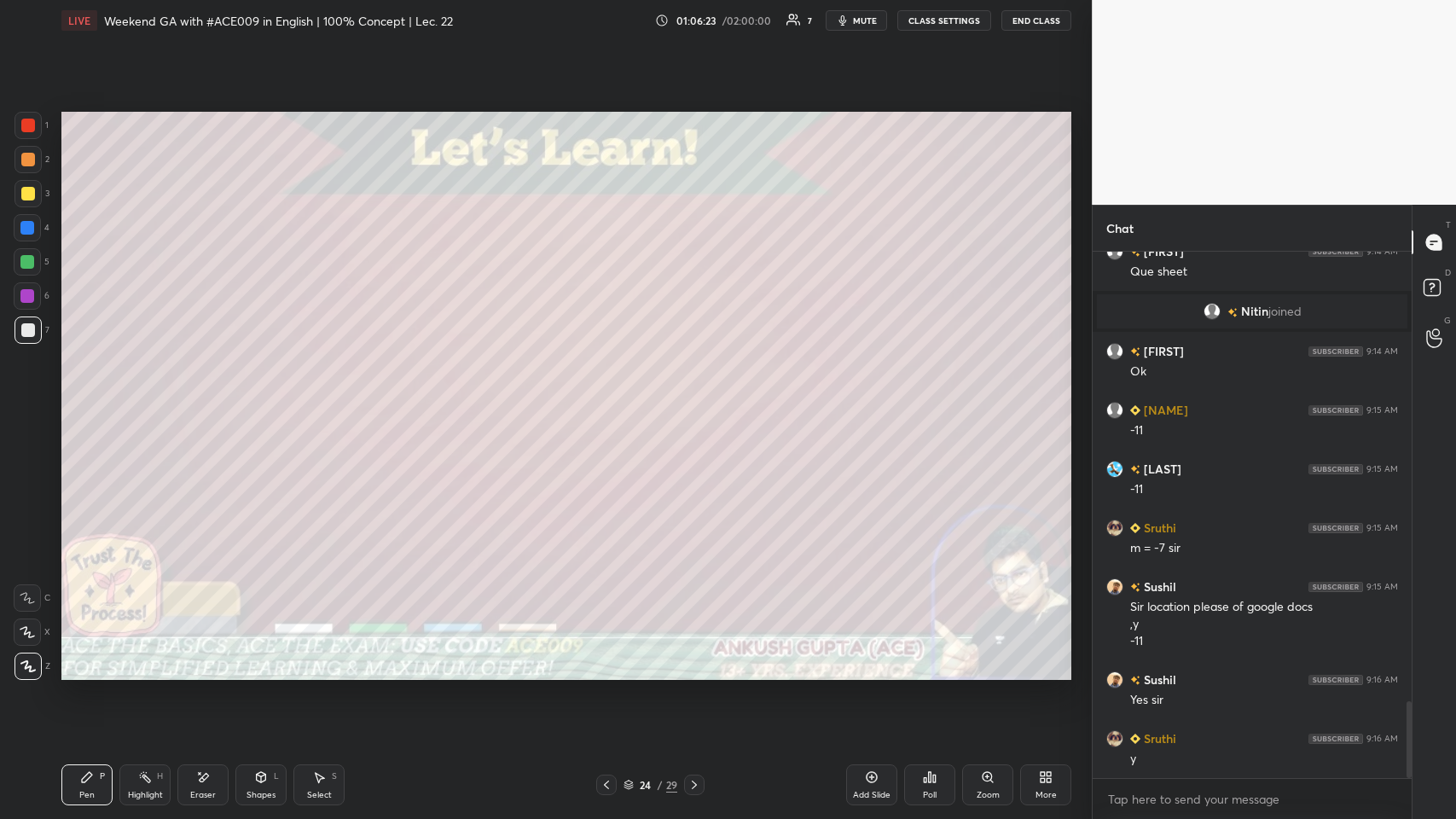 click 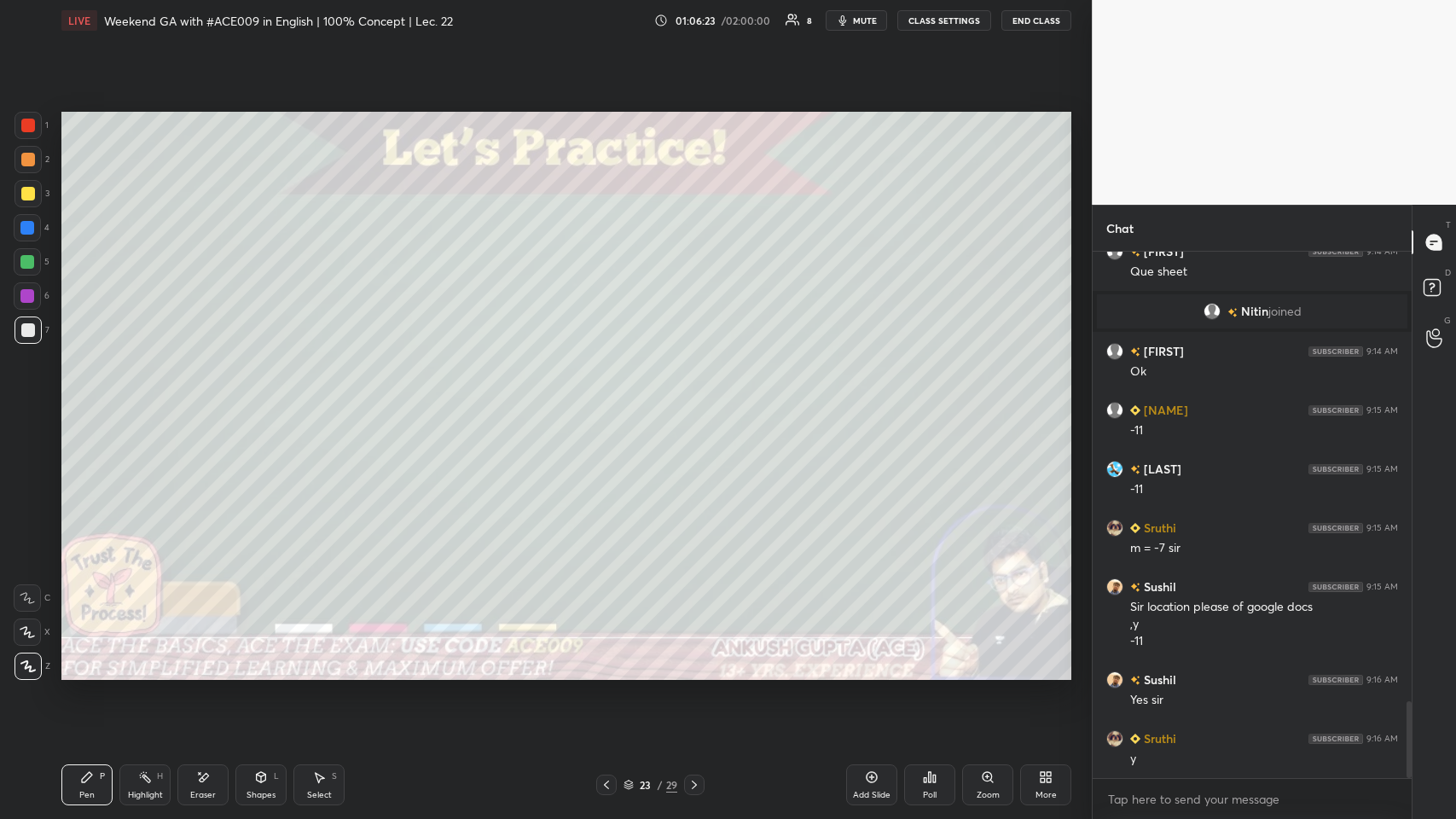 click 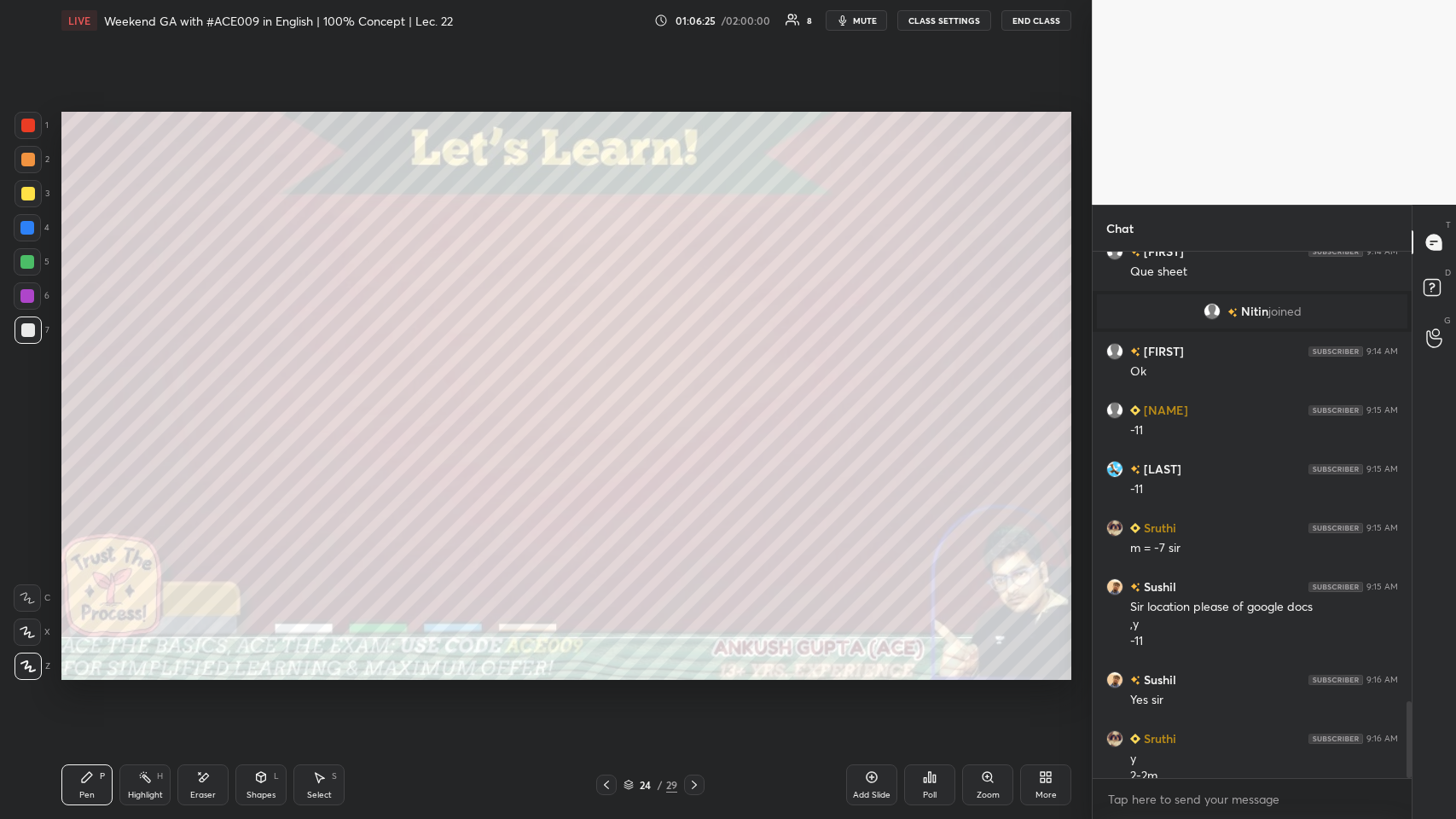 scroll, scrollTop: 3099, scrollLeft: 0, axis: vertical 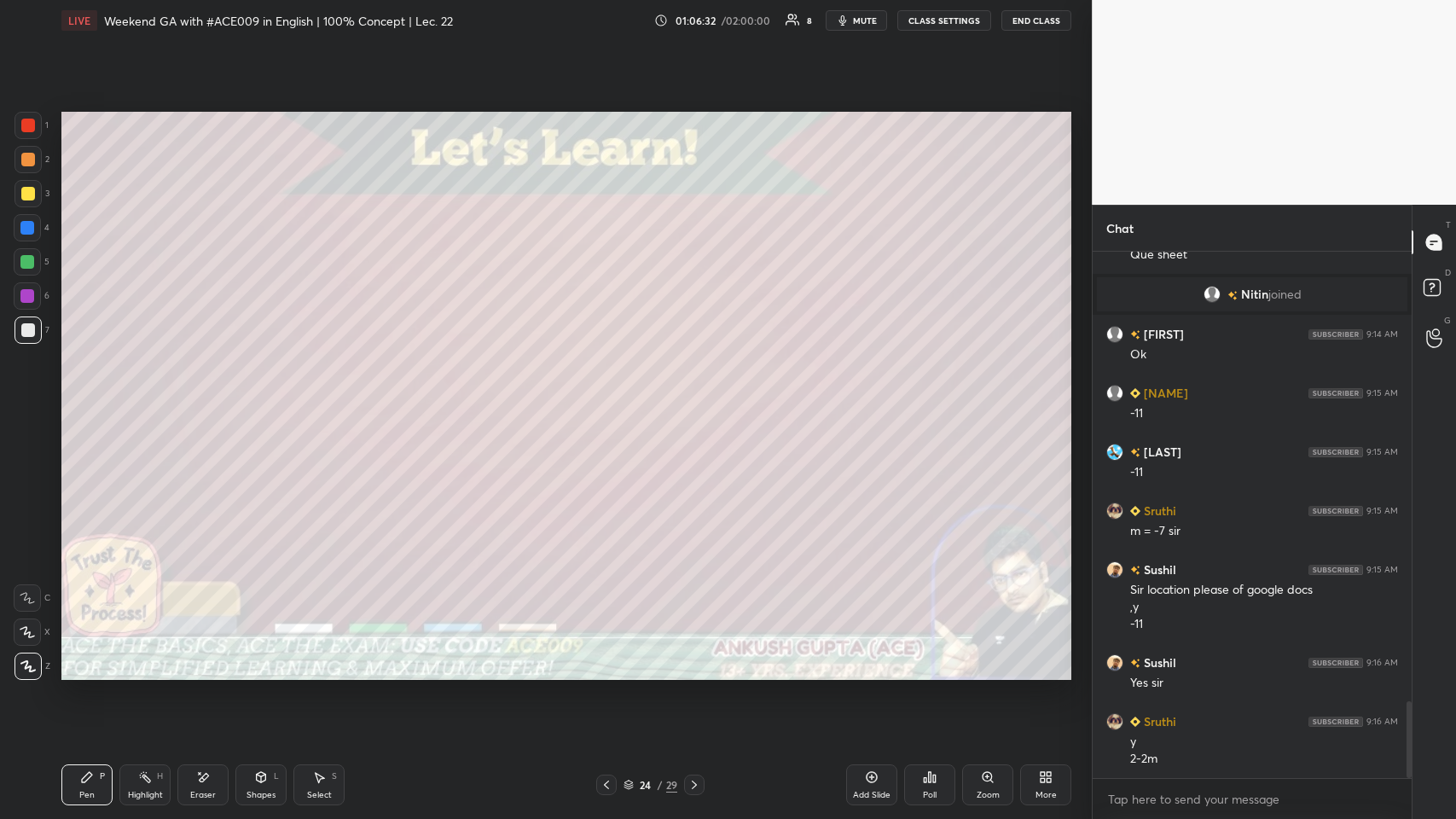 click on "24 / 29" at bounding box center (650, 785) 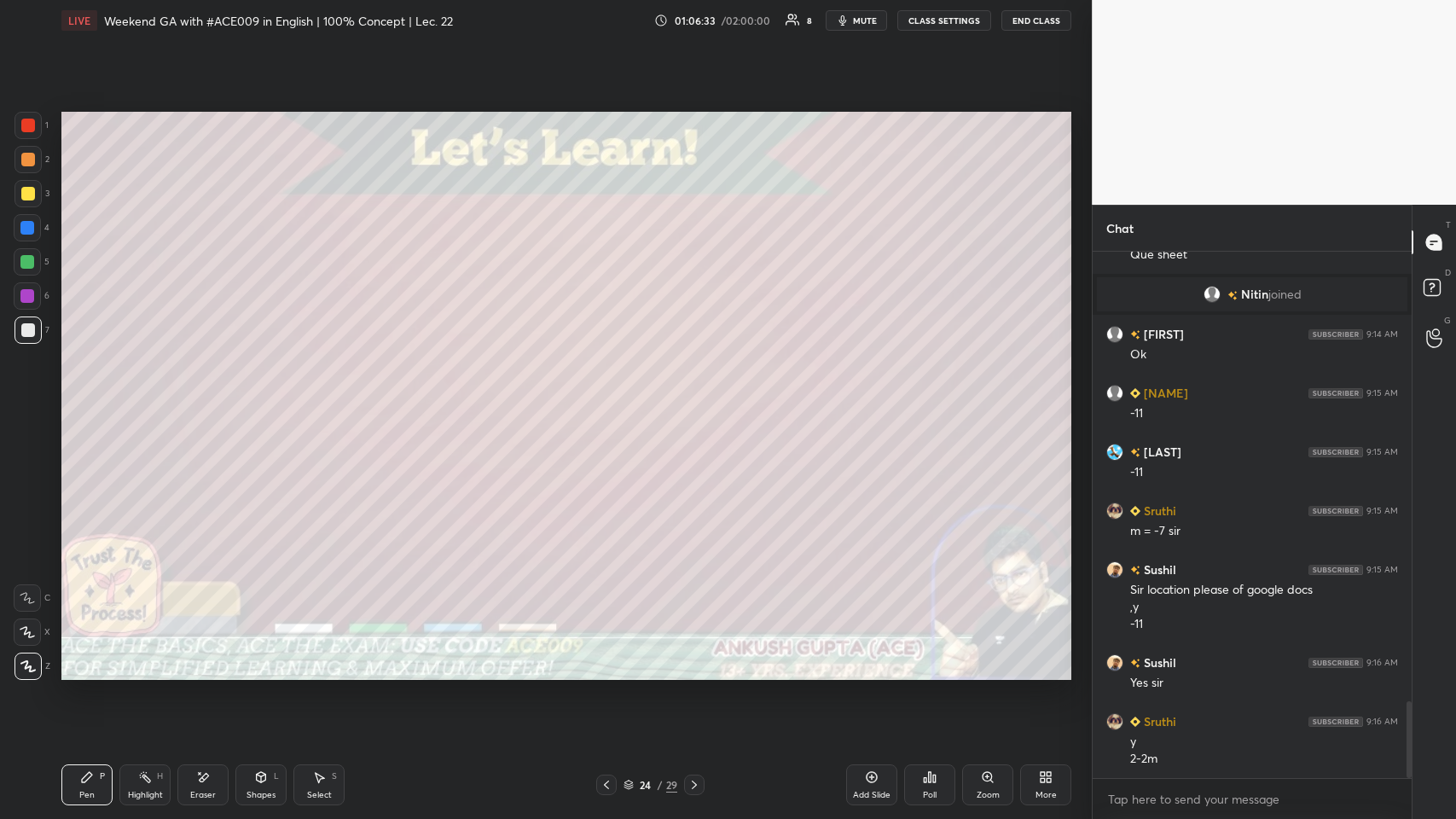 click 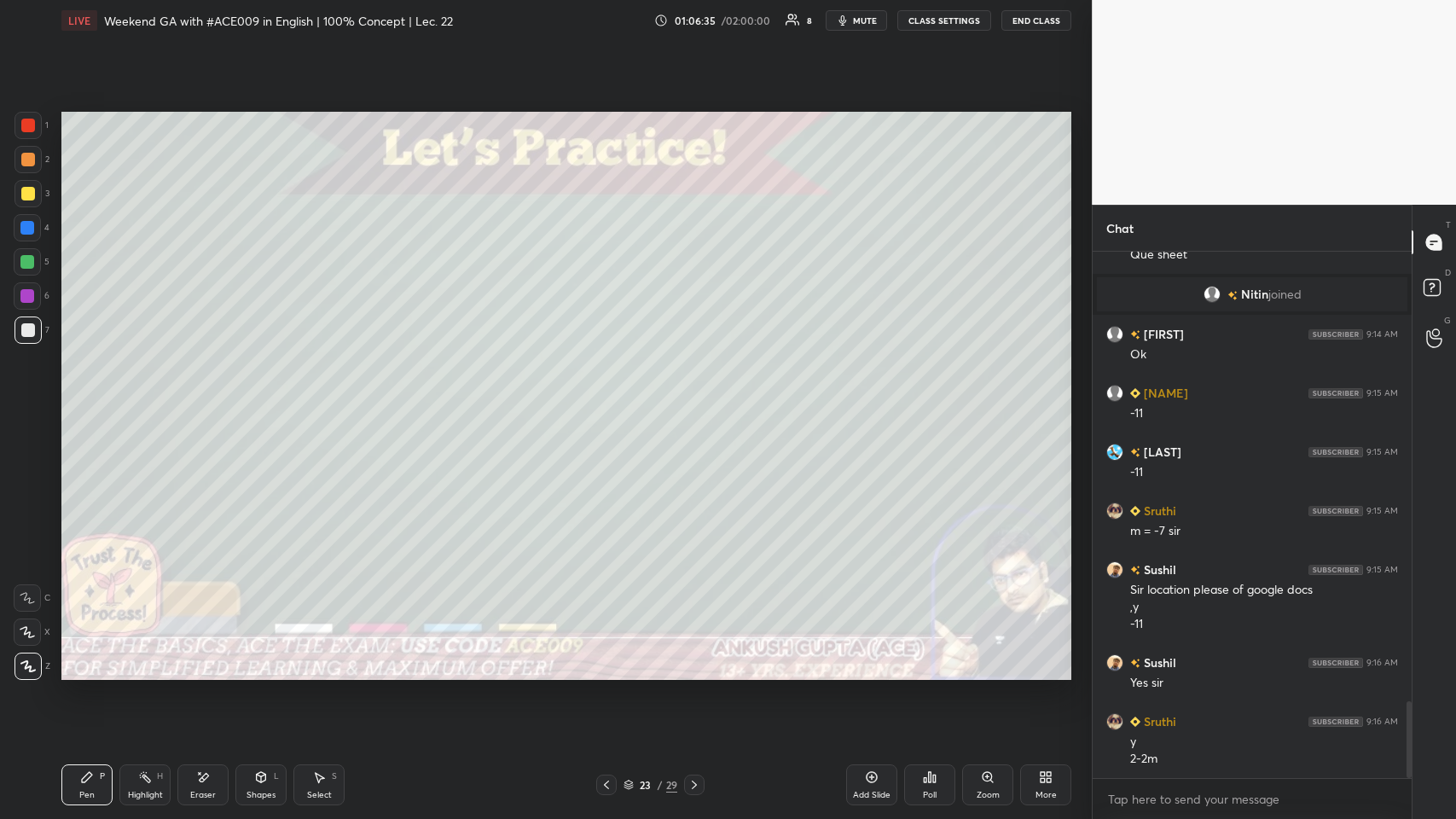click 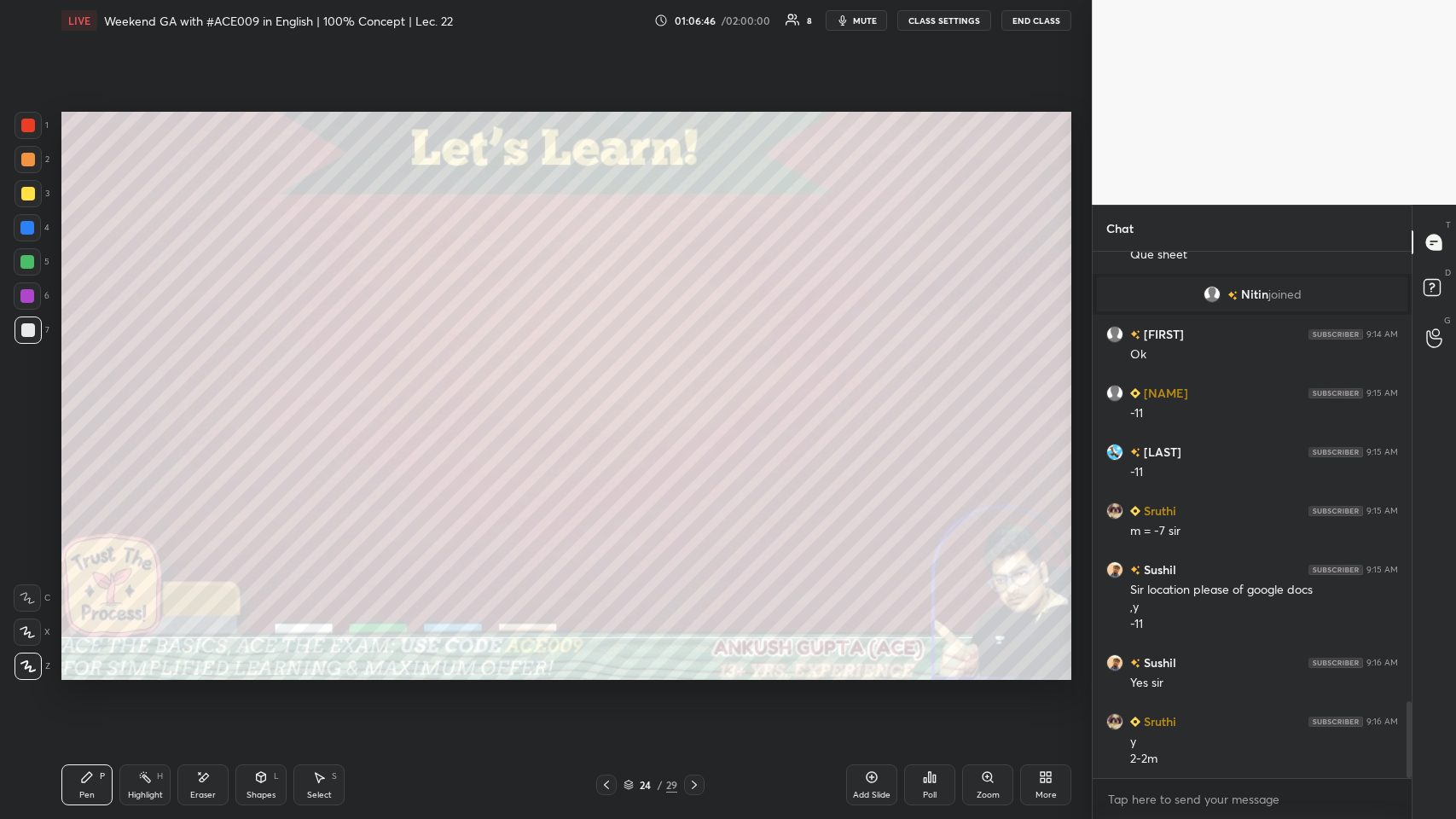click at bounding box center [28, 194] 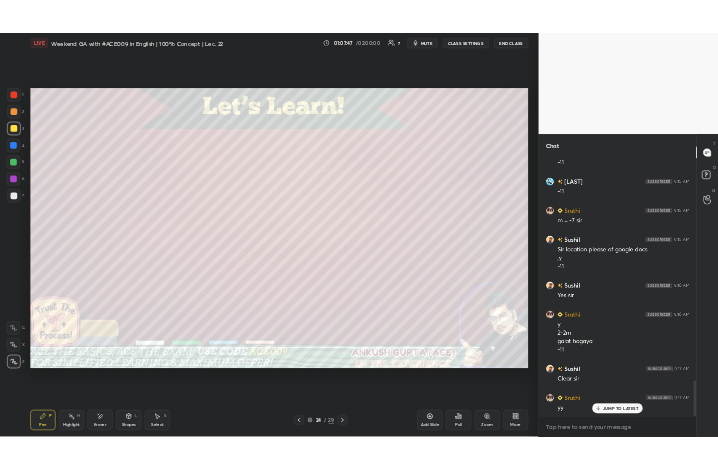 scroll, scrollTop: 3879, scrollLeft: 0, axis: vertical 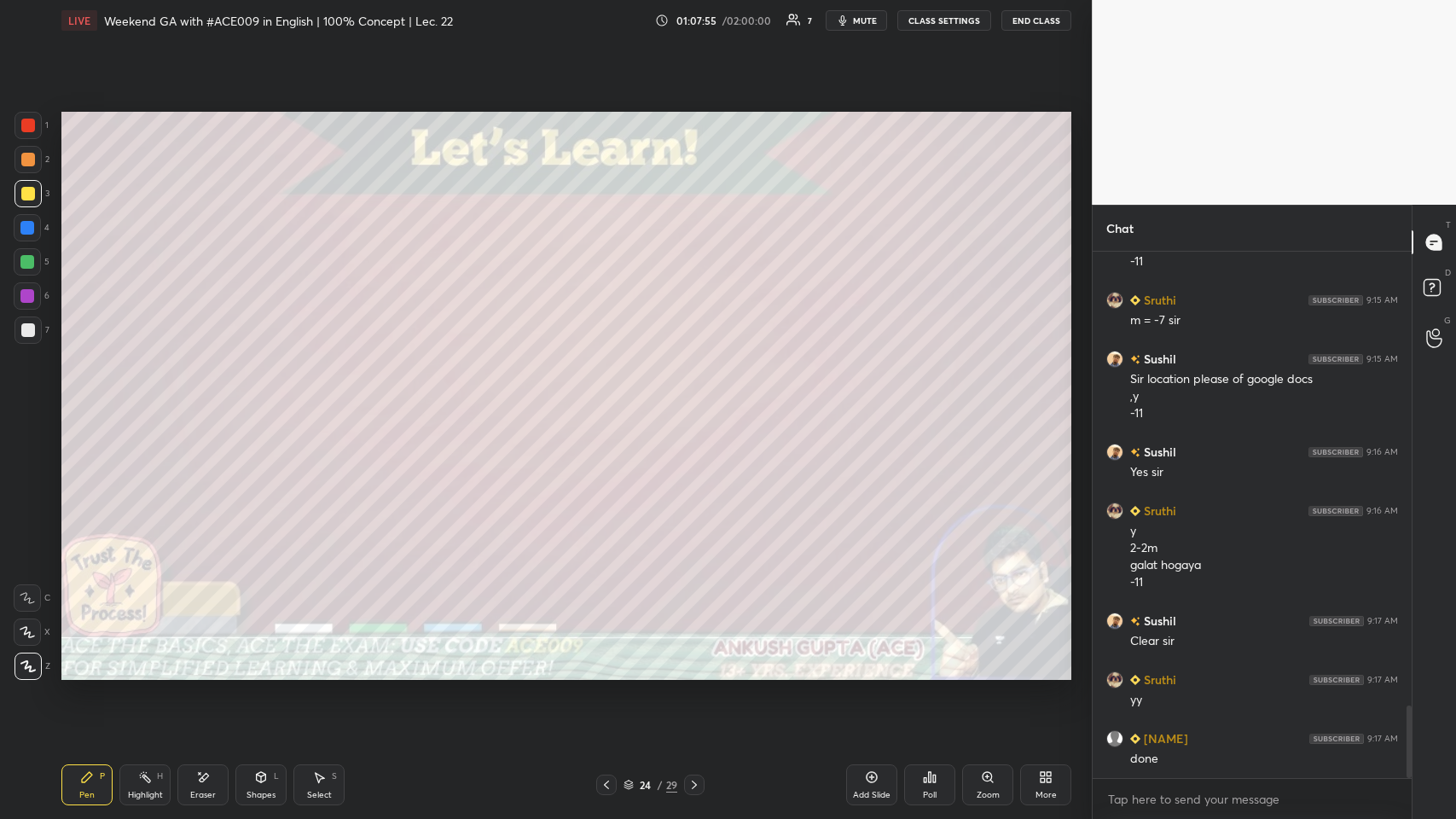 click at bounding box center [28, 330] 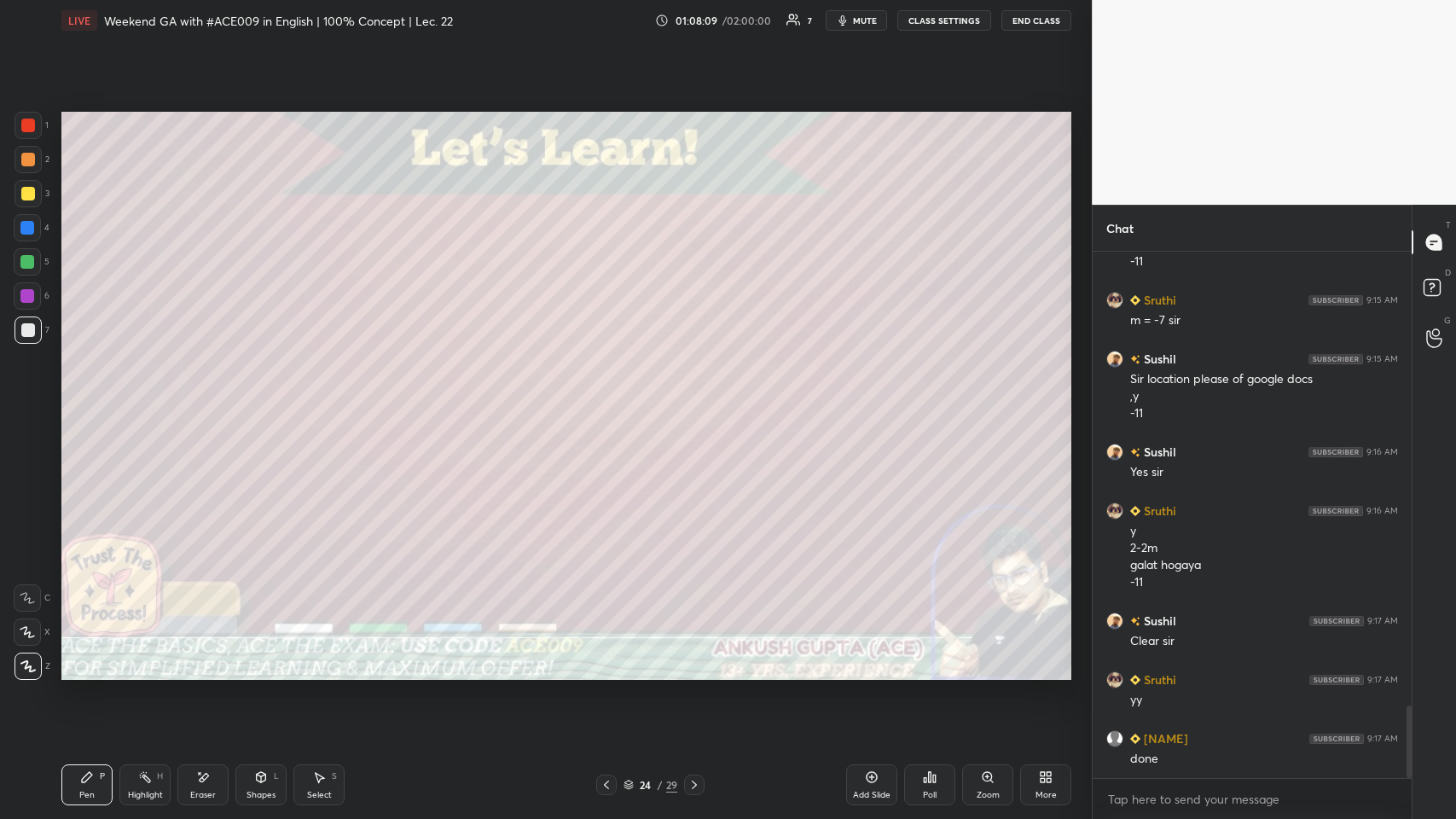 click 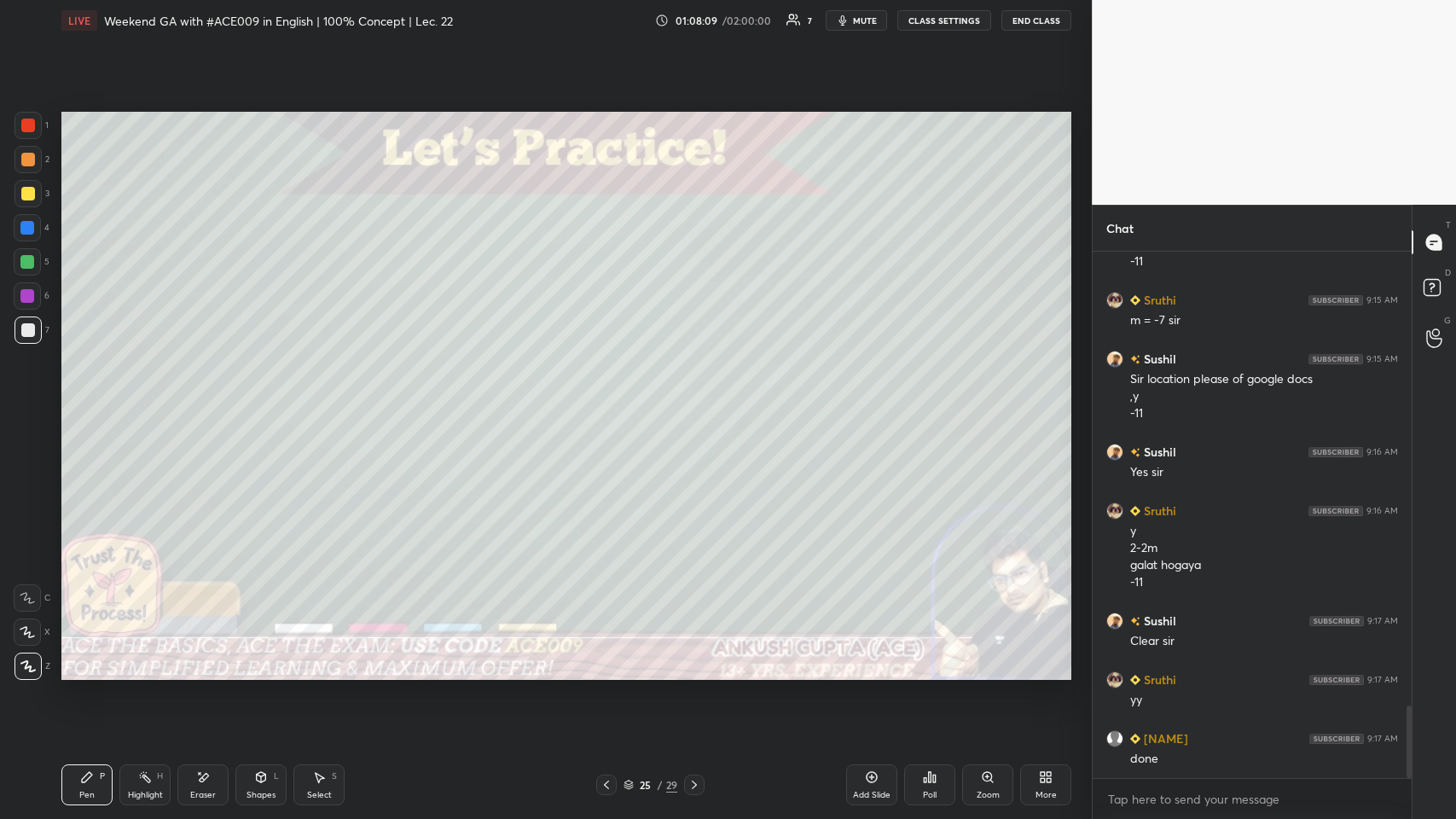 click 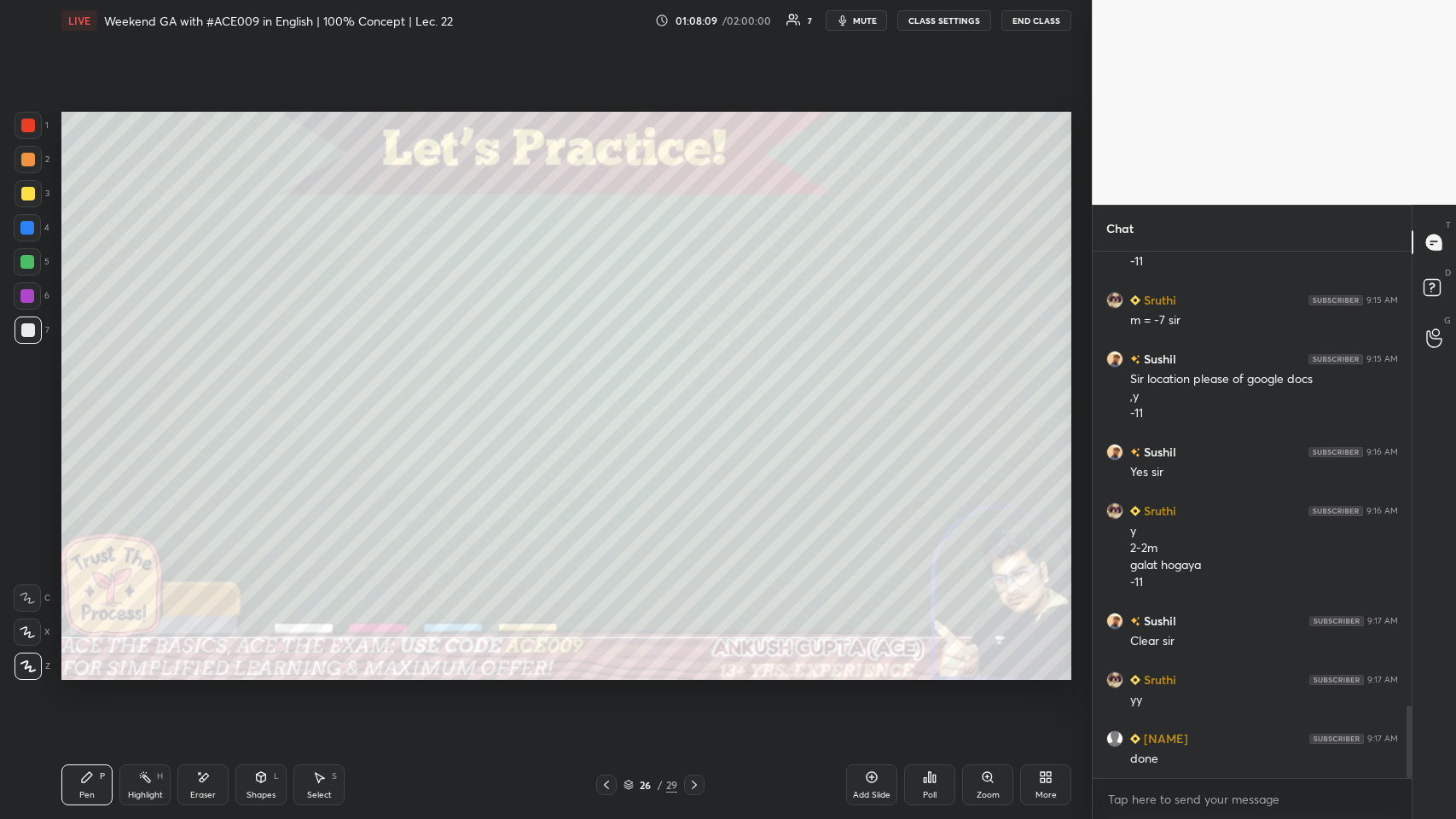 click 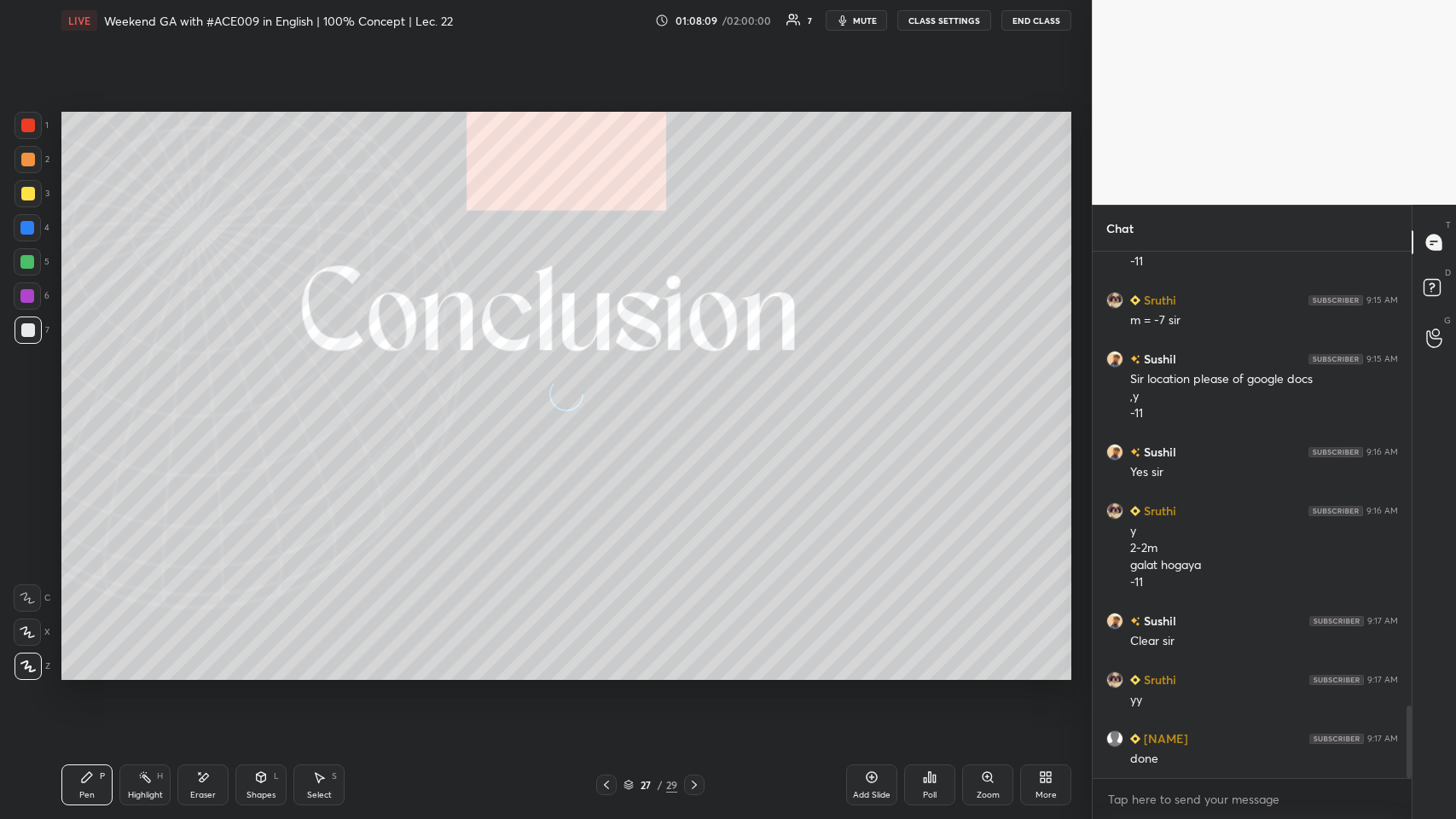 click 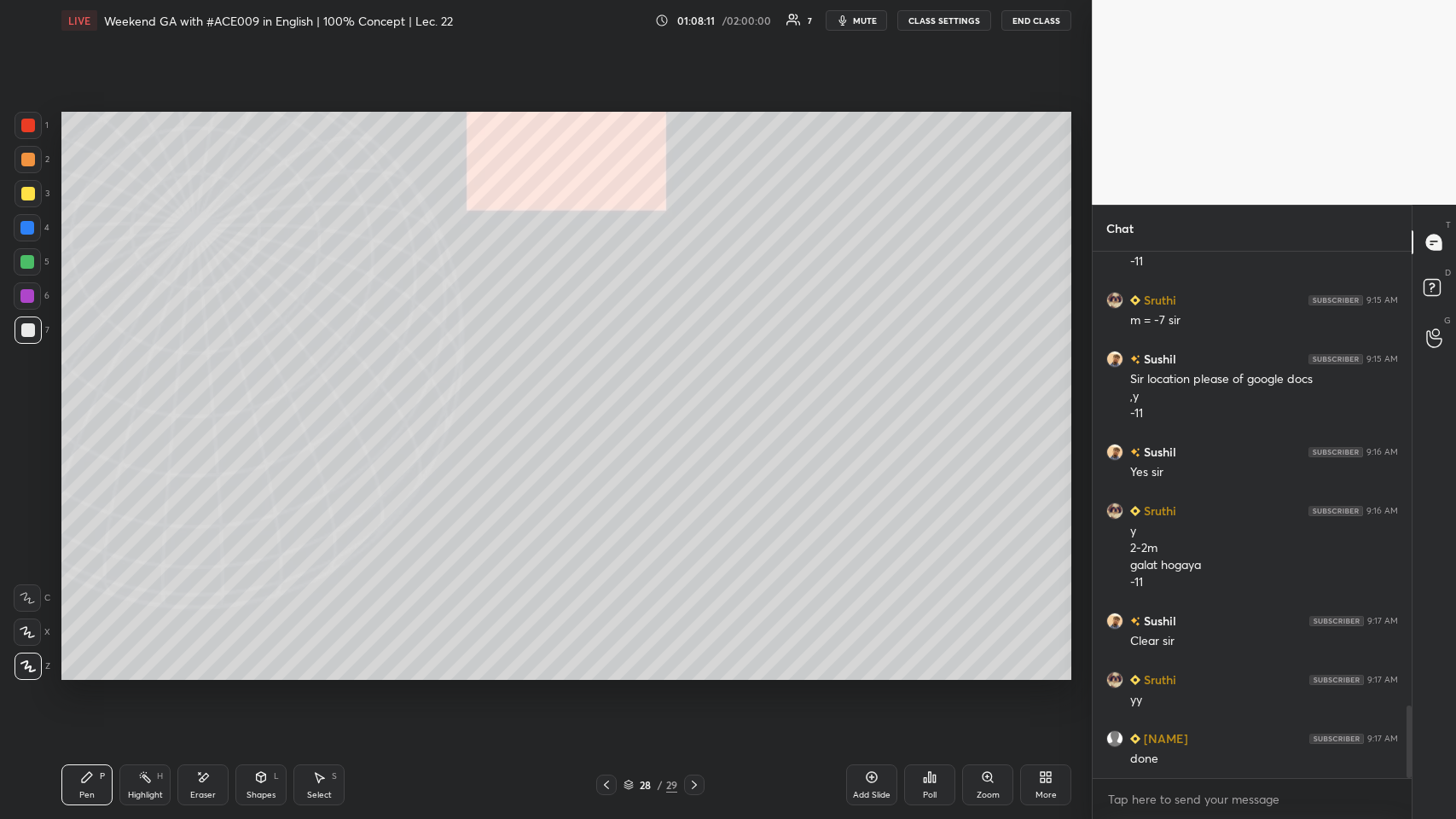 click 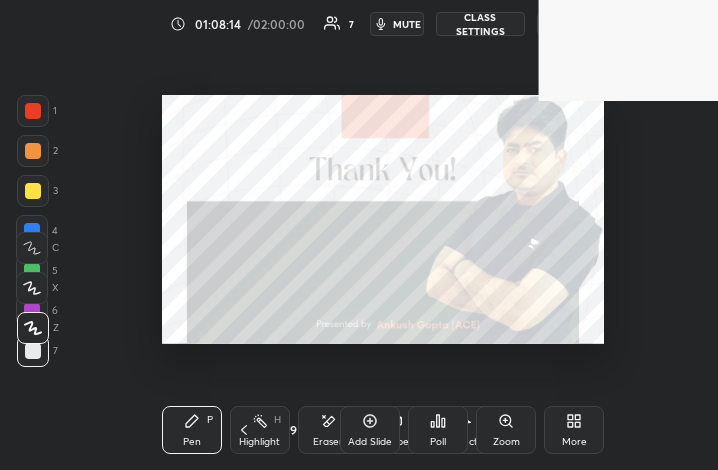 scroll, scrollTop: 342, scrollLeft: 494, axis: both 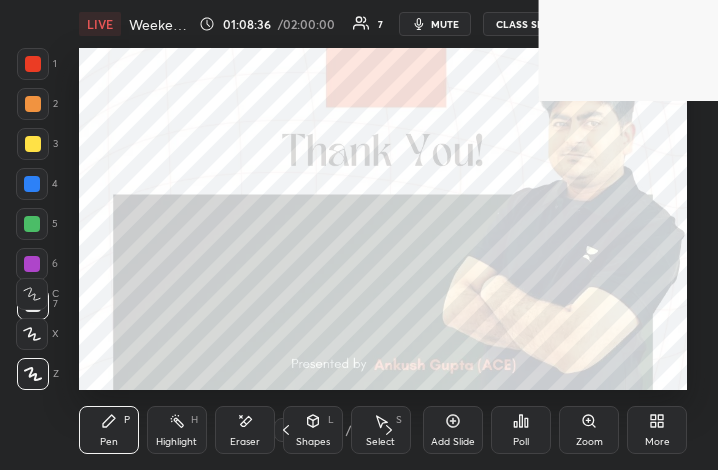 click 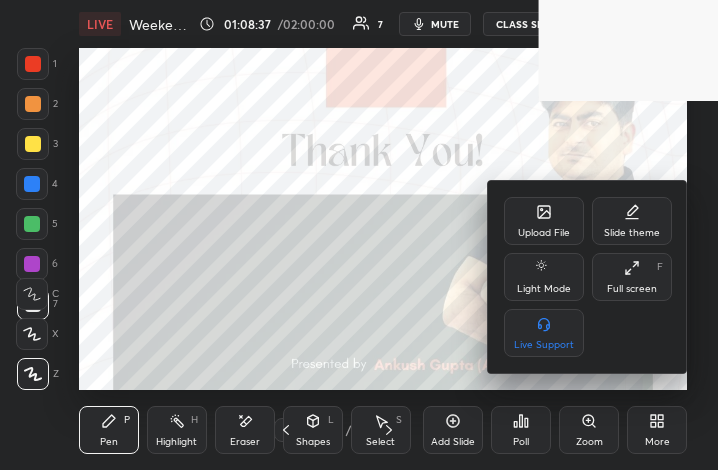 click on "Upload File" at bounding box center (544, 221) 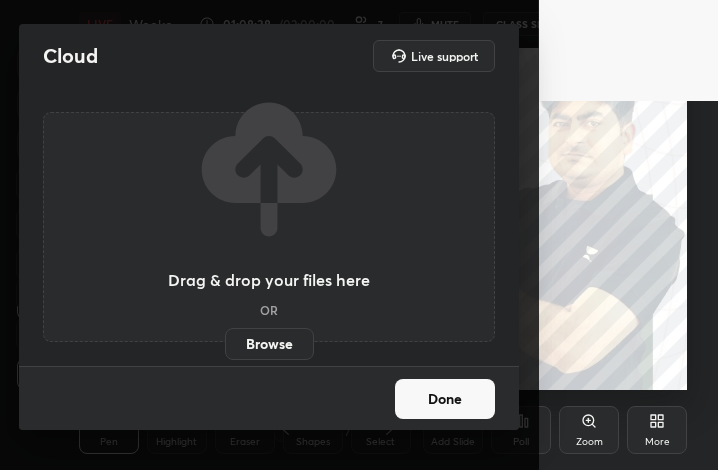 click on "Browse" at bounding box center [269, 344] 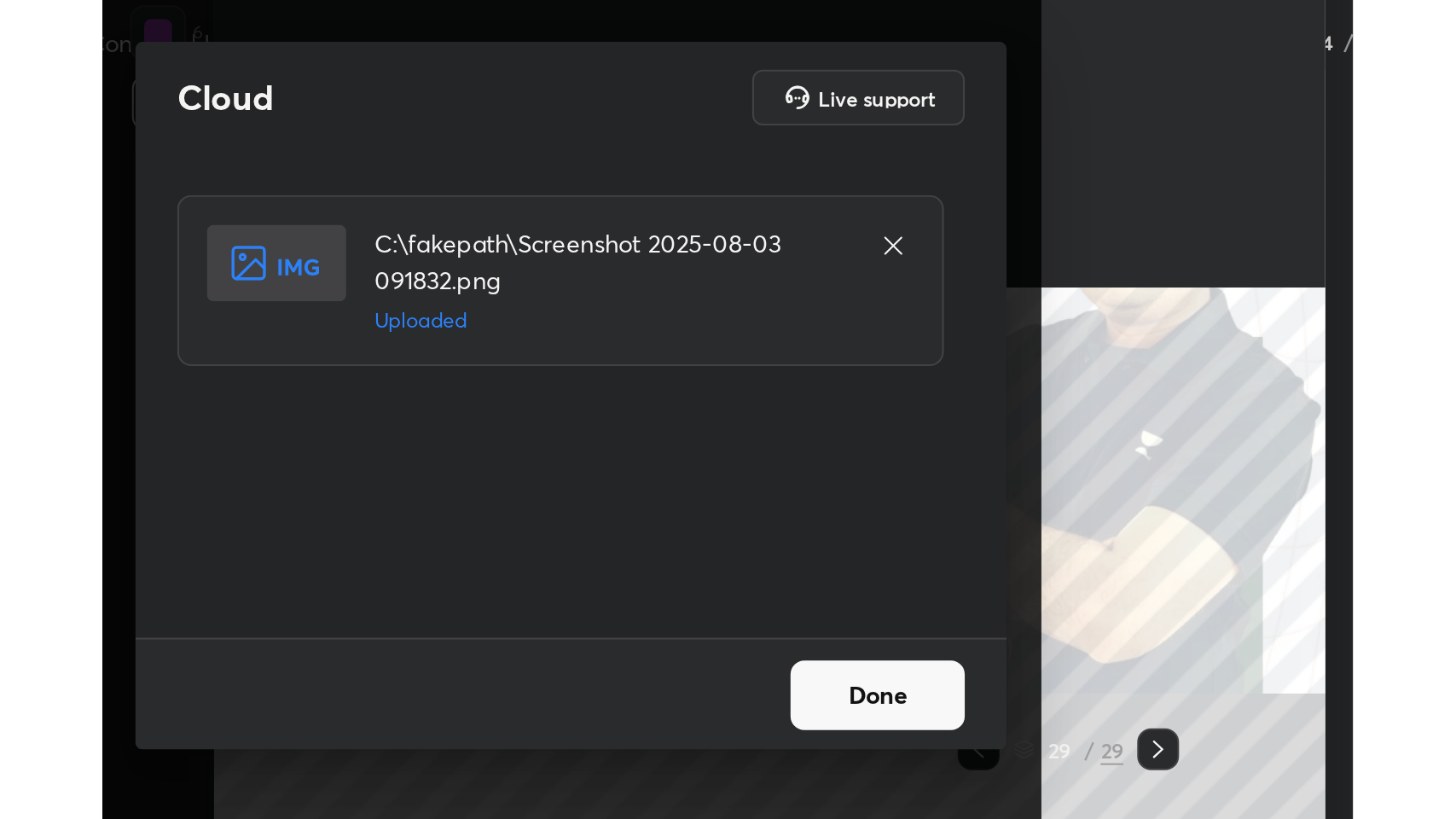 scroll, scrollTop: 84603, scrollLeft: 84006, axis: both 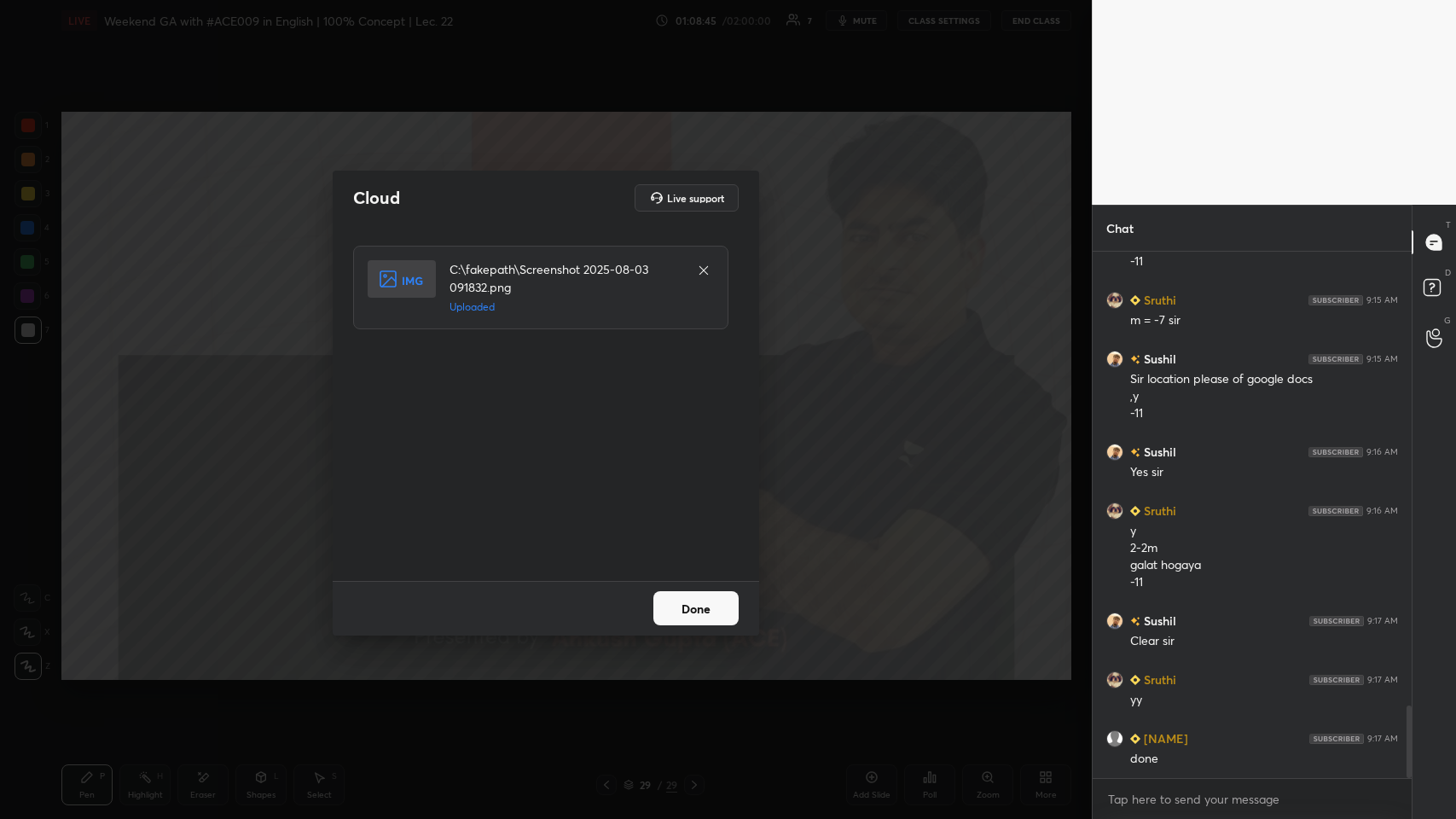 click on "Done" at bounding box center [696, 608] 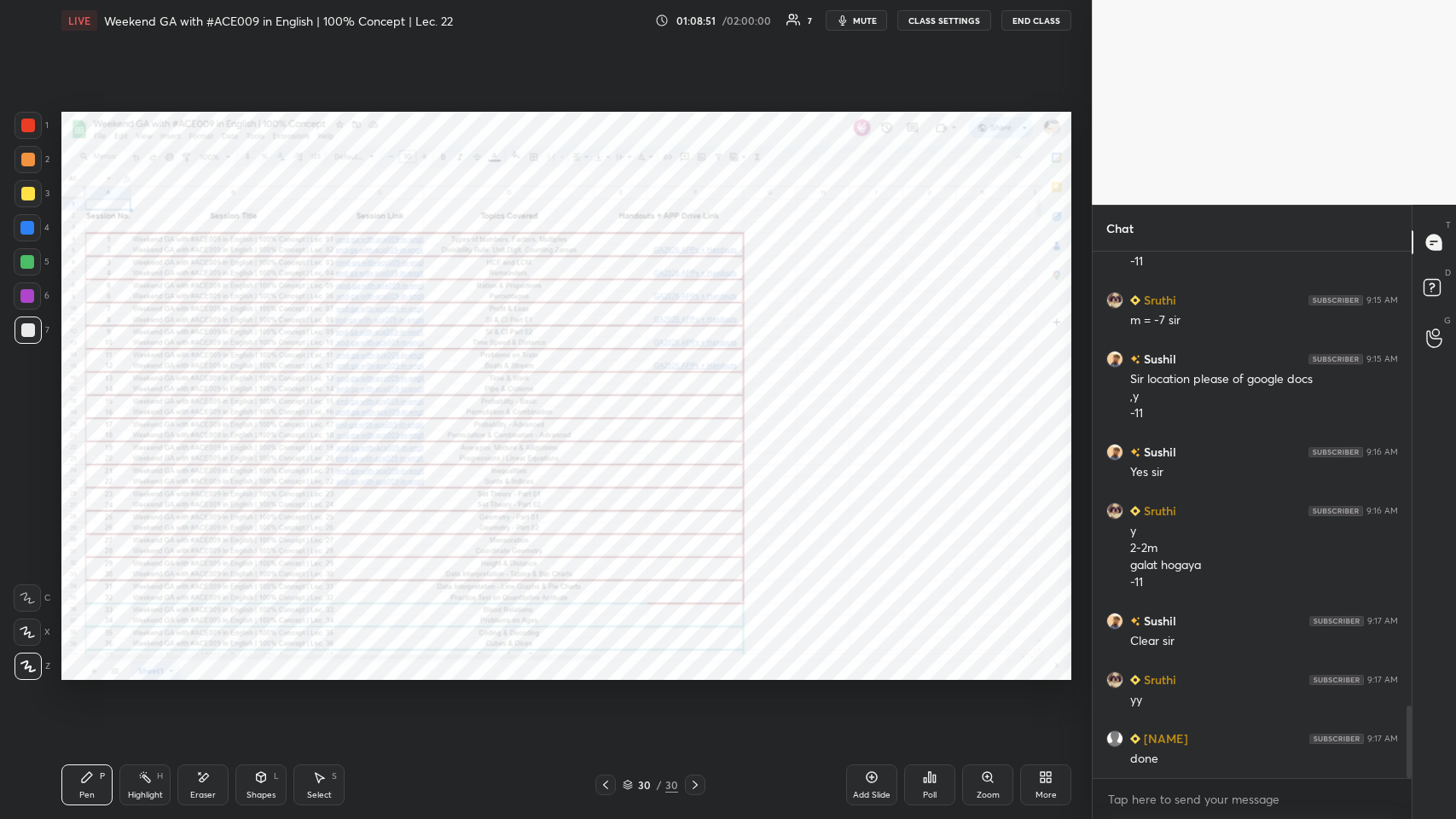 click on "Highlight" at bounding box center (145, 795) 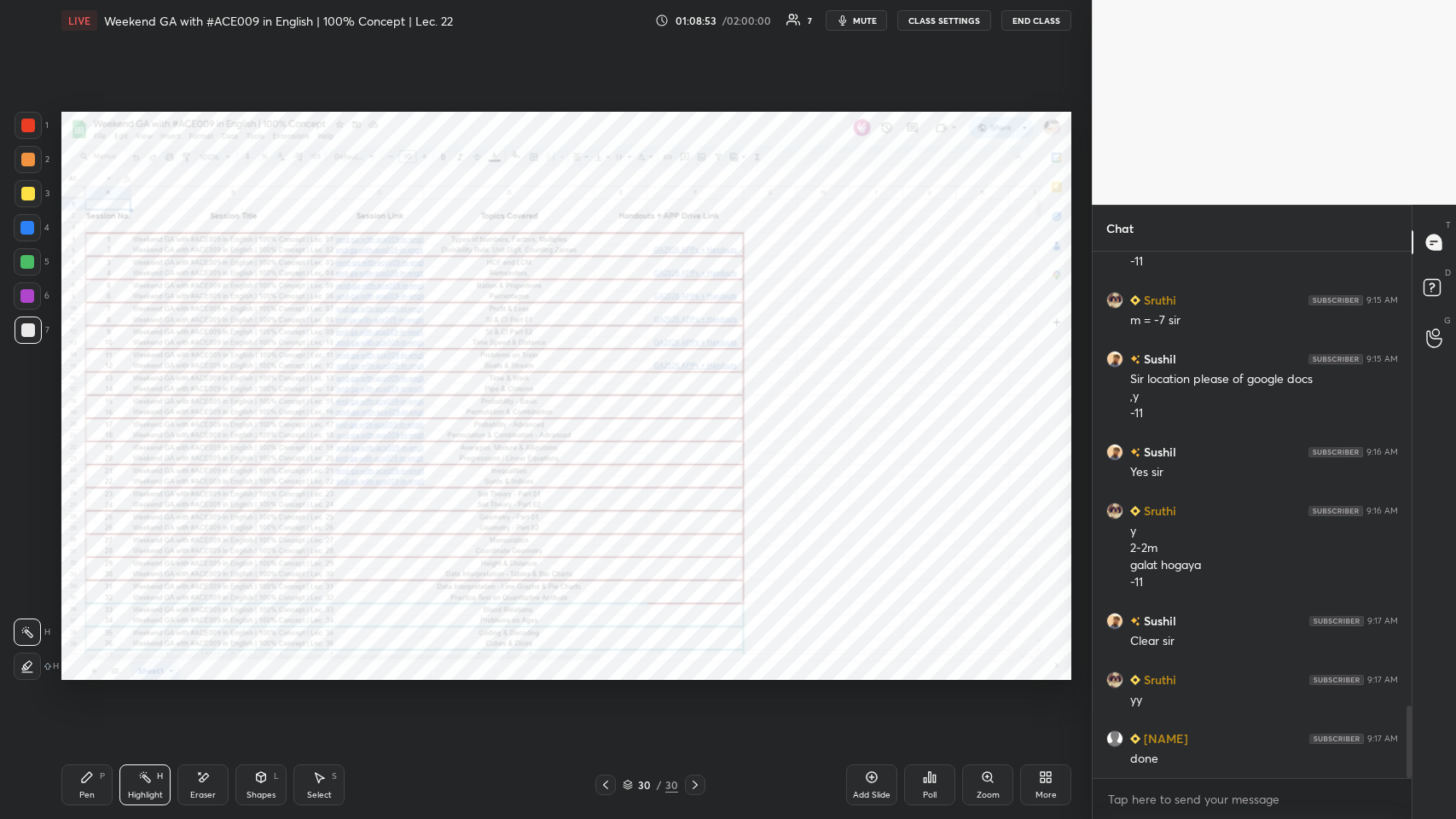 click at bounding box center [27, 296] 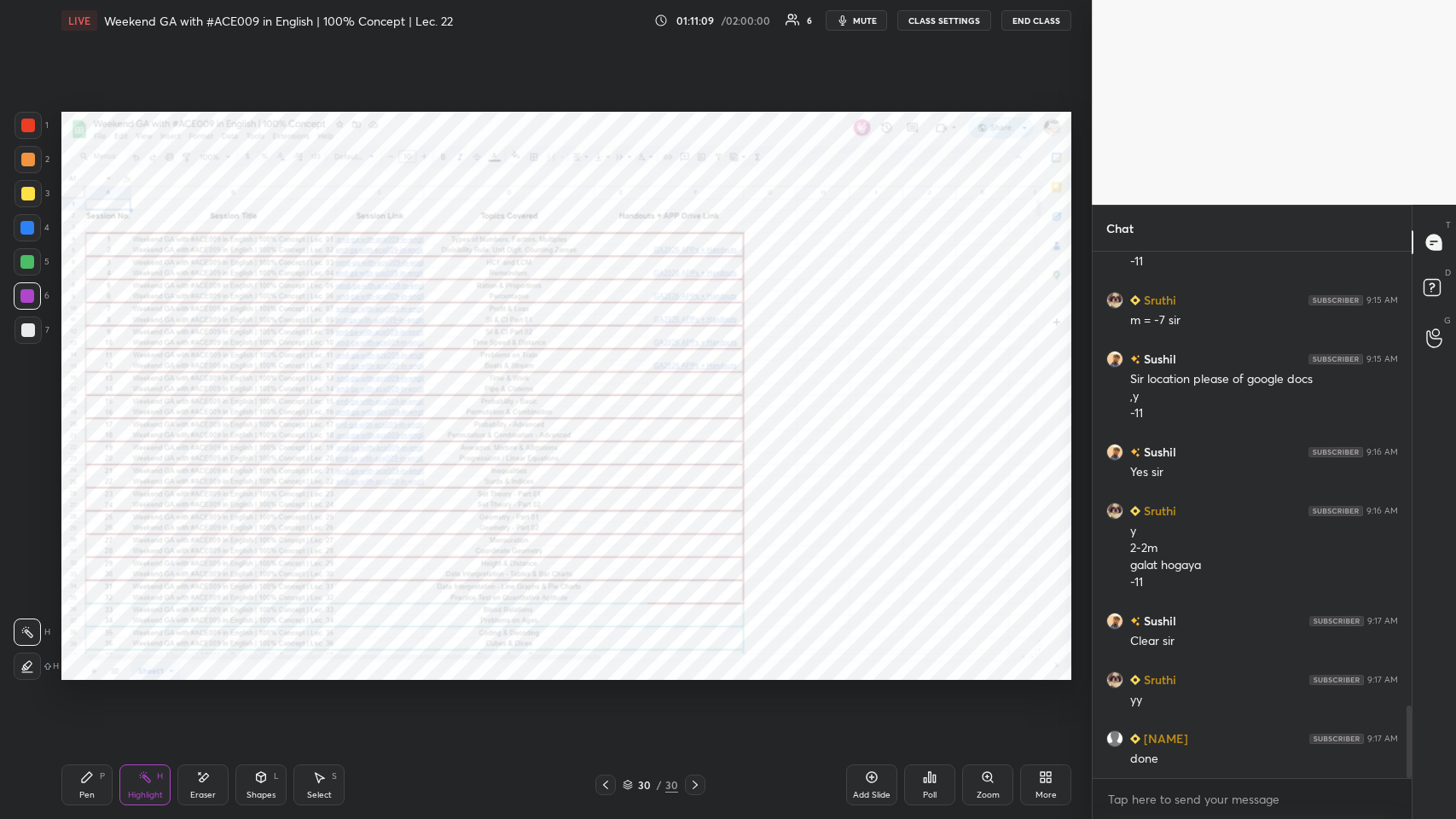 scroll, scrollTop: 3409, scrollLeft: 0, axis: vertical 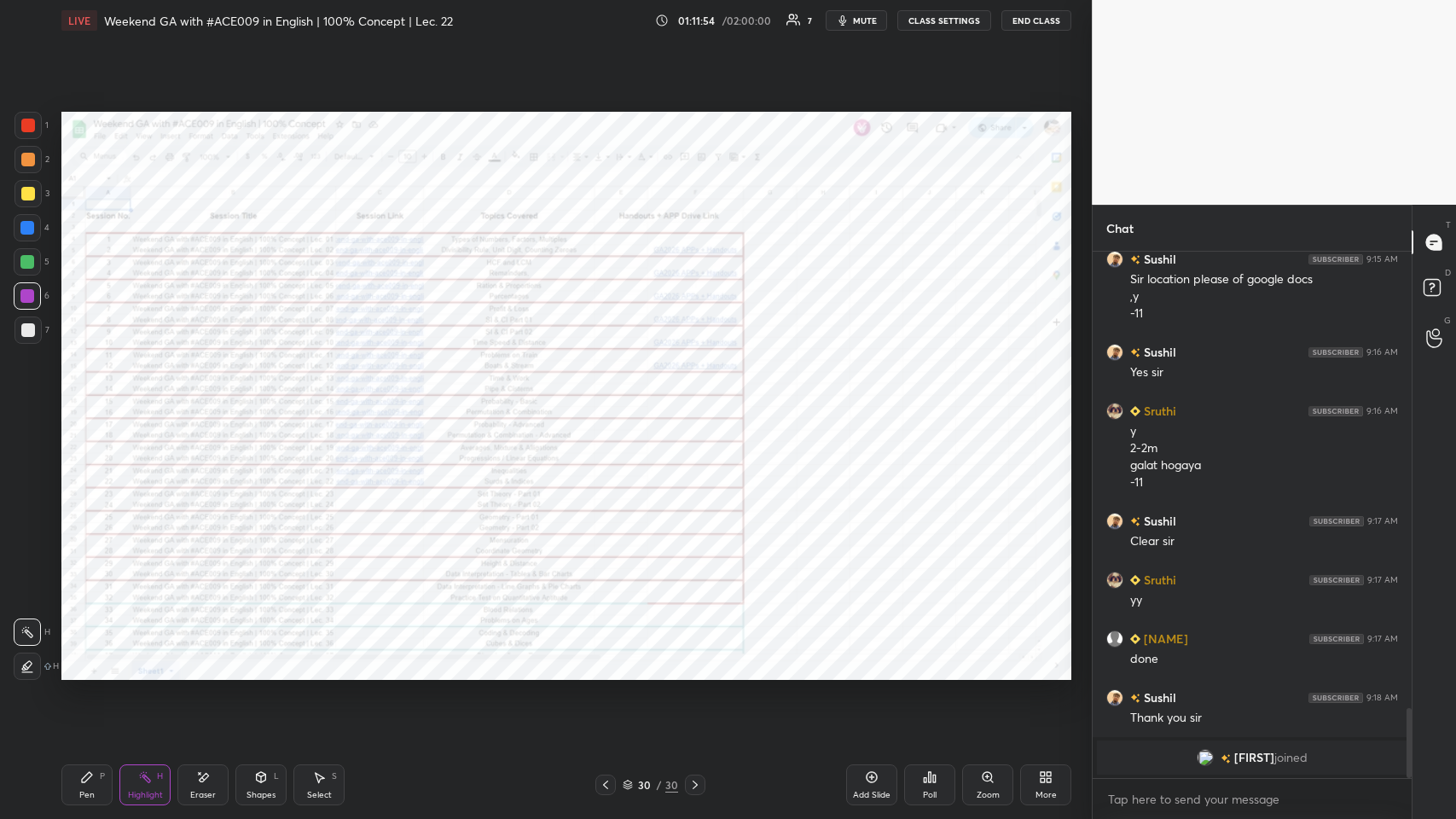 click 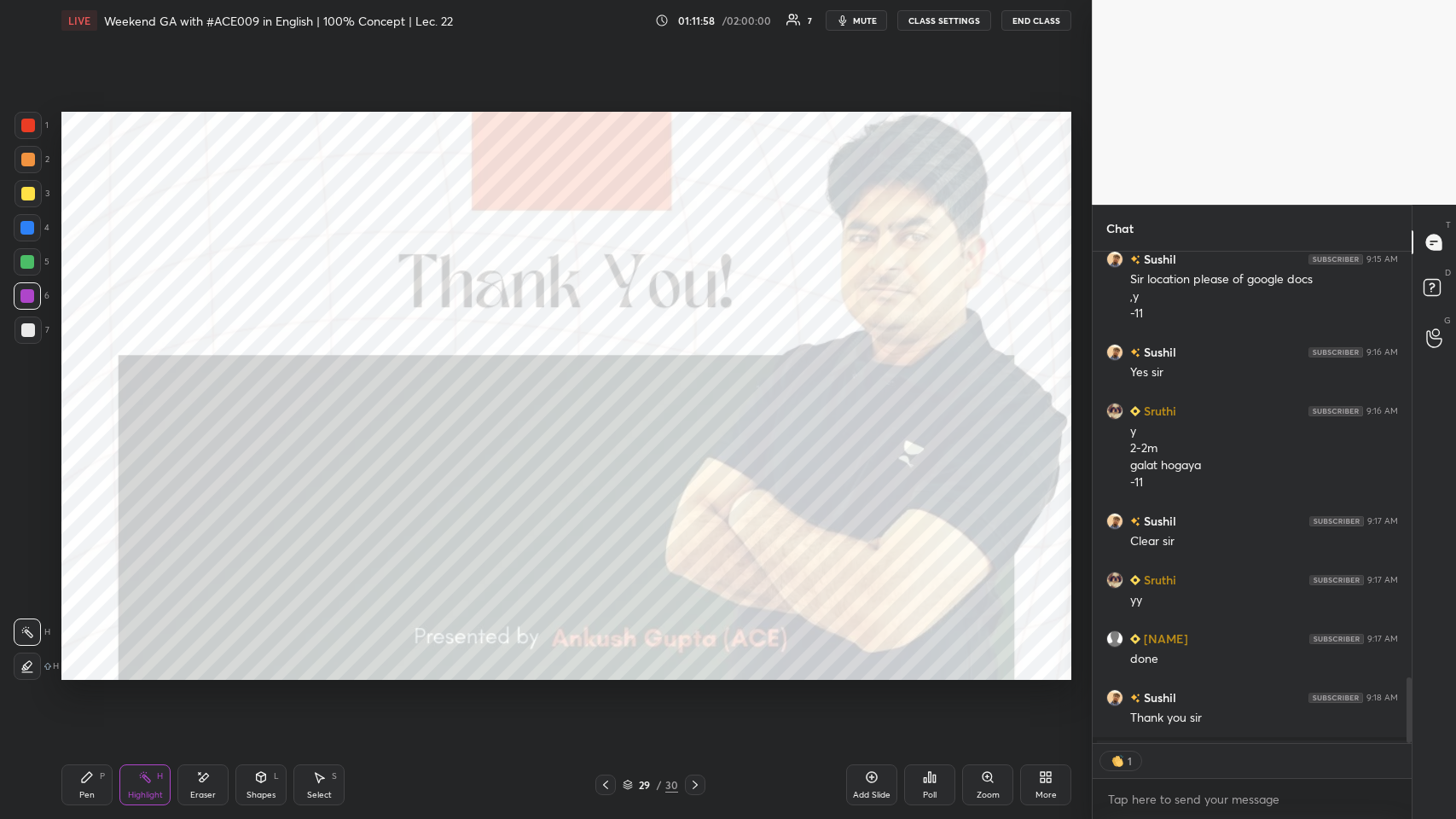 scroll, scrollTop: 486, scrollLeft: 314, axis: both 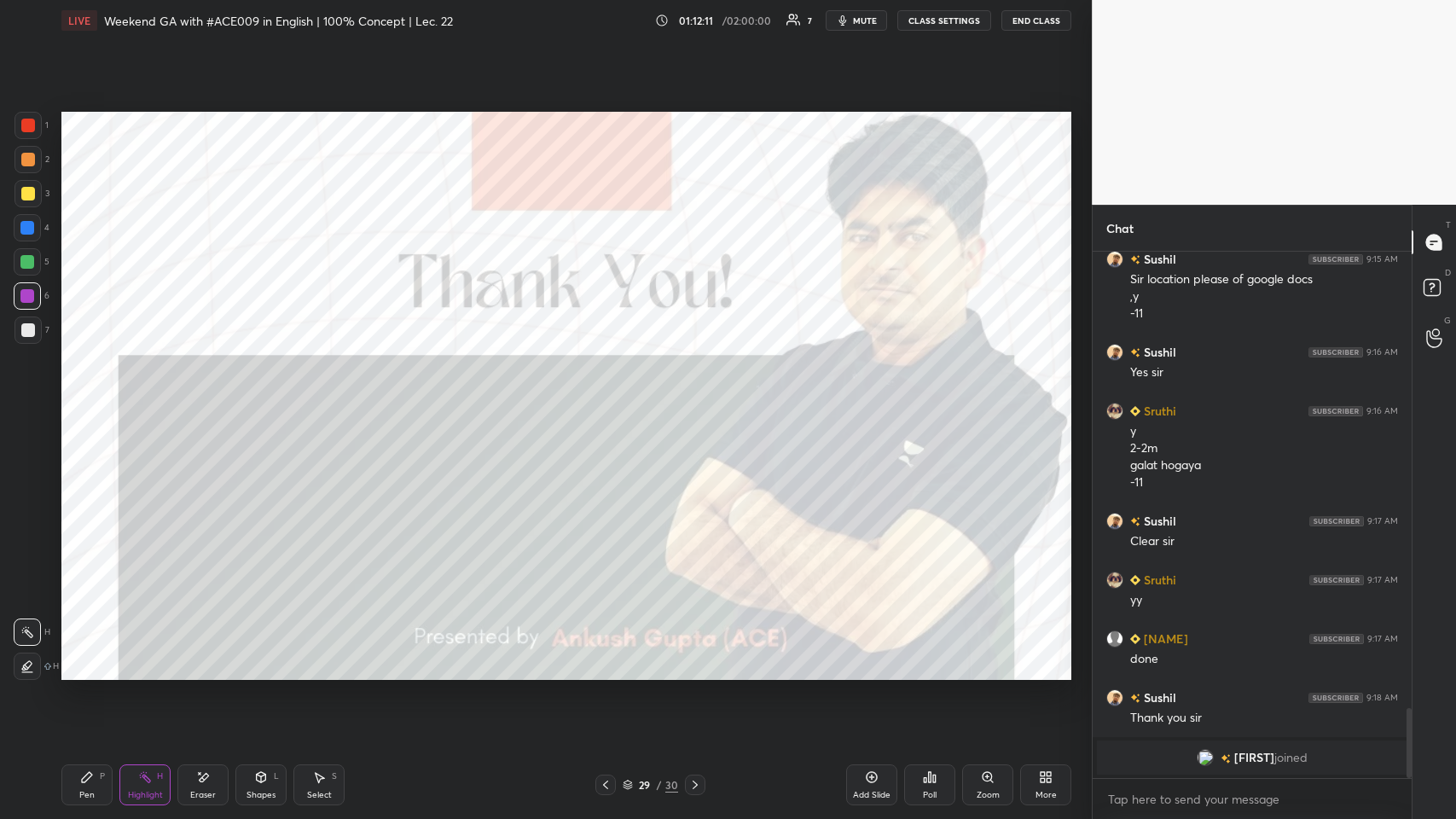 click on "End Class" at bounding box center [1036, 20] 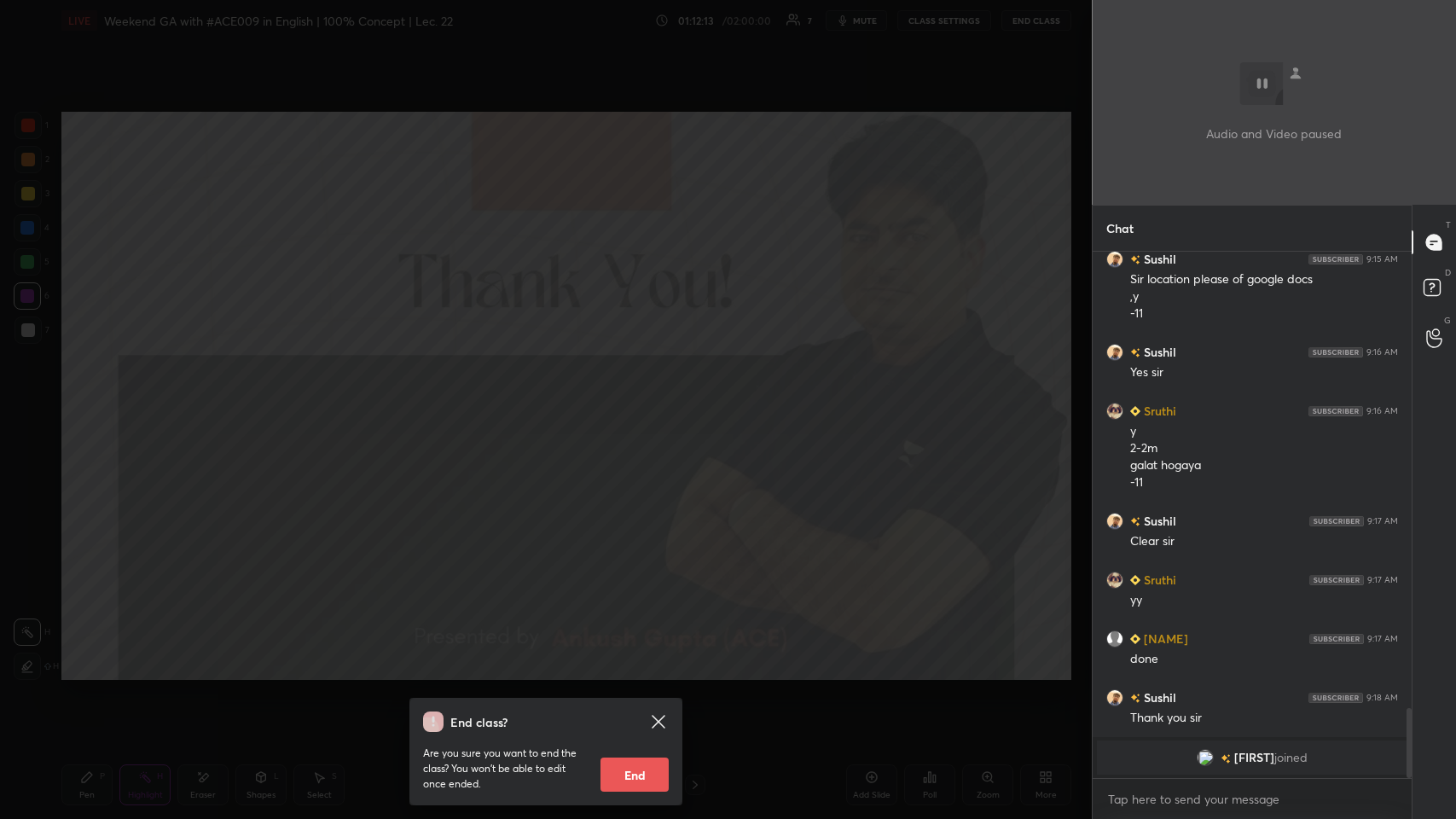 click on "End" at bounding box center (635, 775) 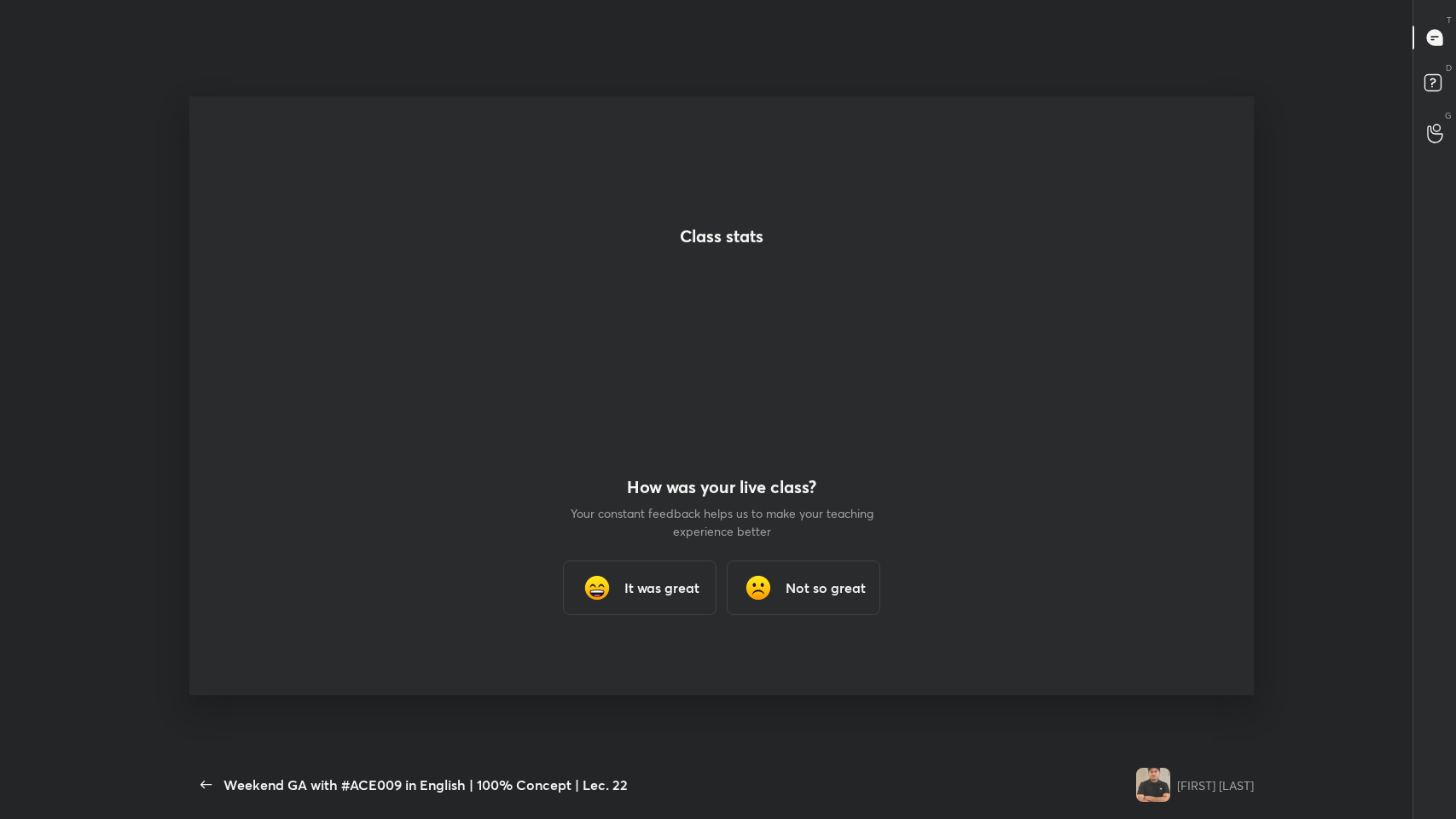 scroll, scrollTop: 84603, scrollLeft: 84208, axis: both 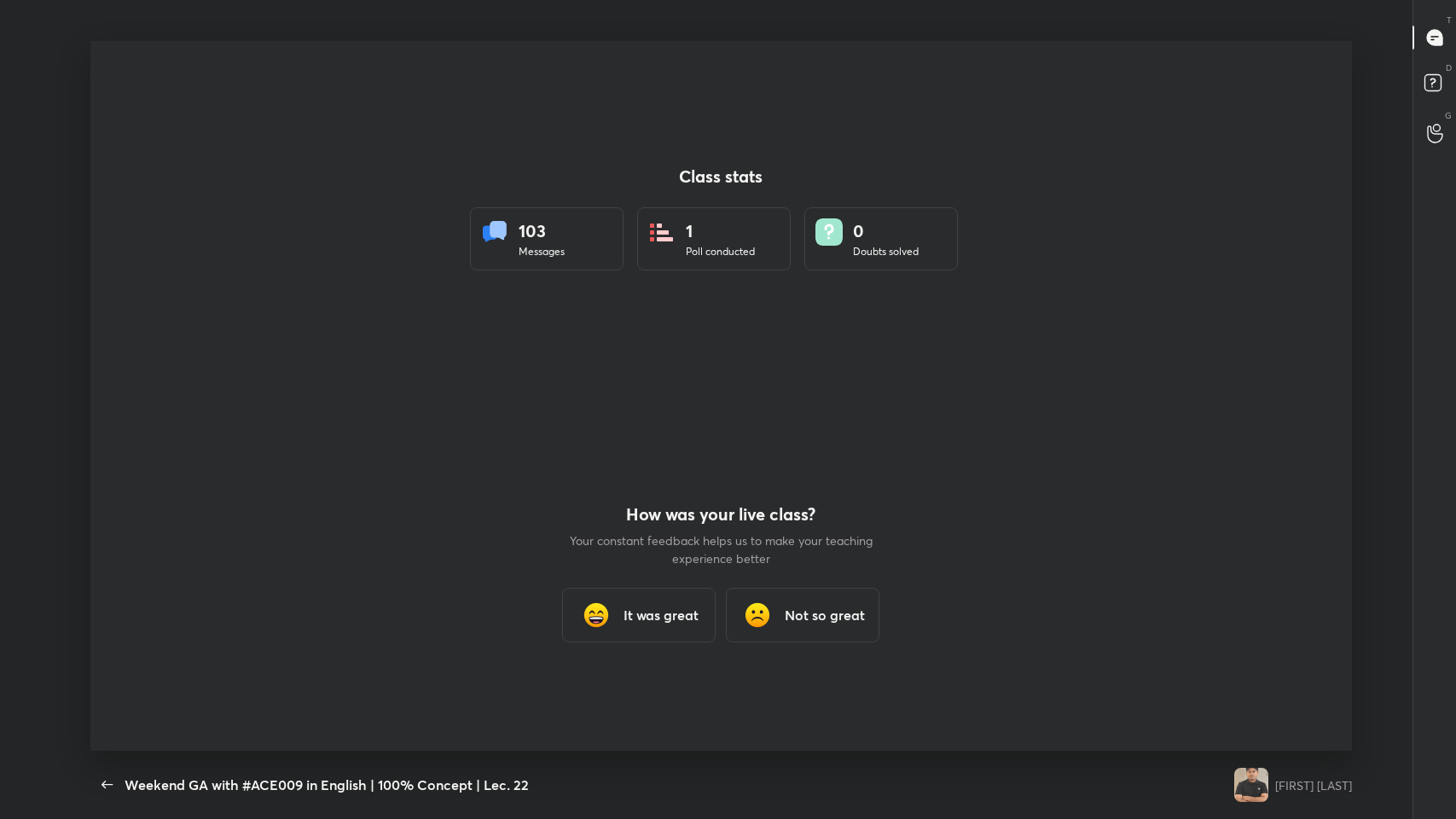 click at bounding box center [596, 615] 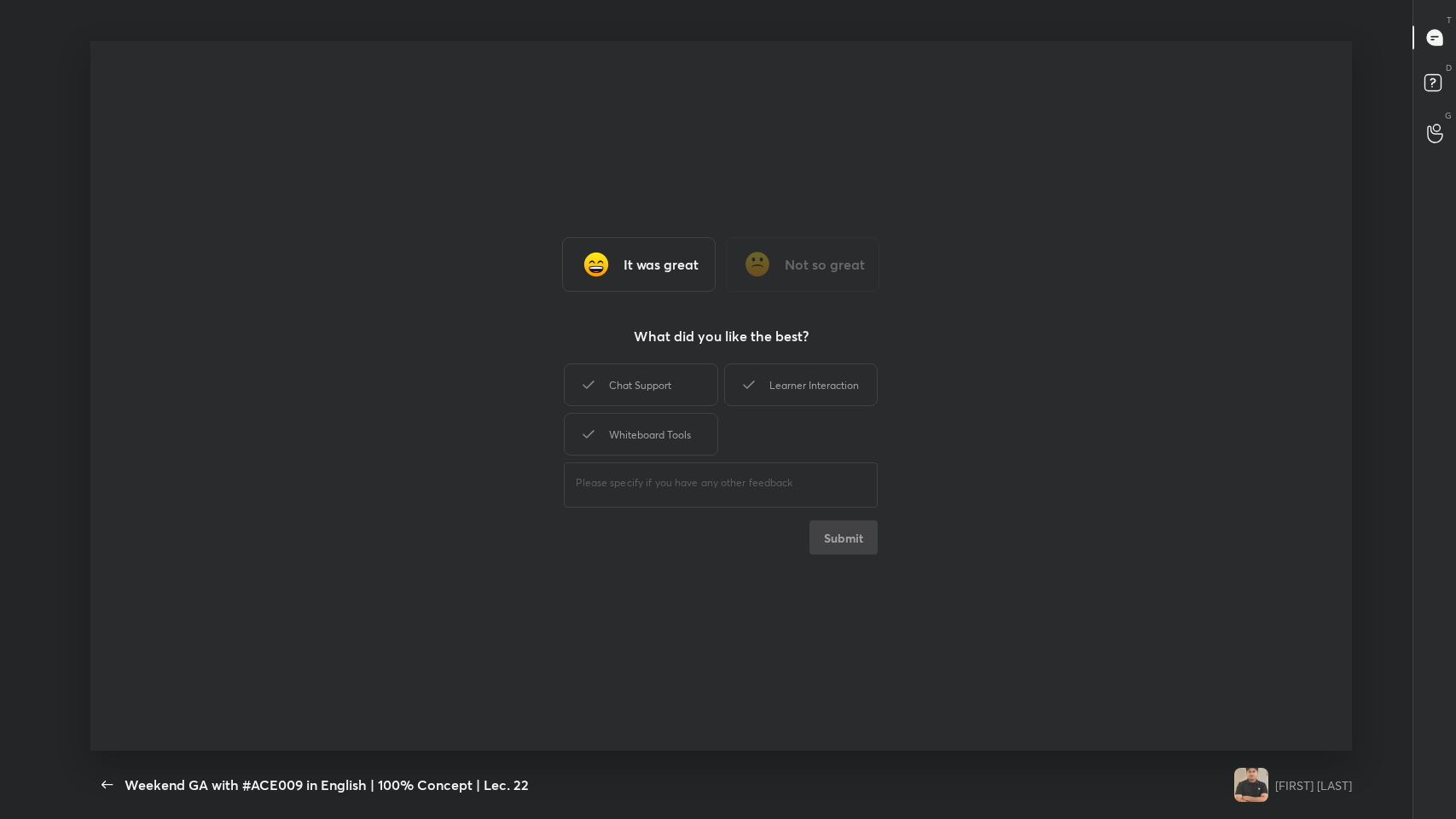 click on "Chat Support Learner Interaction Whiteboard Tools" at bounding box center (721, 410) 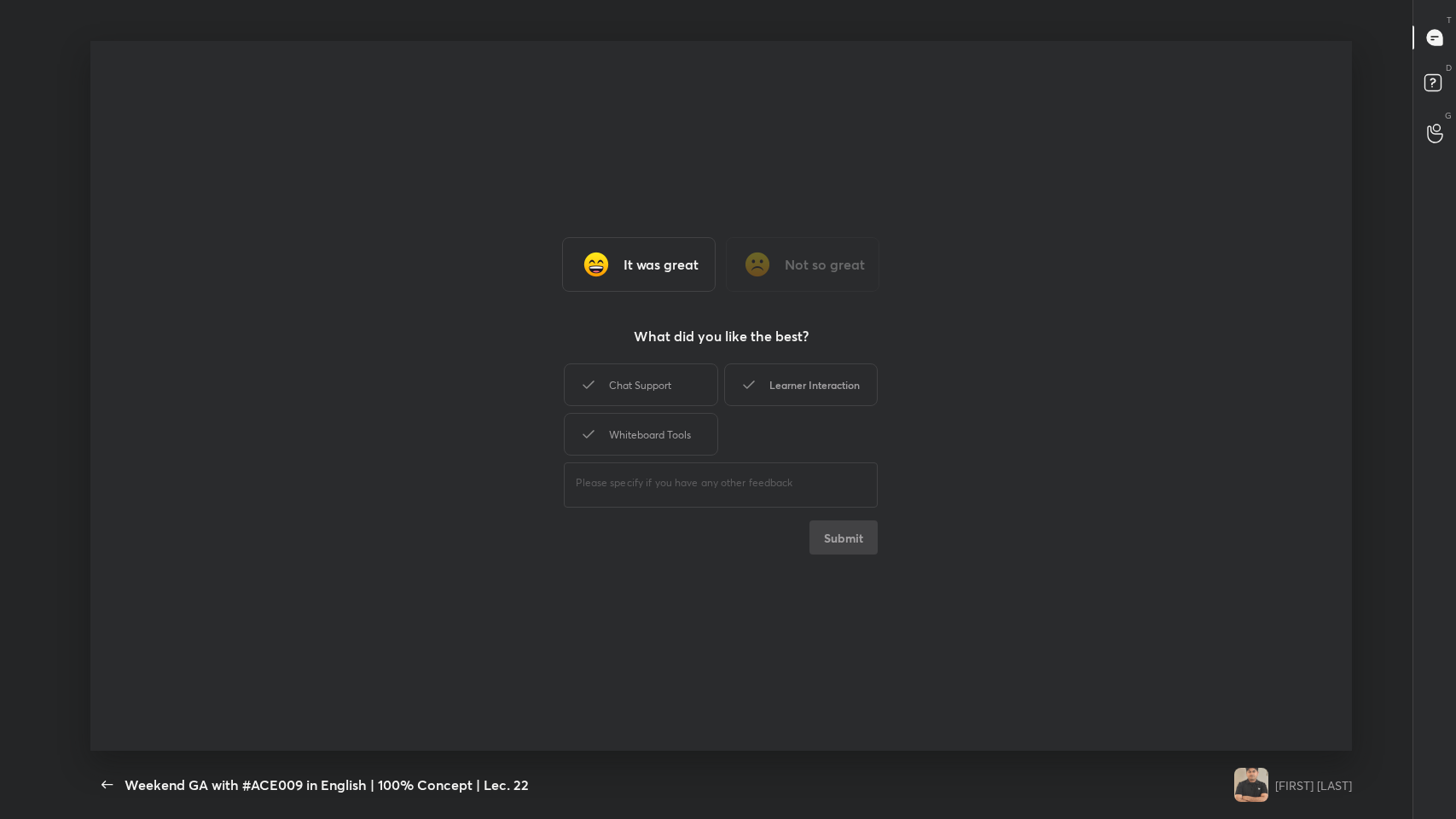drag, startPoint x: 678, startPoint y: 385, endPoint x: 819, endPoint y: 381, distance: 141.05673 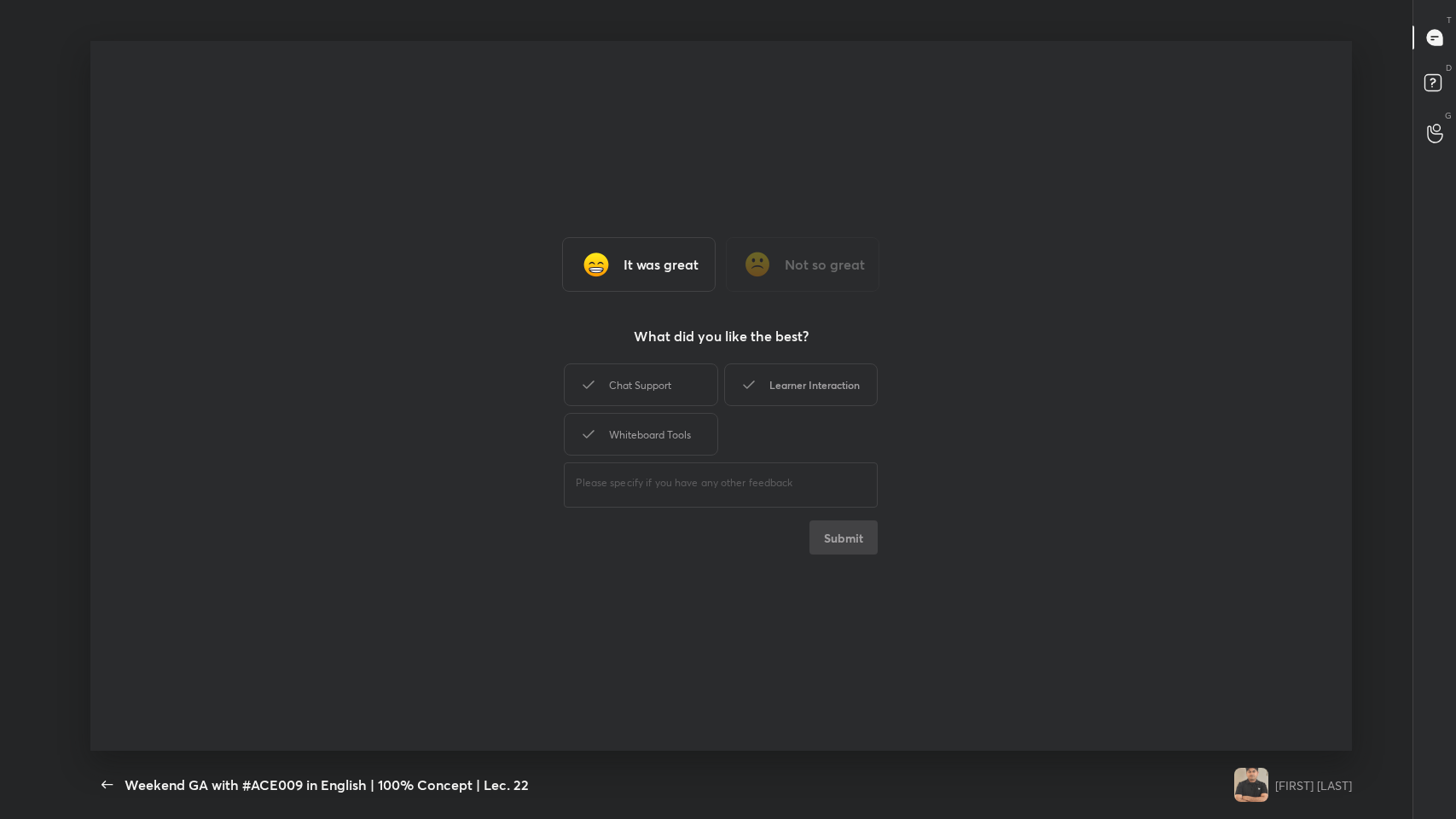 click on "Chat Support" at bounding box center [641, 385] 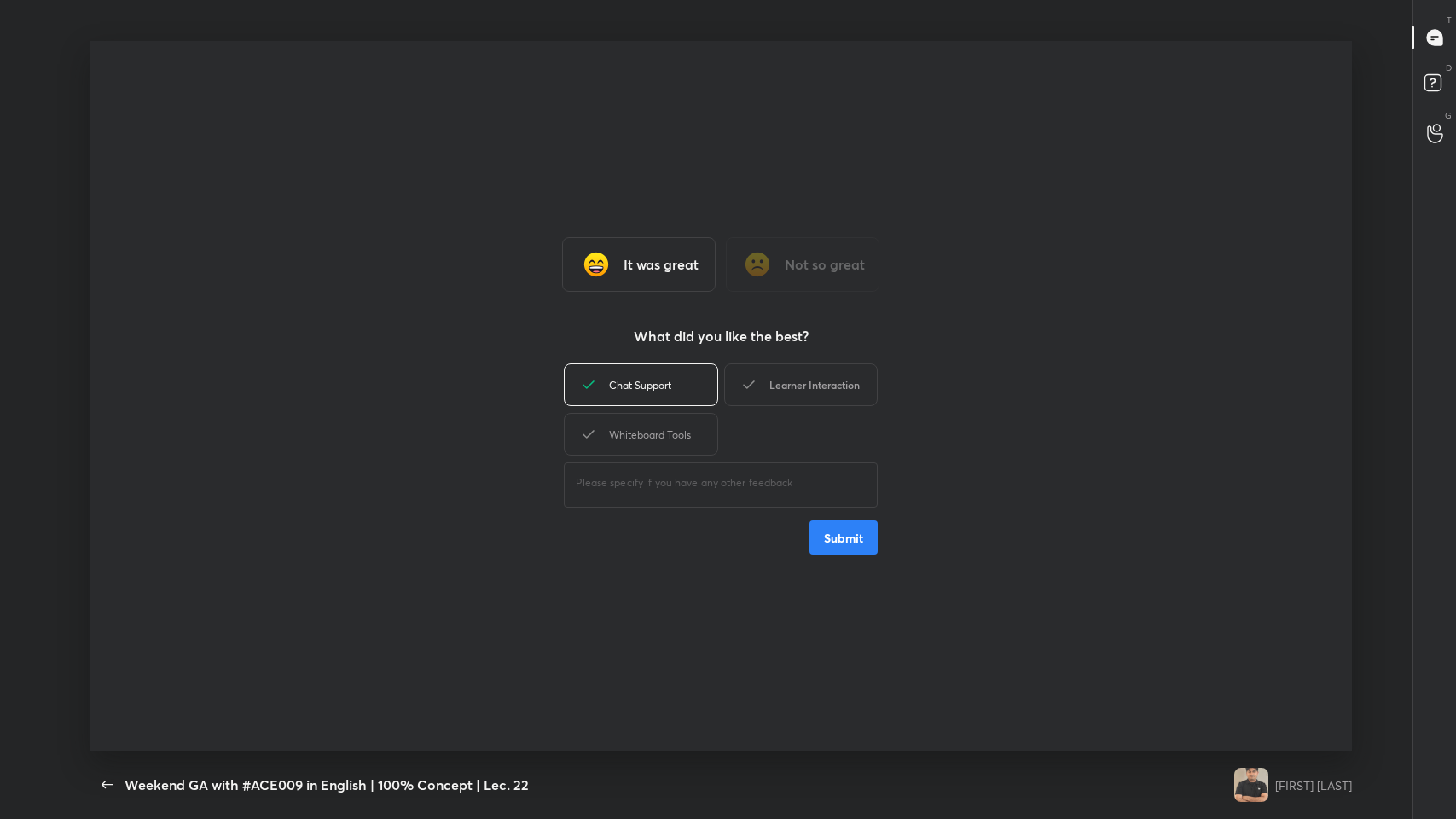 click on "Learner Interaction" at bounding box center [801, 385] 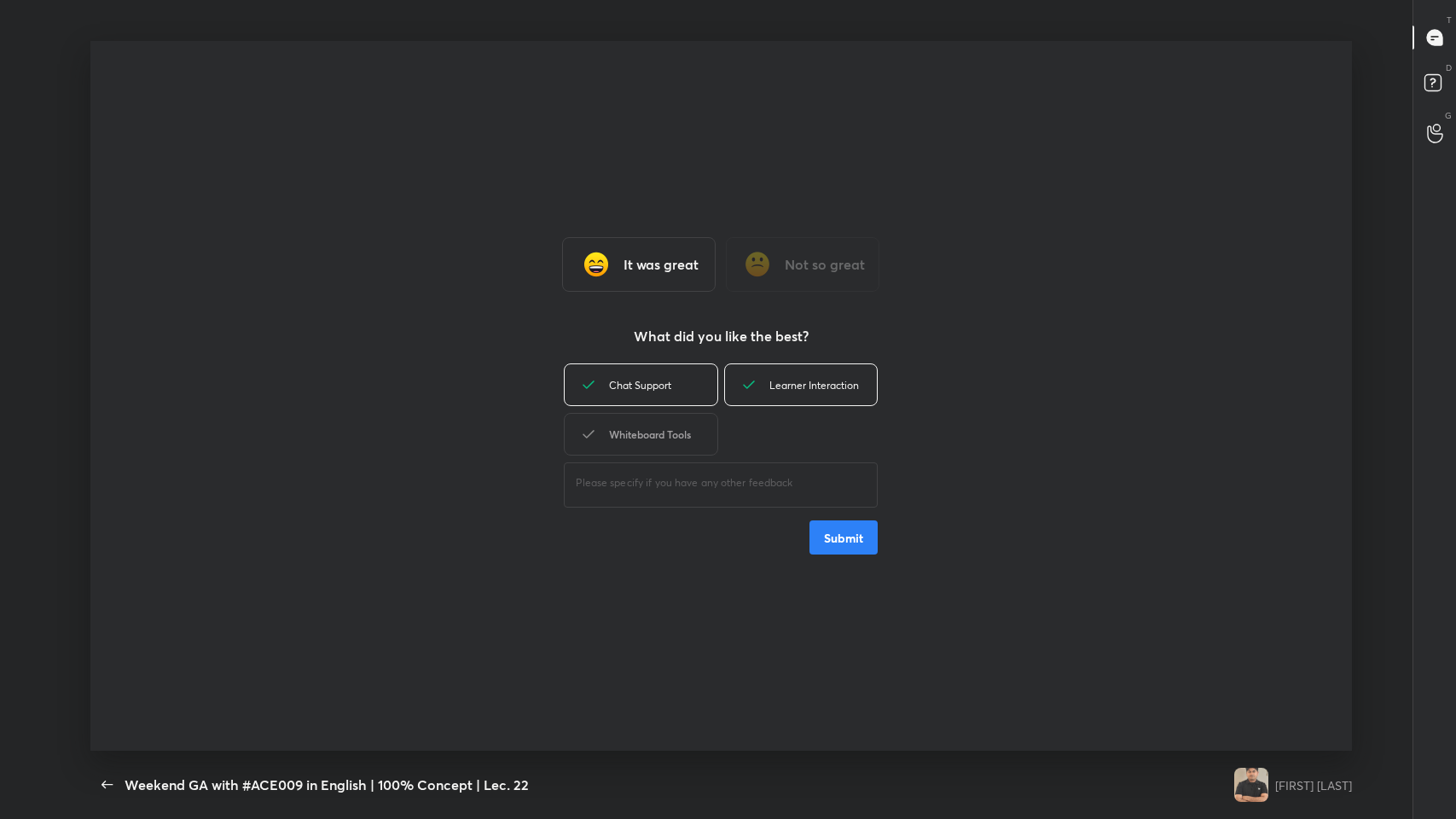click on "Whiteboard Tools" at bounding box center (641, 434) 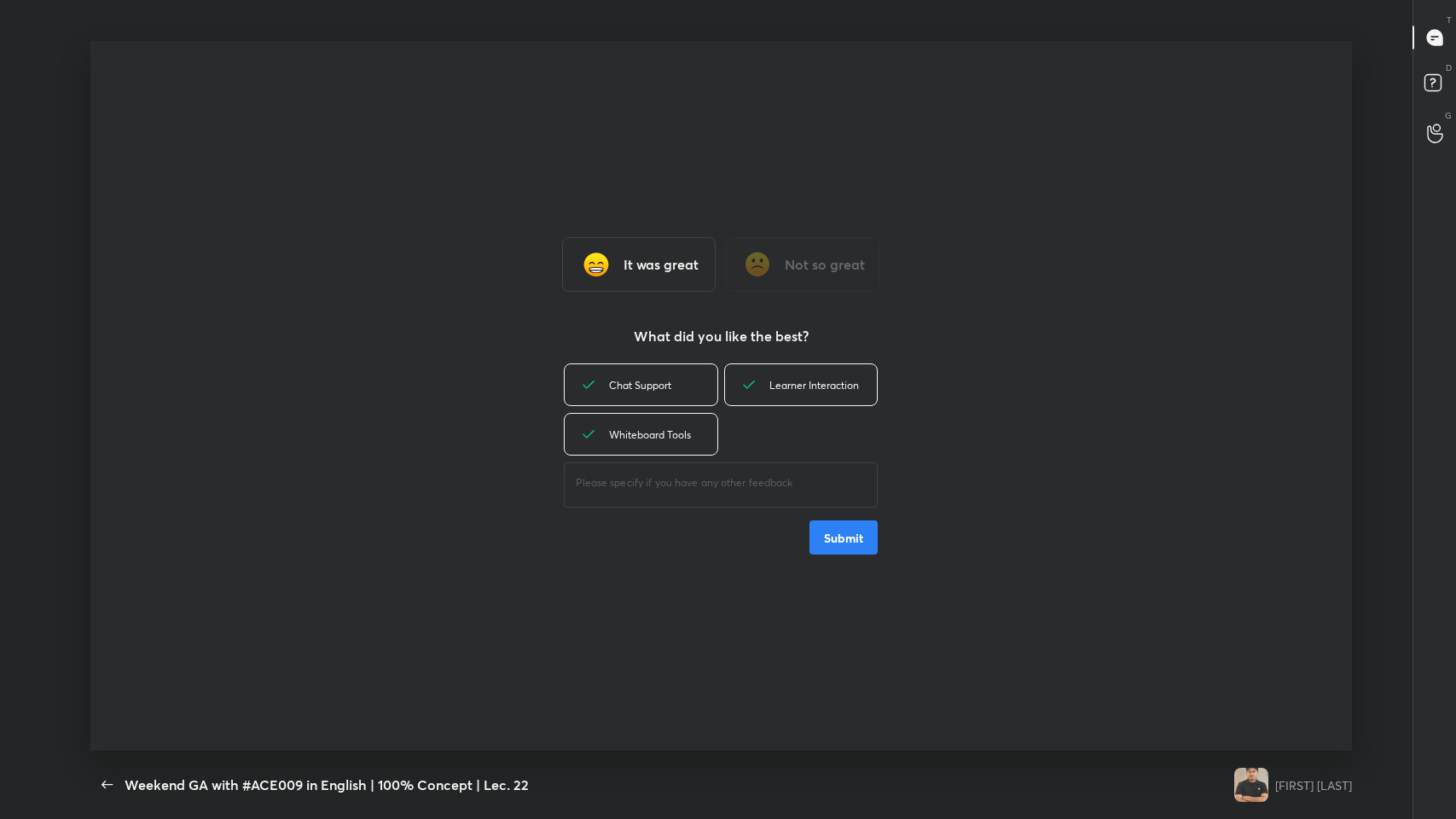 click on "Submit" at bounding box center [844, 537] 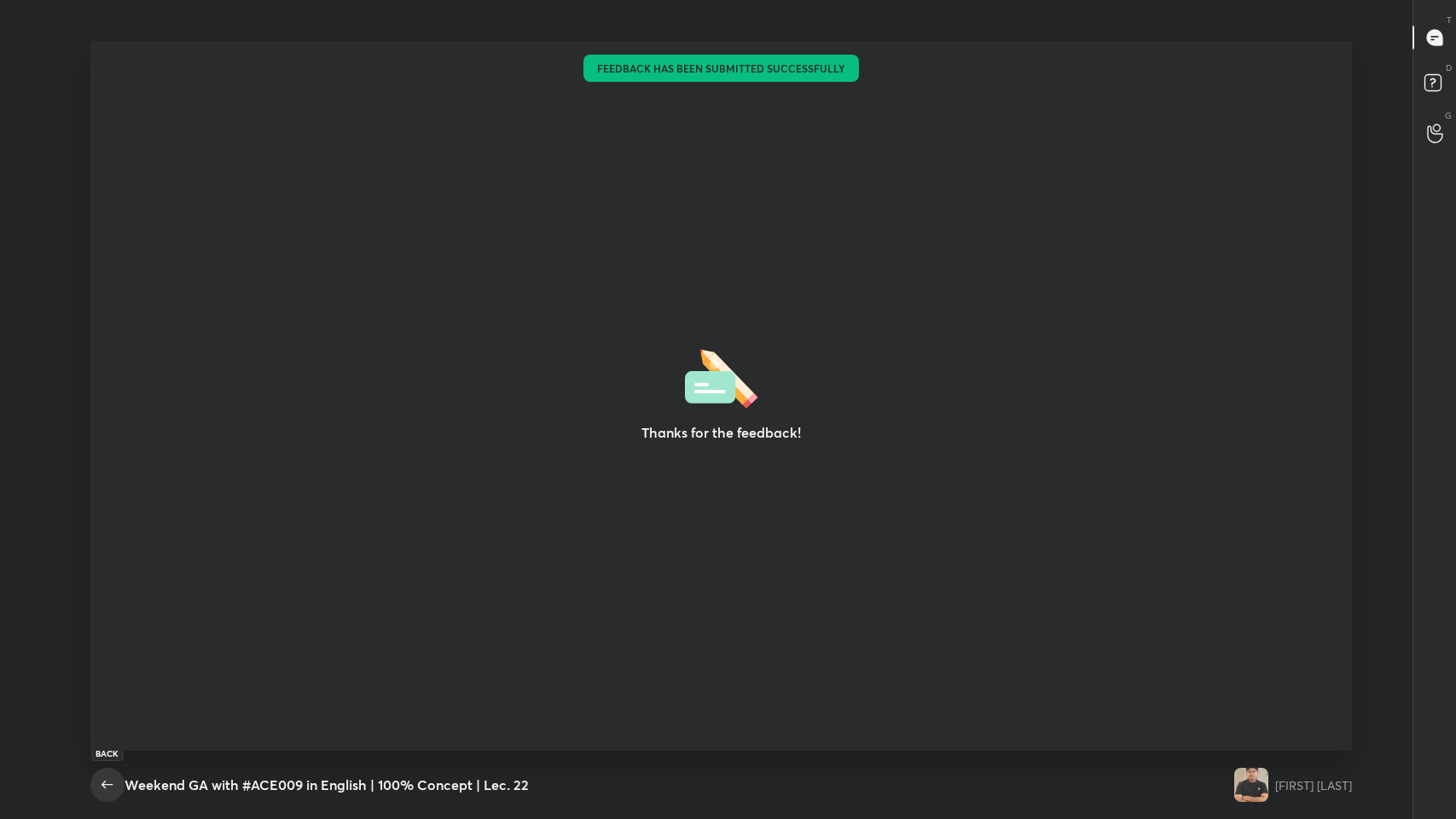 click 